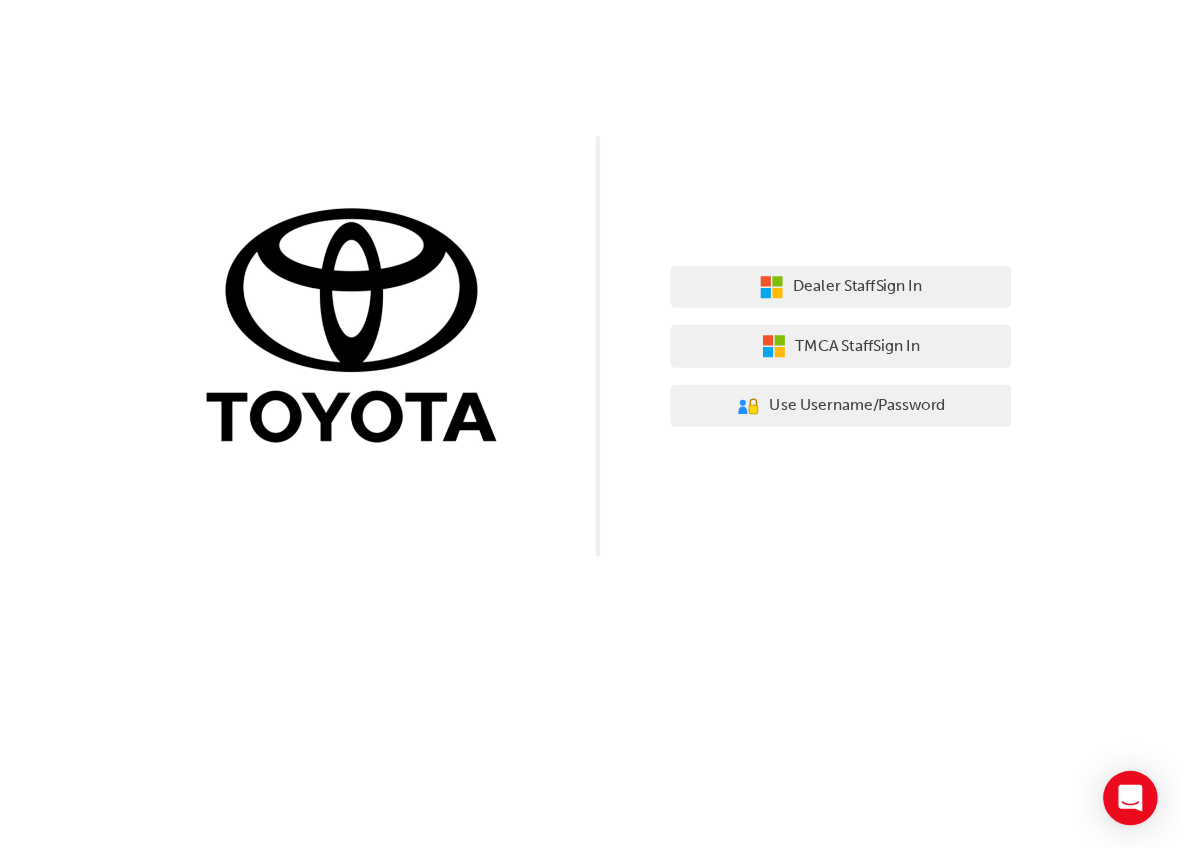 scroll, scrollTop: 0, scrollLeft: 0, axis: both 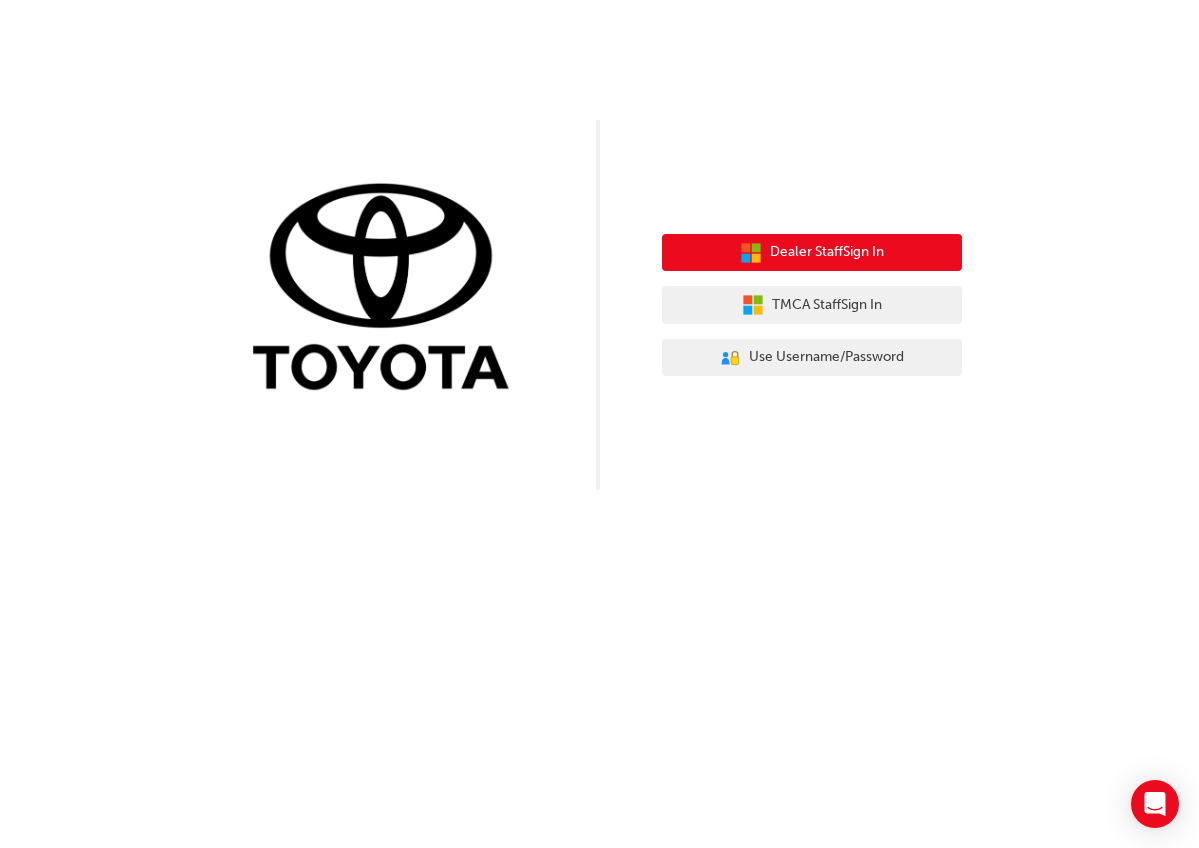 click on "Dealer Staff  Sign In" at bounding box center (812, 253) 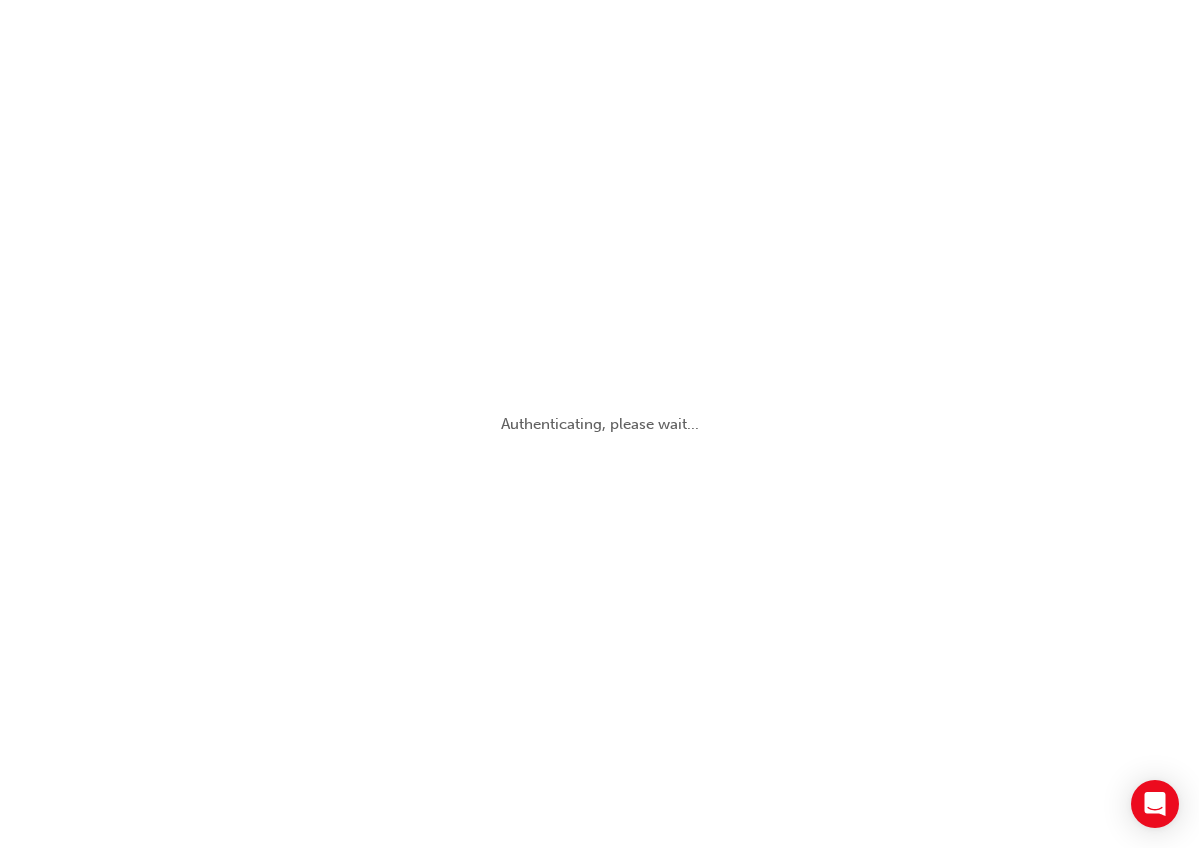 scroll, scrollTop: 0, scrollLeft: 0, axis: both 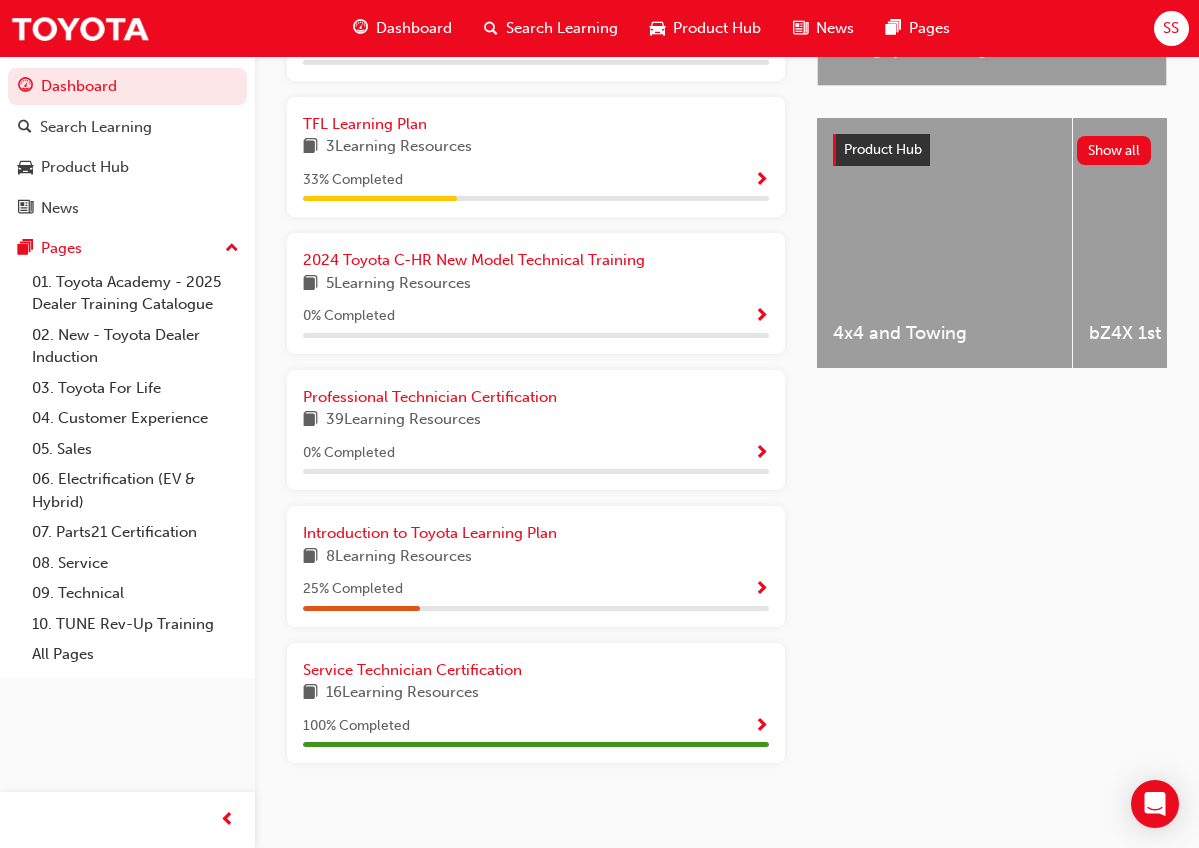 click at bounding box center [761, 454] 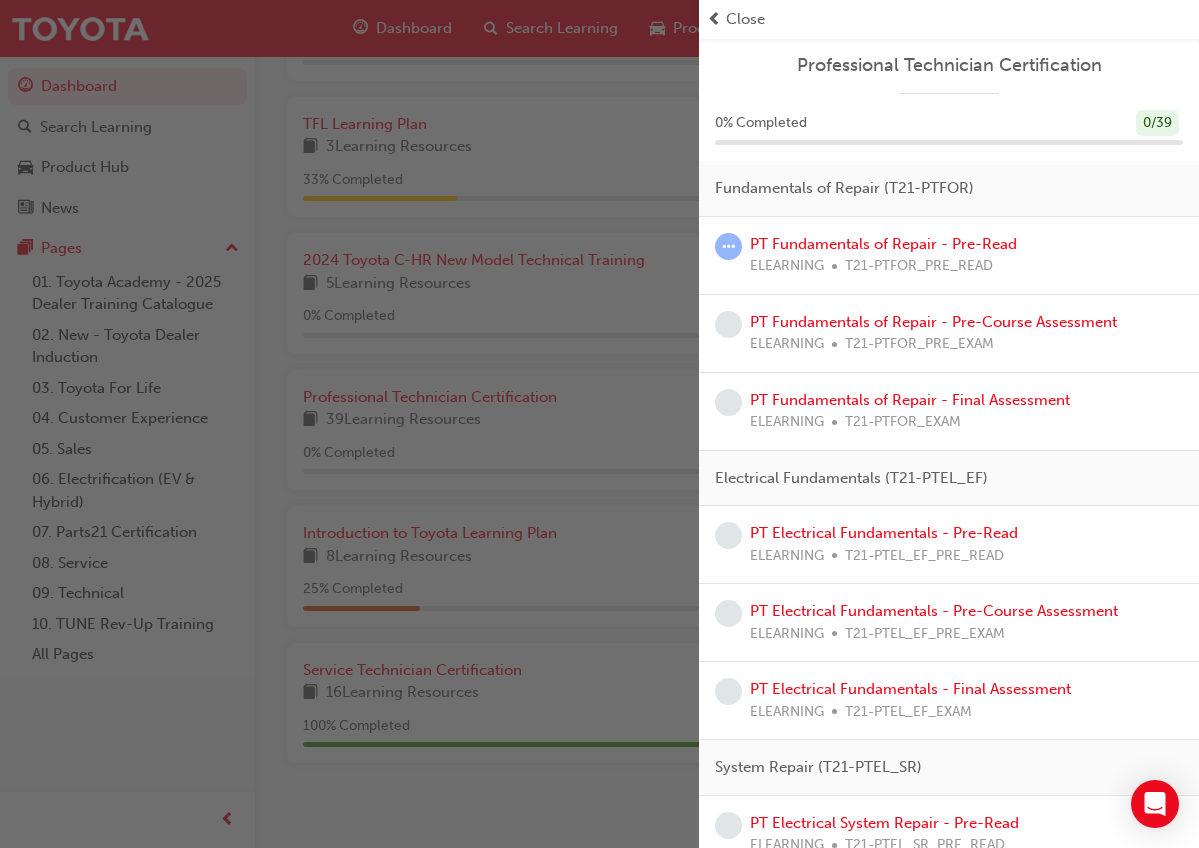 click at bounding box center (349, 424) 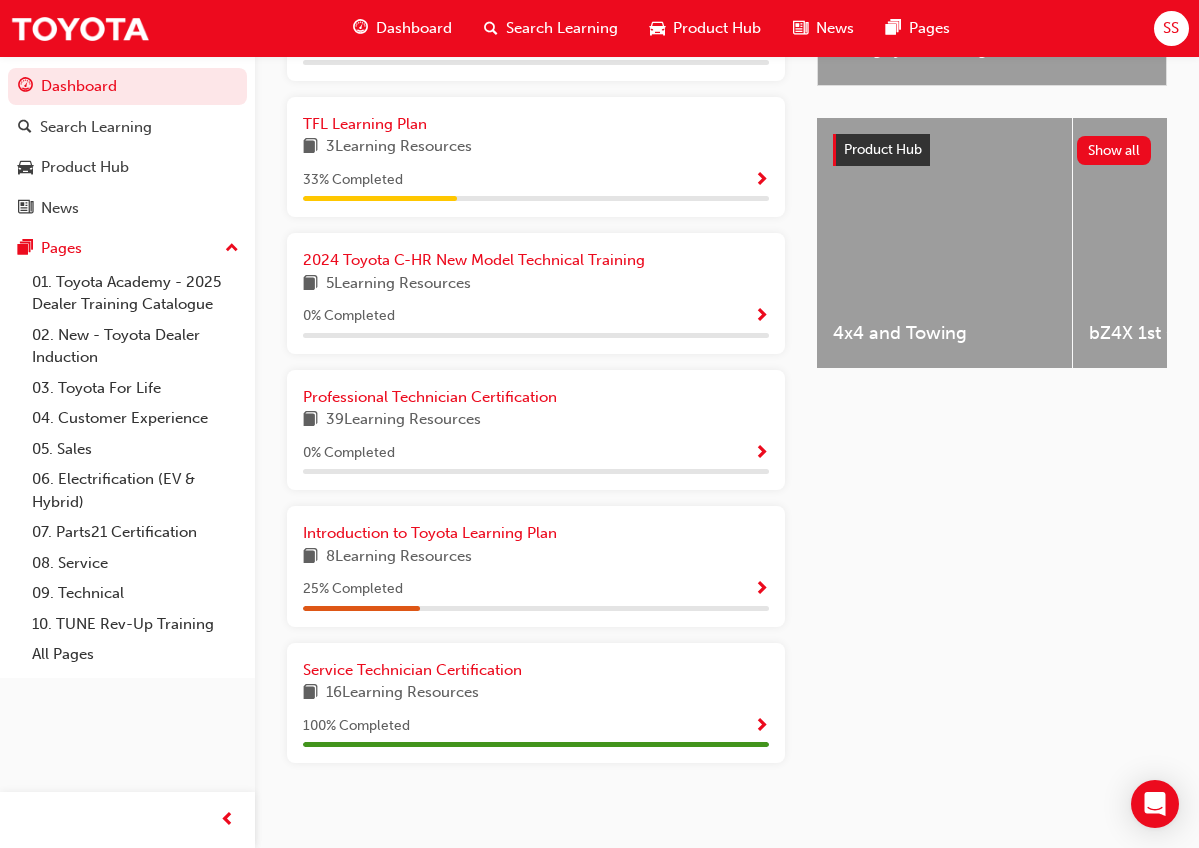 click at bounding box center (761, 454) 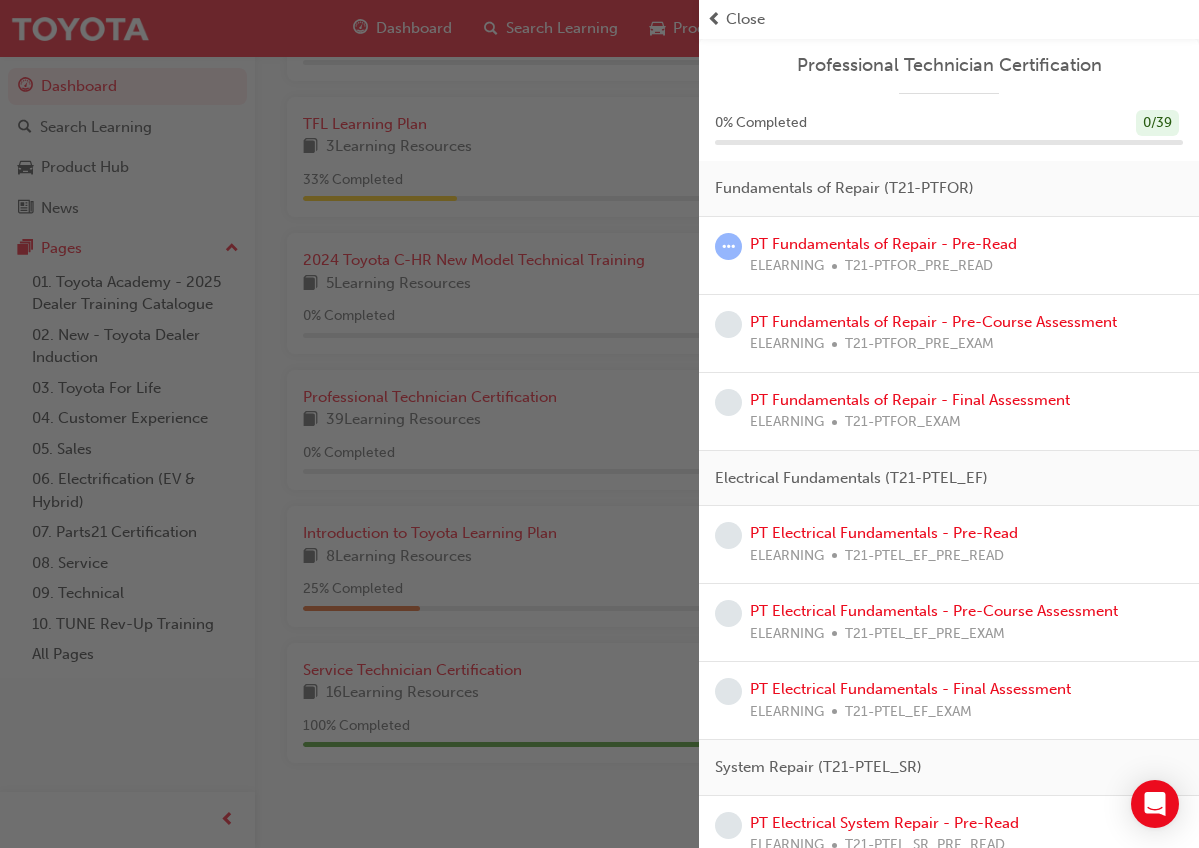 click on "ELEARNING" at bounding box center (787, 266) 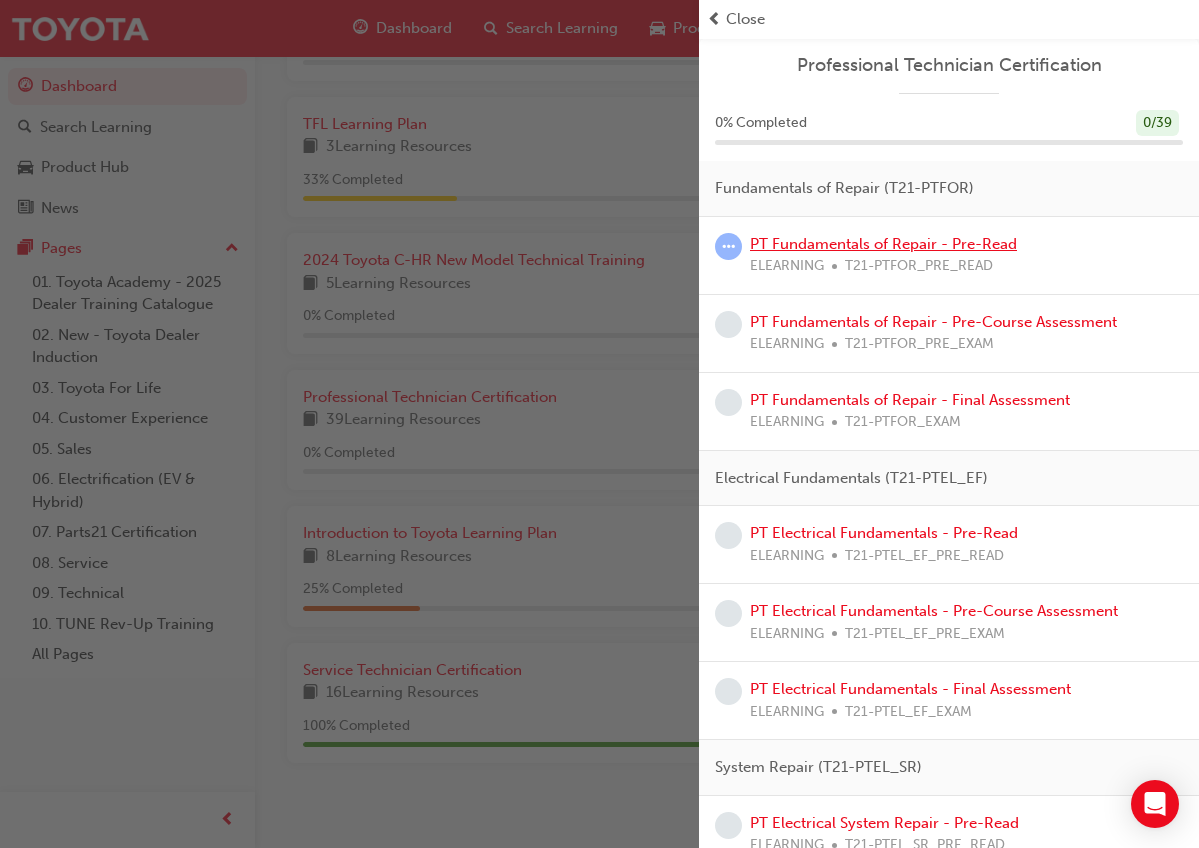 click on "PT Fundamentals of Repair - Pre-Read" at bounding box center (883, 244) 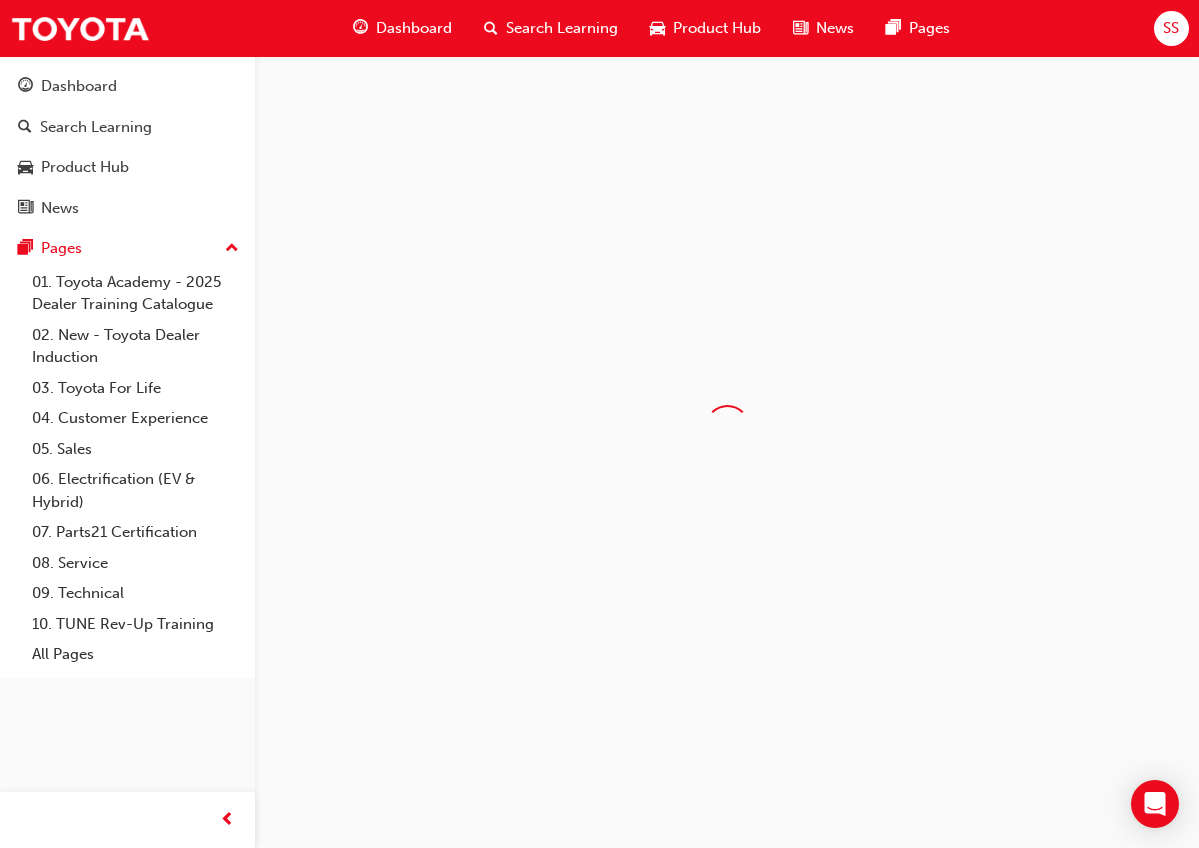 scroll, scrollTop: 0, scrollLeft: 0, axis: both 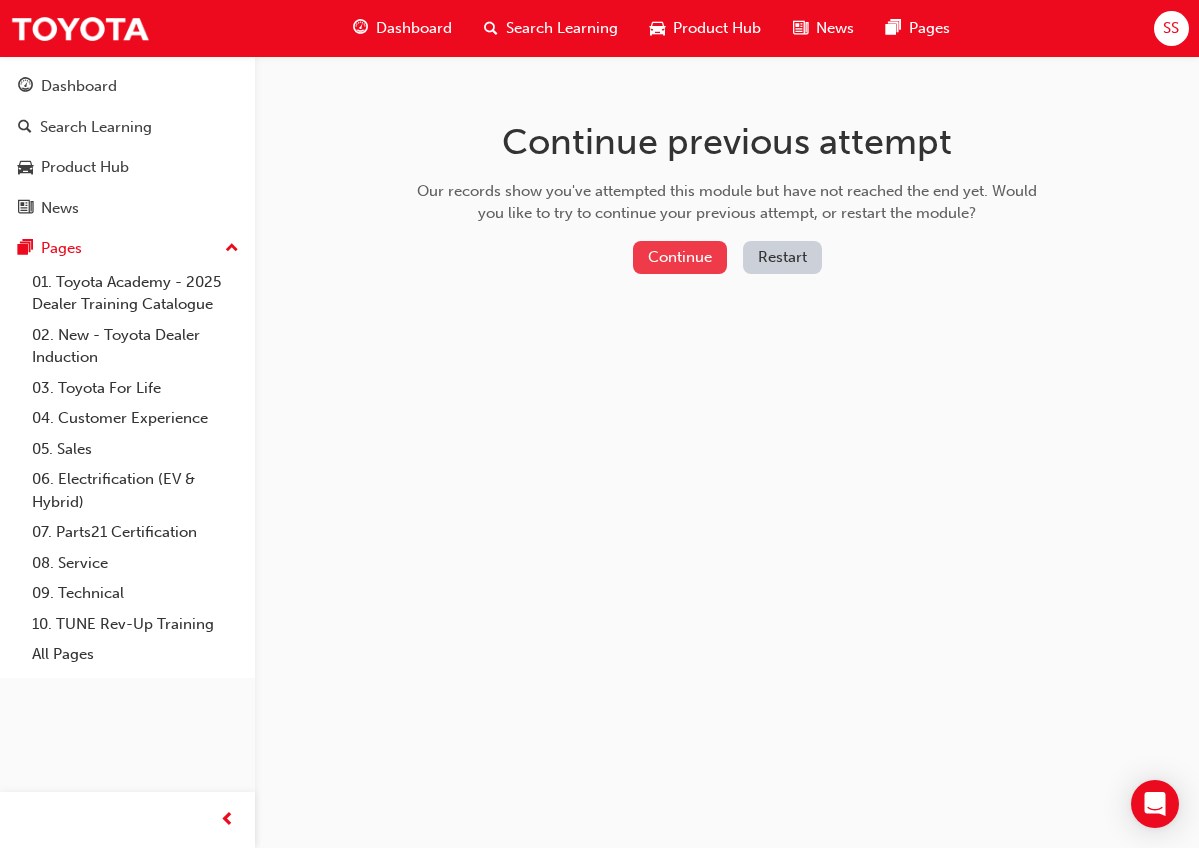 click on "Continue" at bounding box center (680, 257) 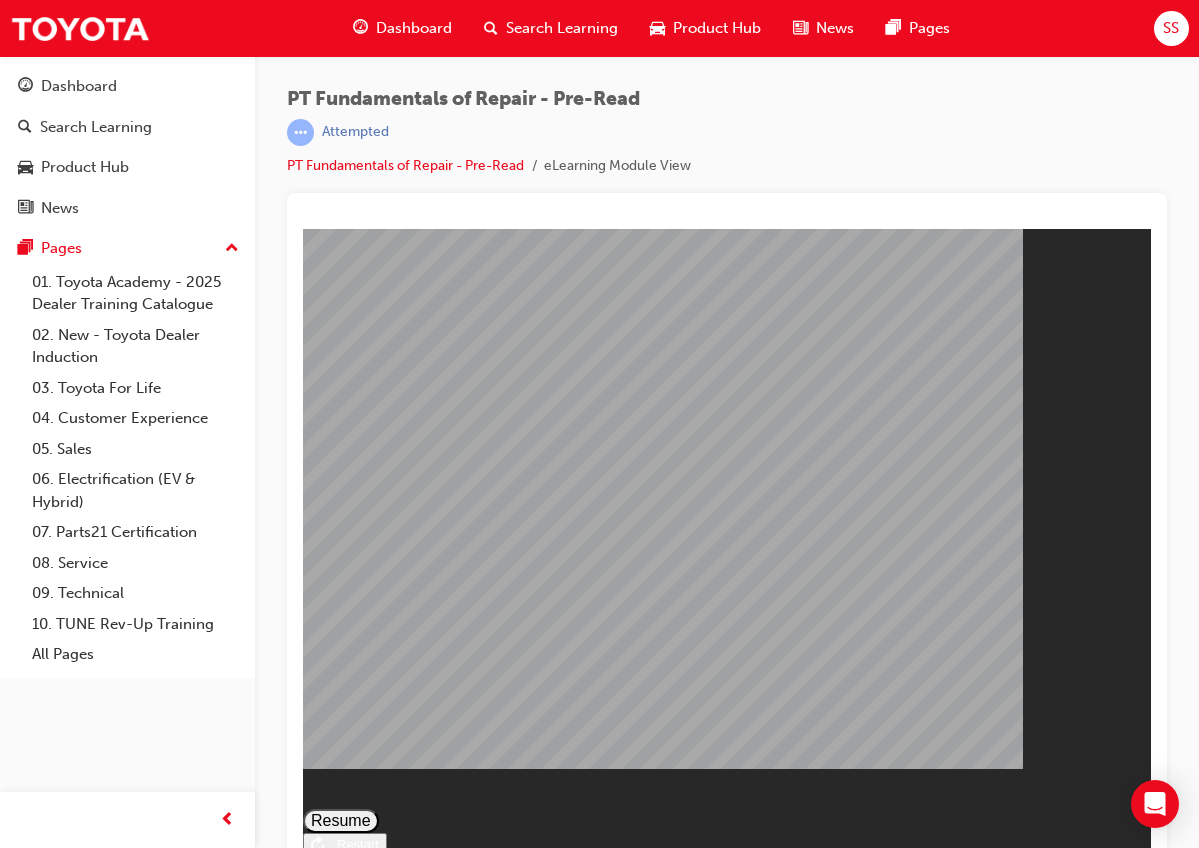 scroll, scrollTop: 0, scrollLeft: 0, axis: both 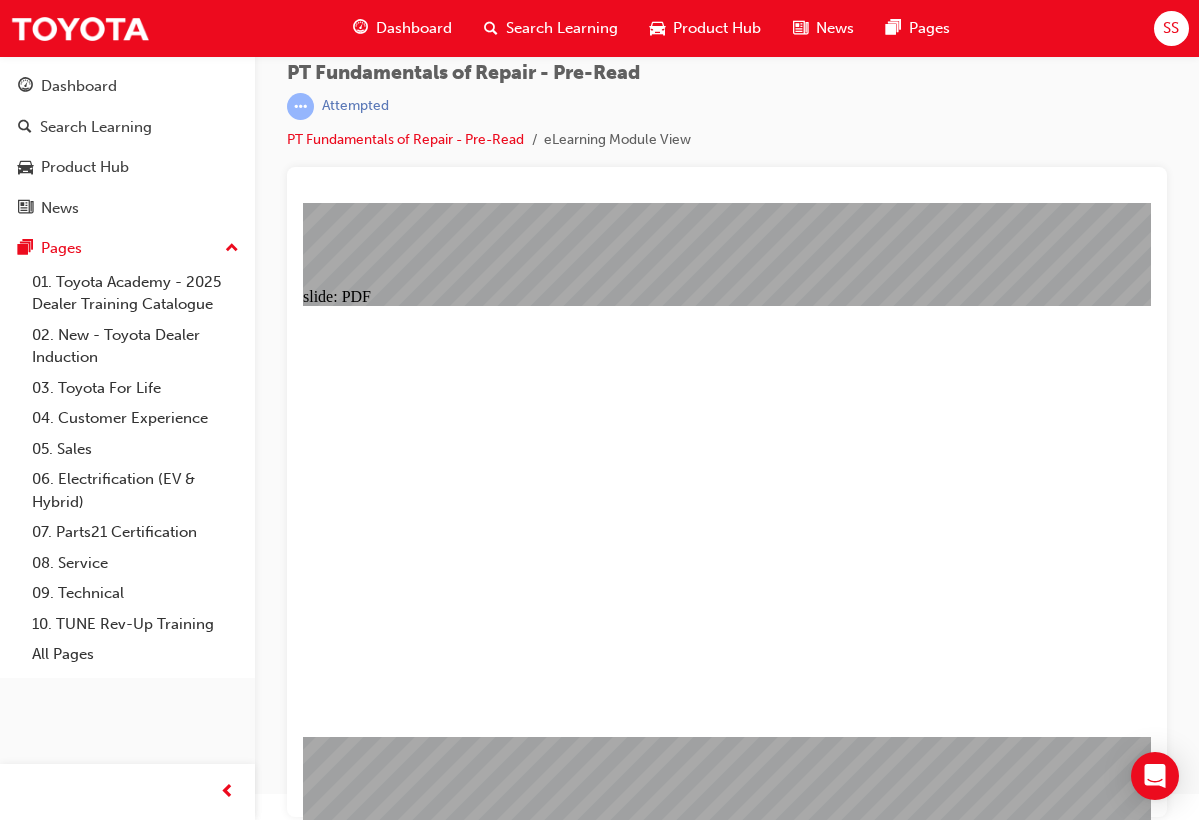 click 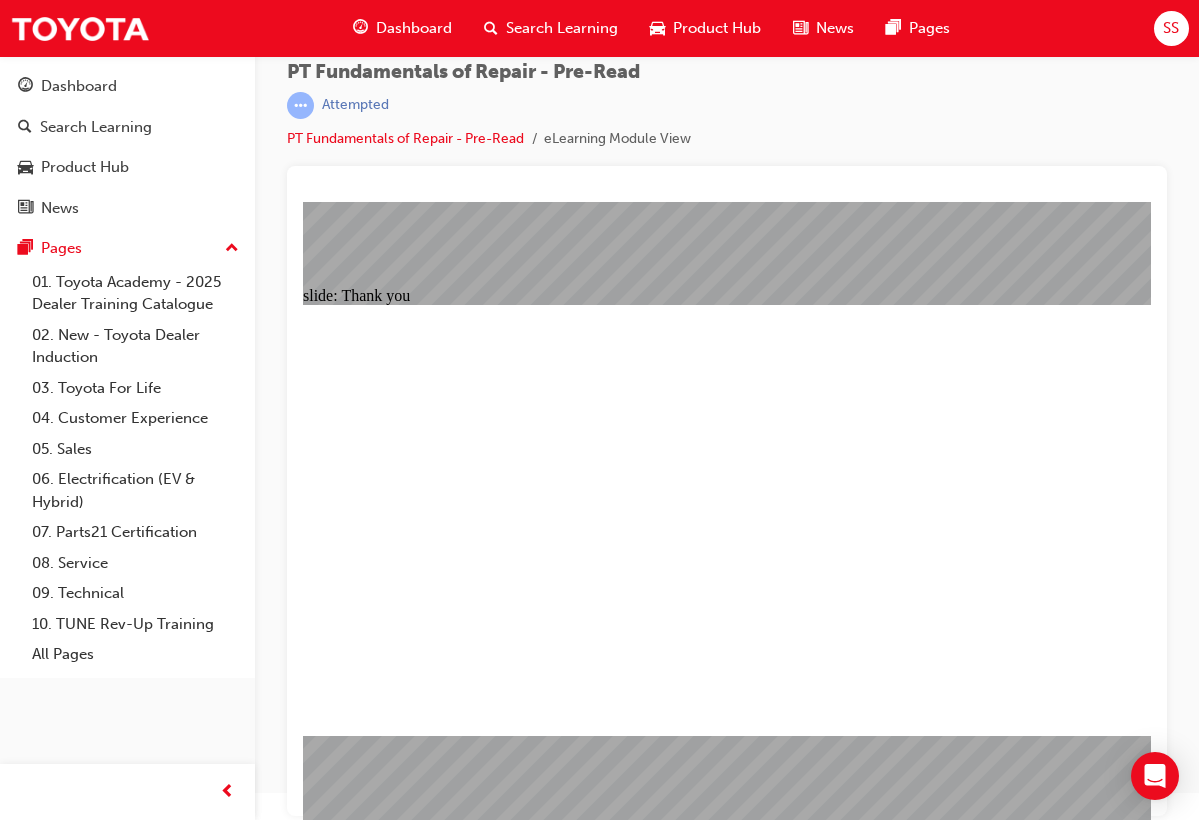 scroll, scrollTop: 26, scrollLeft: 0, axis: vertical 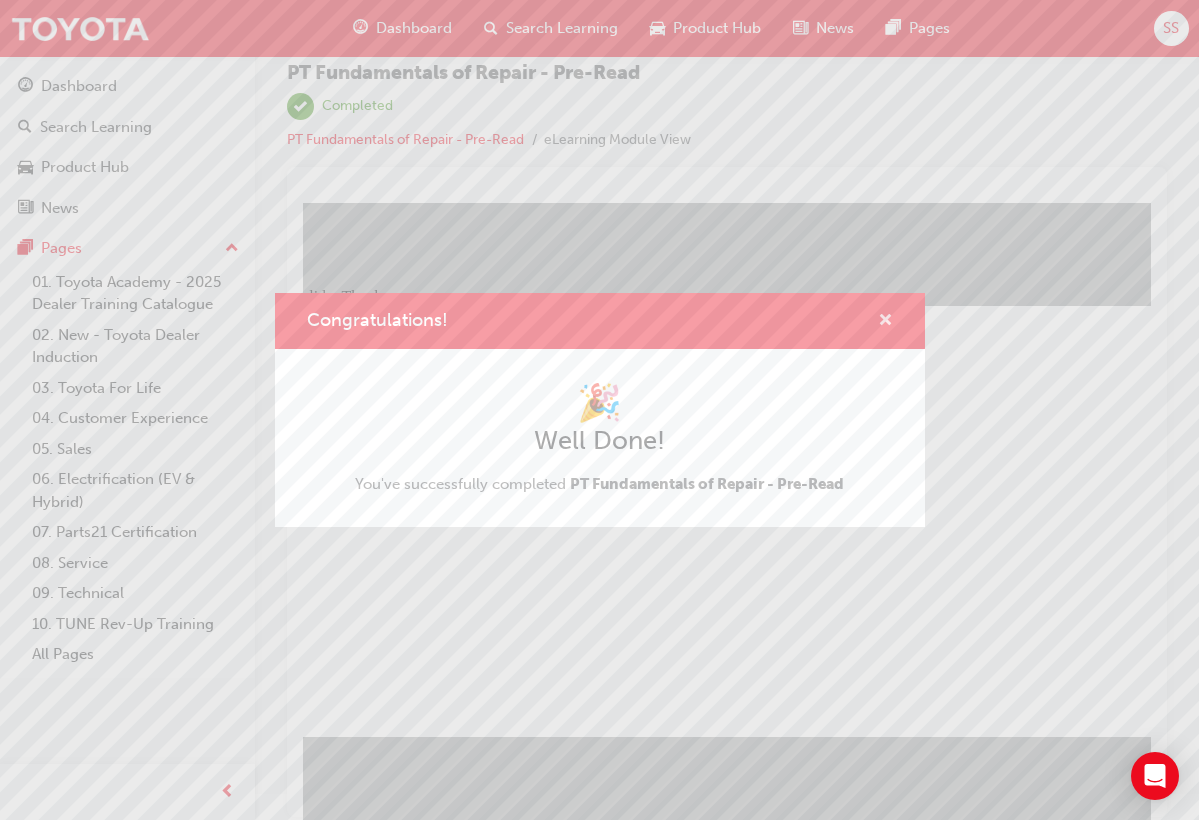 click at bounding box center [885, 322] 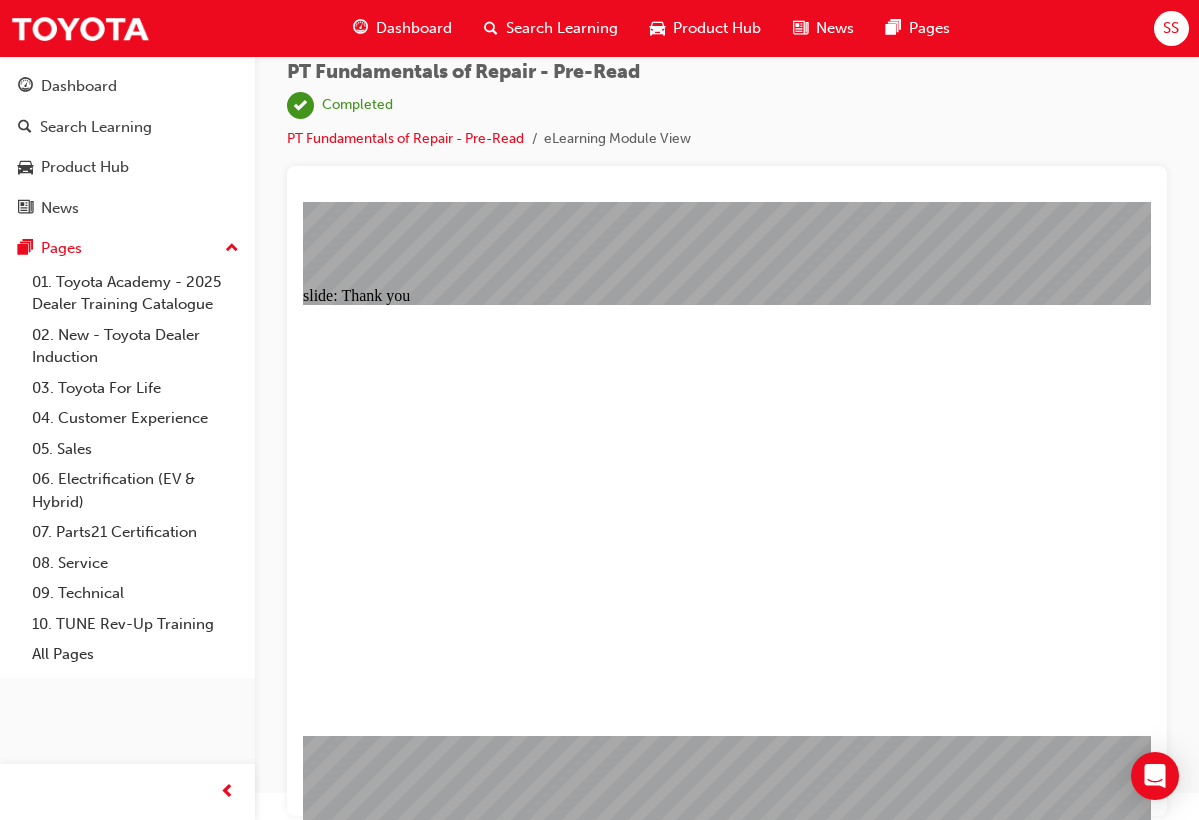 scroll, scrollTop: 26, scrollLeft: 0, axis: vertical 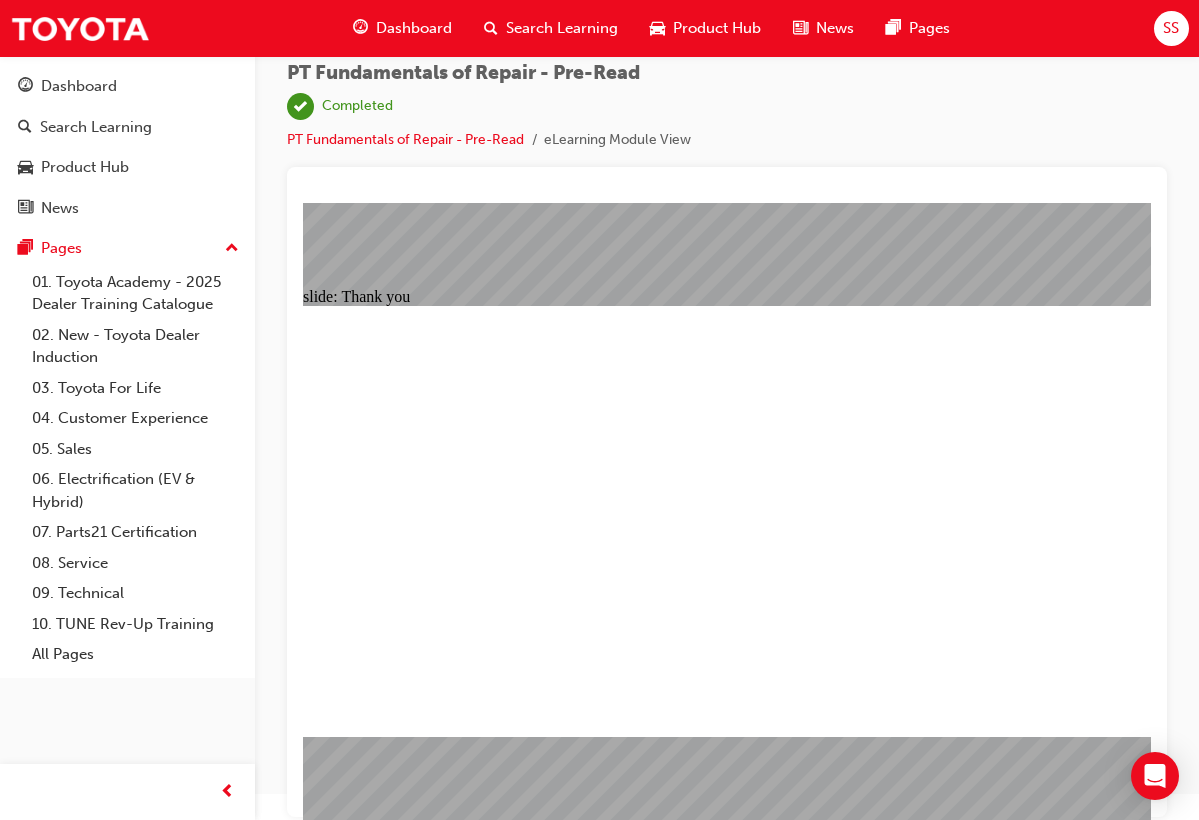 click 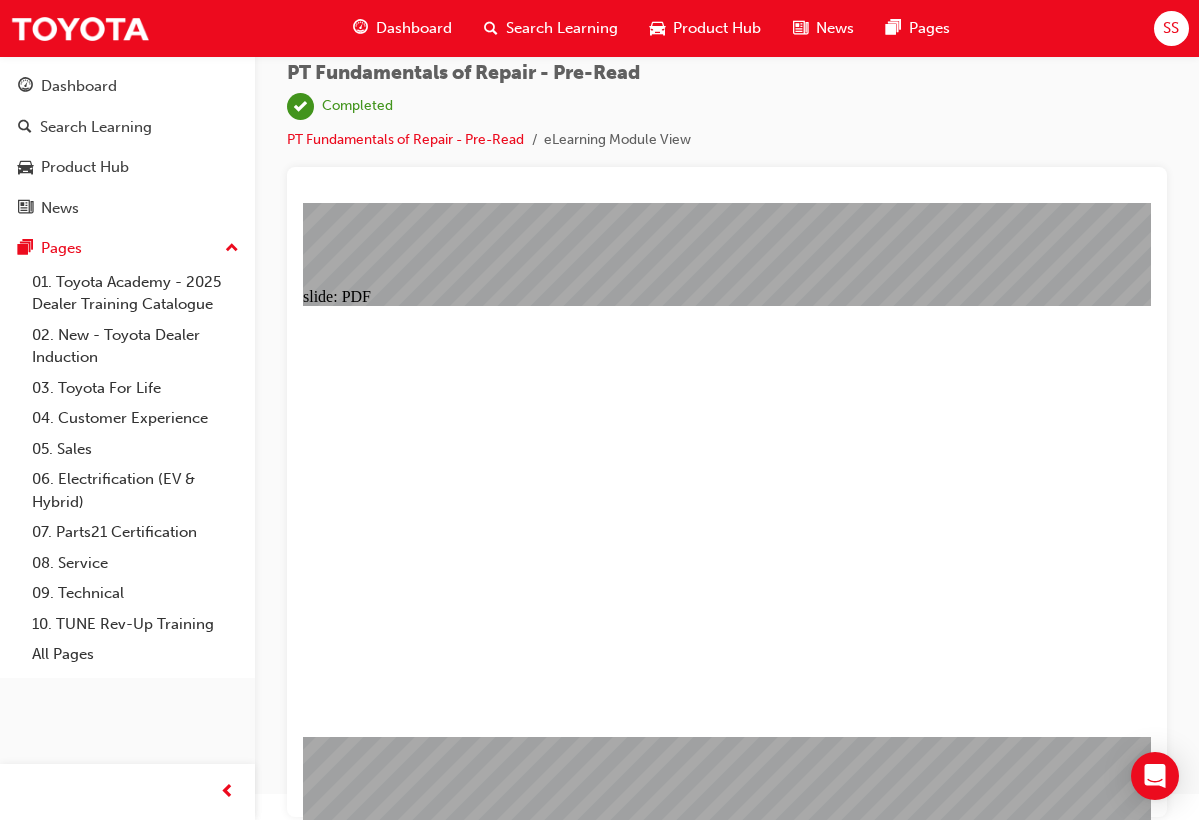 click 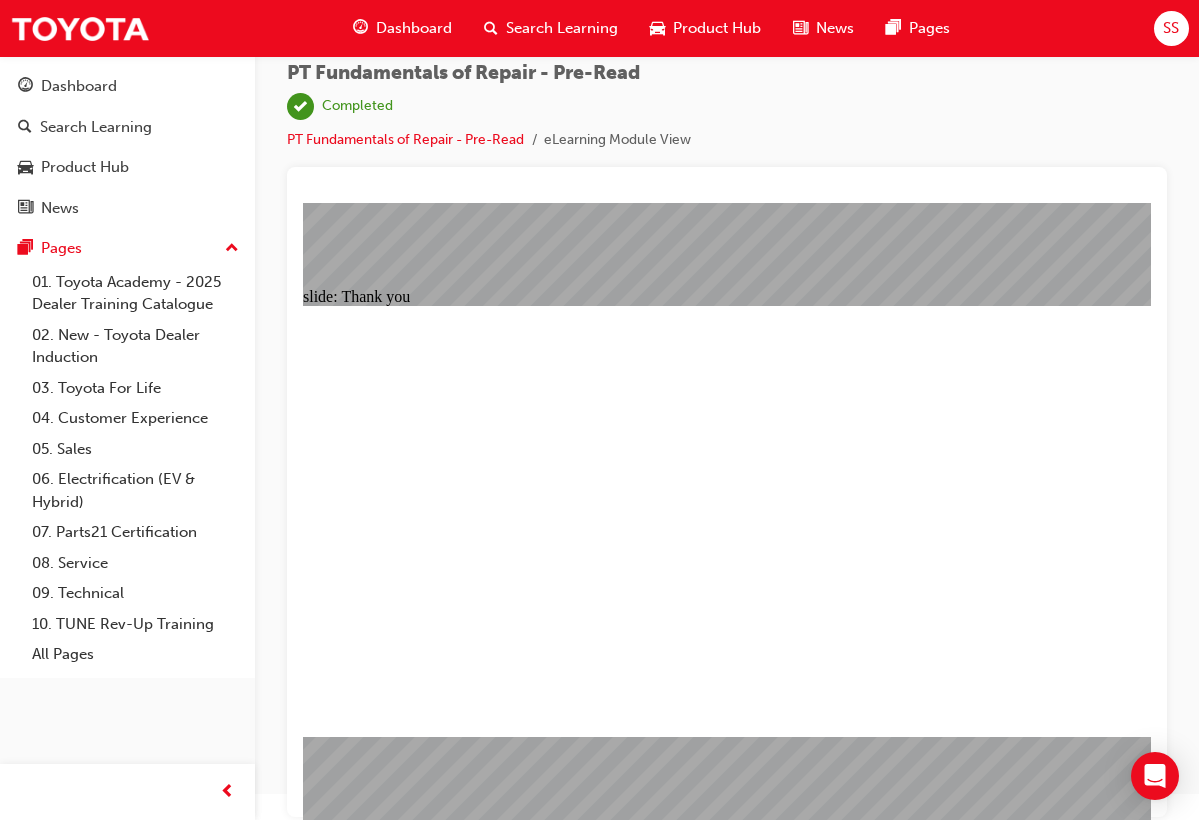 click 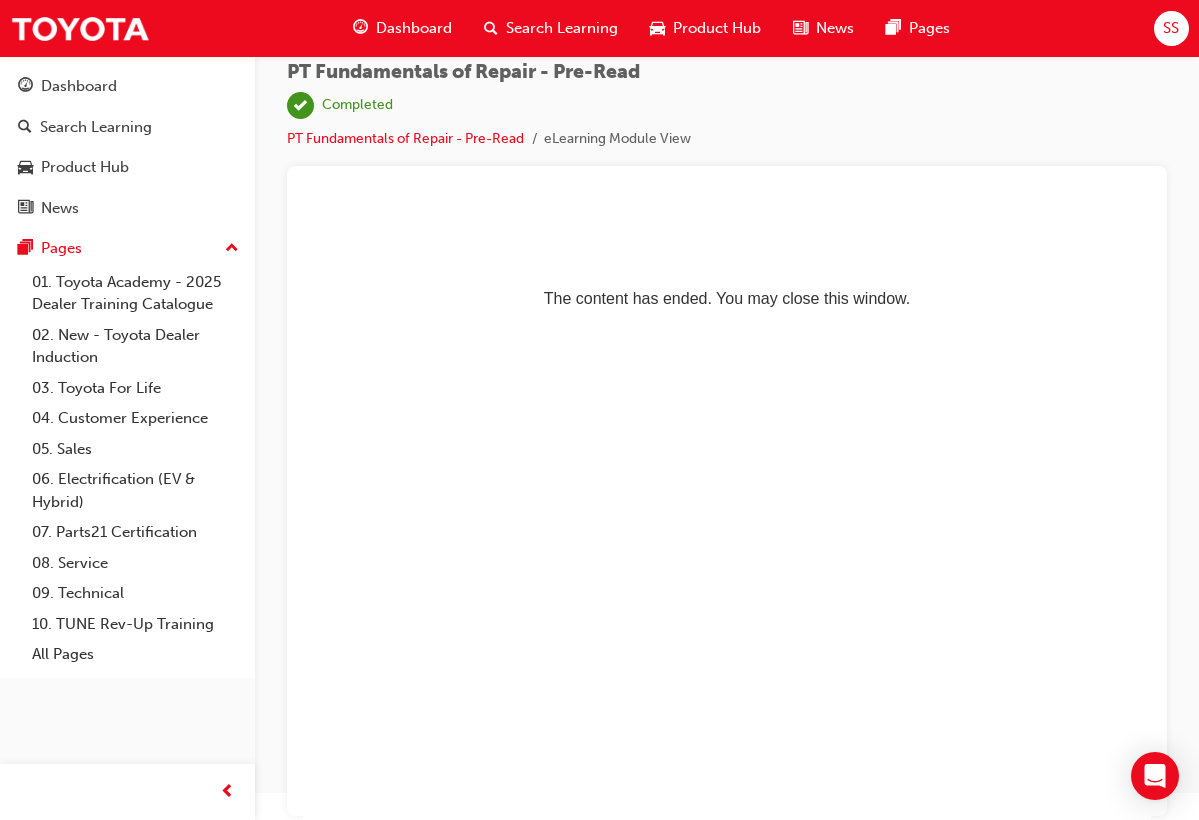 scroll, scrollTop: 26, scrollLeft: 0, axis: vertical 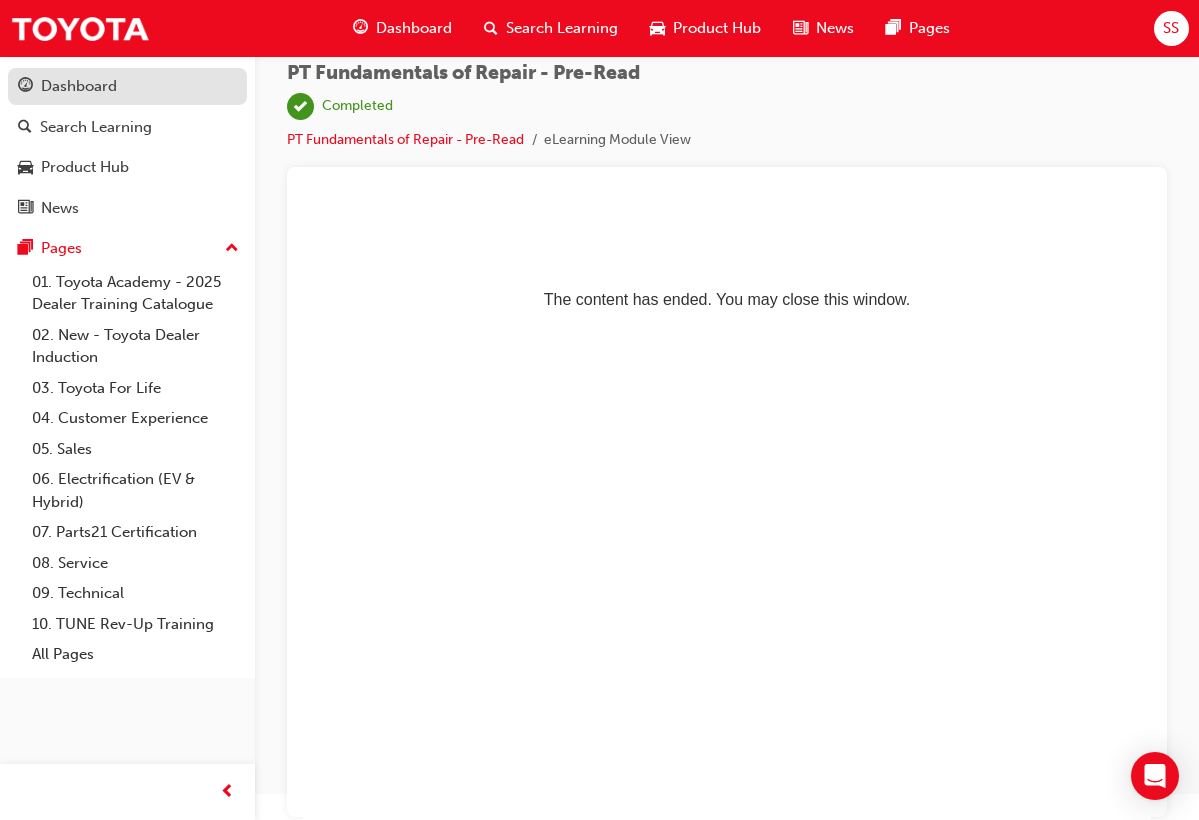 click on "Dashboard" at bounding box center [79, 86] 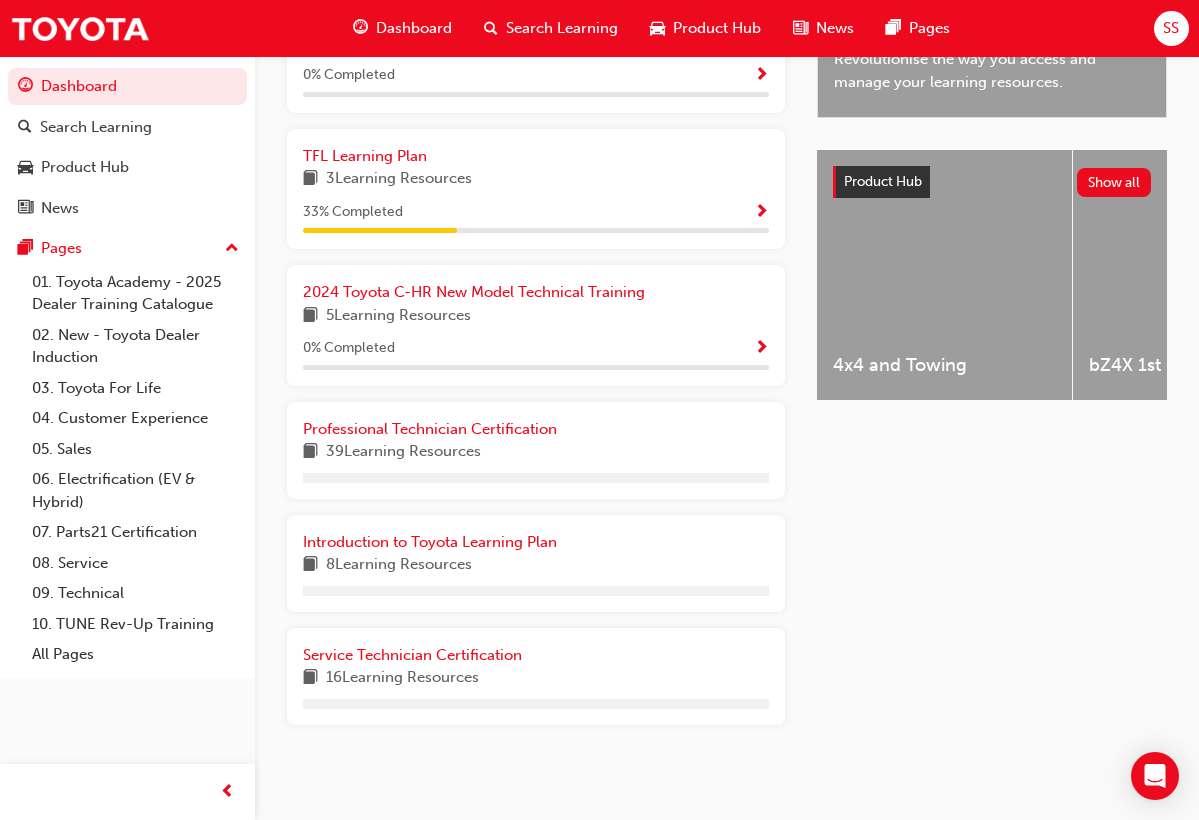 scroll, scrollTop: 692, scrollLeft: 0, axis: vertical 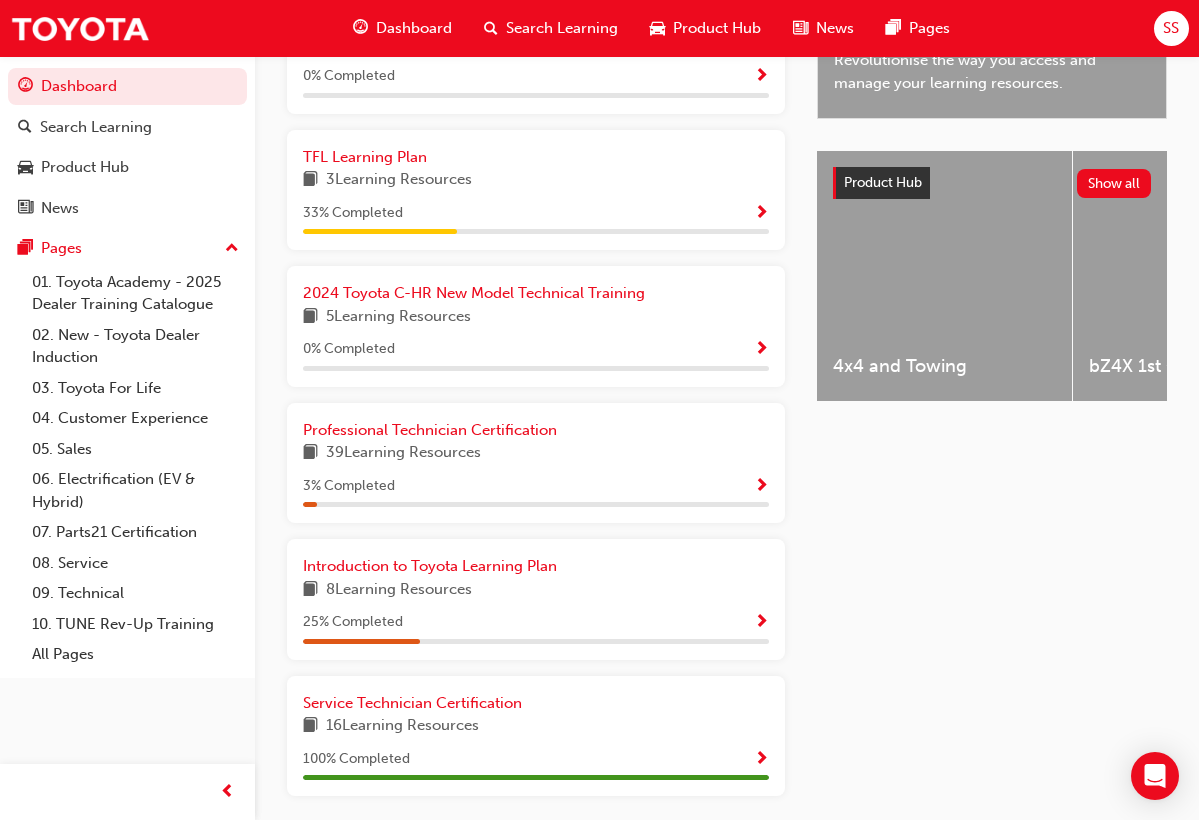 click at bounding box center (761, 487) 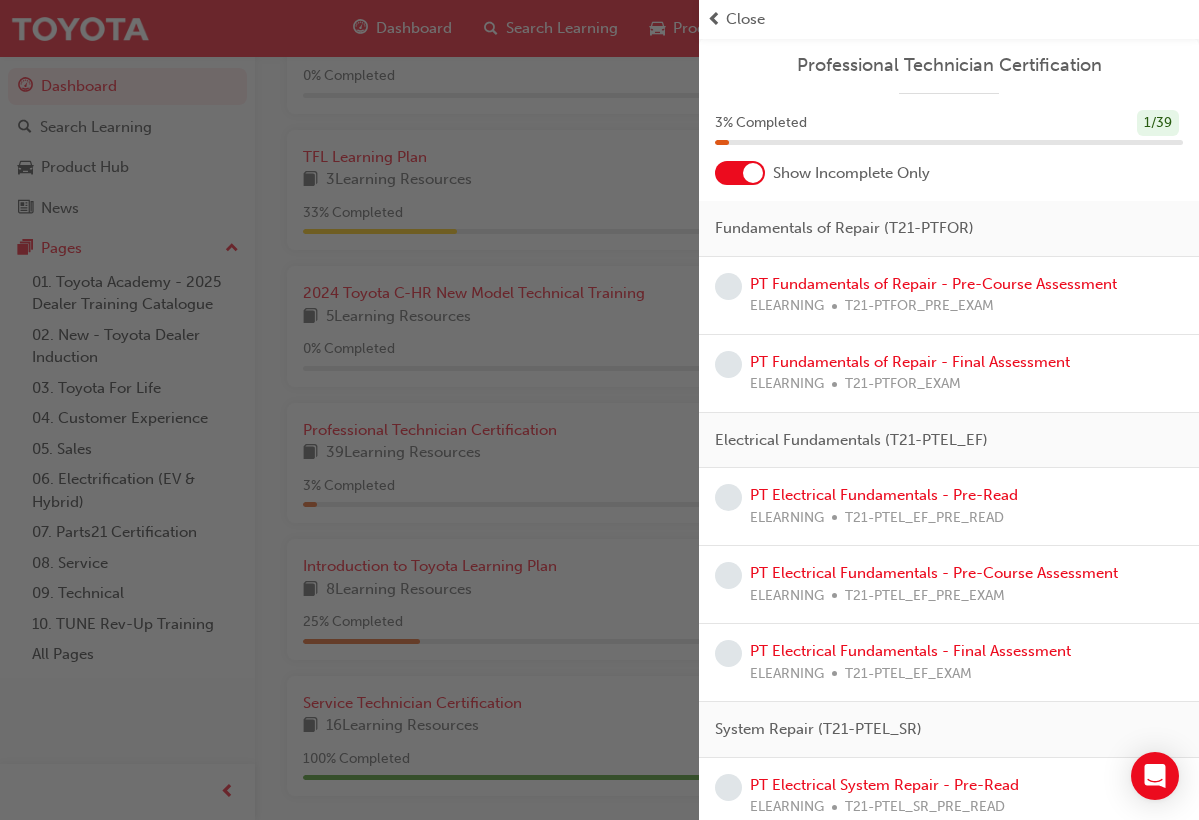 click at bounding box center (753, 173) 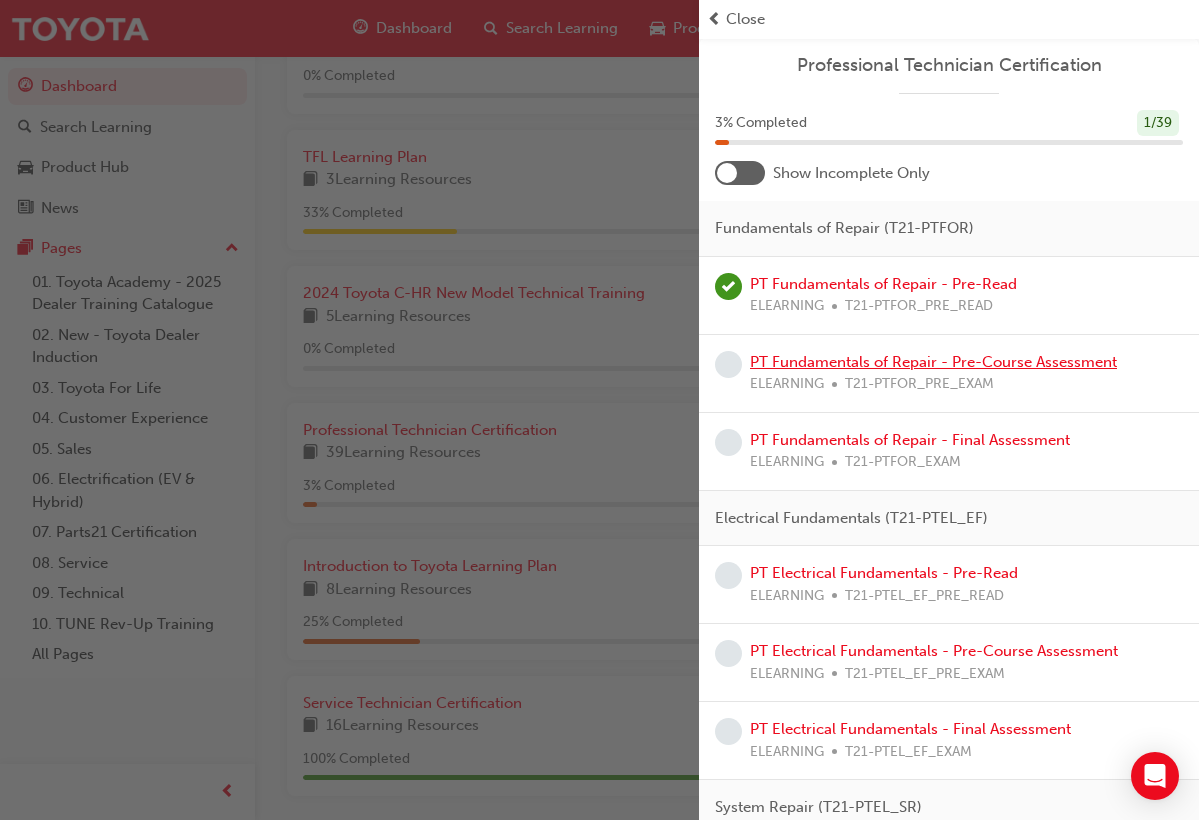 click on "PT Fundamentals of Repair - Pre-Course Assessment" at bounding box center (933, 362) 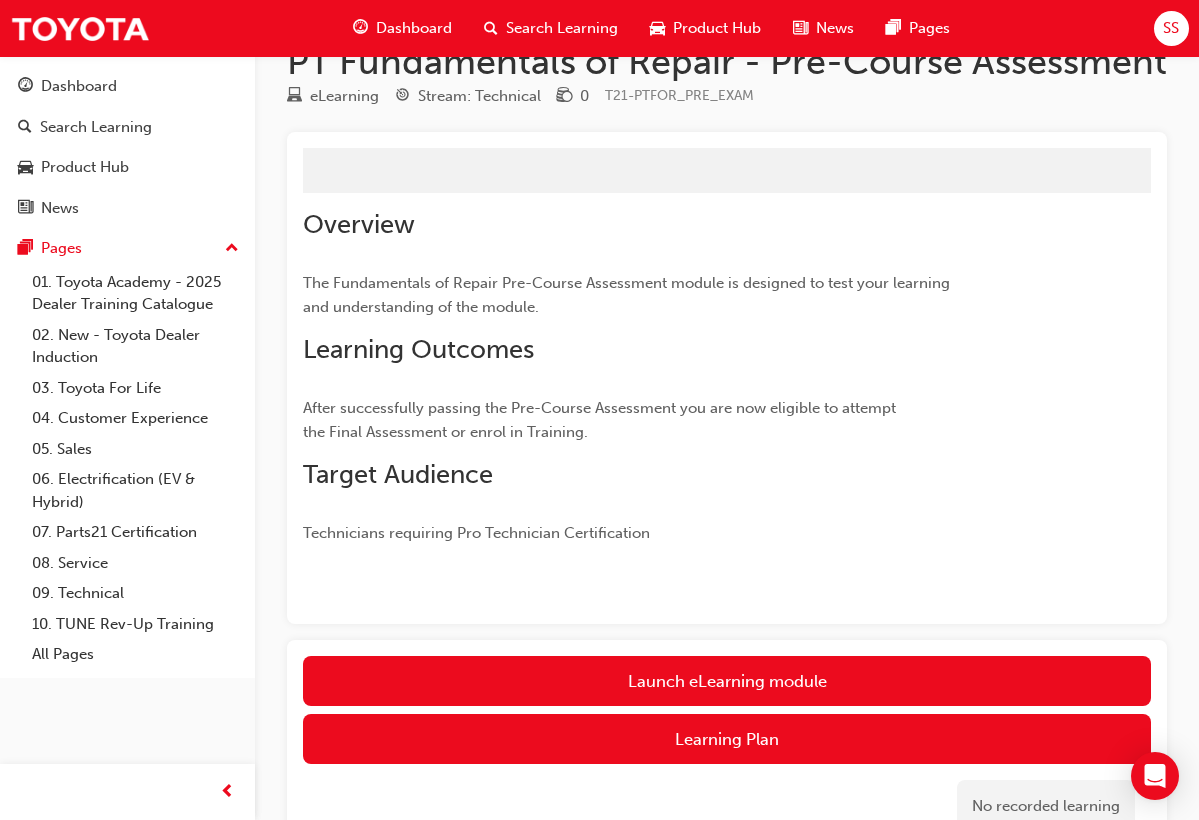 scroll, scrollTop: 65, scrollLeft: 0, axis: vertical 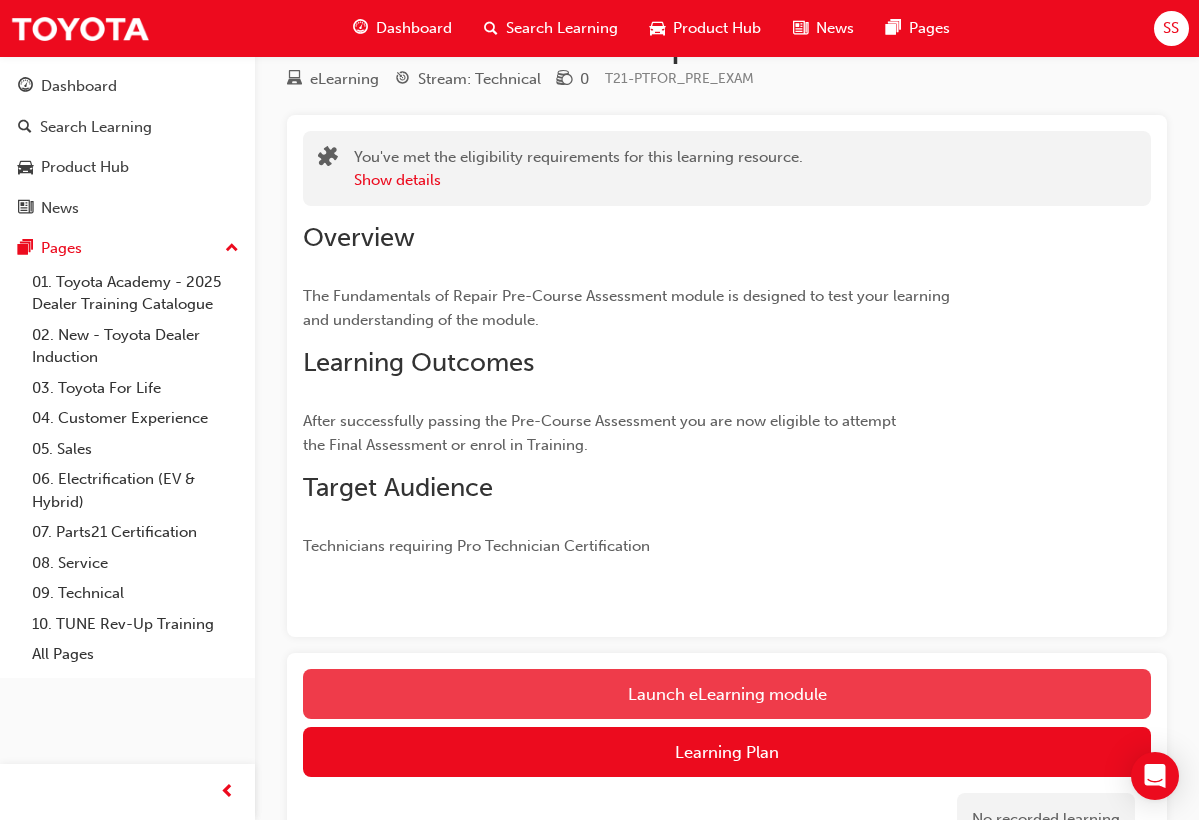 click on "Launch eLearning module" at bounding box center [727, 694] 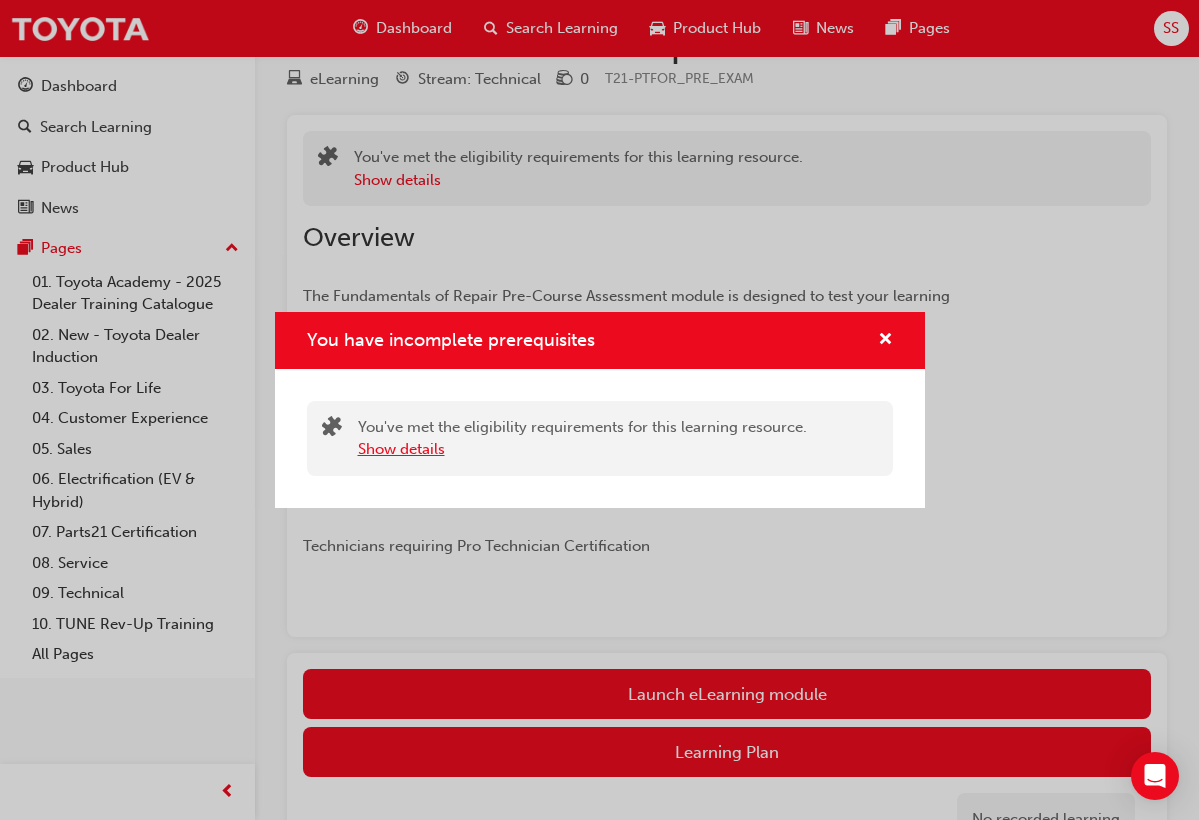 click on "Show details" at bounding box center (401, 449) 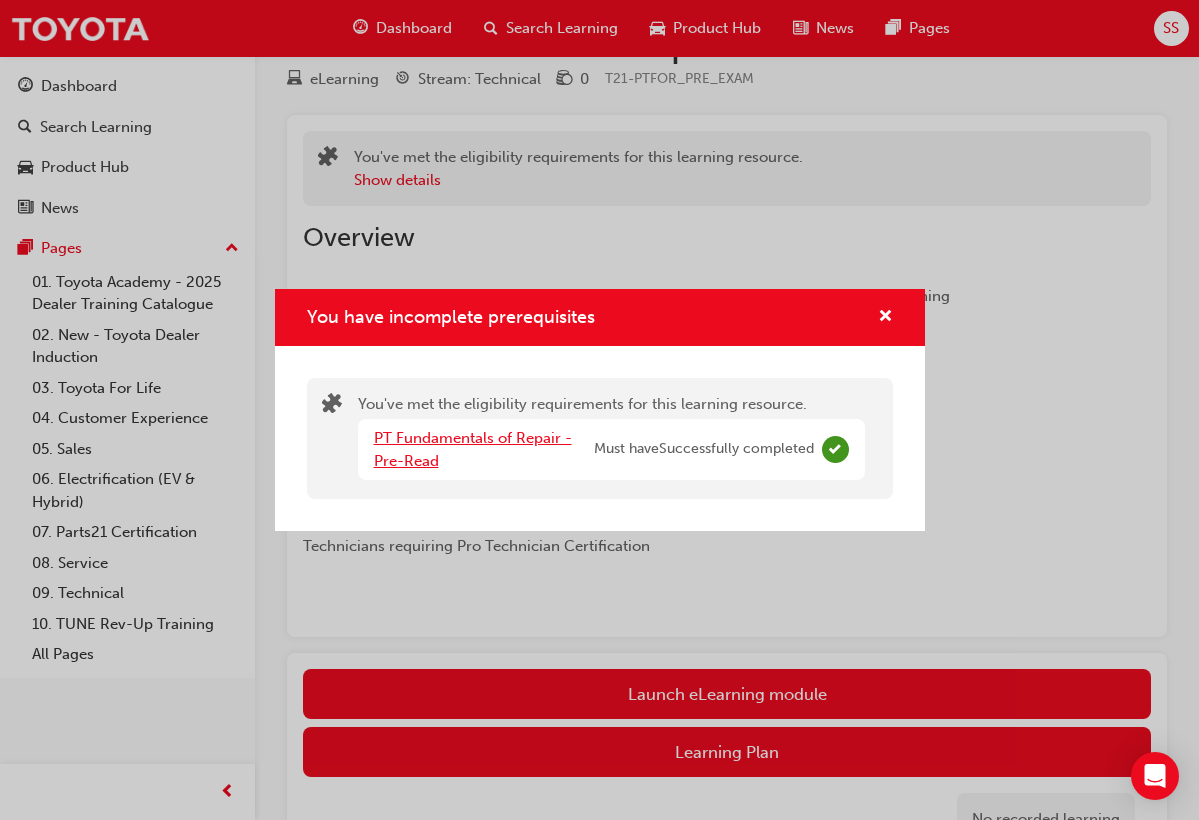 click on "PT Fundamentals of Repair - Pre-Read" at bounding box center [473, 449] 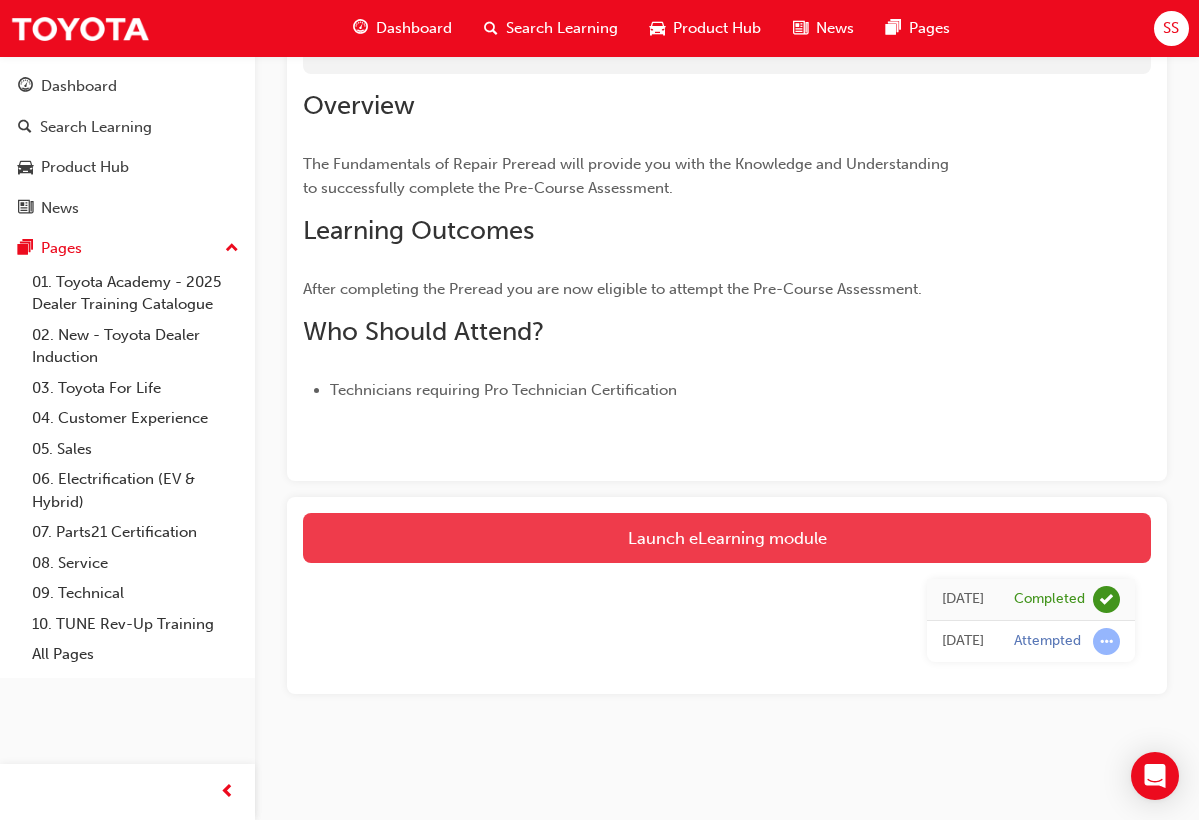 scroll, scrollTop: 196, scrollLeft: 0, axis: vertical 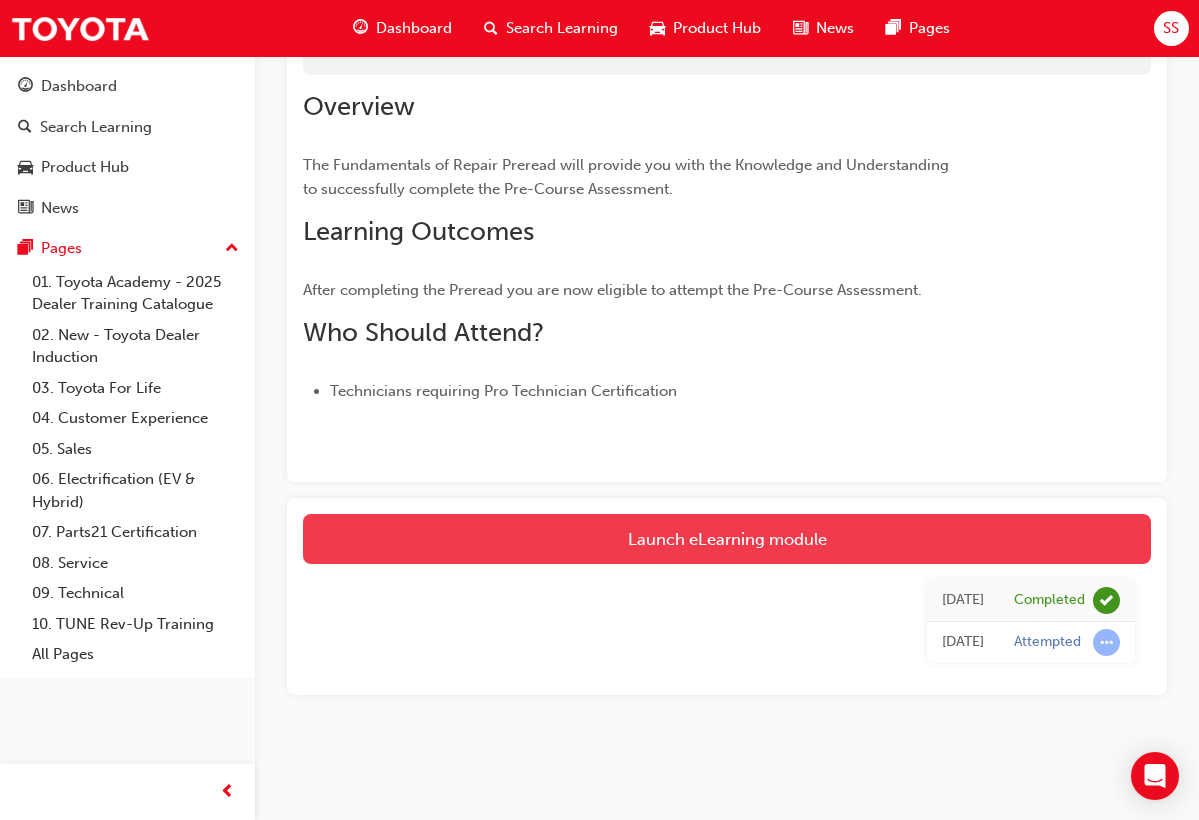 click on "Launch eLearning module" at bounding box center (727, 539) 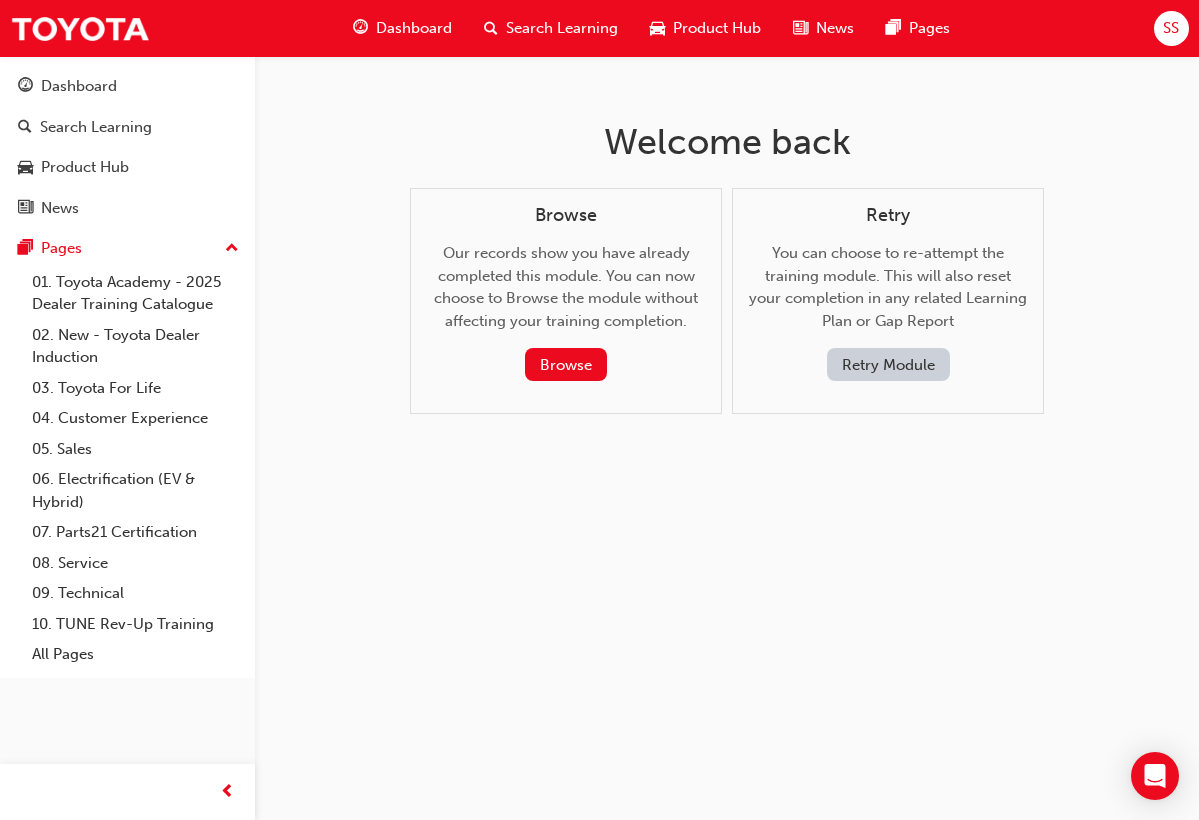 scroll, scrollTop: 0, scrollLeft: 0, axis: both 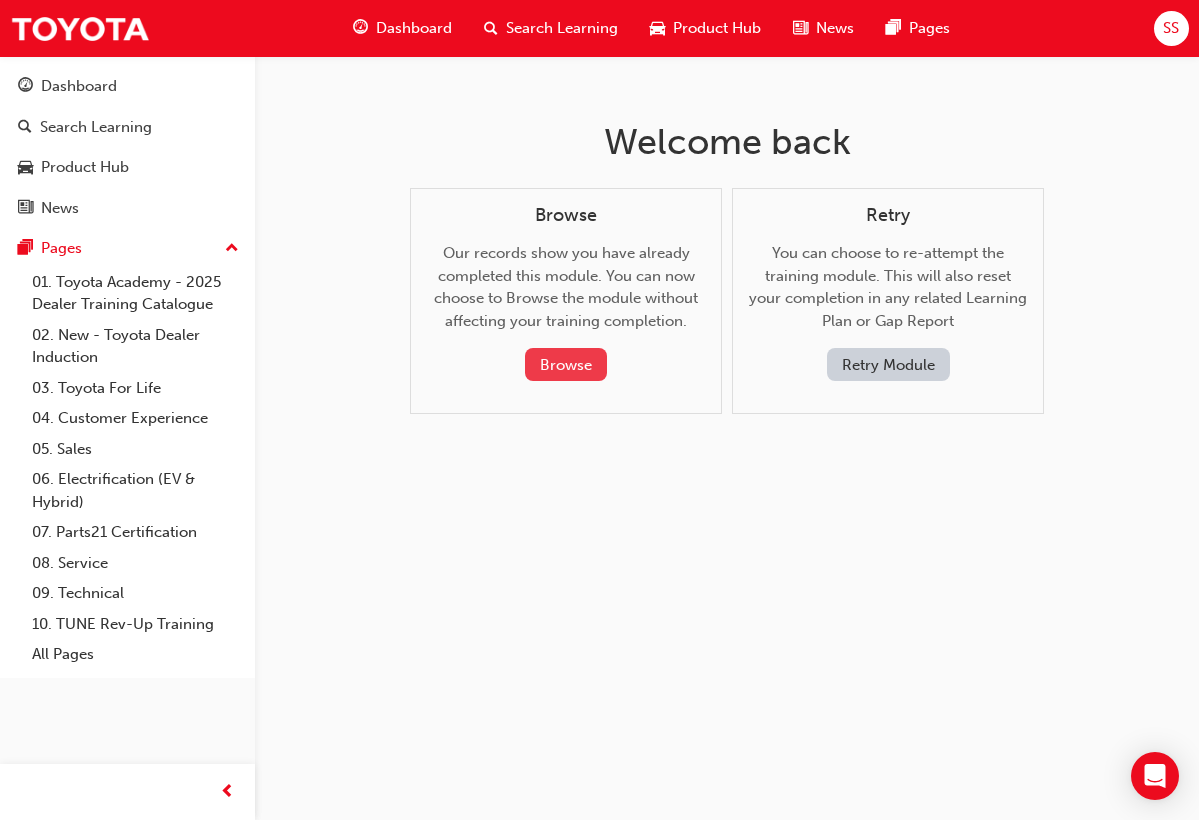 click on "Browse" at bounding box center (566, 364) 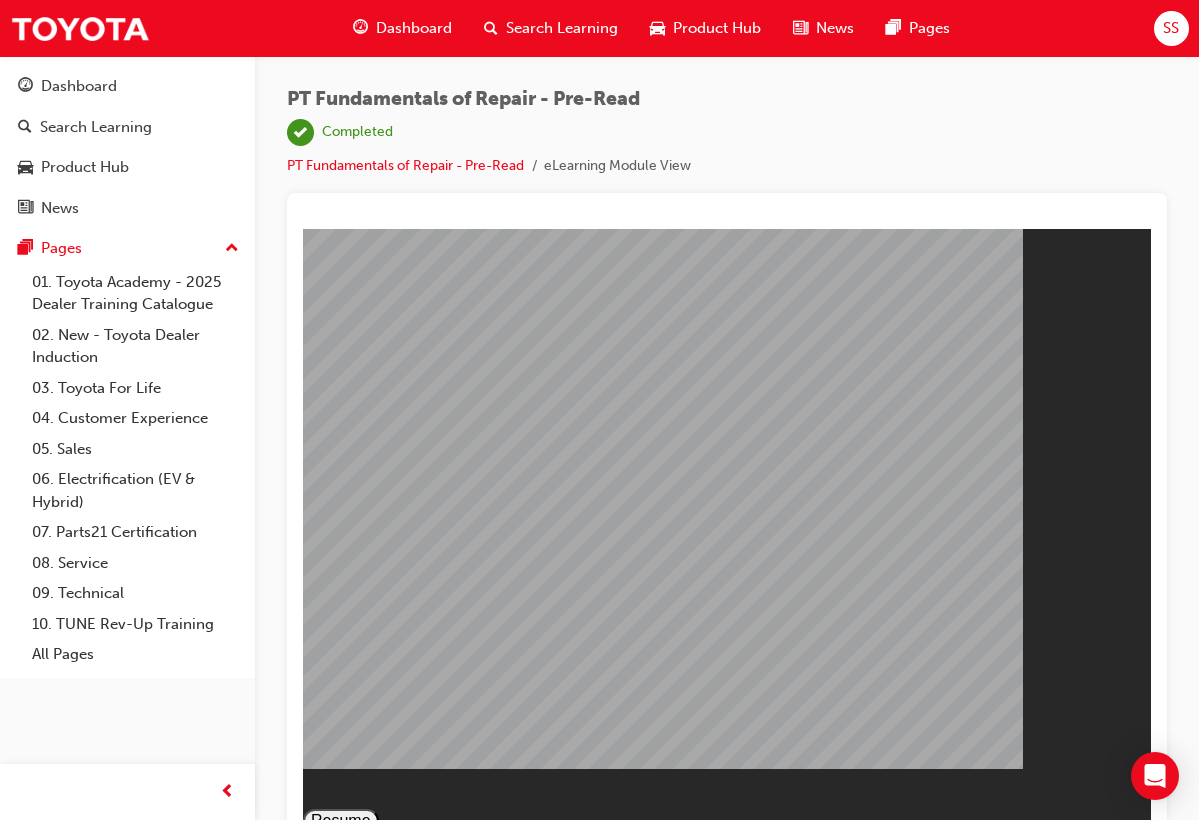 scroll, scrollTop: 0, scrollLeft: 0, axis: both 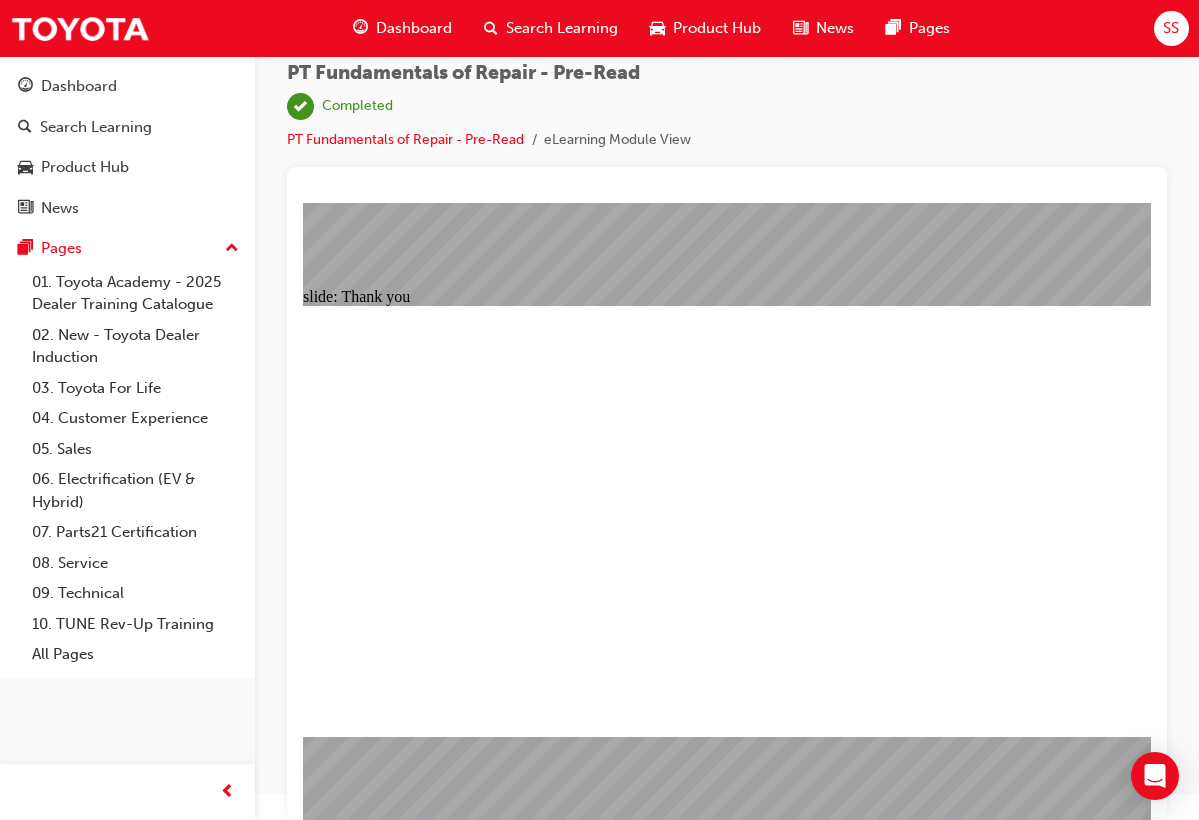 click 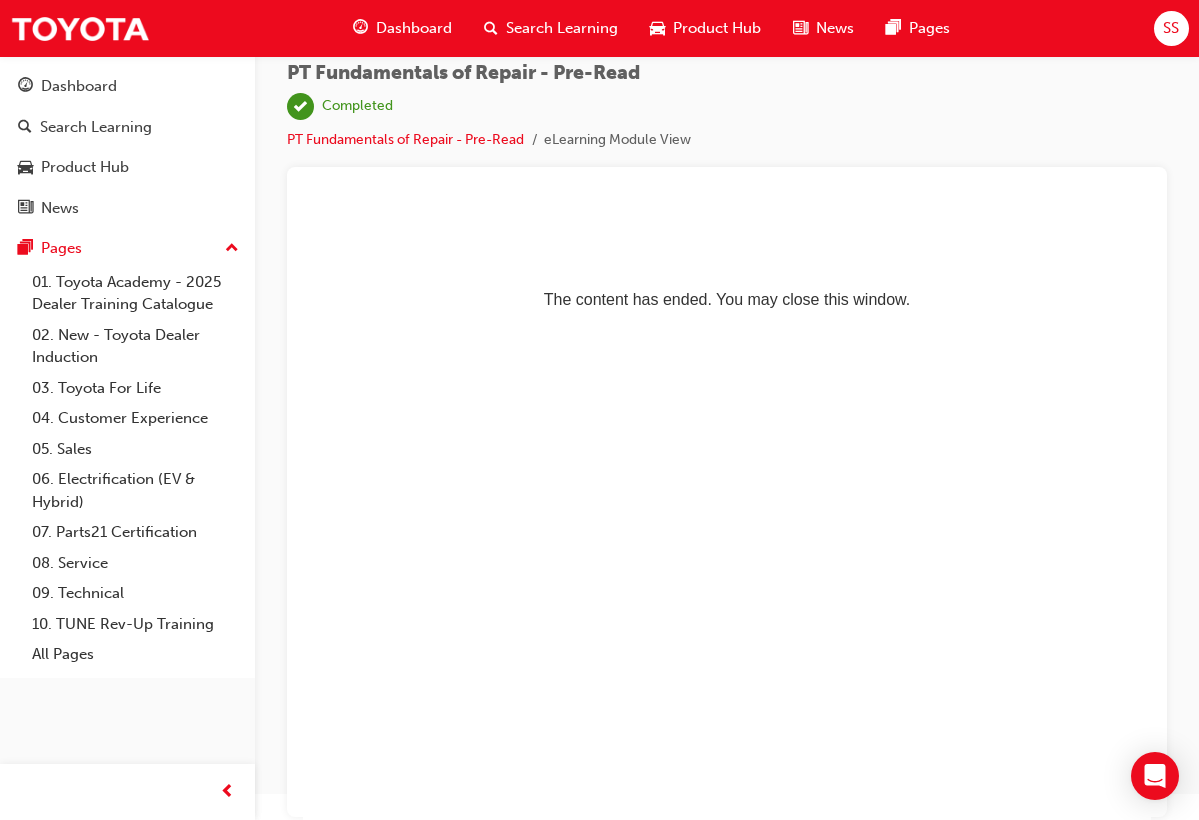 scroll, scrollTop: 0, scrollLeft: 0, axis: both 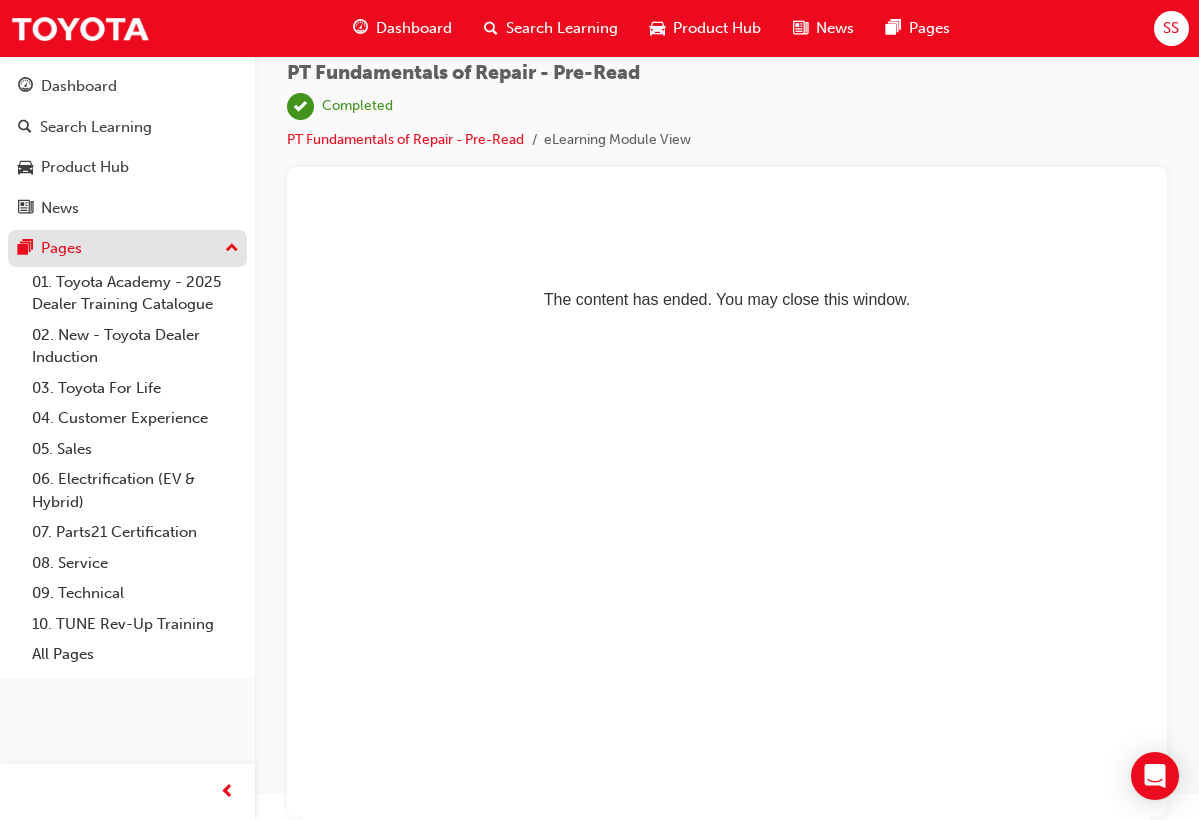 click on "Pages" at bounding box center [127, 248] 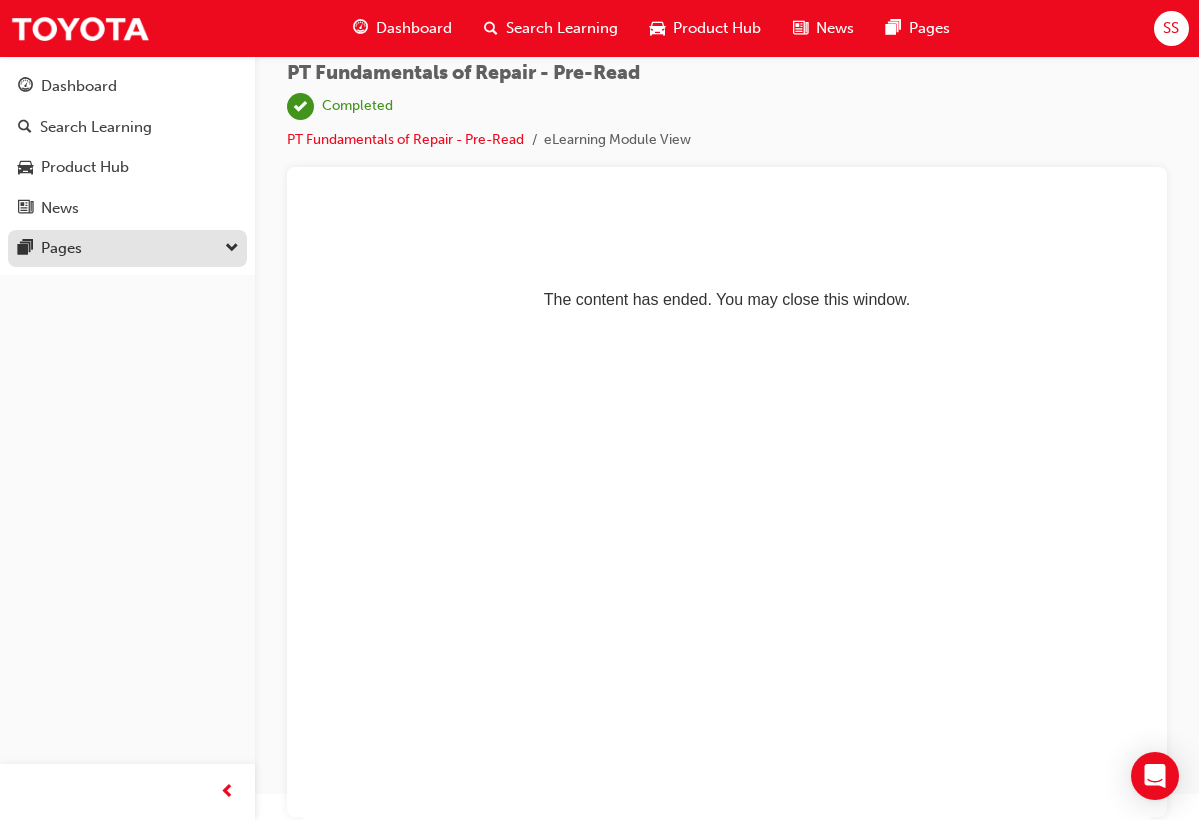 click on "Pages" at bounding box center (127, 248) 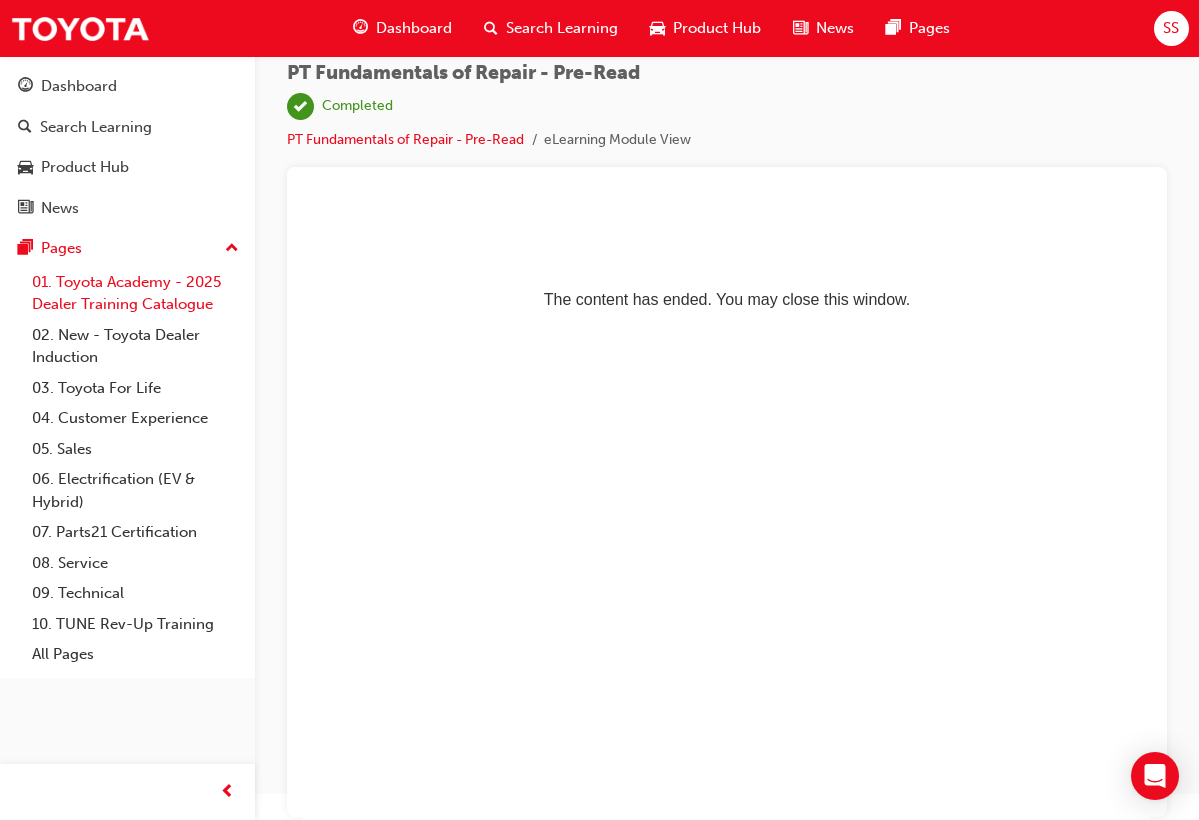 click on "01. Toyota Academy - 2025 Dealer Training Catalogue" at bounding box center (135, 293) 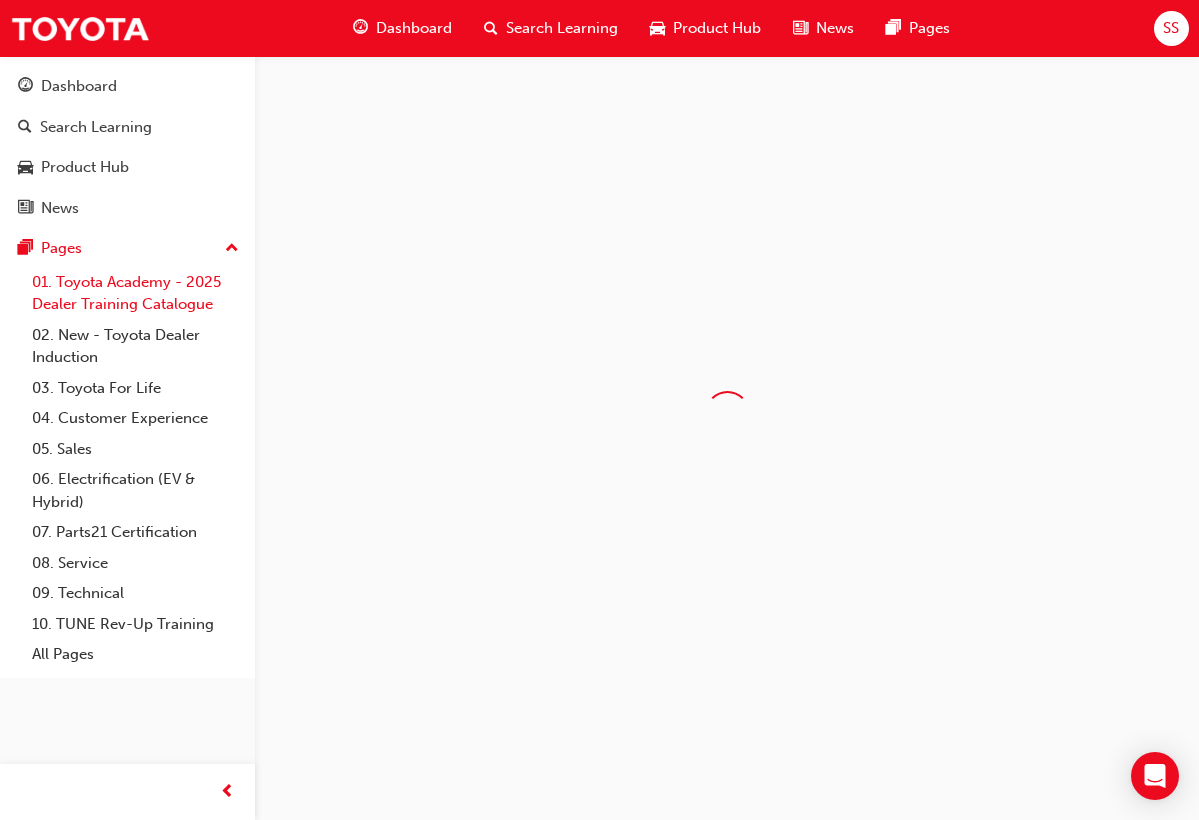 scroll, scrollTop: 0, scrollLeft: 0, axis: both 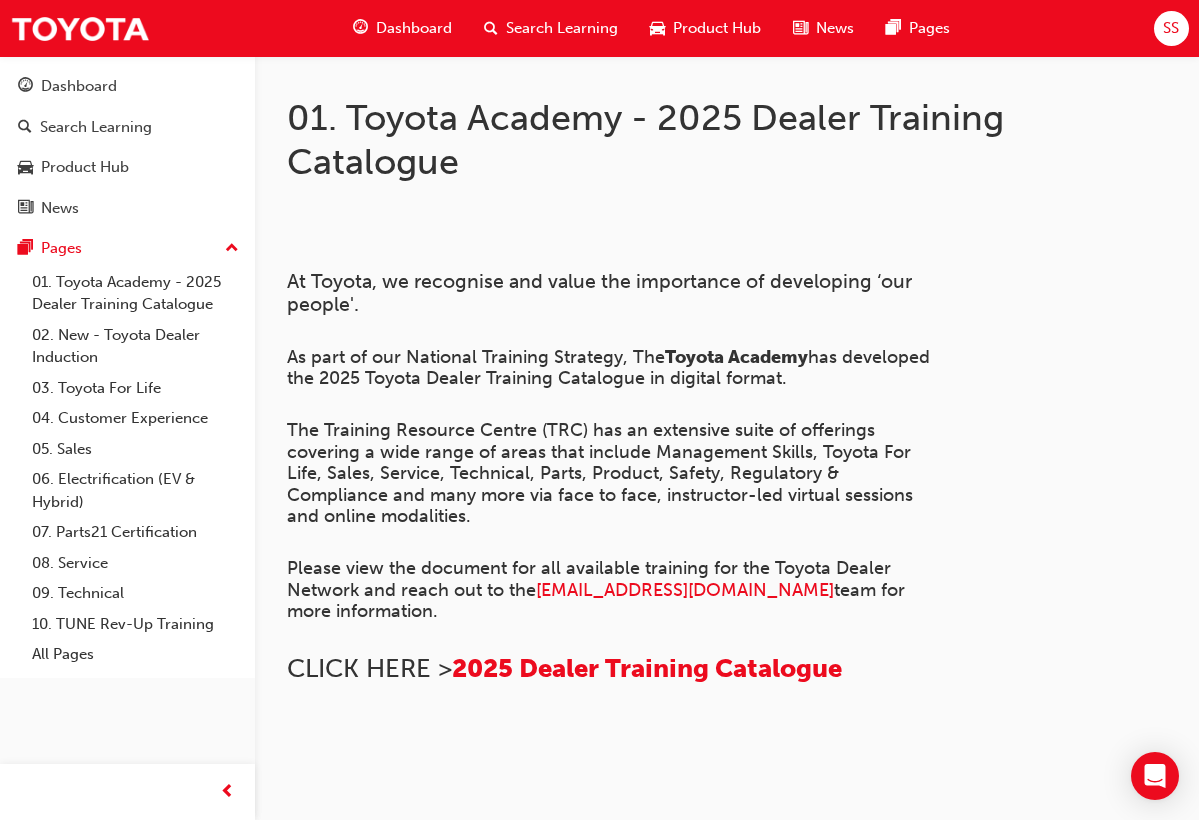 click on "Dashboard Search Learning Product Hub News Pages" at bounding box center [127, 147] 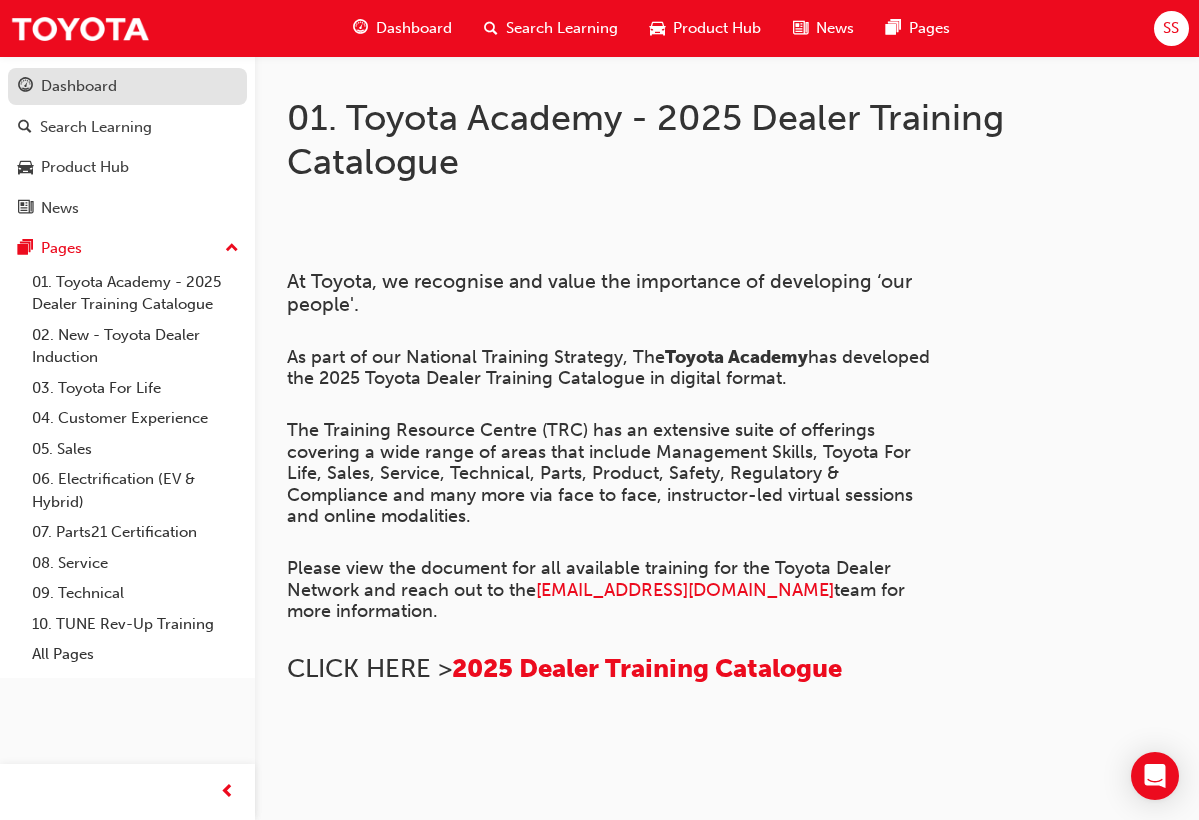 click on "Dashboard" at bounding box center (127, 86) 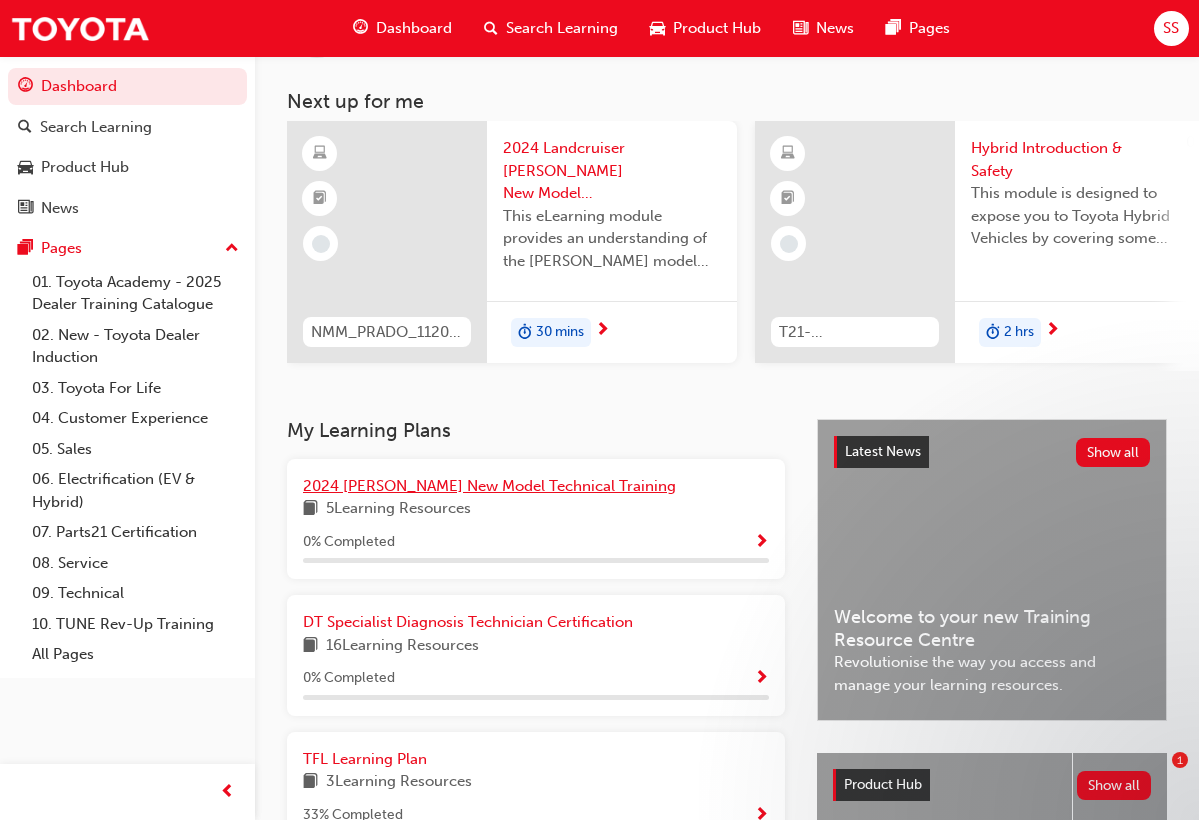 scroll, scrollTop: 580, scrollLeft: 0, axis: vertical 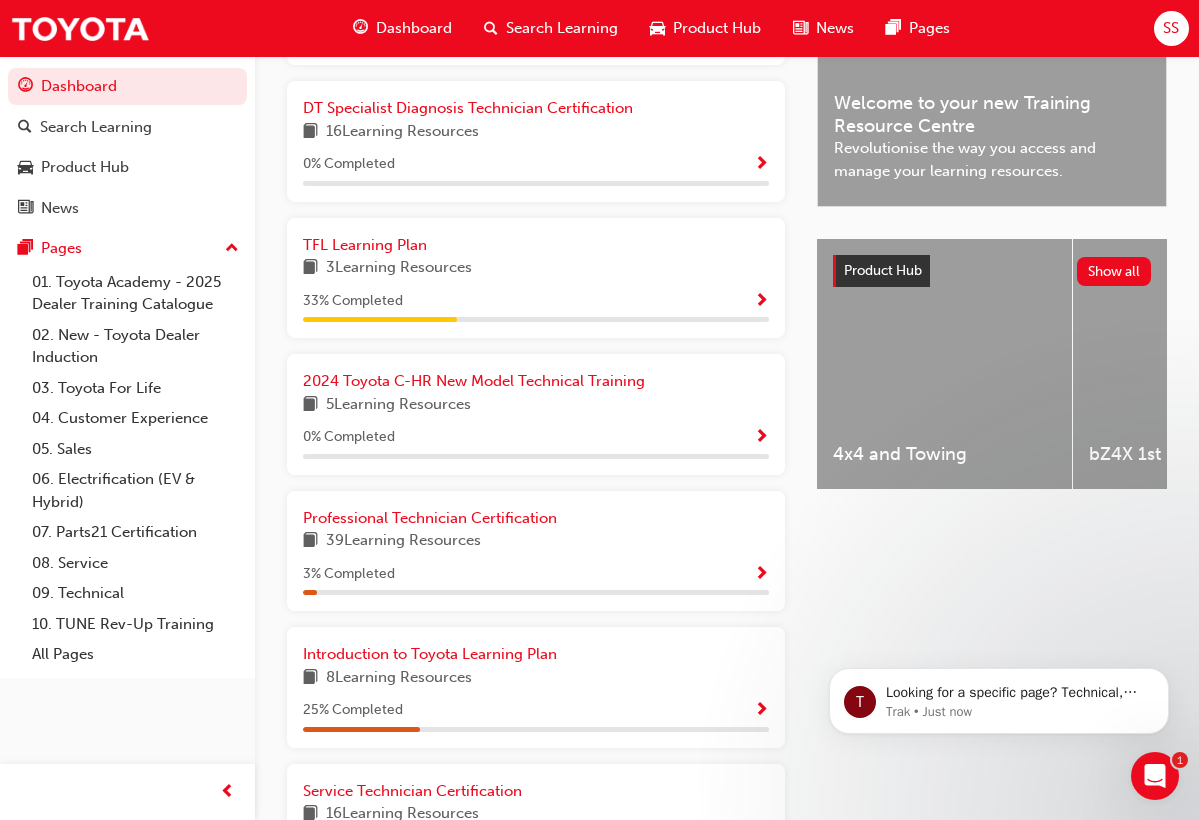 click on "39  Learning Resources" at bounding box center [536, 541] 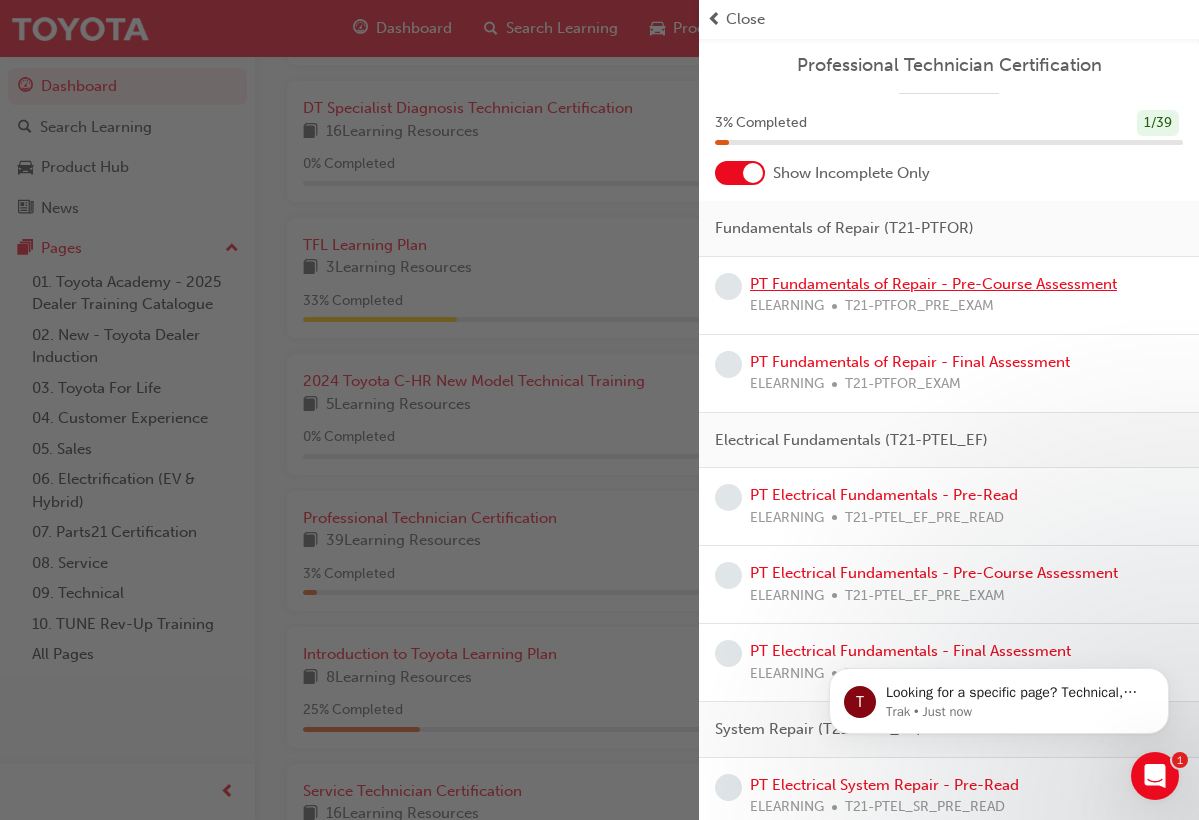 scroll, scrollTop: 53, scrollLeft: 0, axis: vertical 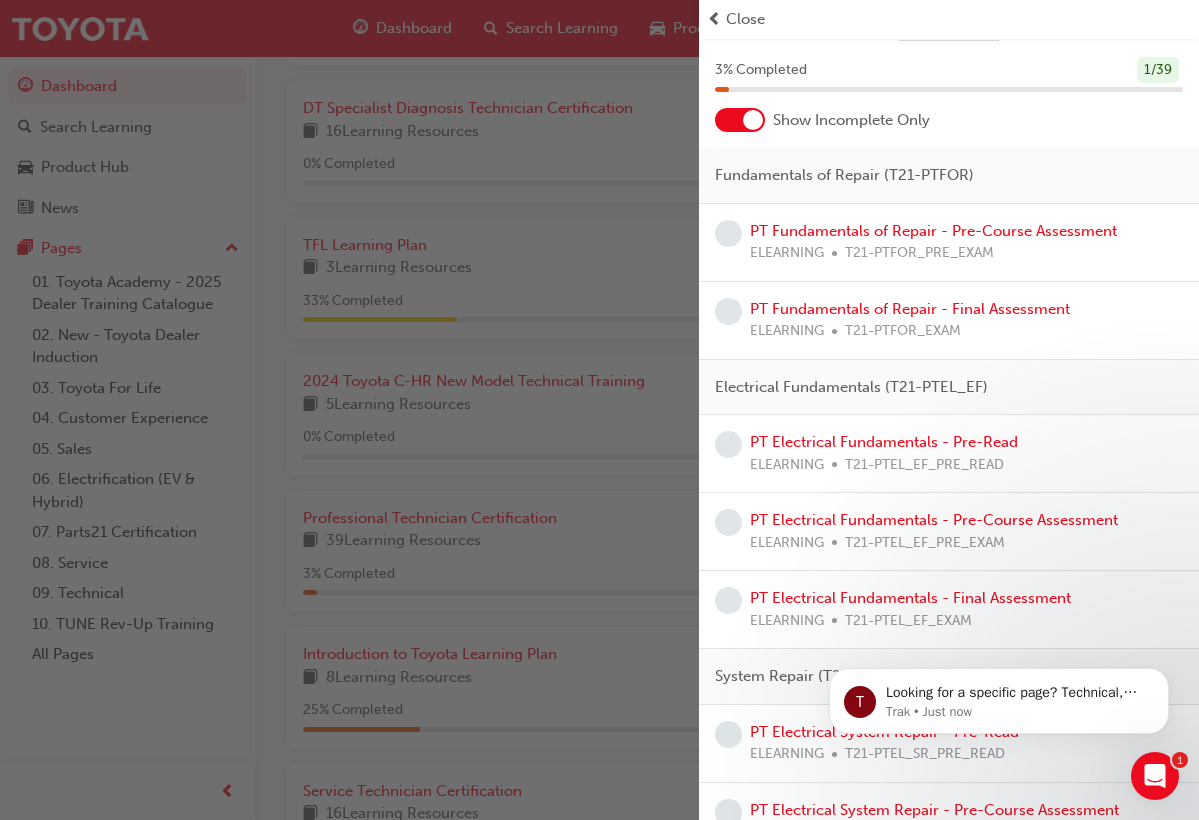 click at bounding box center [740, 120] 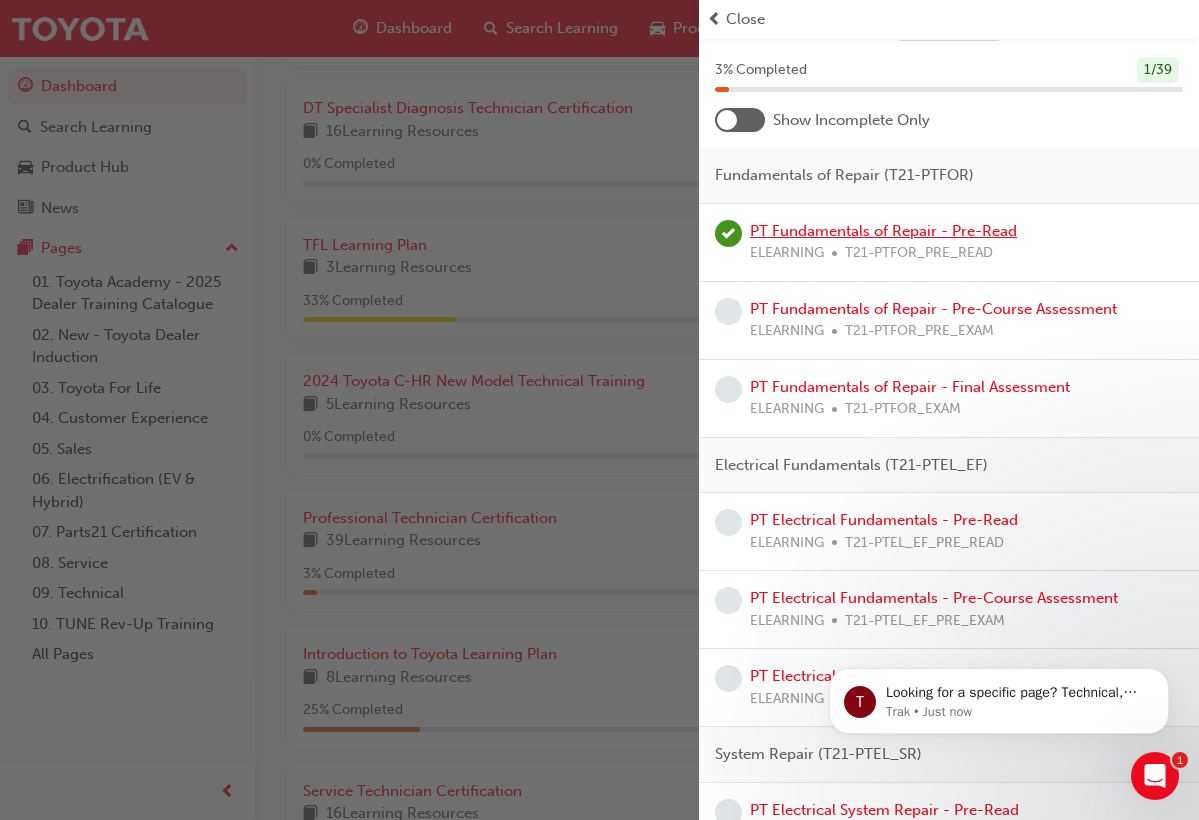 click on "PT Fundamentals of Repair - Pre-Read" at bounding box center (883, 231) 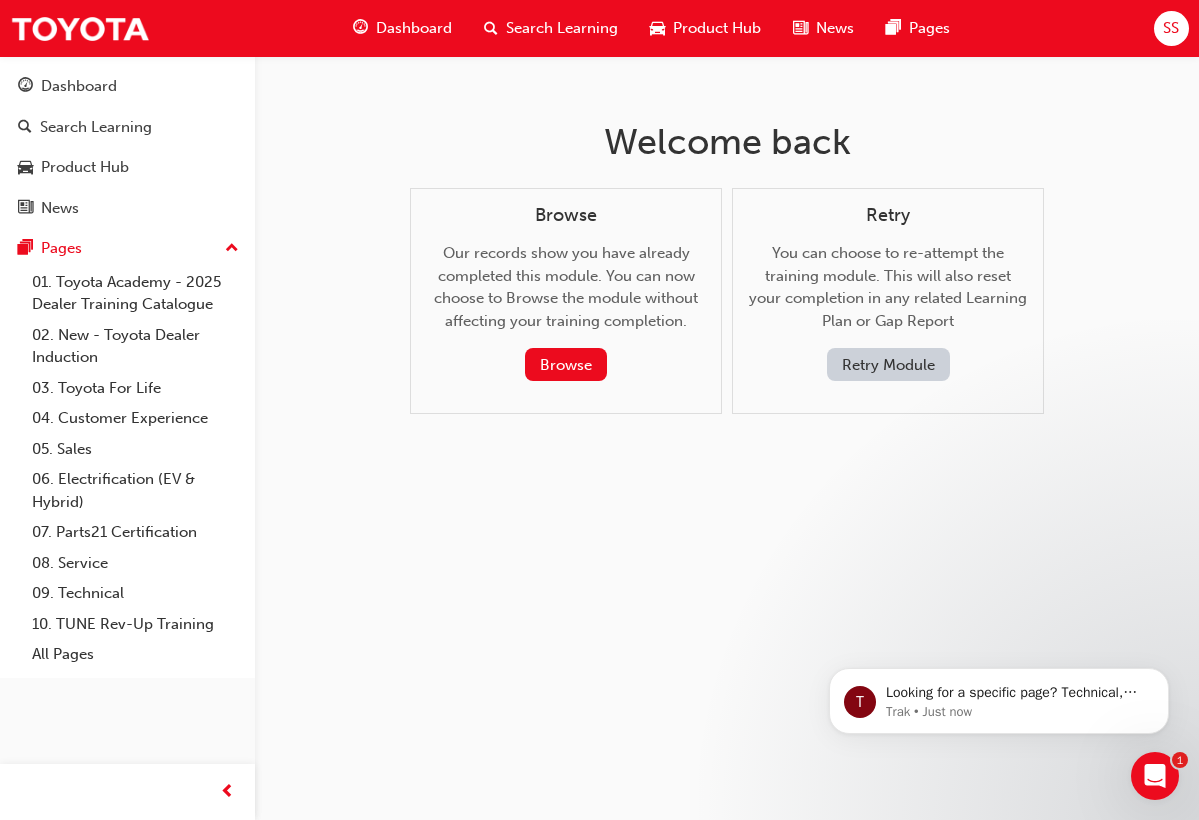 scroll, scrollTop: 0, scrollLeft: 0, axis: both 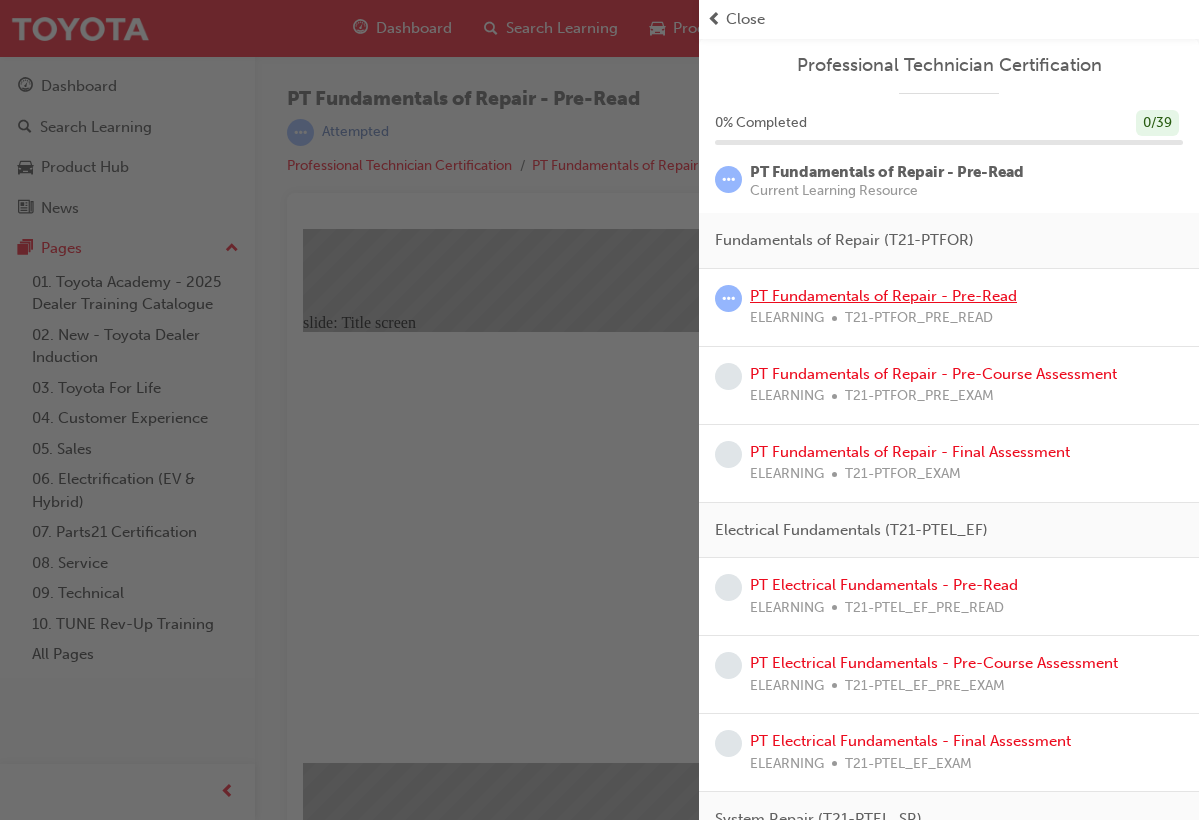 click on "PT Fundamentals of Repair - Pre-Read" at bounding box center [883, 296] 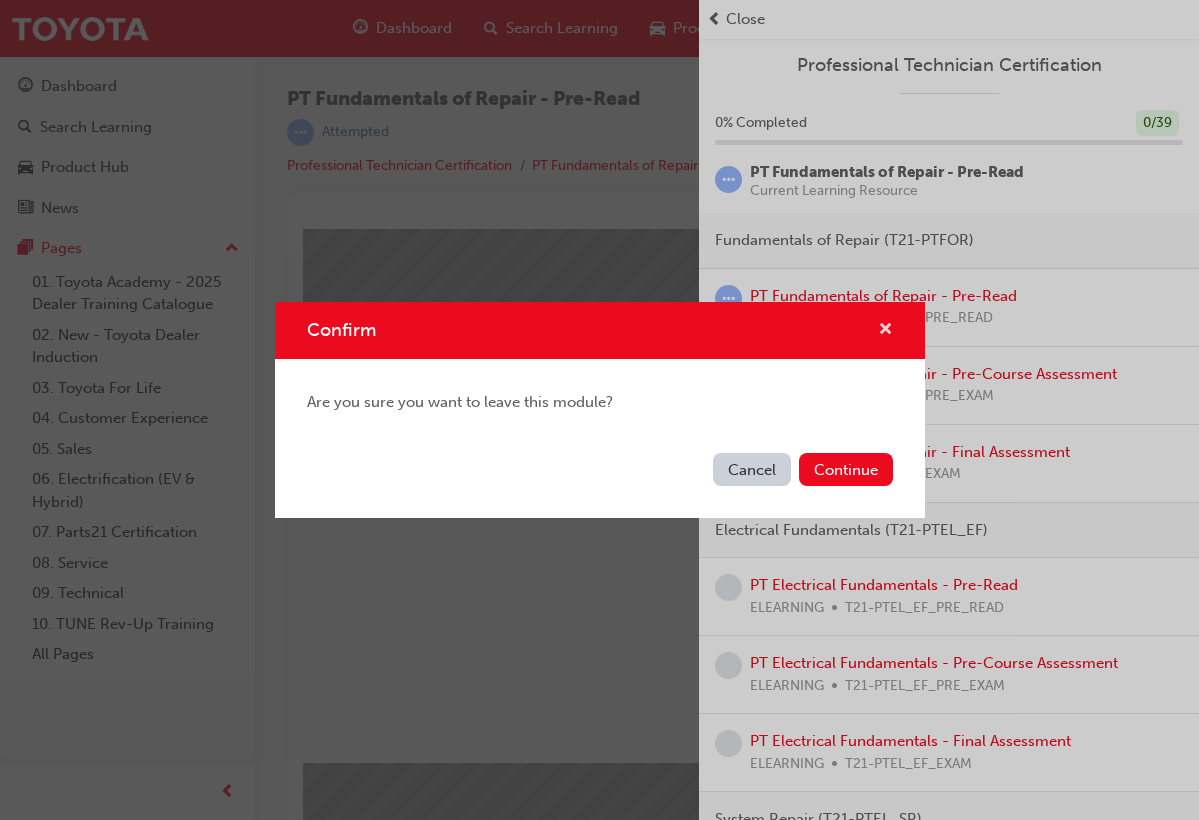 click at bounding box center [885, 331] 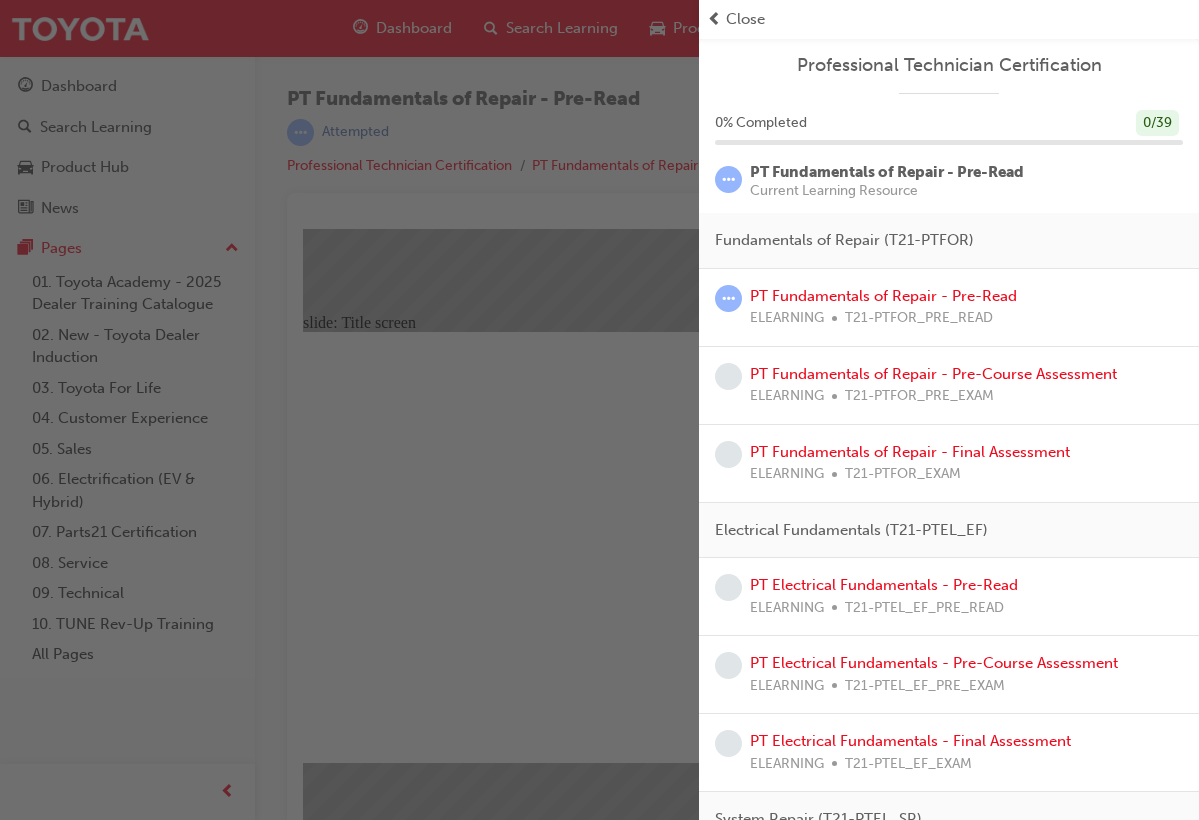click at bounding box center [349, 410] 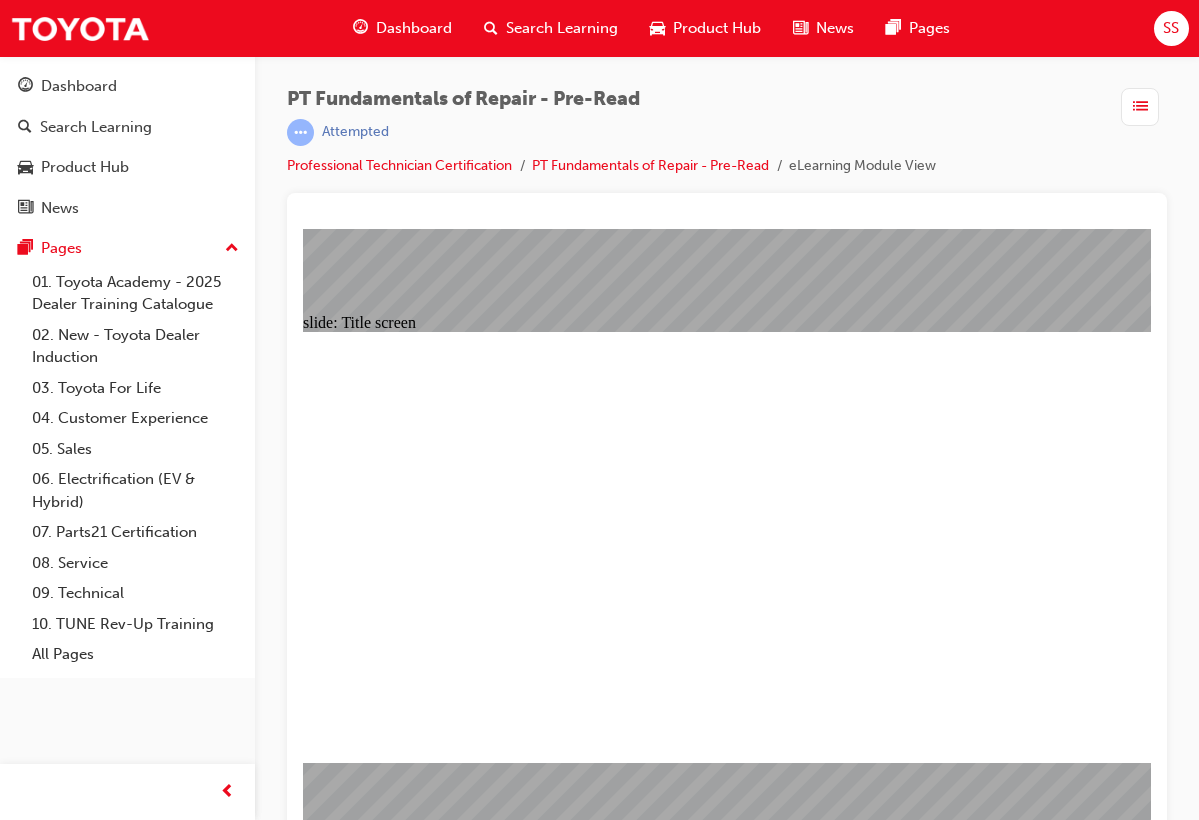 click 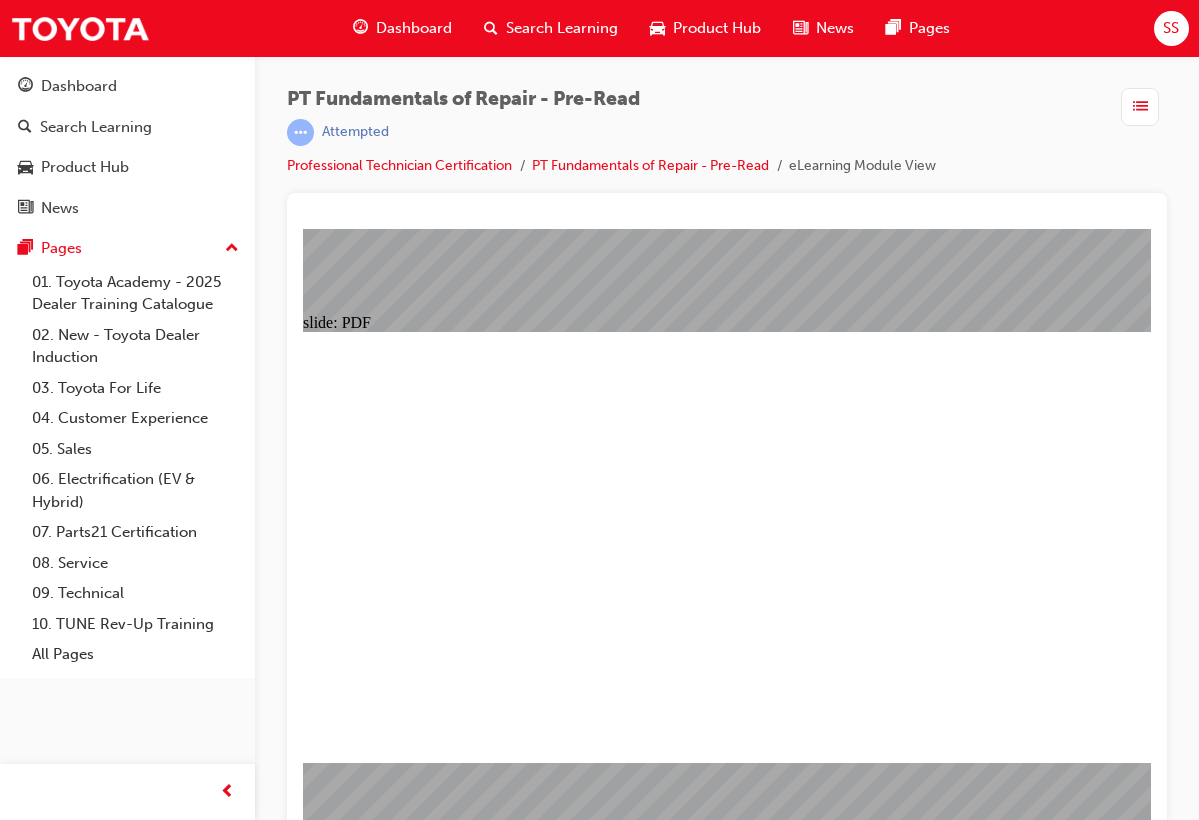 click 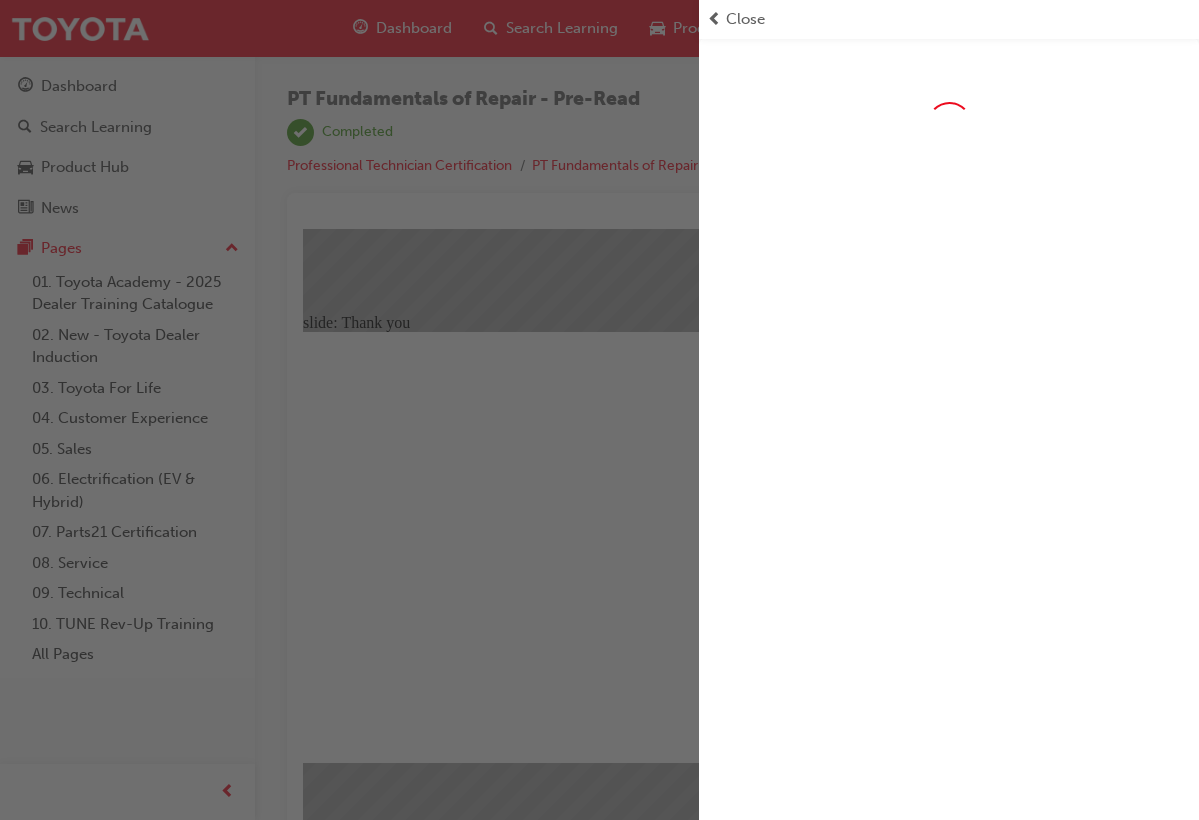 click at bounding box center [349, 410] 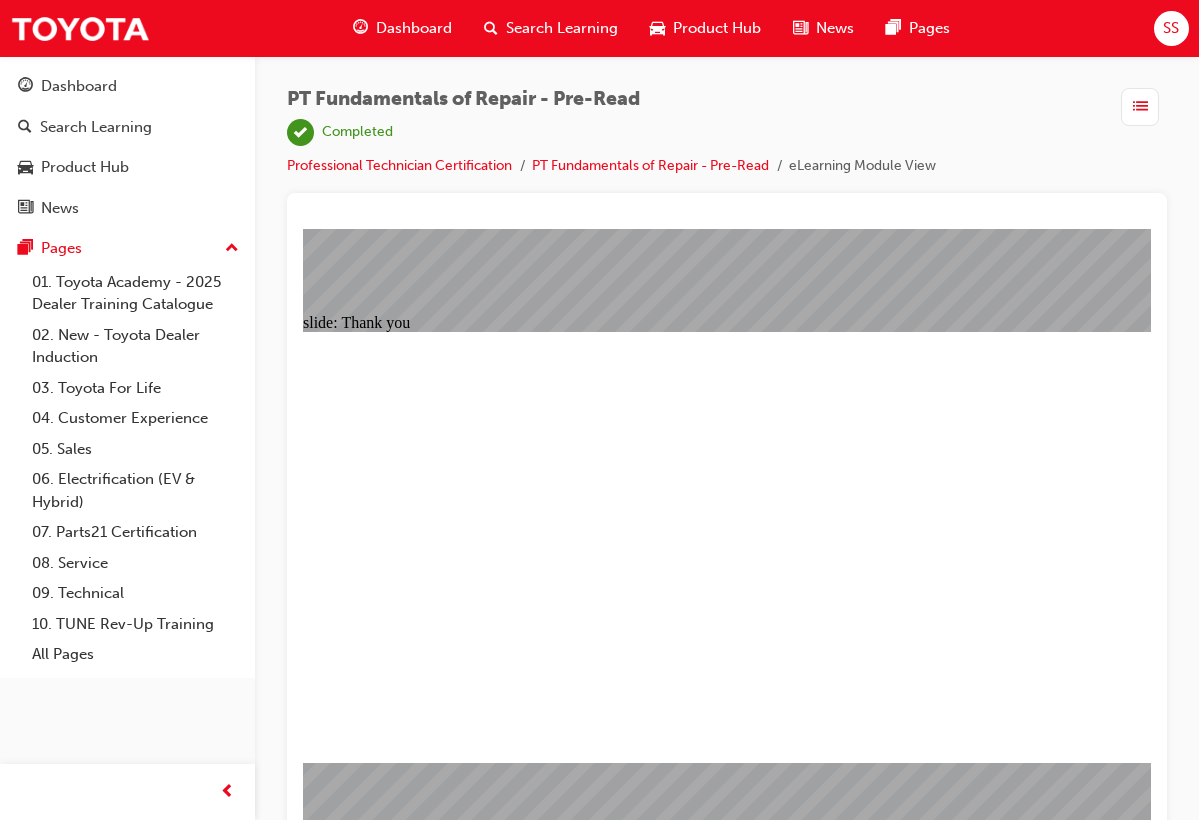 click at bounding box center [1140, 107] 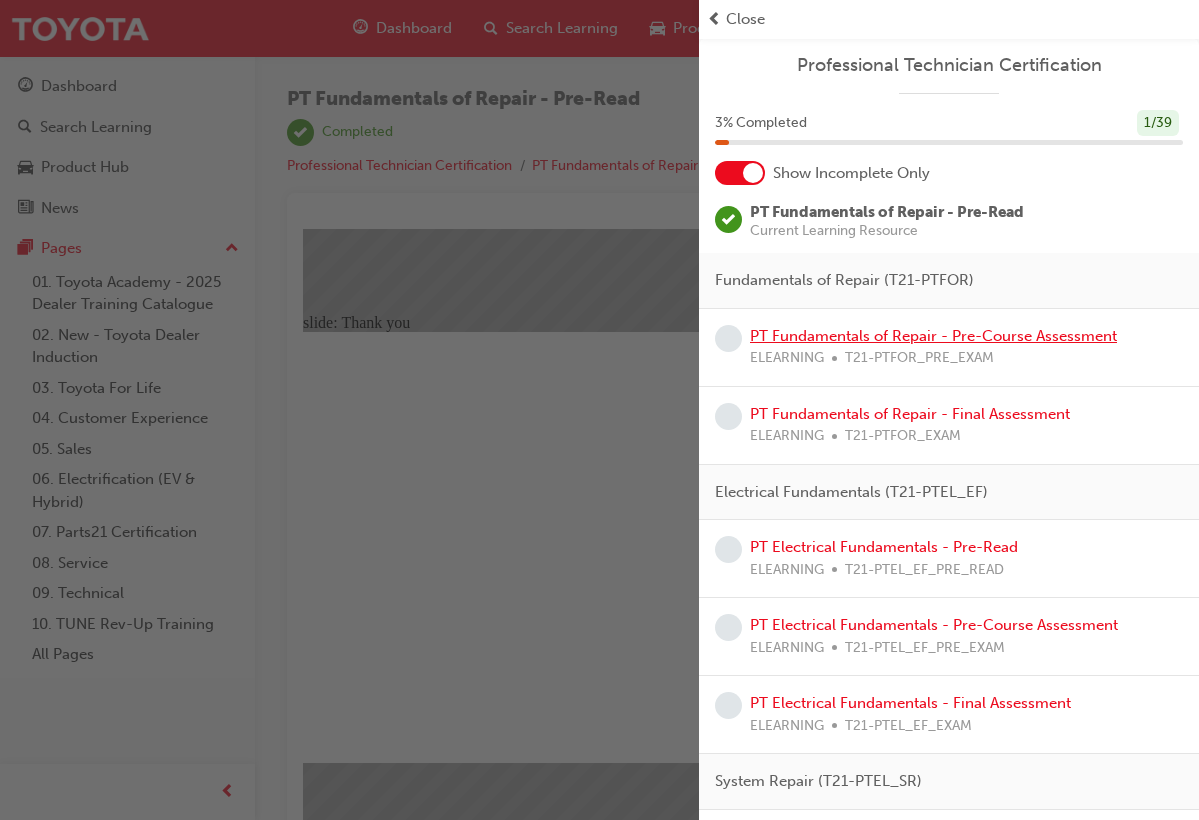 click on "PT Fundamentals of Repair - Pre-Course Assessment" at bounding box center [933, 336] 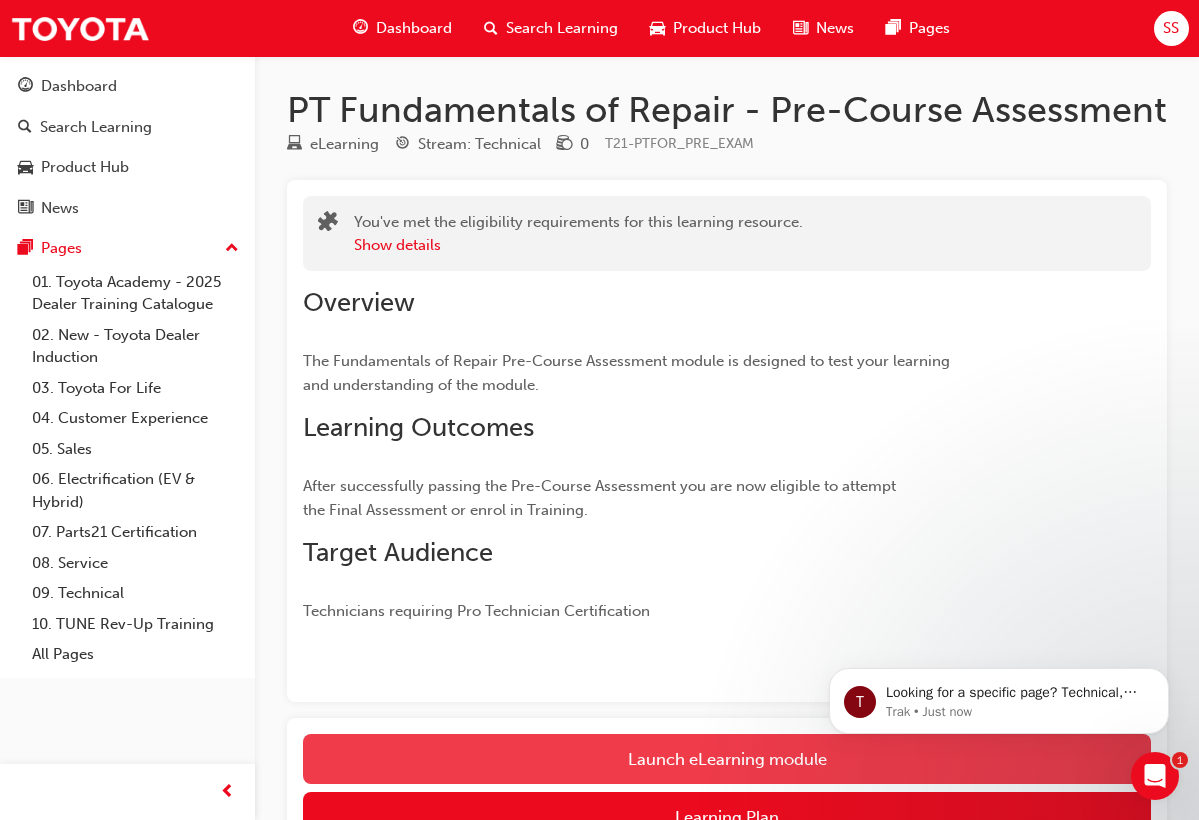 click on "Launch eLearning module" at bounding box center (727, 759) 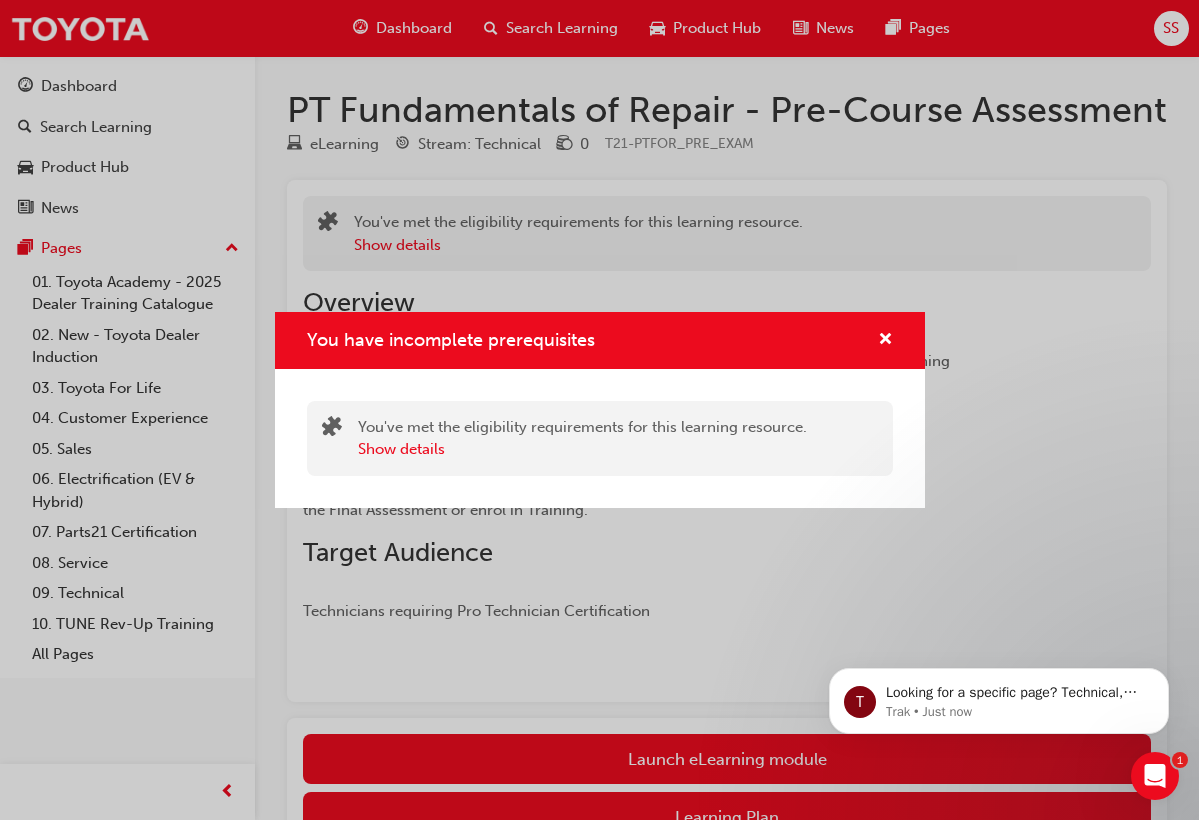 click on "You have incomplete prerequisites" at bounding box center (600, 340) 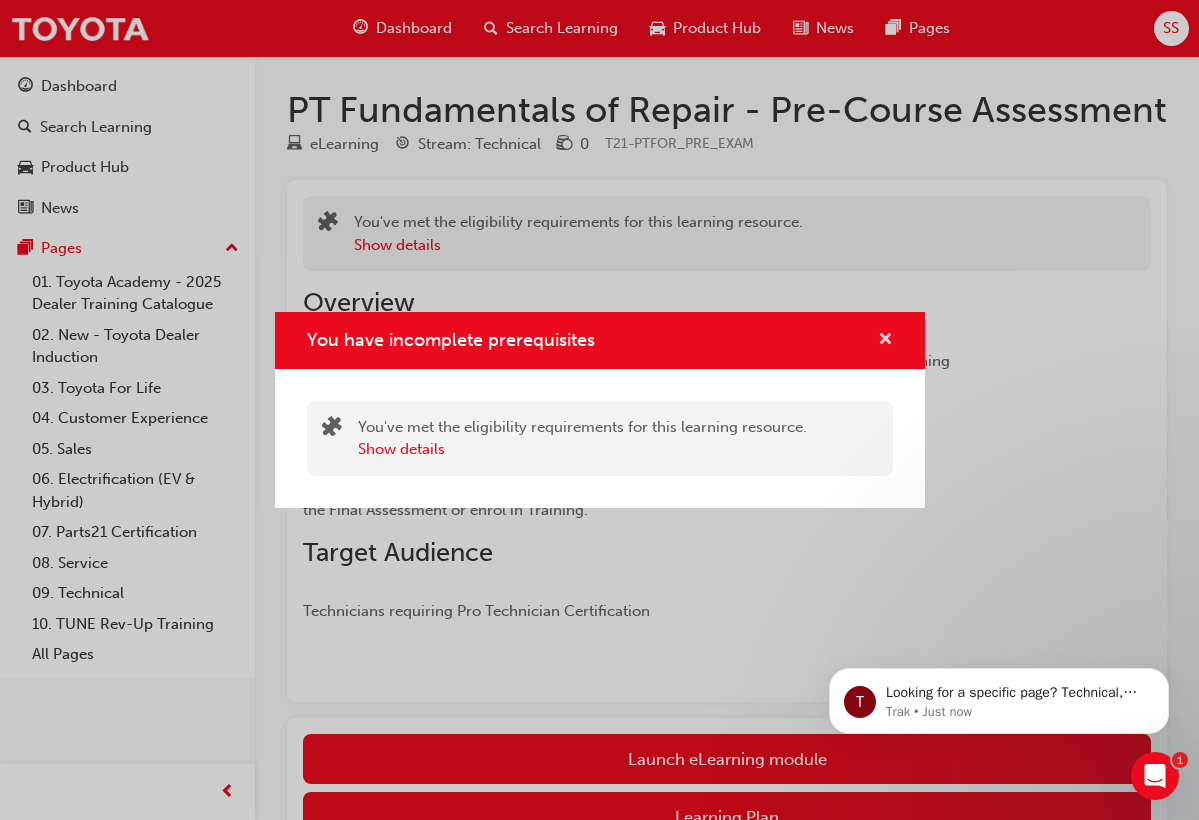 click at bounding box center [885, 341] 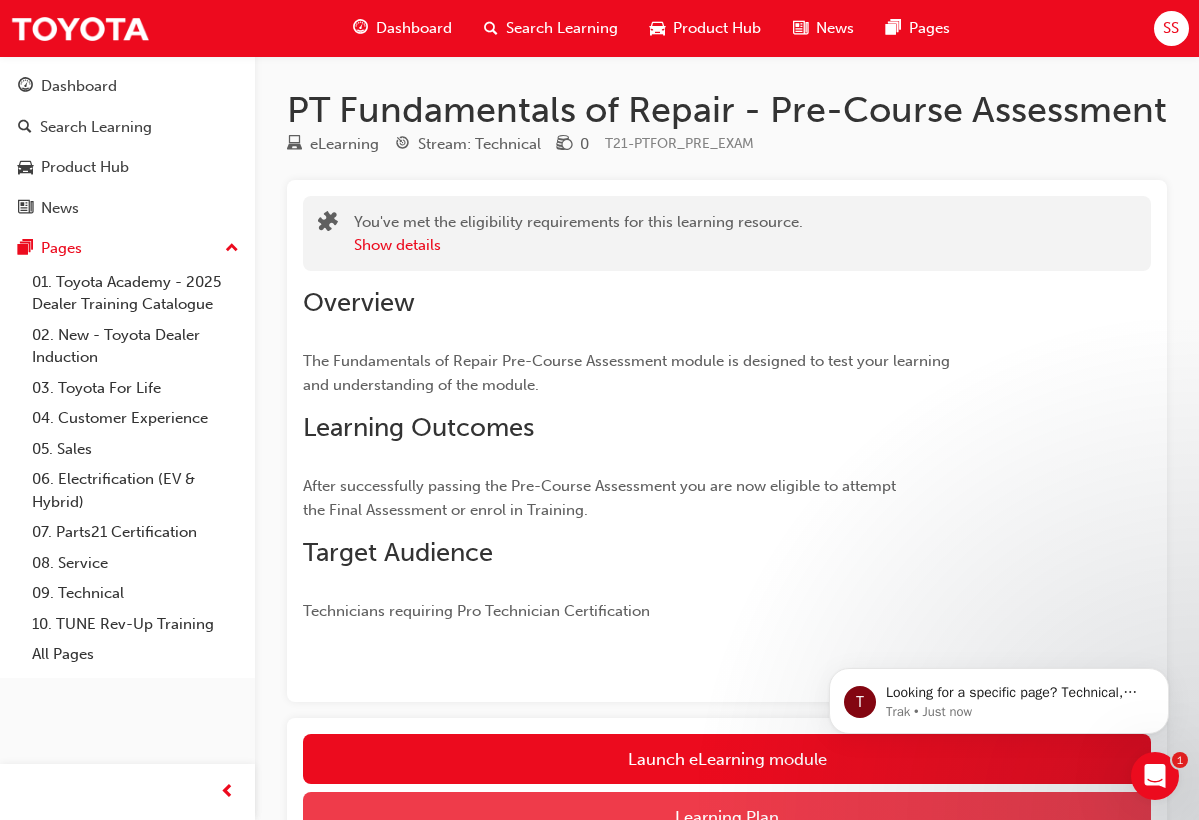 click on "Learning Plan" at bounding box center [727, 817] 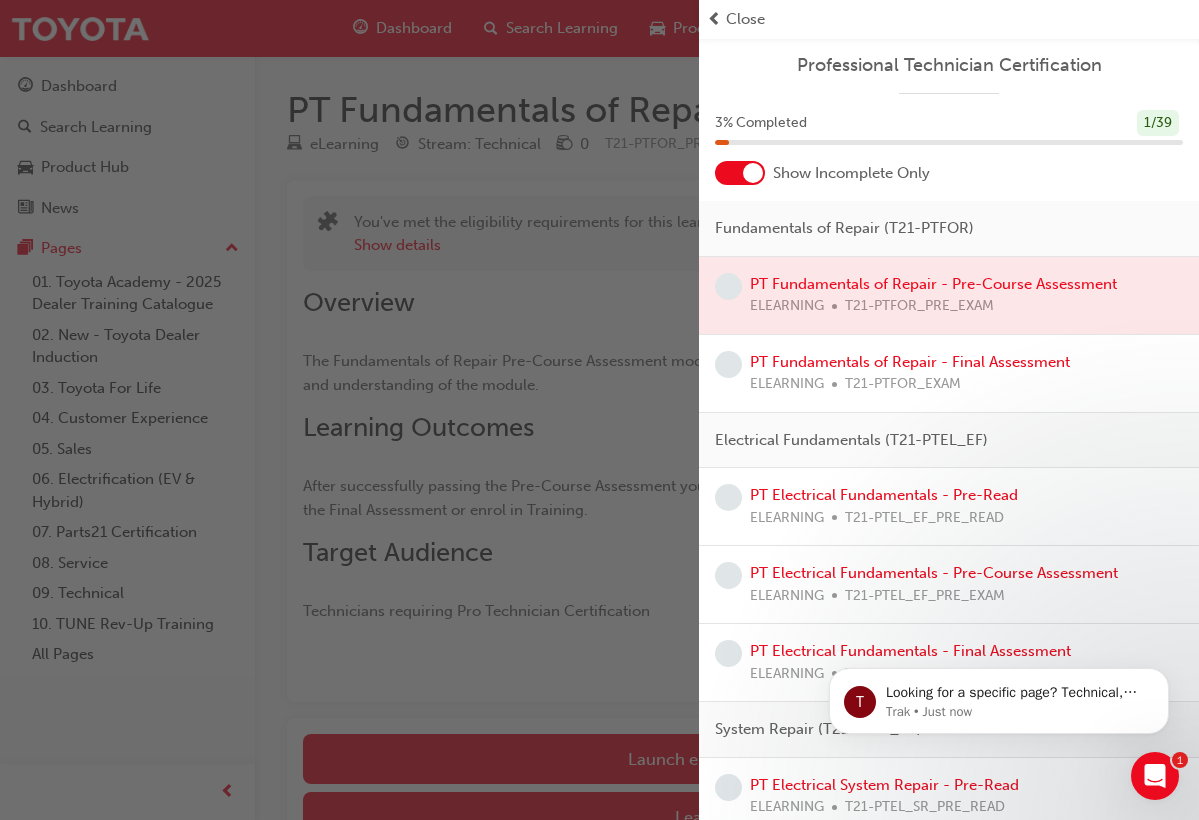 click at bounding box center [949, 295] 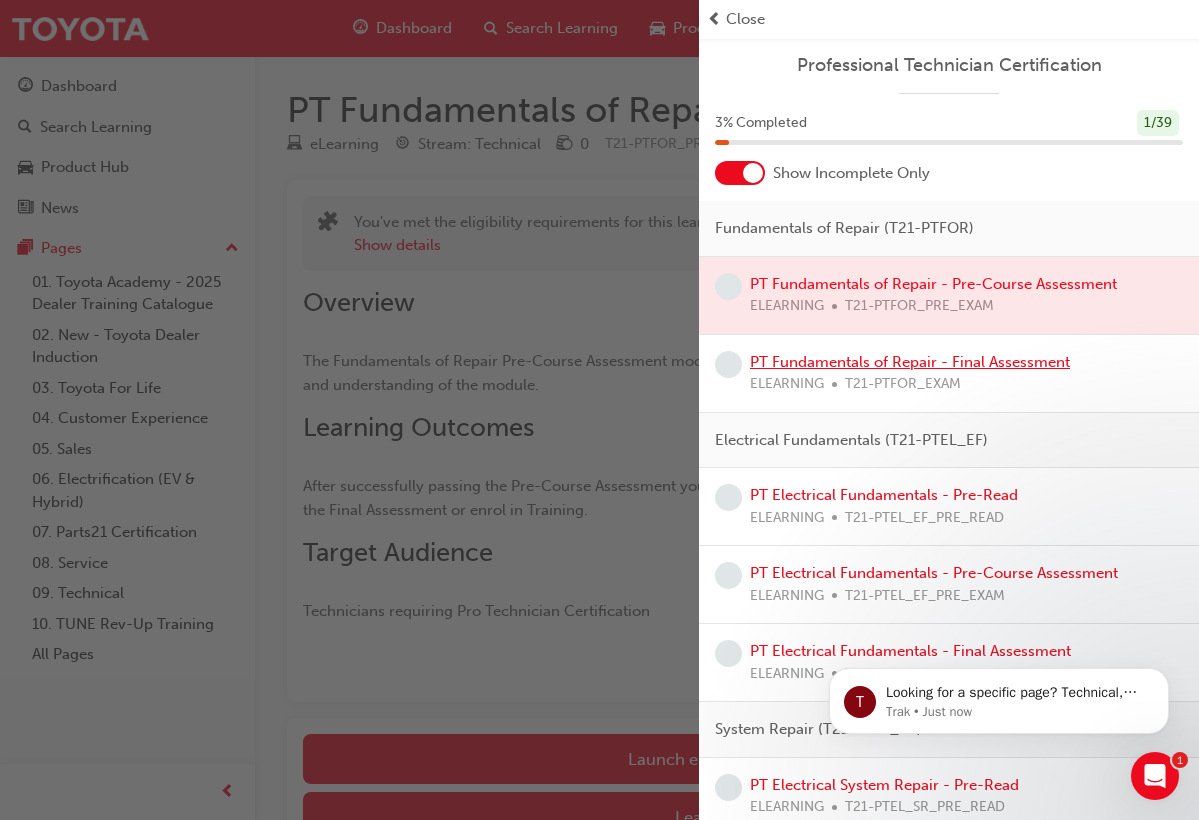 click on "PT Fundamentals of Repair - Final Assessment" at bounding box center (910, 362) 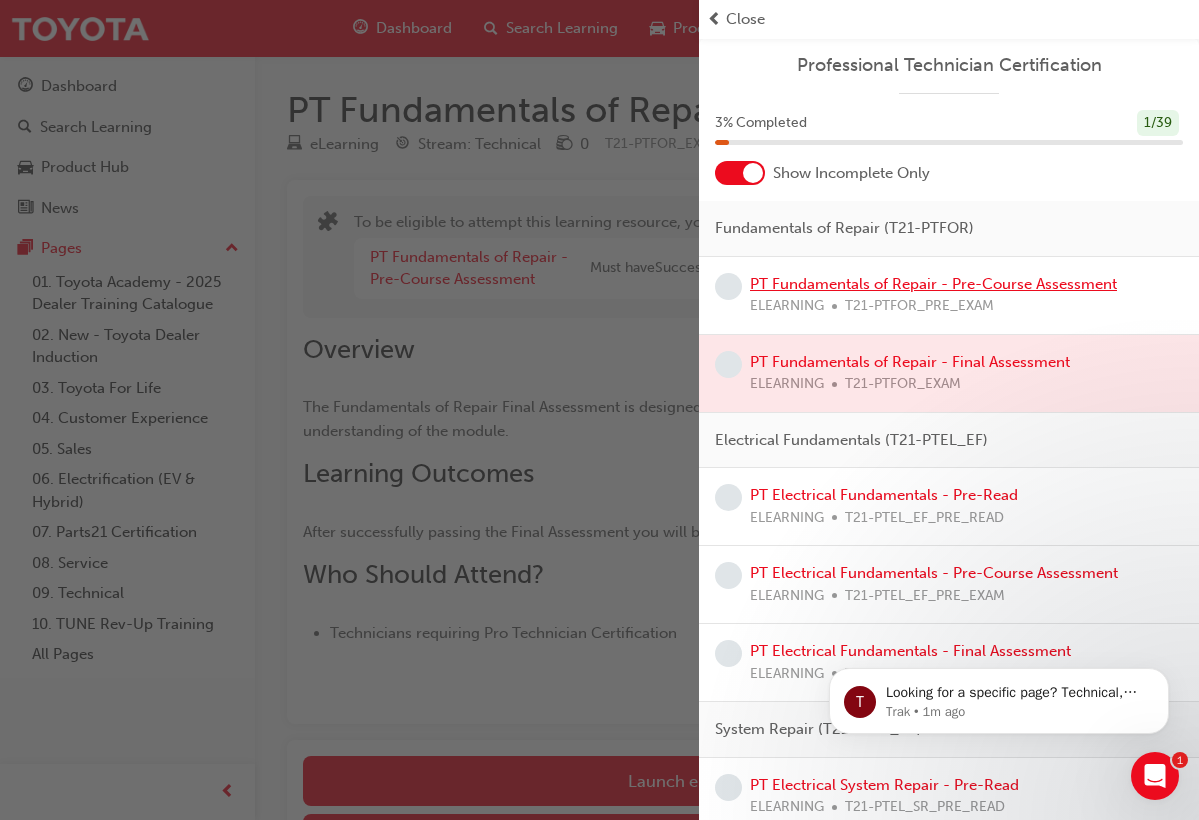 click on "PT Fundamentals of Repair - Pre-Course Assessment" at bounding box center [933, 284] 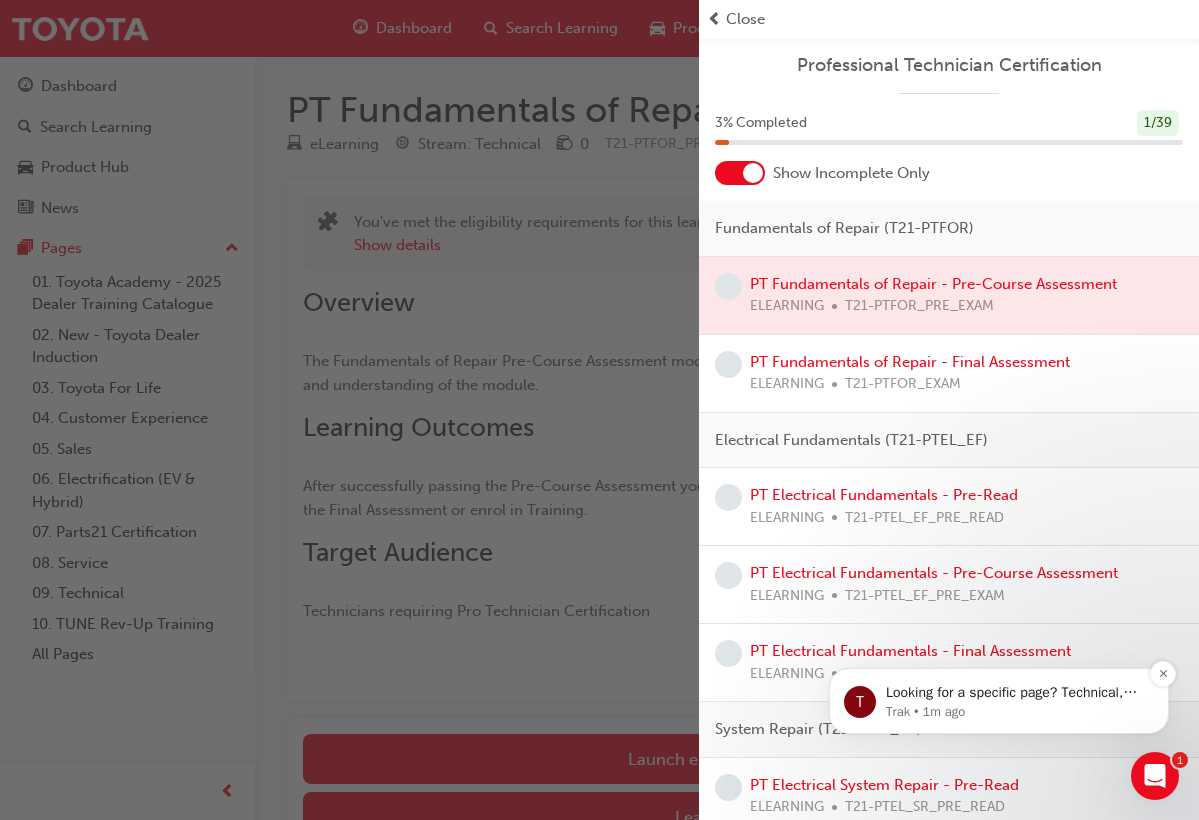 click on "Looking for a specific page? Technical, Toyota Network Training, Technical Training Calendars" at bounding box center (1015, 693) 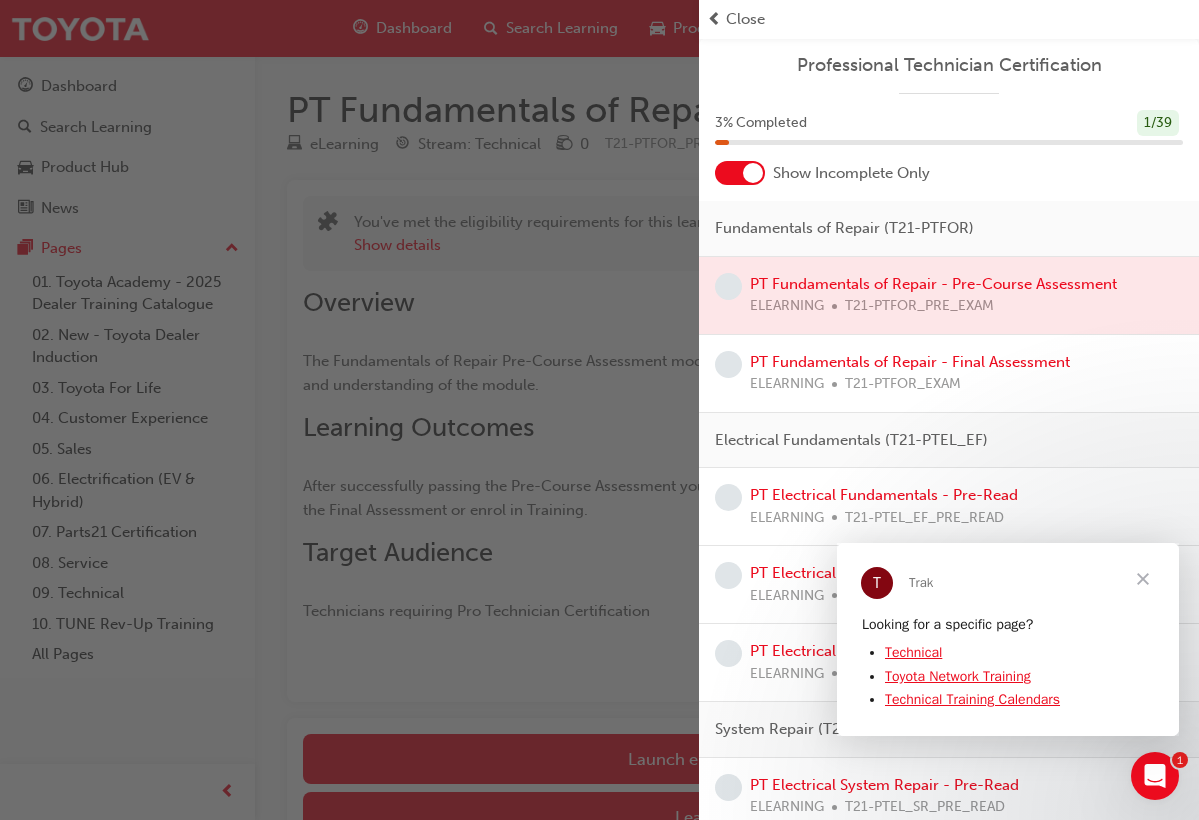 scroll, scrollTop: 0, scrollLeft: 0, axis: both 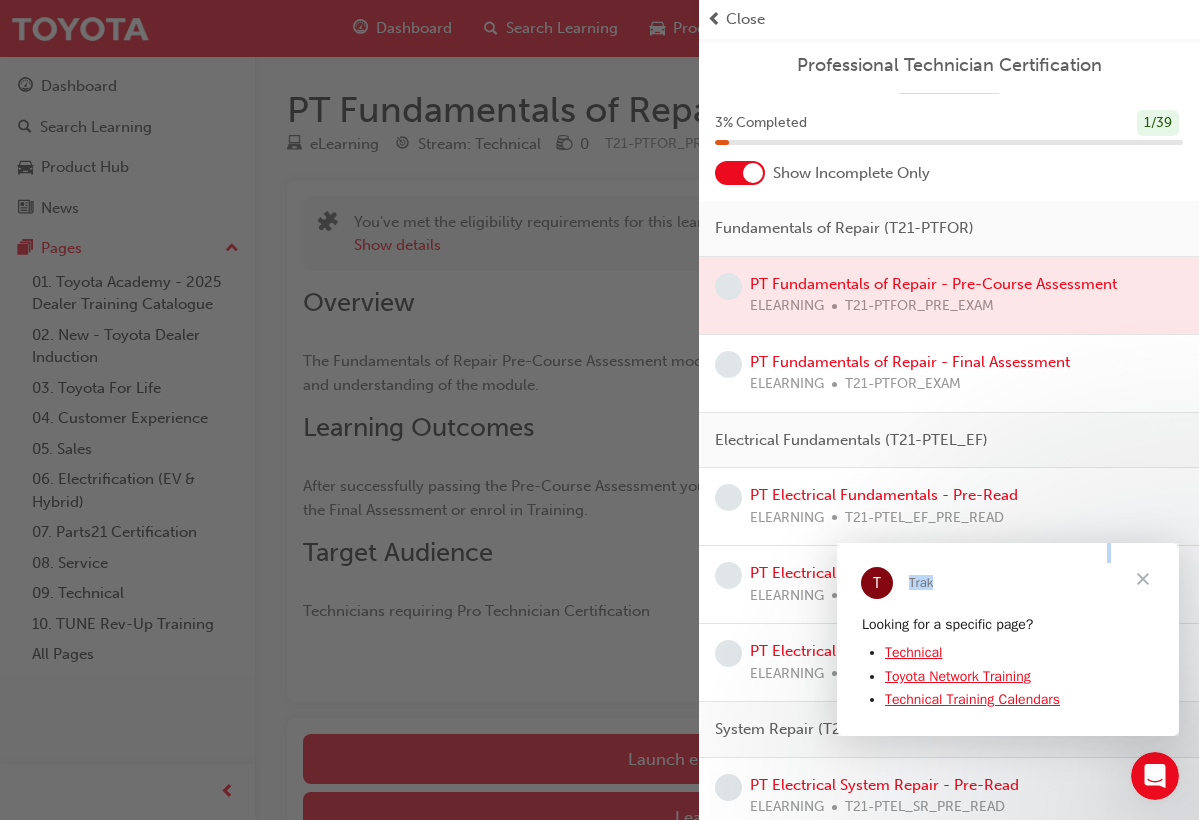 drag, startPoint x: 1152, startPoint y: 570, endPoint x: 852, endPoint y: 579, distance: 300.13498 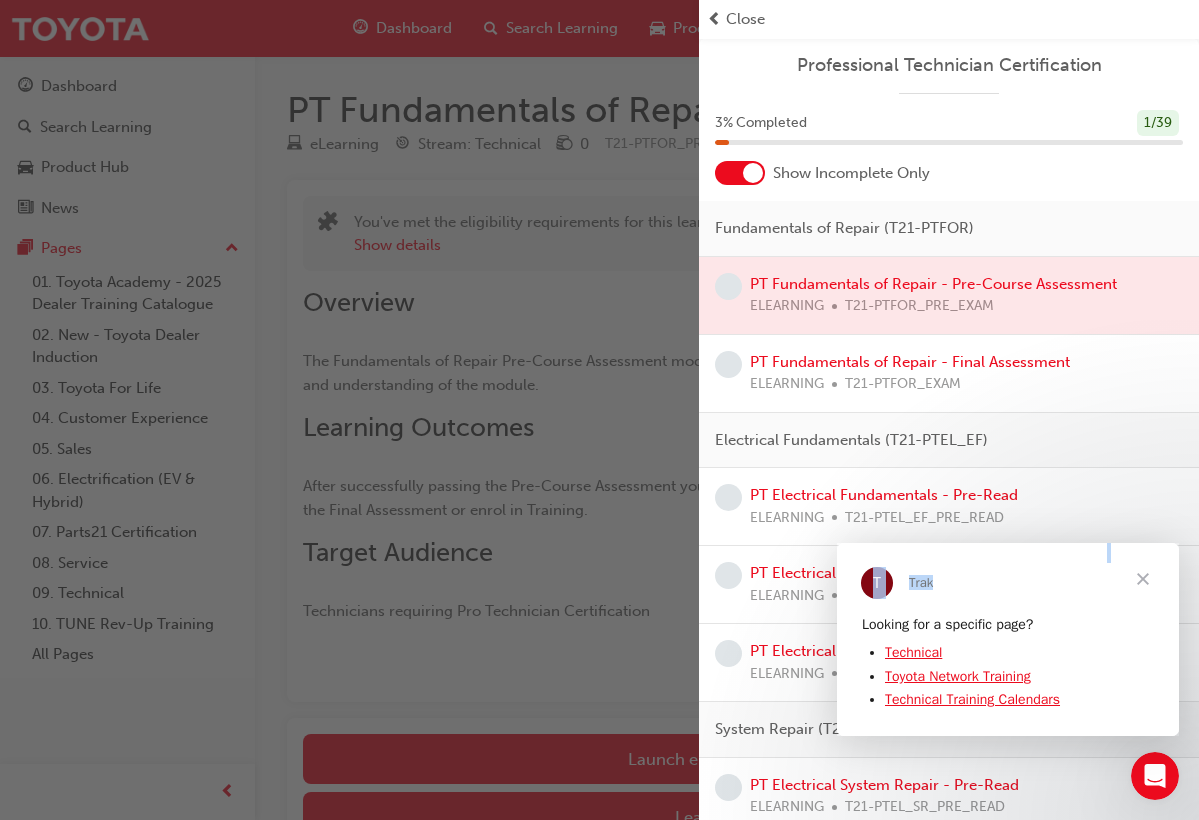 click at bounding box center [1143, 579] 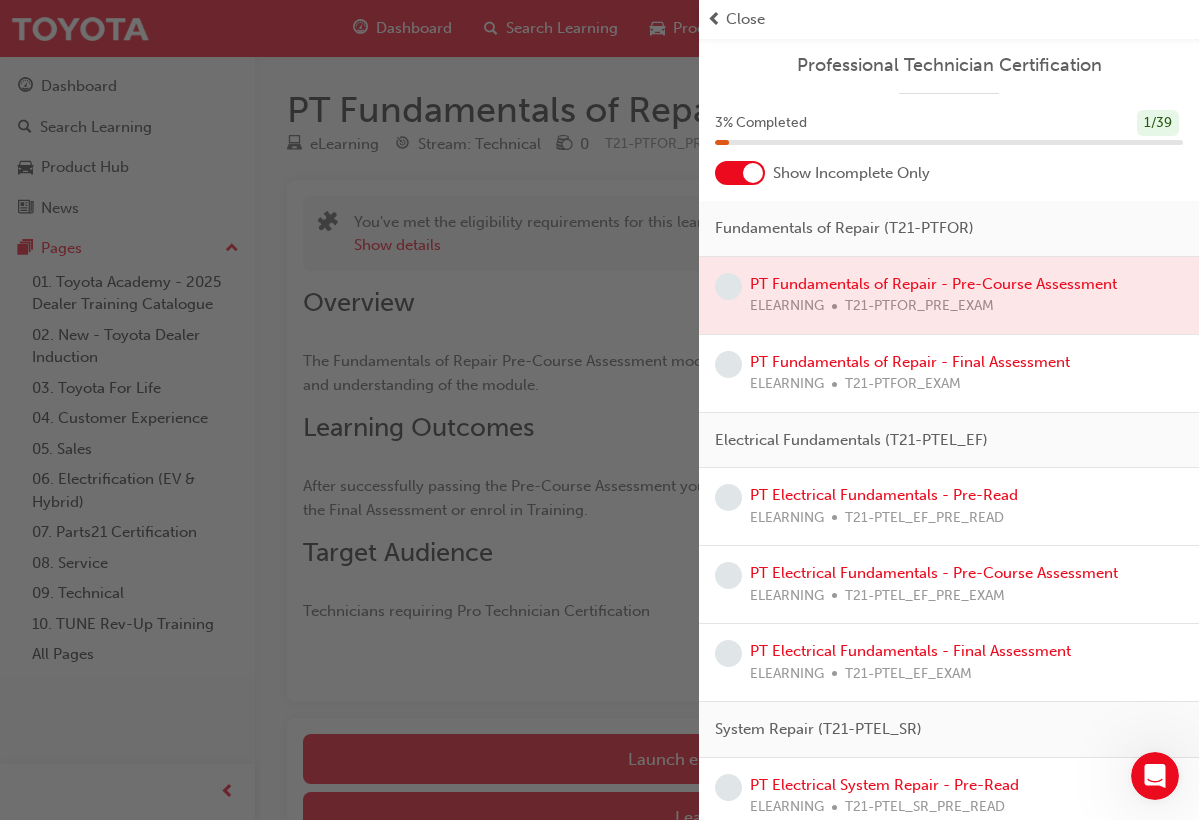 click at bounding box center (349, 410) 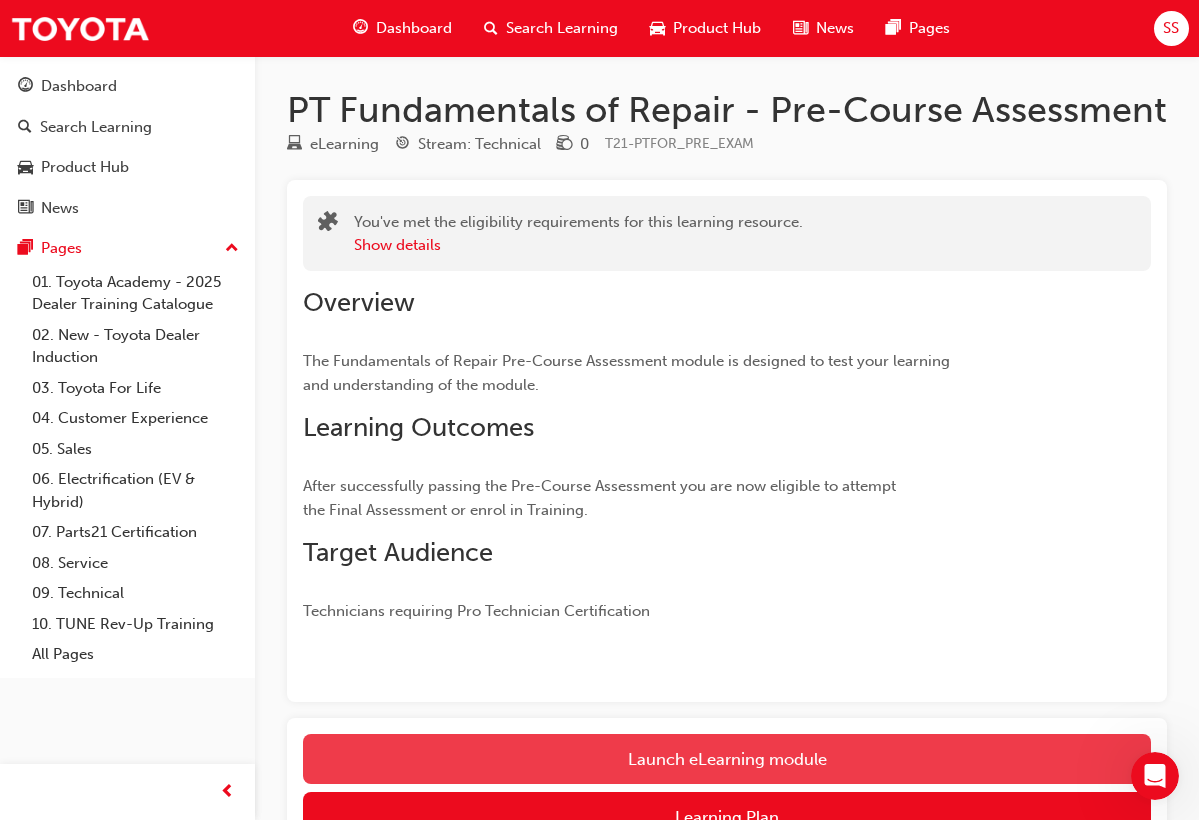 click on "Launch eLearning module" at bounding box center [727, 759] 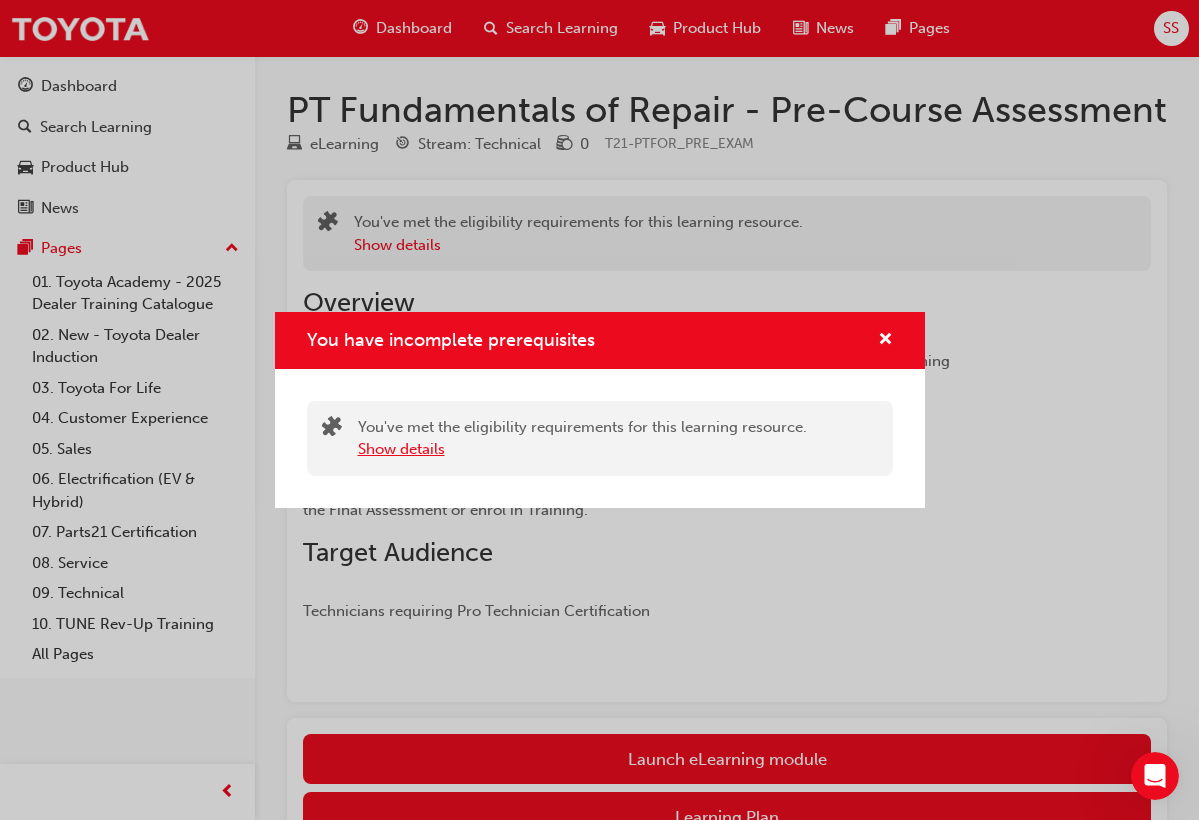 click on "Show details" at bounding box center (401, 449) 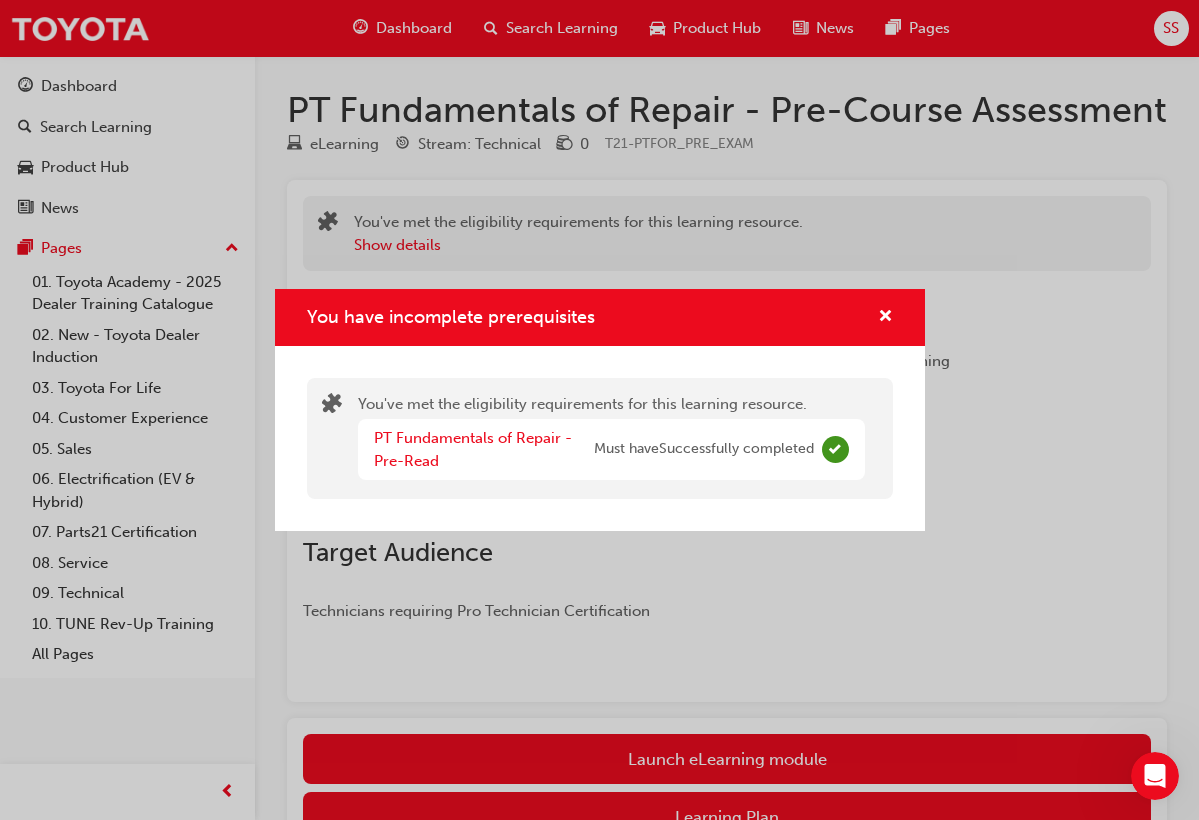 click on "PT Fundamentals of Repair - Pre-Read" at bounding box center [484, 449] 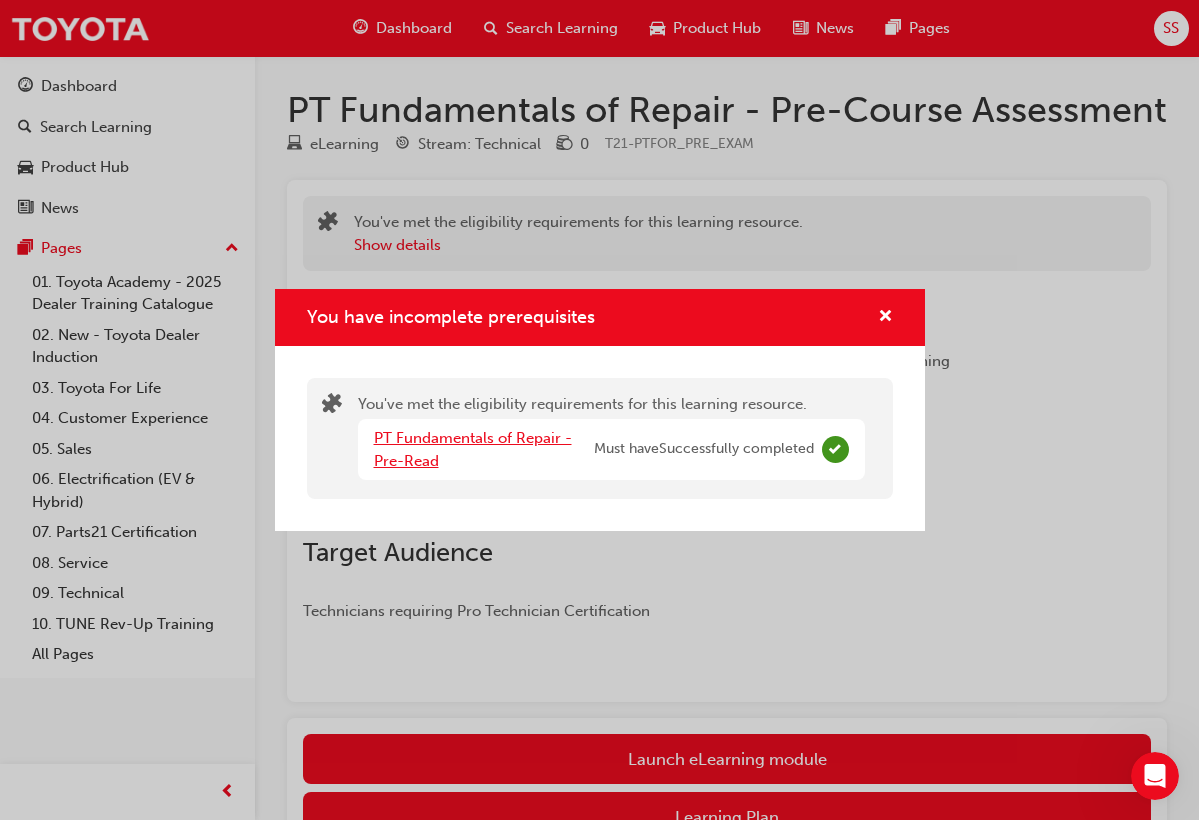 click on "PT Fundamentals of Repair - Pre-Read" at bounding box center (473, 449) 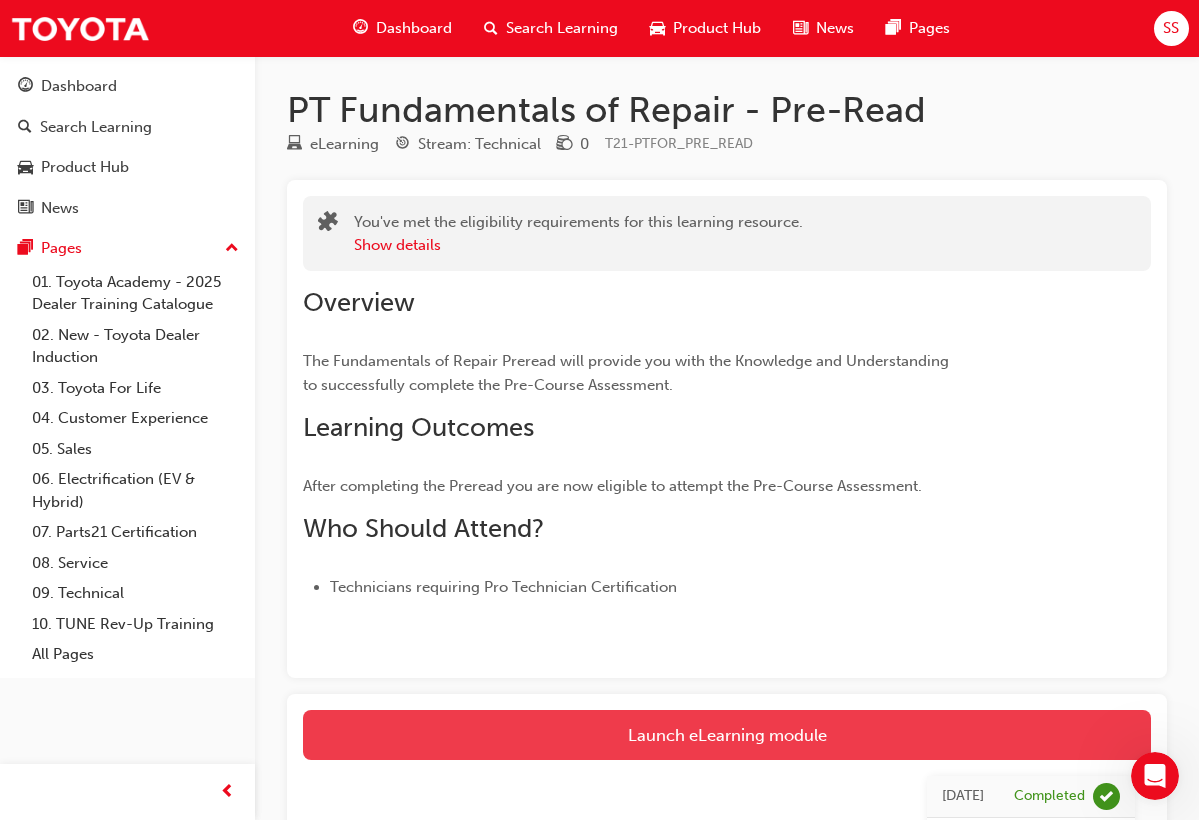 click on "Launch eLearning module" at bounding box center (727, 735) 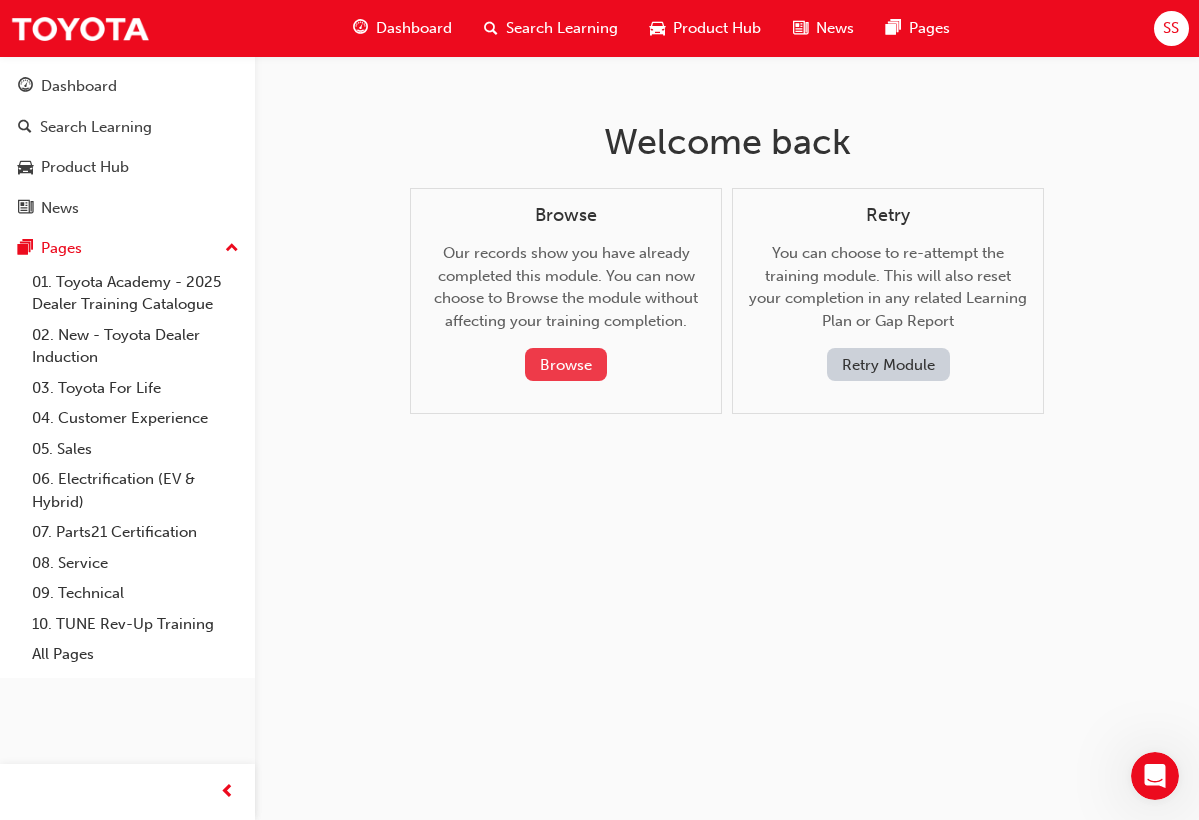 click on "Browse" at bounding box center [566, 364] 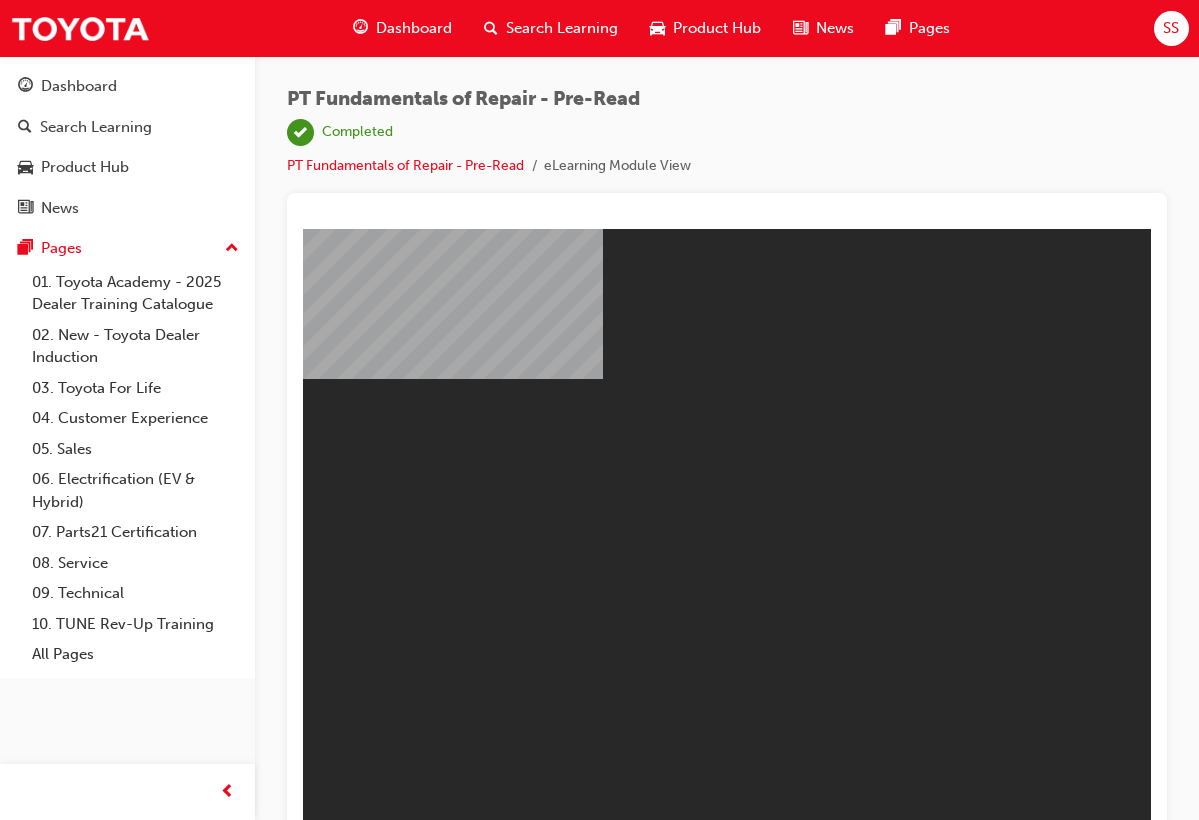 scroll, scrollTop: 0, scrollLeft: 0, axis: both 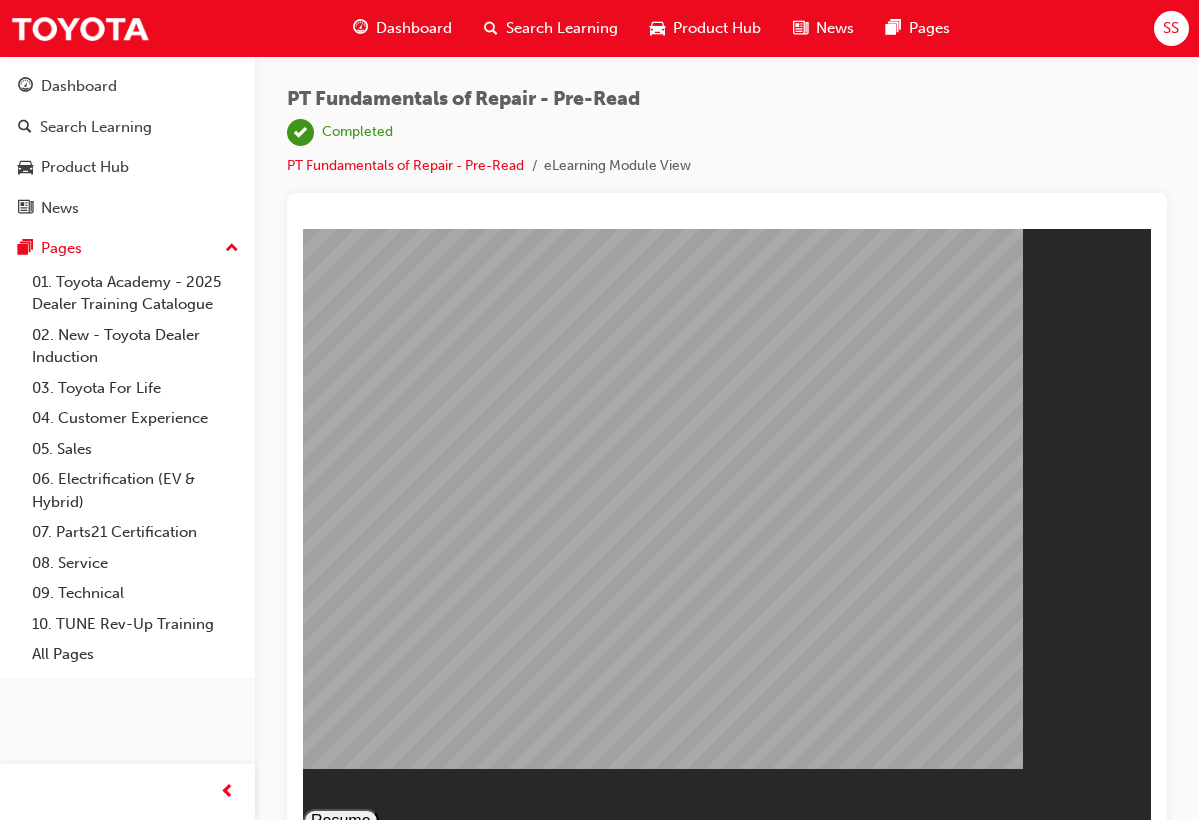 click on "Resume" at bounding box center (341, 821) 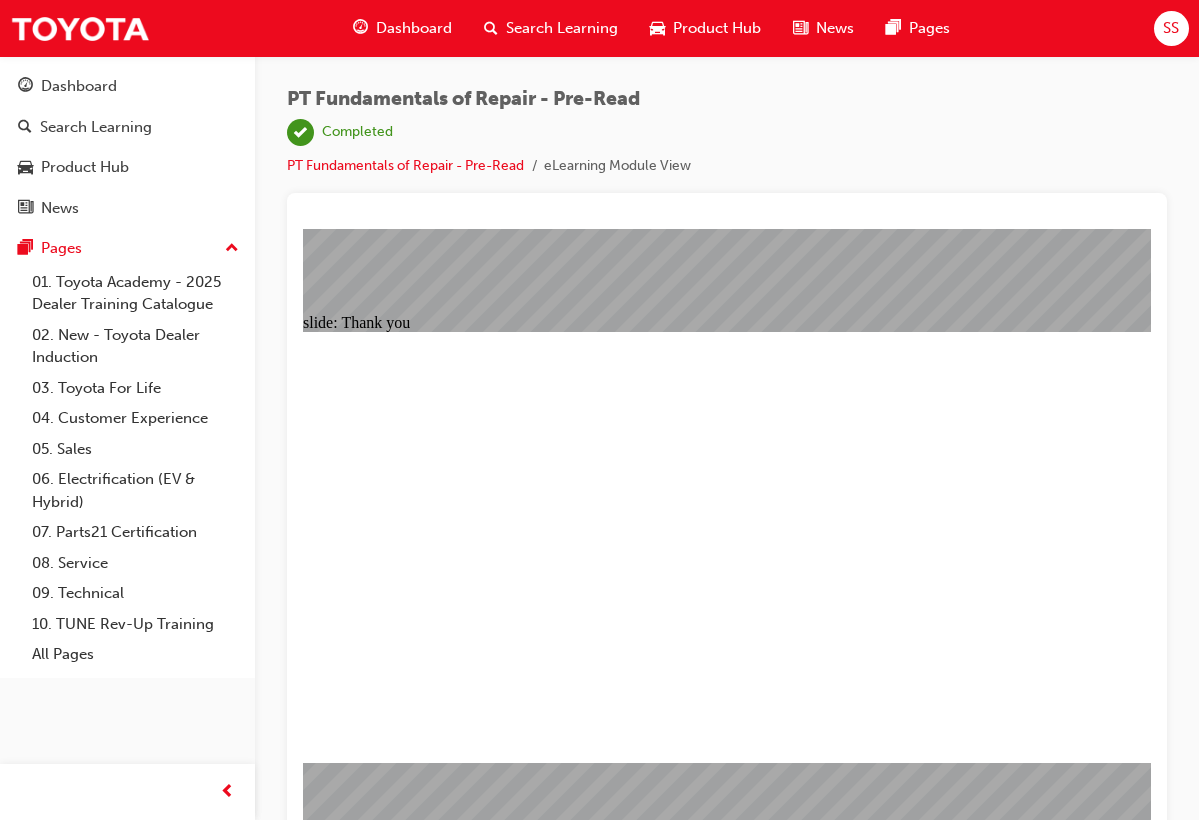 click 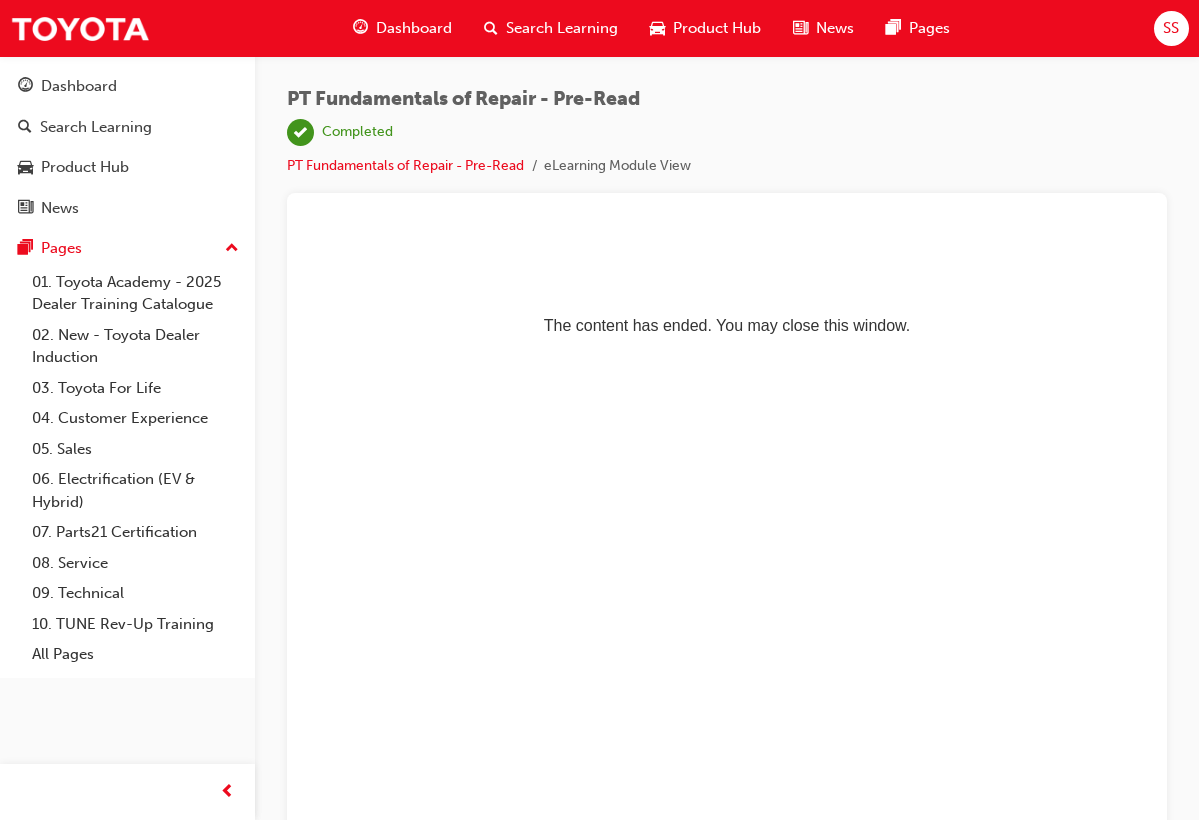 scroll, scrollTop: 0, scrollLeft: 0, axis: both 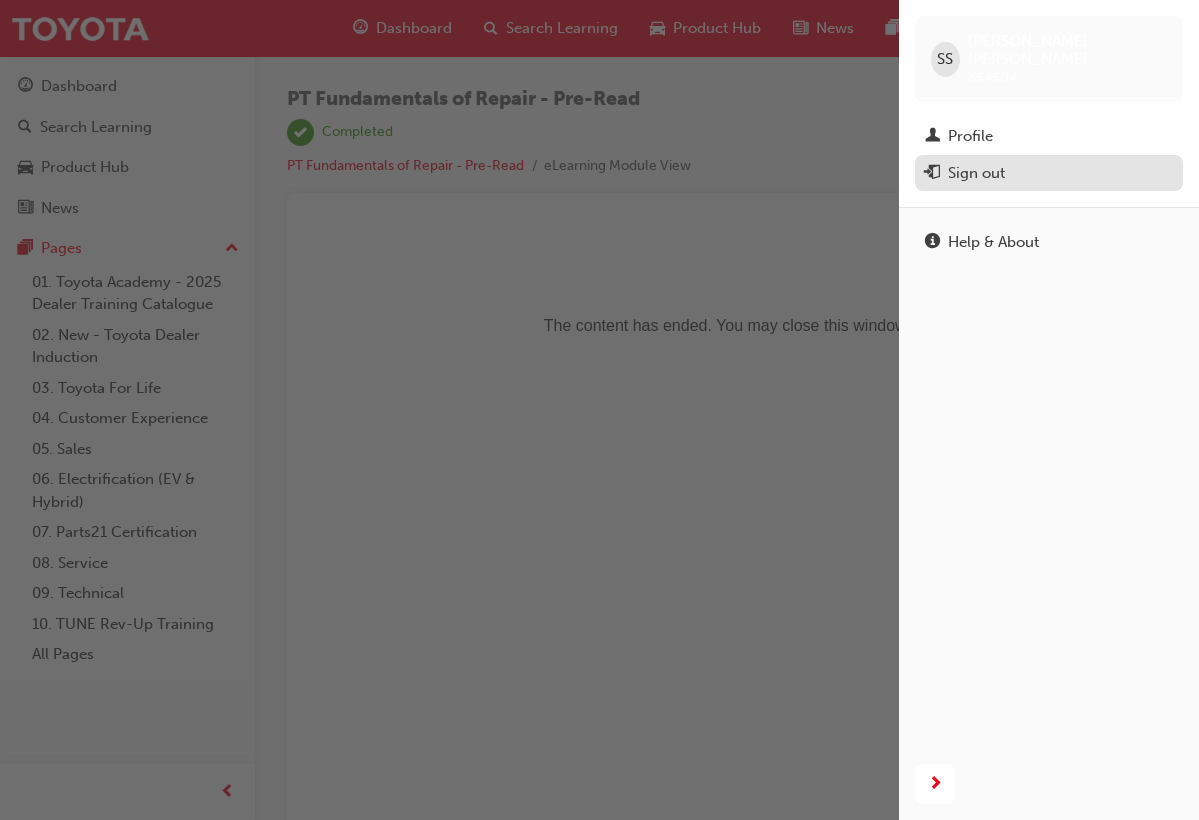 click on "Sign out" at bounding box center [1049, 173] 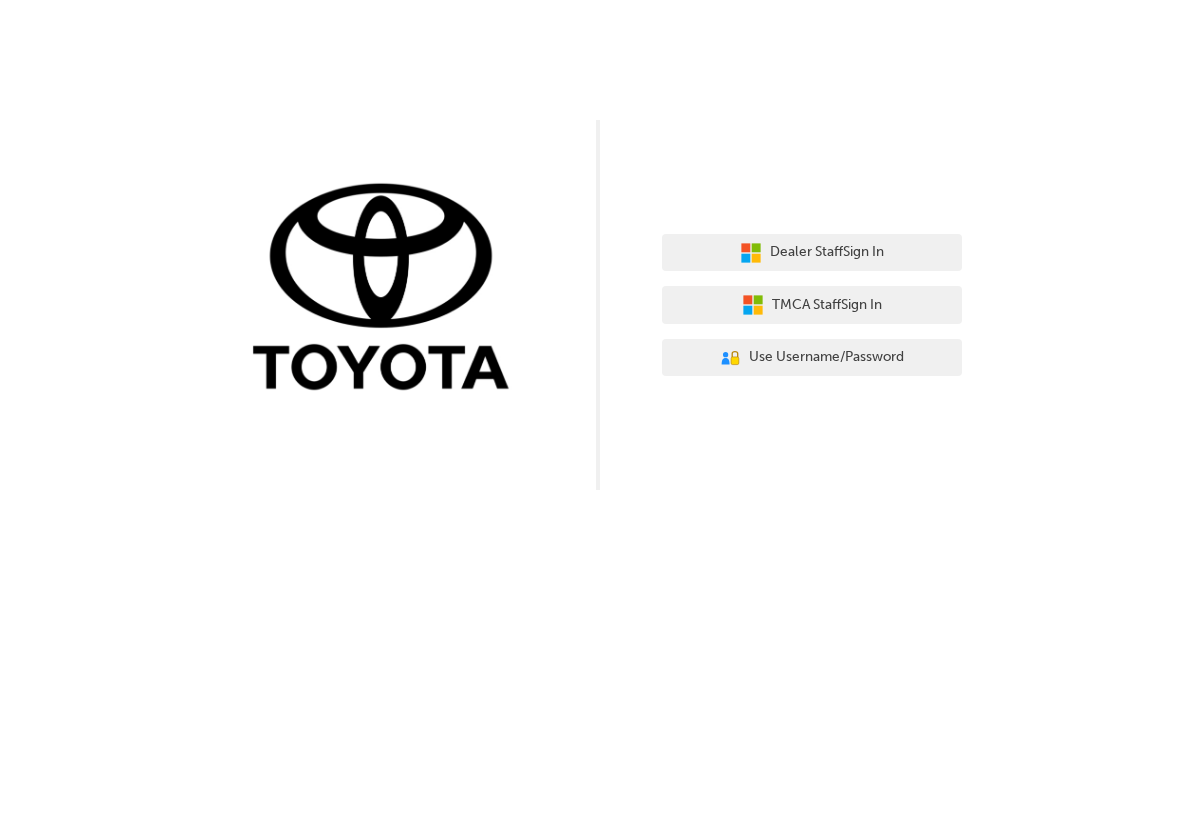 scroll, scrollTop: 0, scrollLeft: 0, axis: both 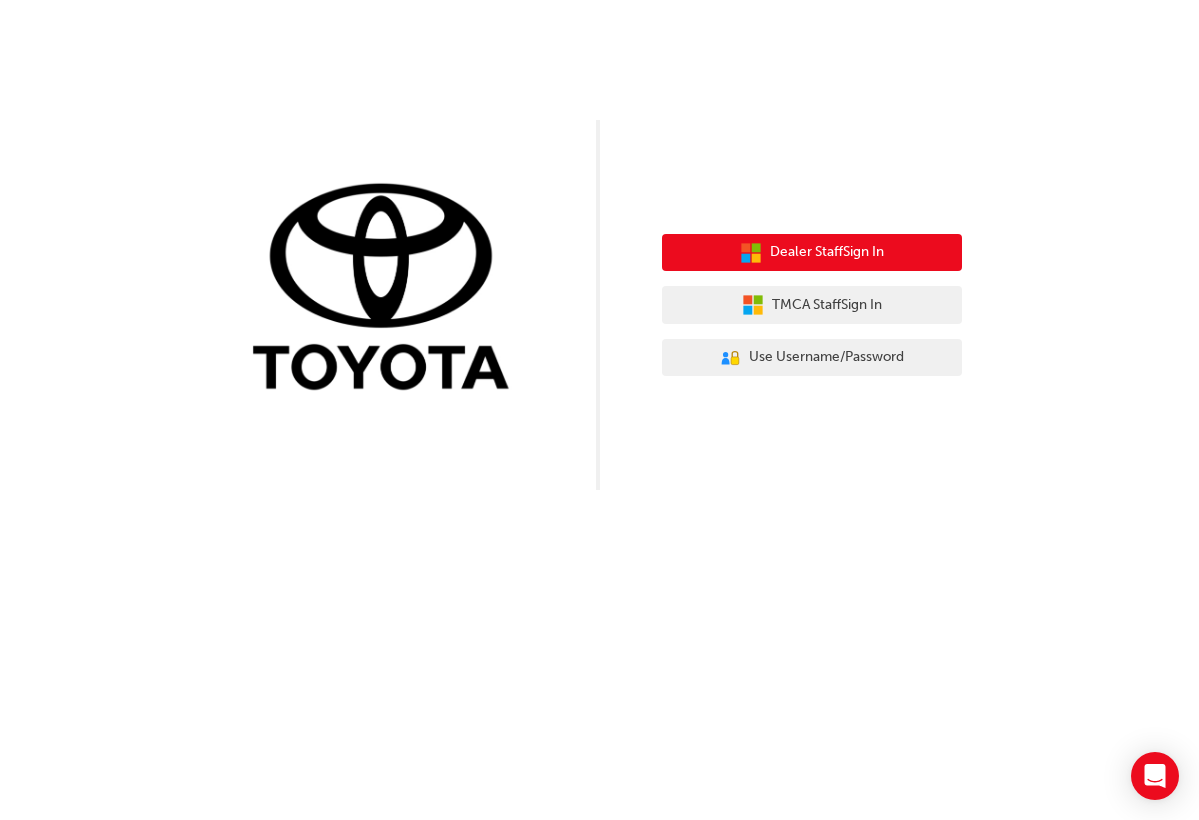 click on "Dealer Staff  Sign In" at bounding box center (827, 252) 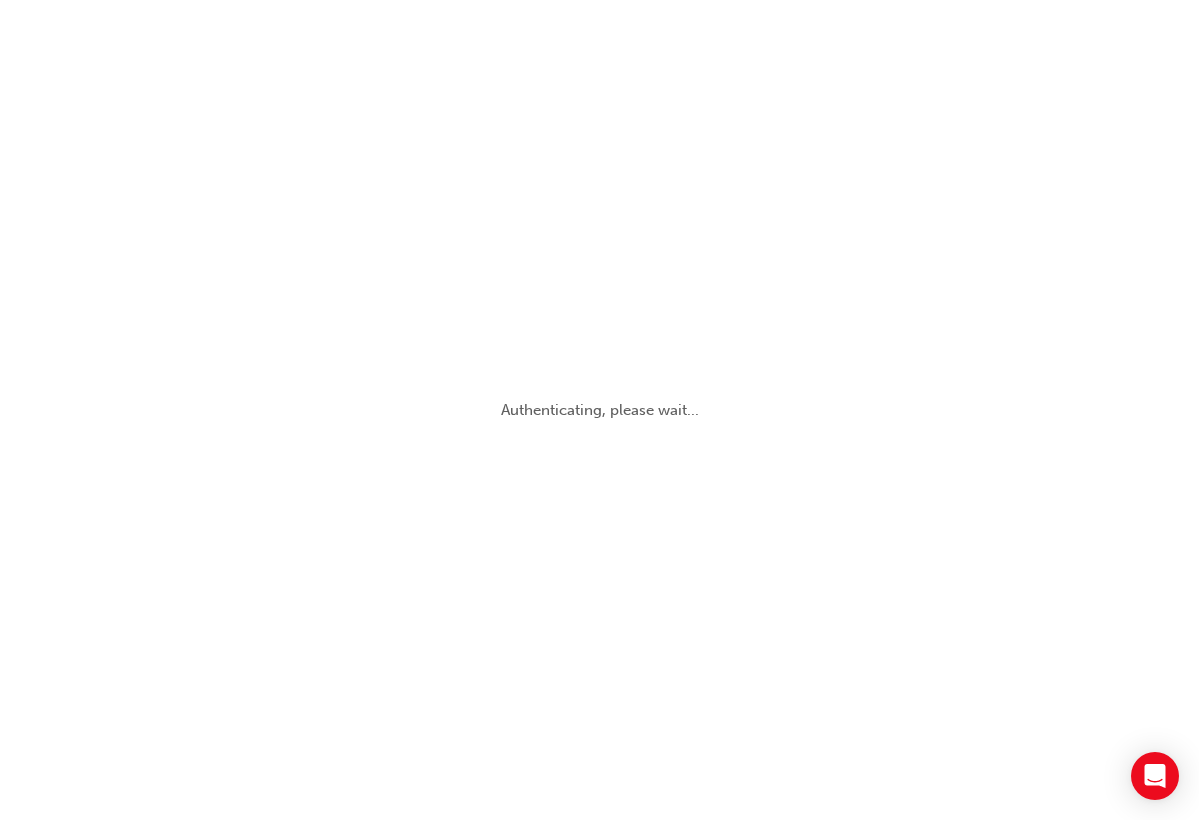 scroll, scrollTop: 0, scrollLeft: 0, axis: both 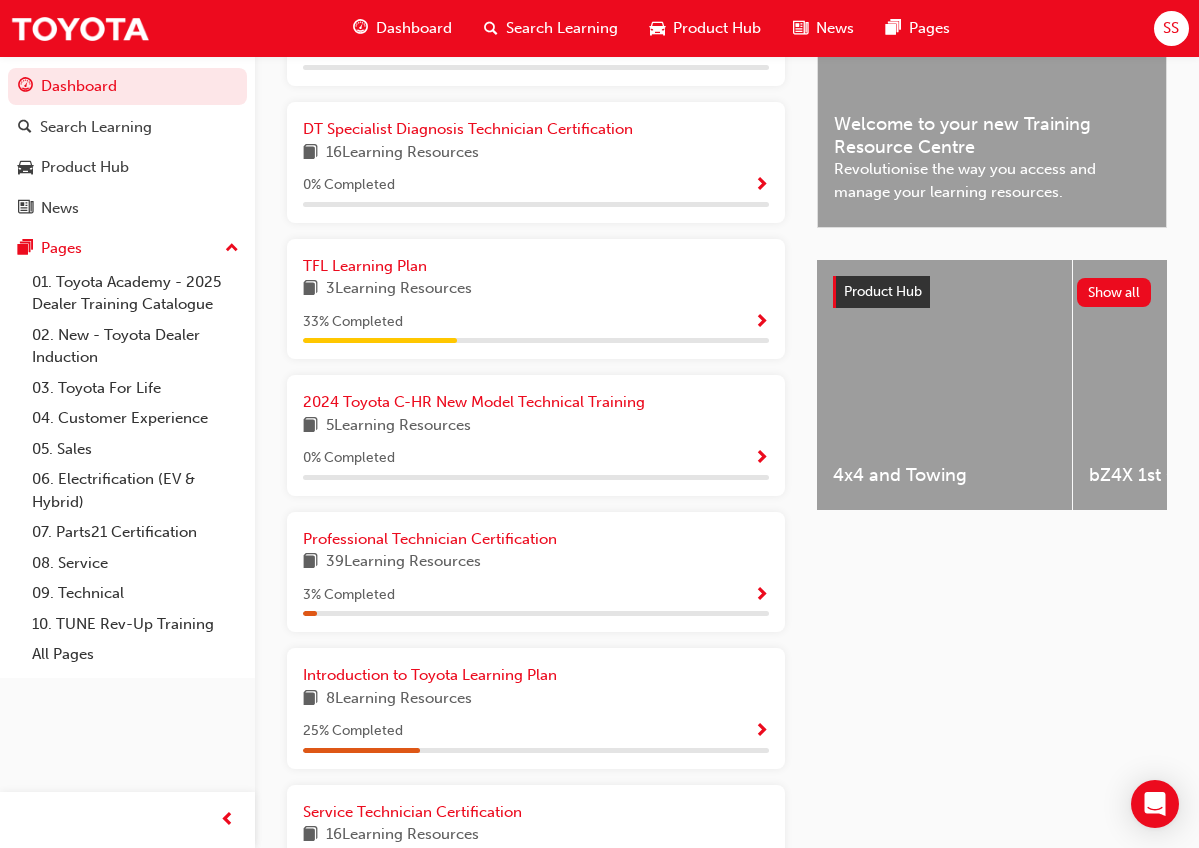 click at bounding box center [761, 596] 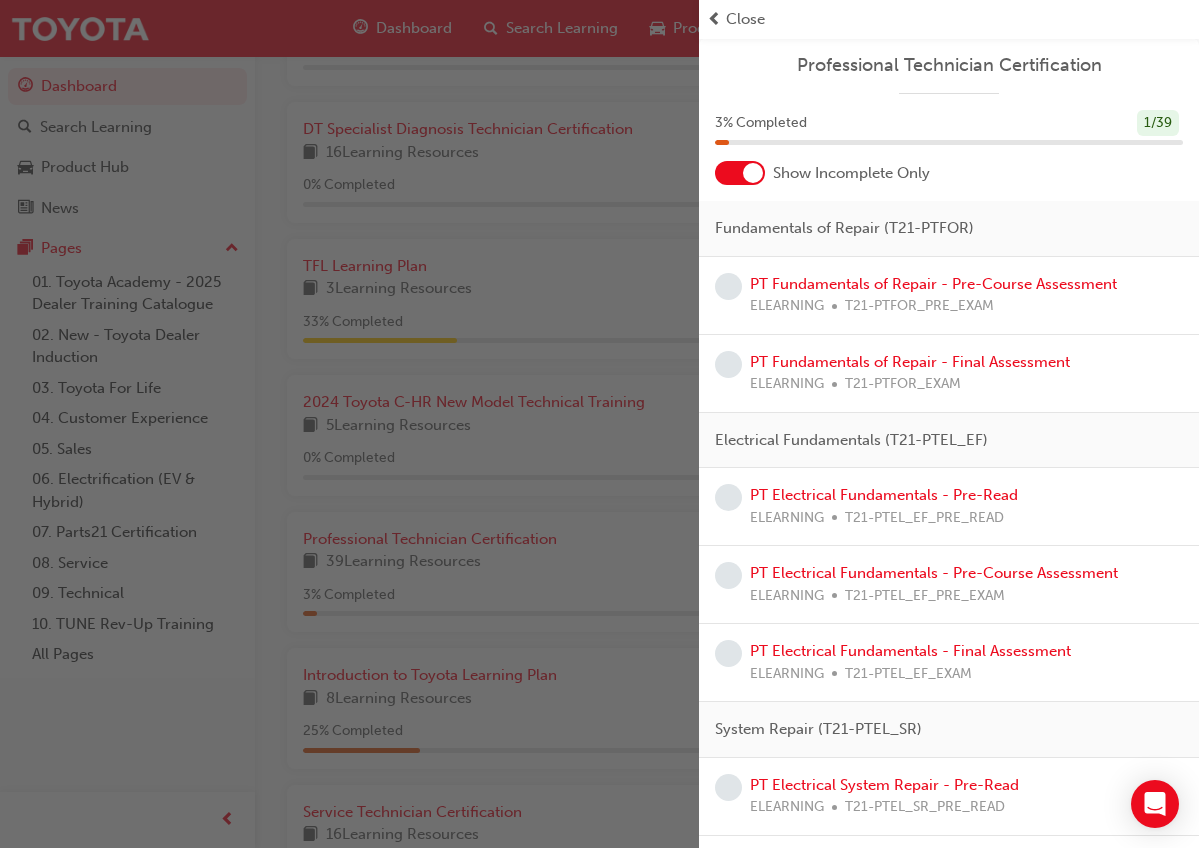 click at bounding box center (753, 173) 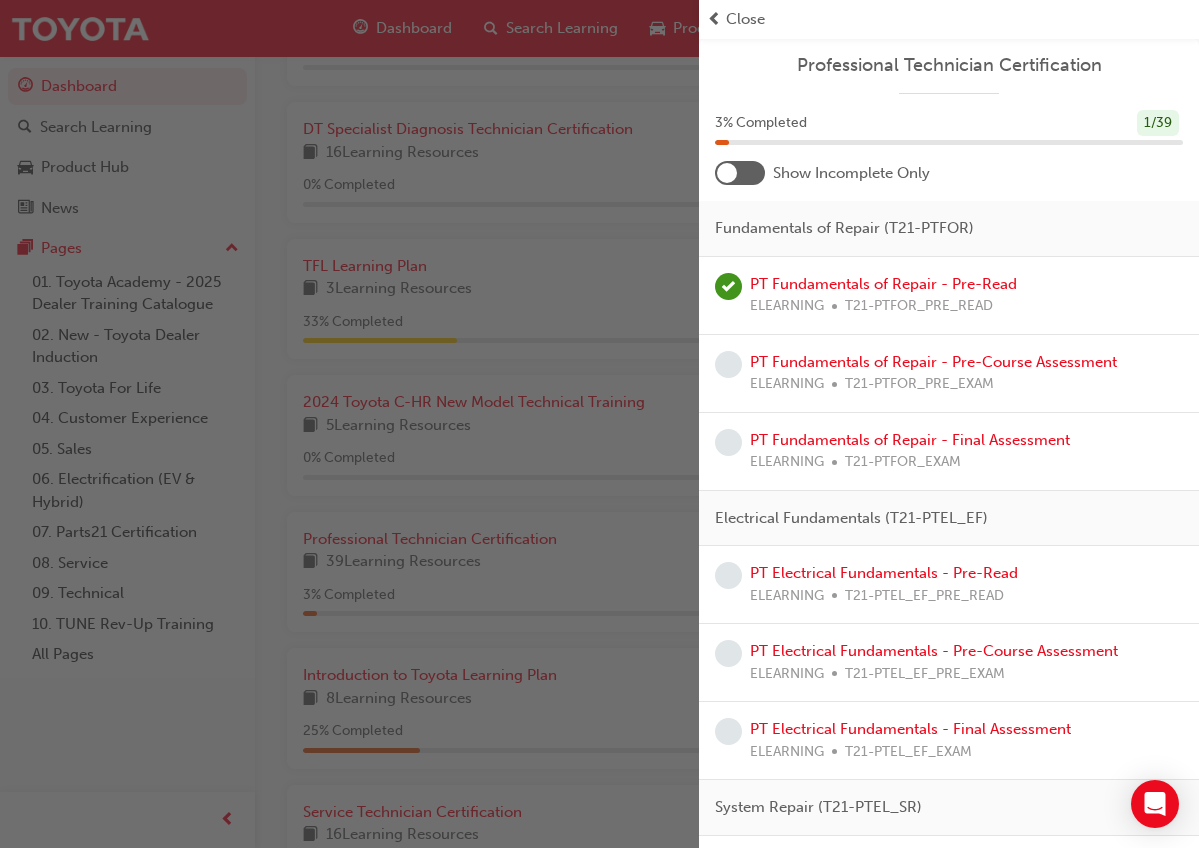 click at bounding box center [728, 364] 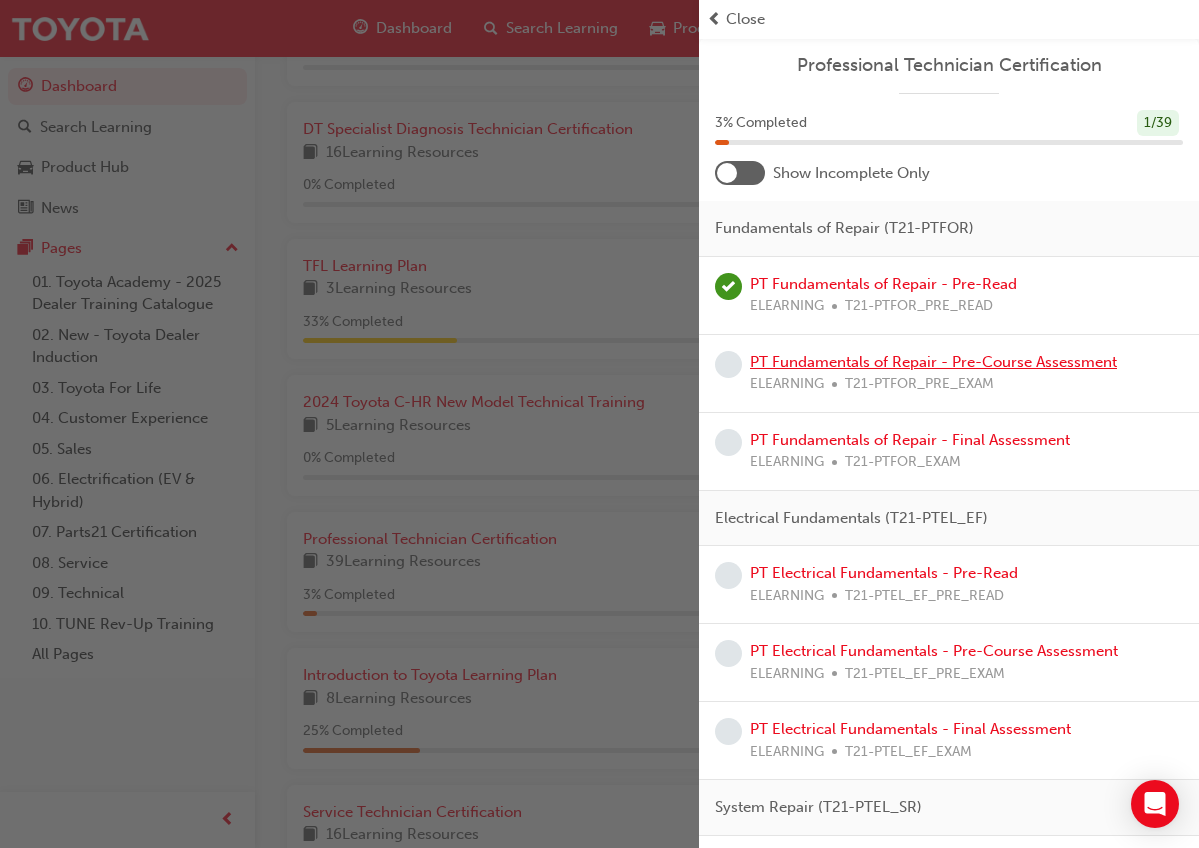 click on "PT Fundamentals of Repair - Pre-Course Assessment" at bounding box center (933, 362) 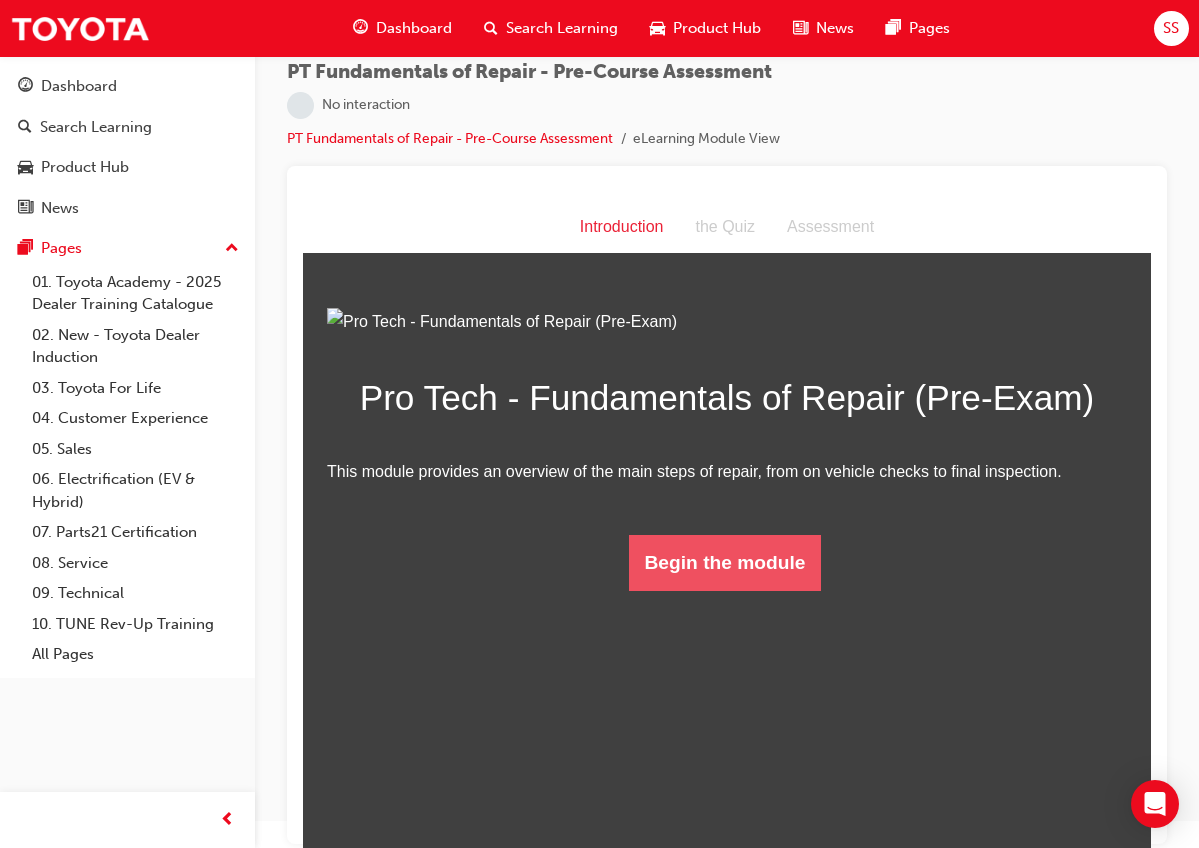 scroll, scrollTop: 26, scrollLeft: 0, axis: vertical 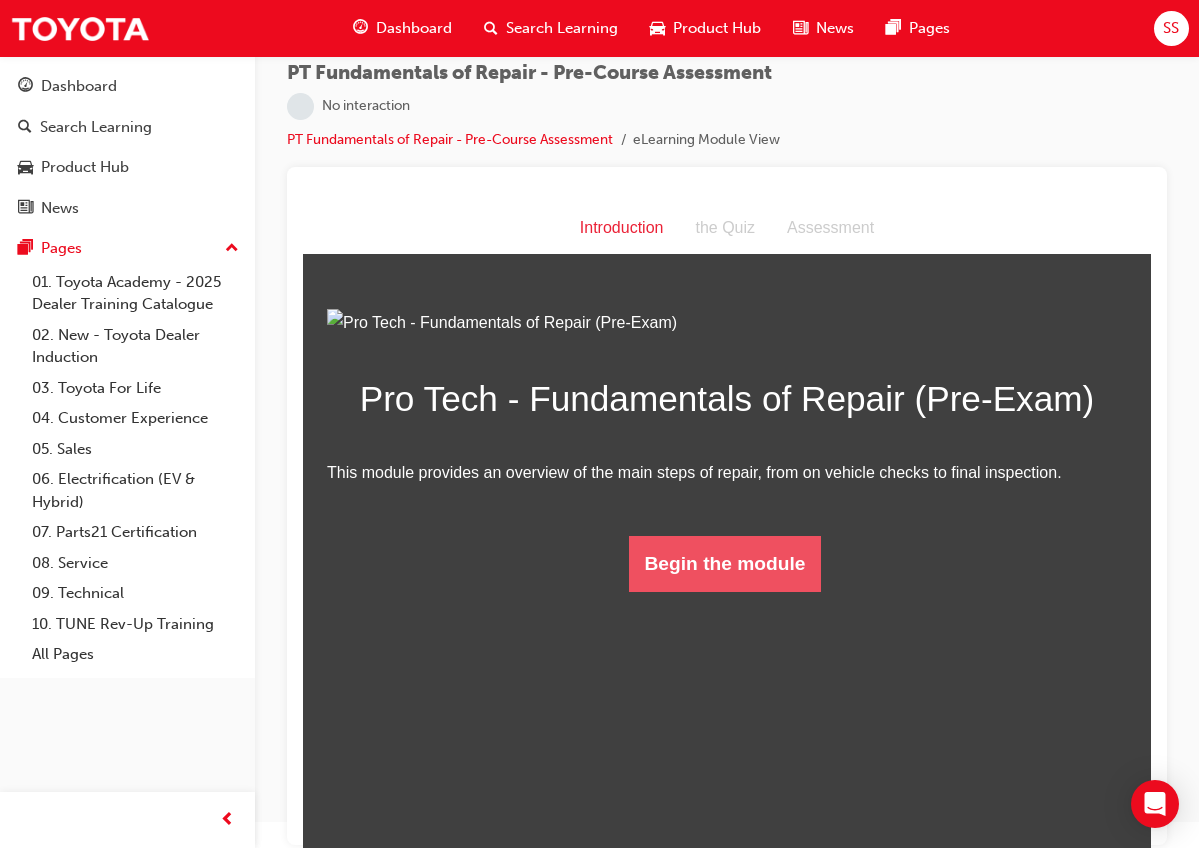 click on "Begin the module" at bounding box center (725, 564) 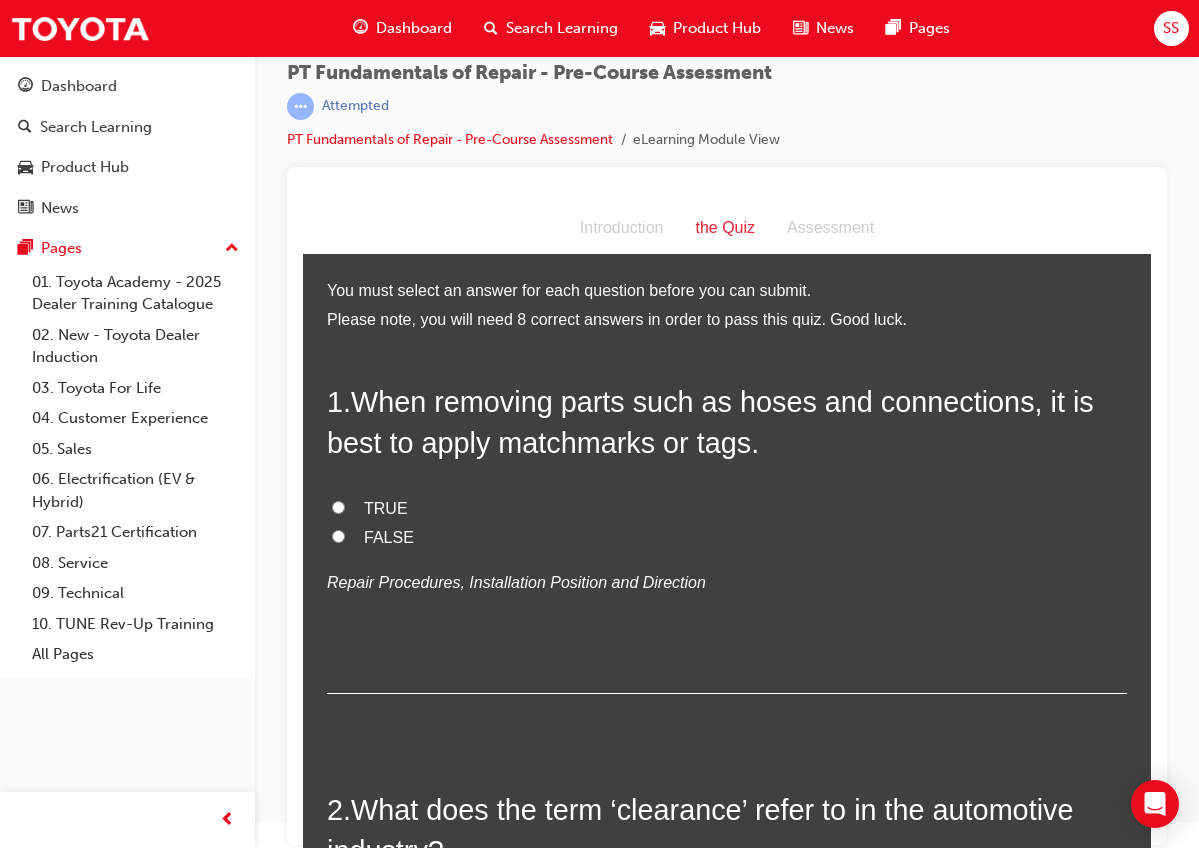 drag, startPoint x: 357, startPoint y: 392, endPoint x: 423, endPoint y: 533, distance: 155.68237 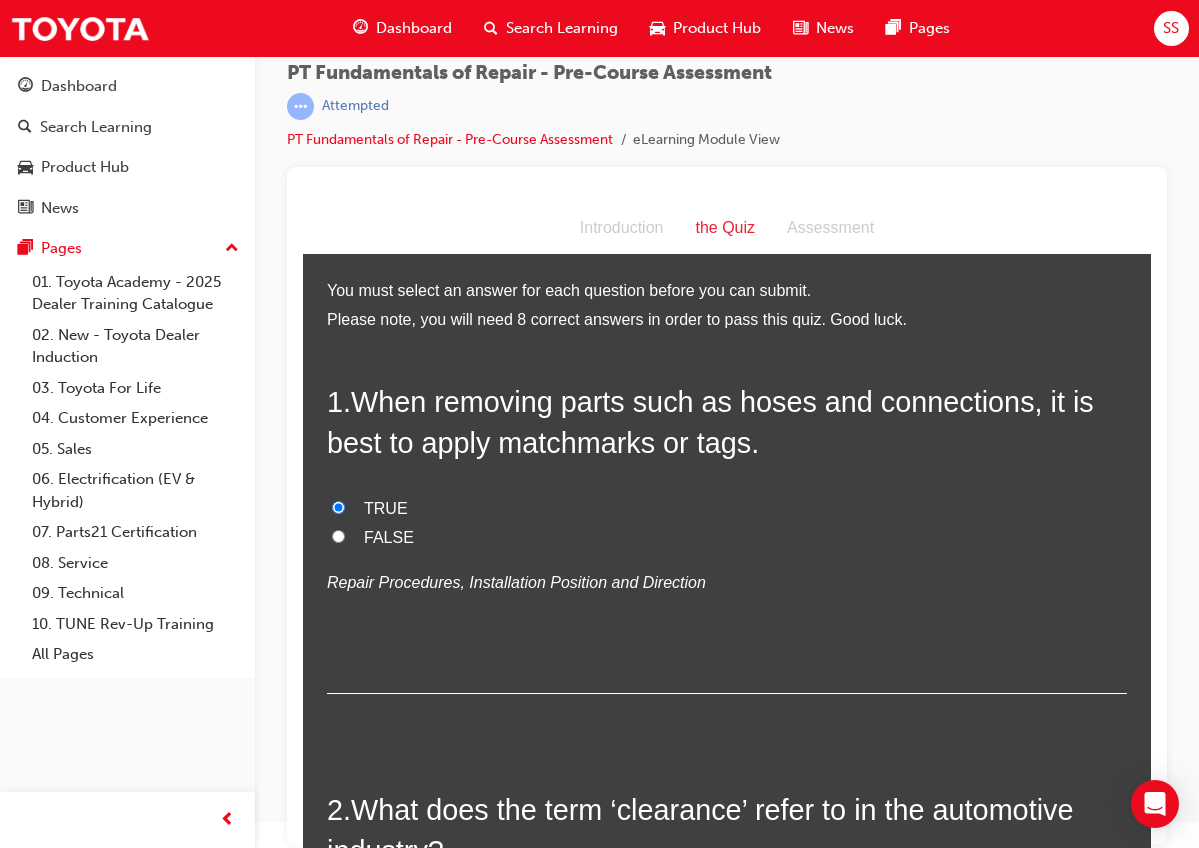 radio on "true" 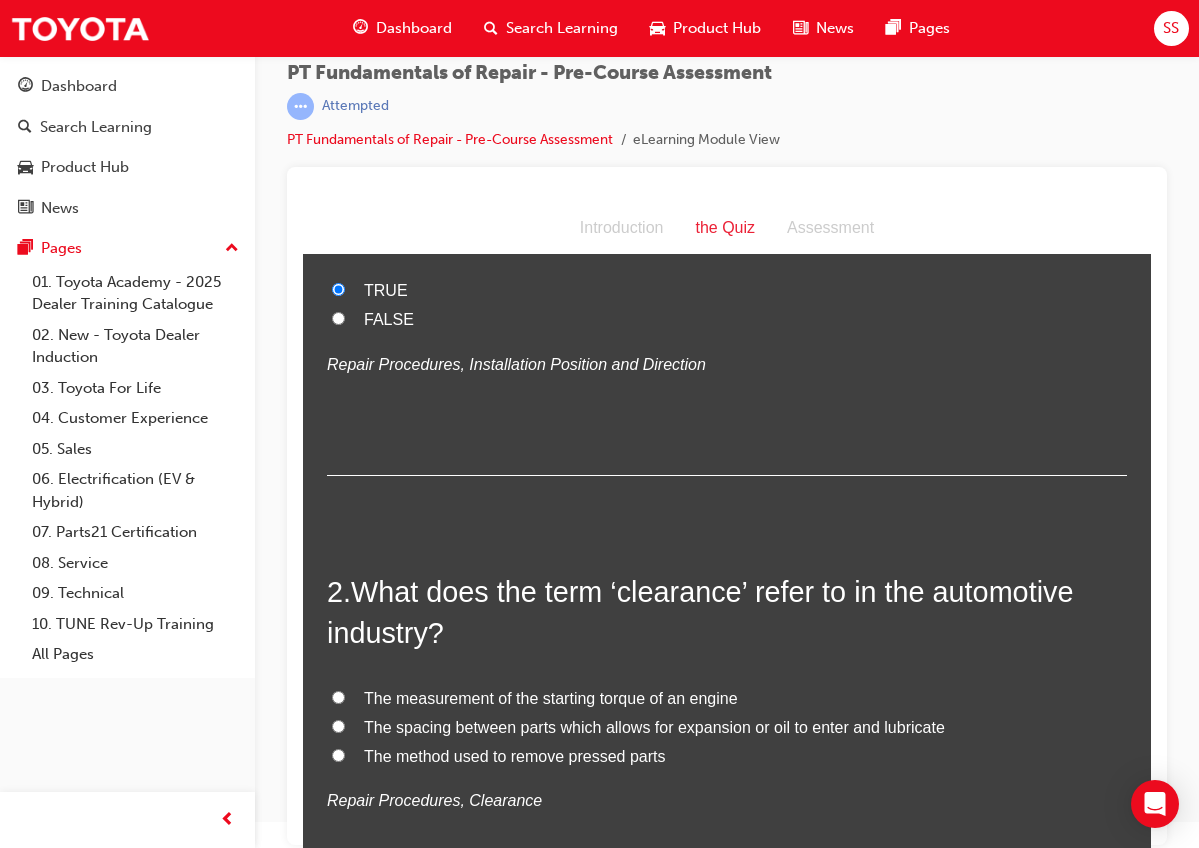 scroll, scrollTop: 232, scrollLeft: 0, axis: vertical 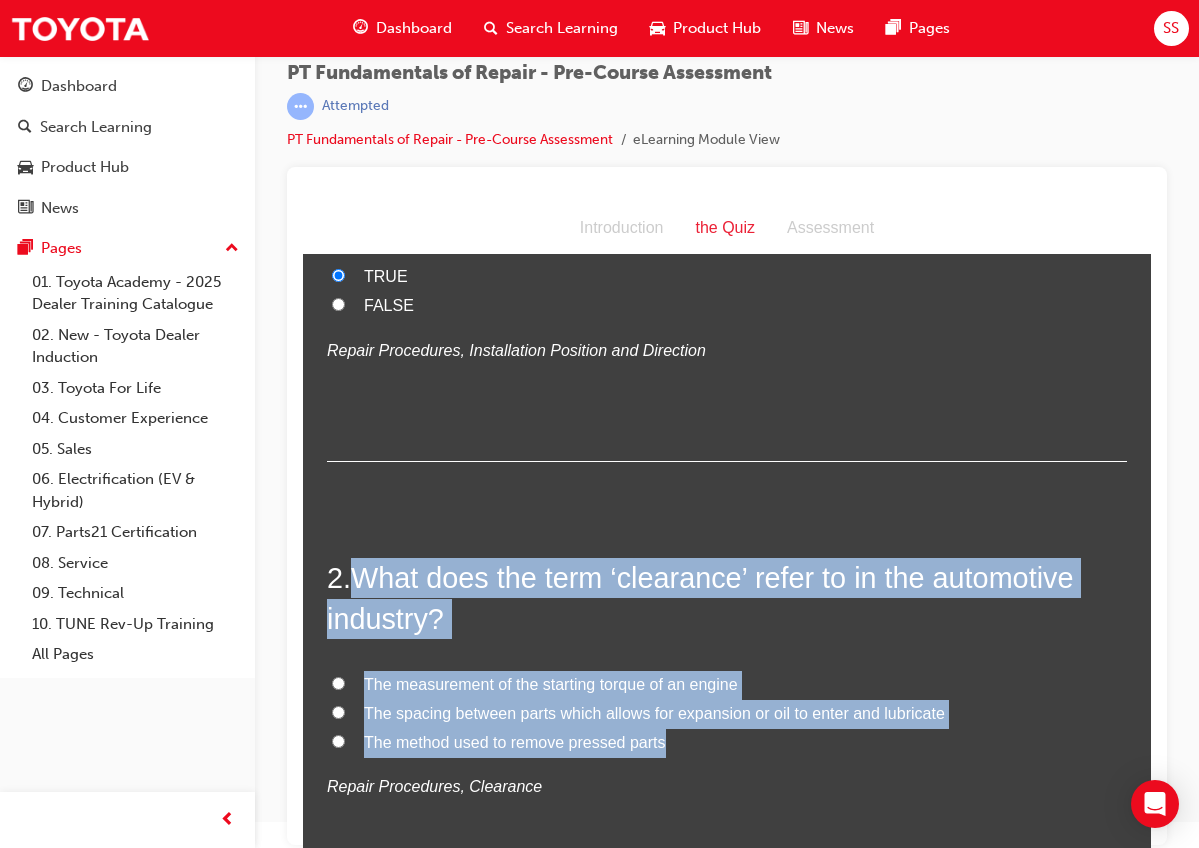 drag, startPoint x: 353, startPoint y: 564, endPoint x: 674, endPoint y: 734, distance: 363.23685 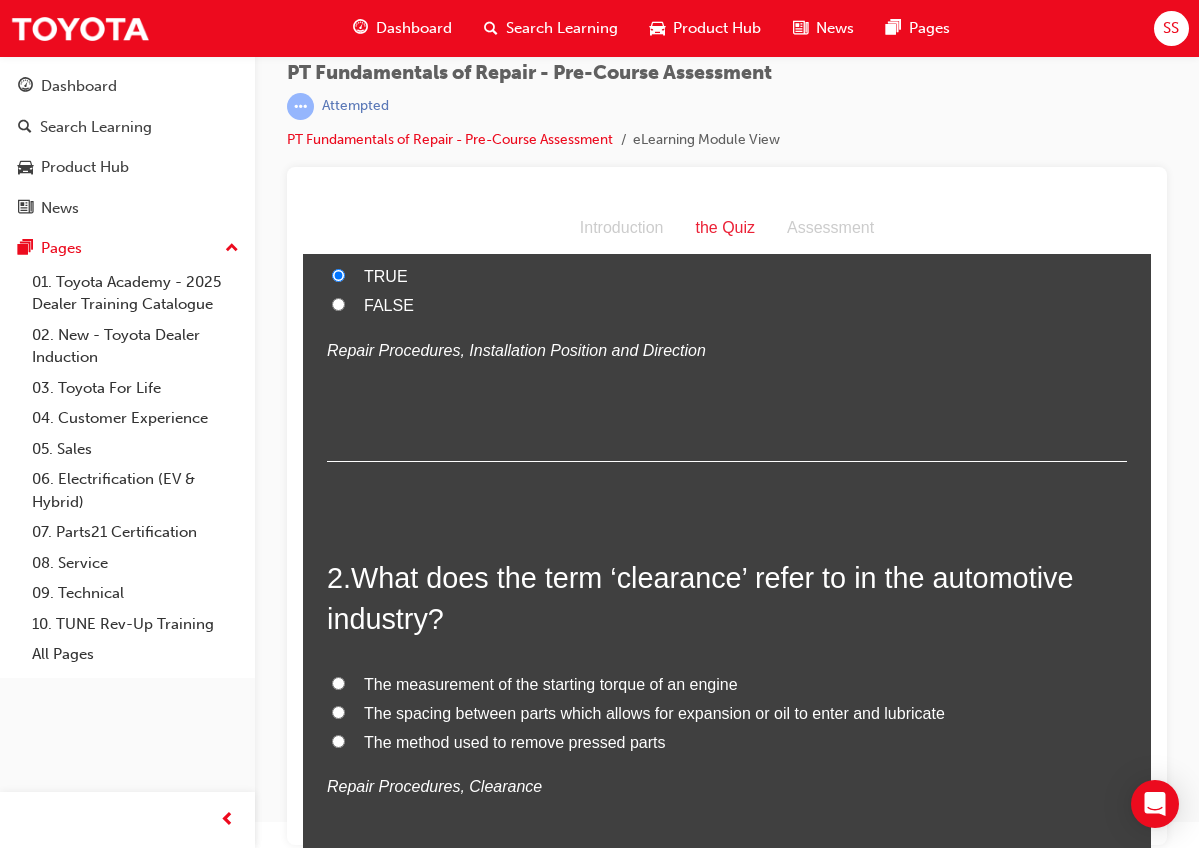 click on "The spacing between parts which allows for expansion or oil to enter and lubricate" at bounding box center (654, 713) 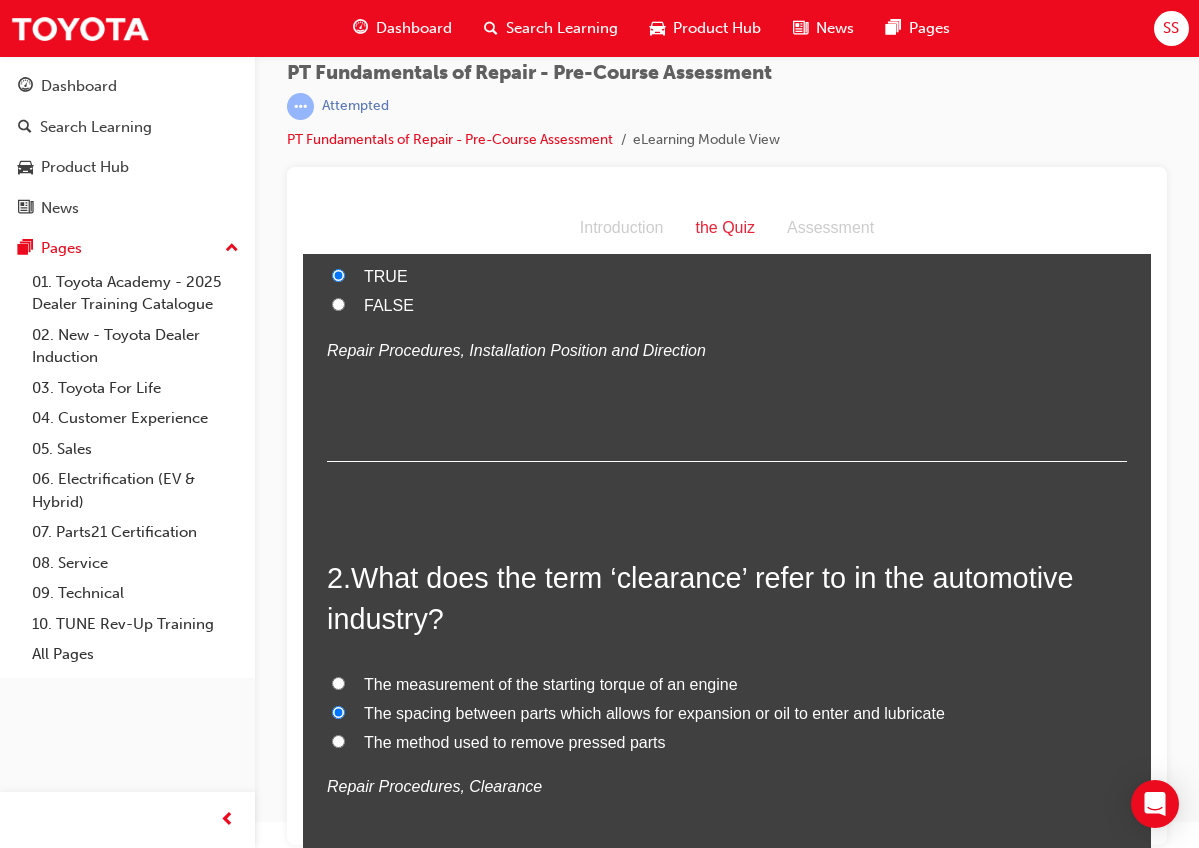 radio on "true" 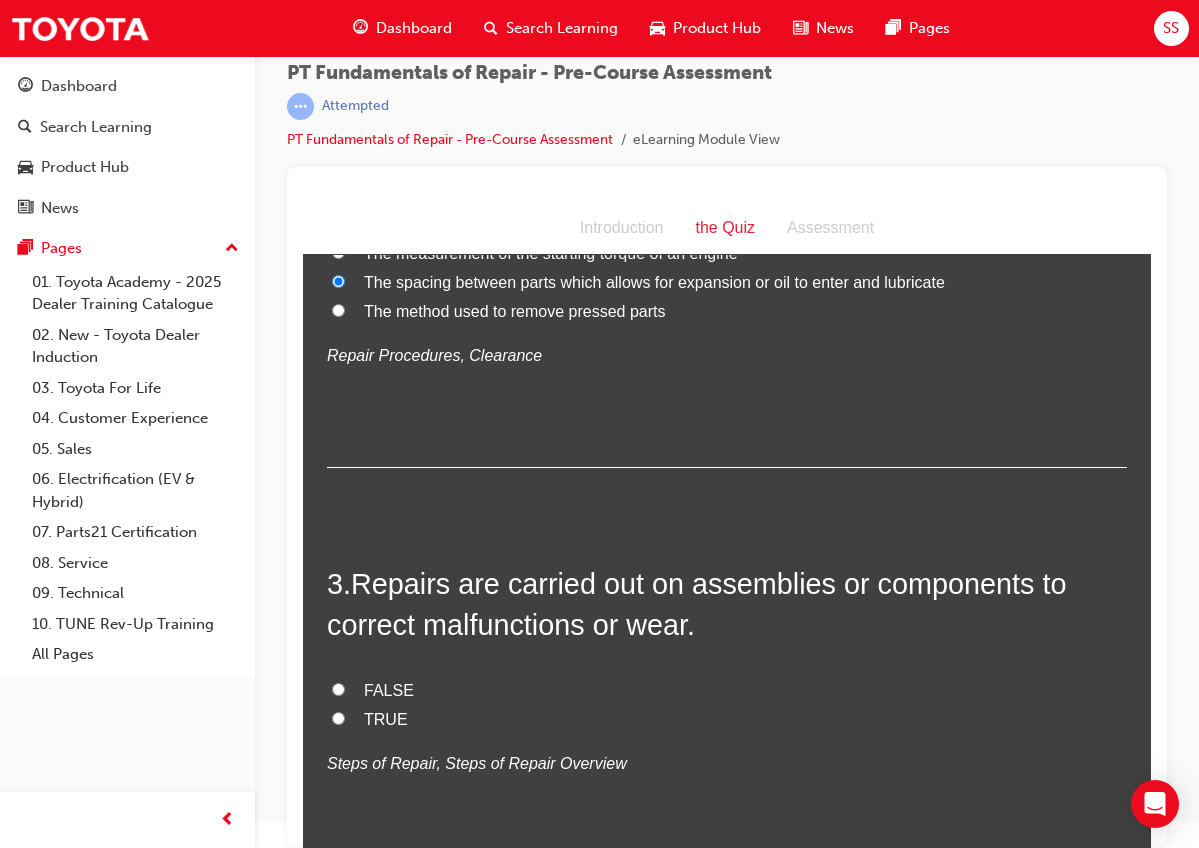 scroll, scrollTop: 665, scrollLeft: 0, axis: vertical 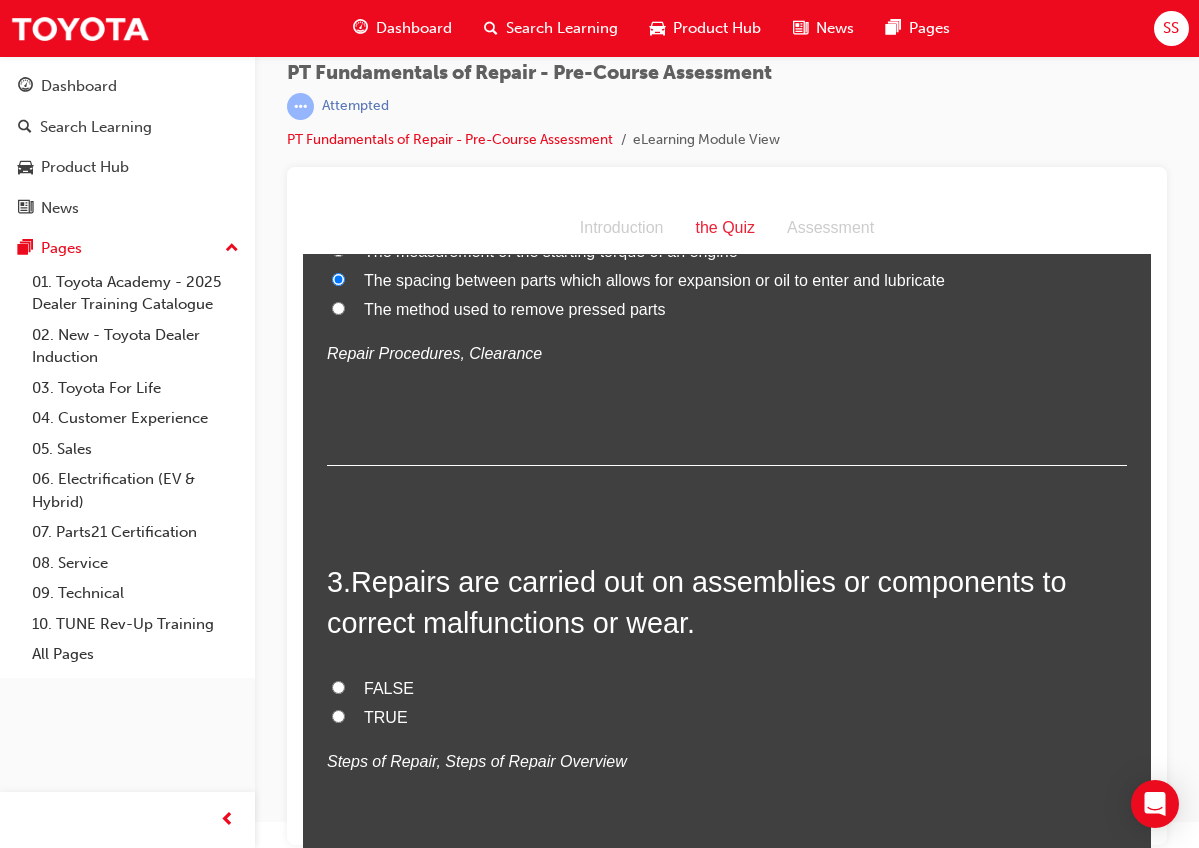 drag, startPoint x: 358, startPoint y: 567, endPoint x: 444, endPoint y: 726, distance: 180.7678 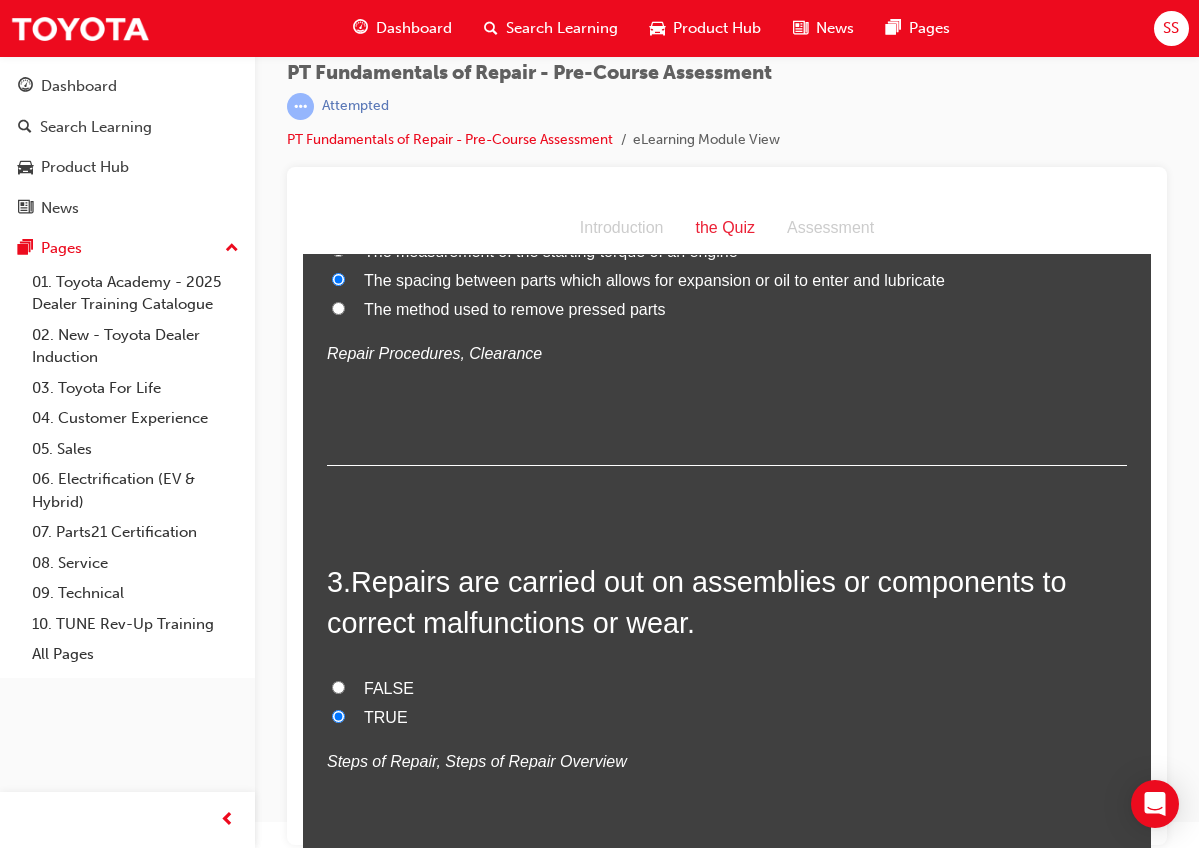 radio on "true" 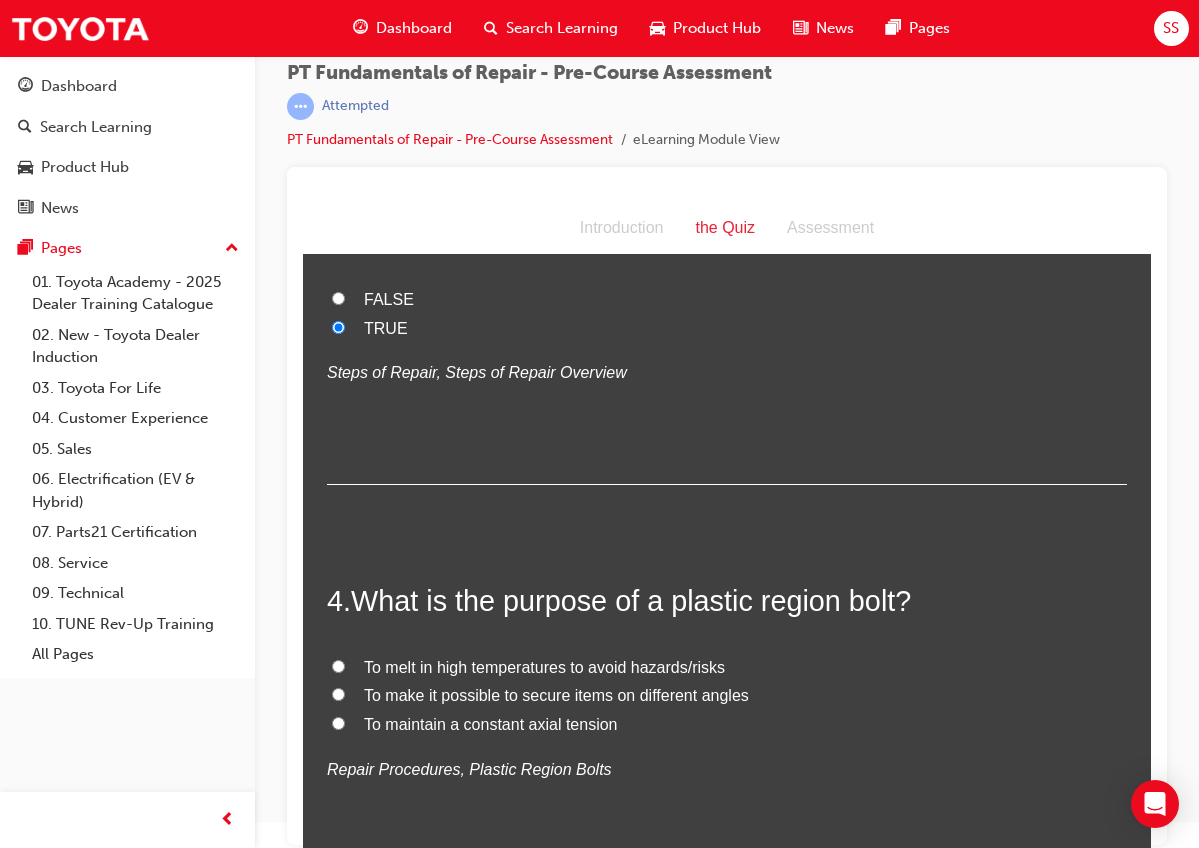 scroll, scrollTop: 1055, scrollLeft: 0, axis: vertical 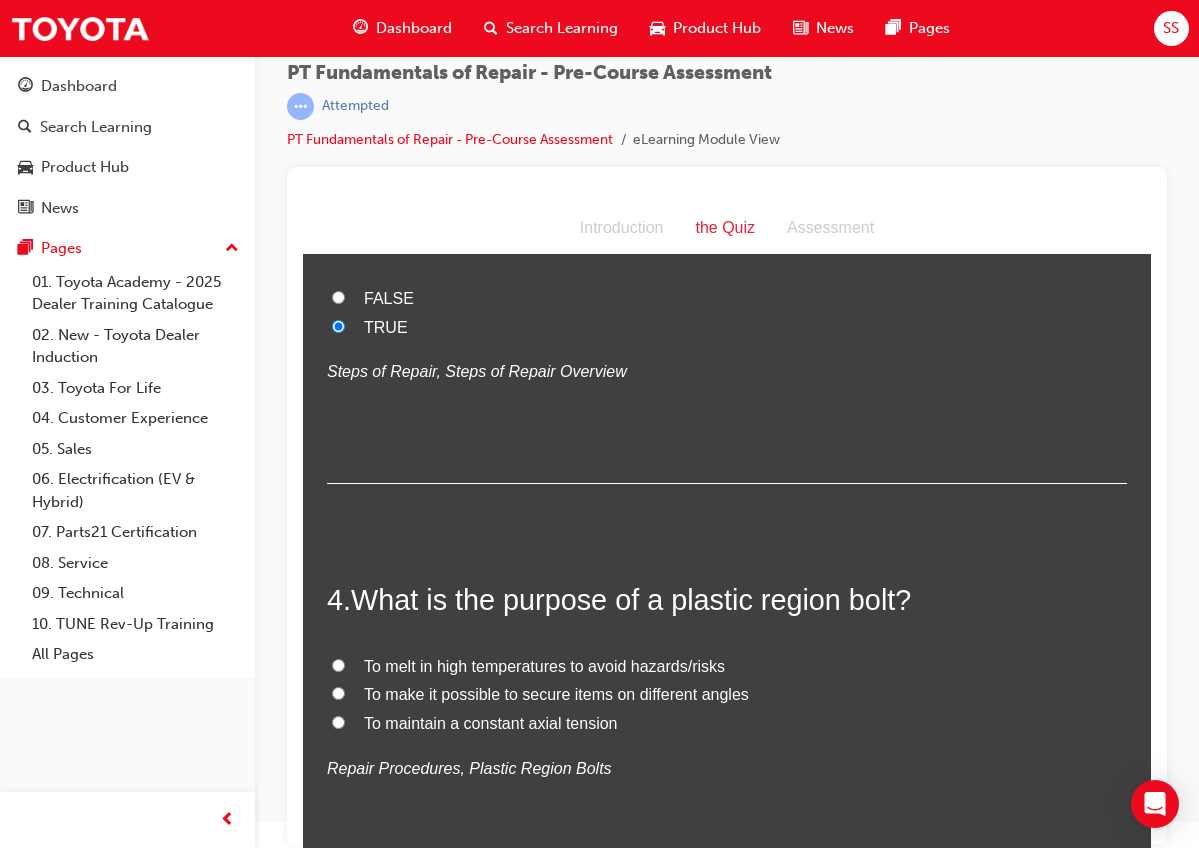 drag, startPoint x: 359, startPoint y: 579, endPoint x: 600, endPoint y: 723, distance: 280.74365 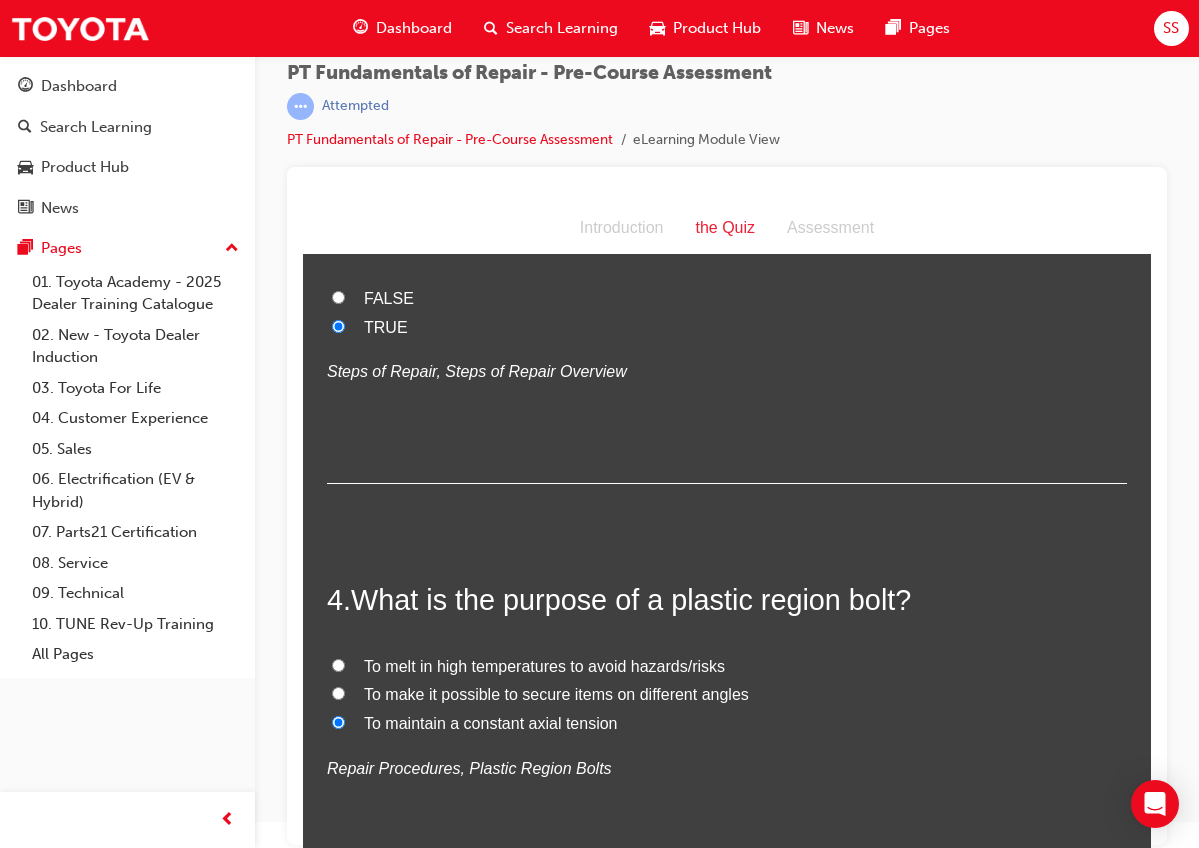 radio on "true" 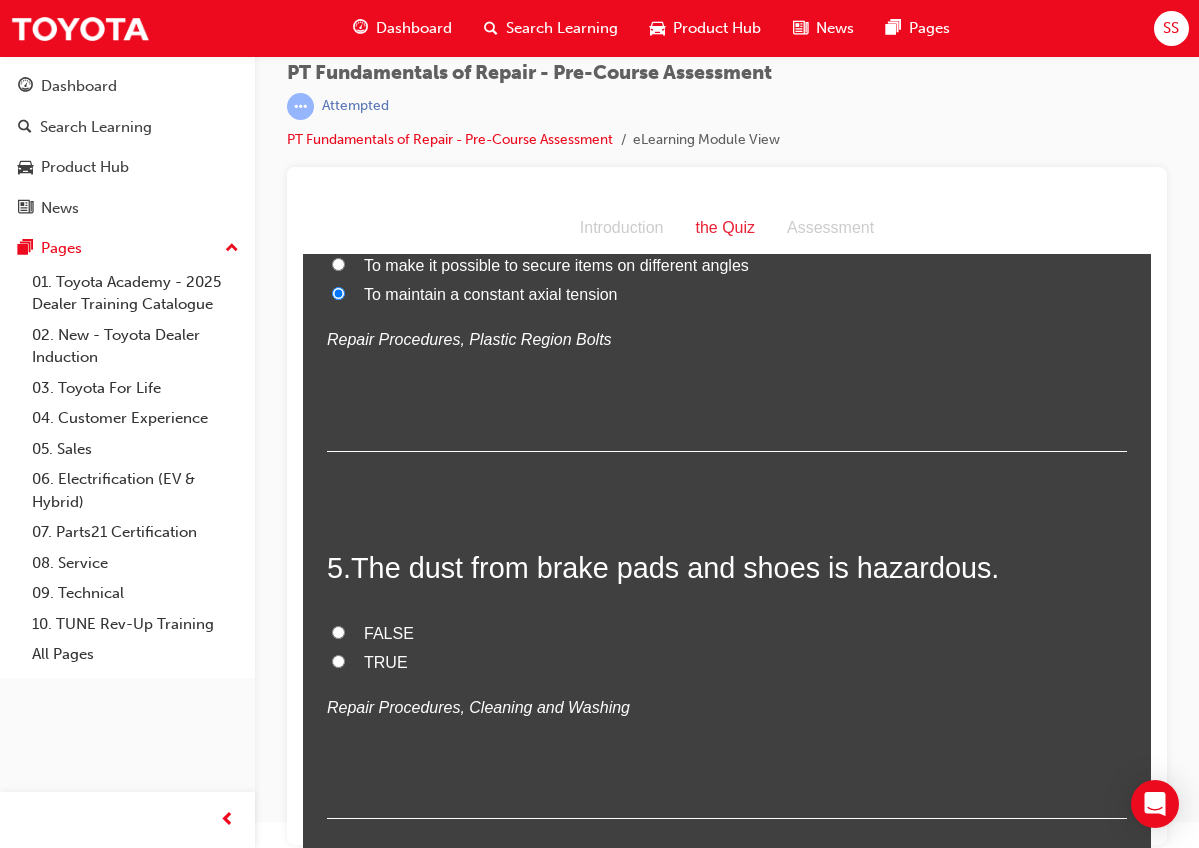 scroll, scrollTop: 1491, scrollLeft: 0, axis: vertical 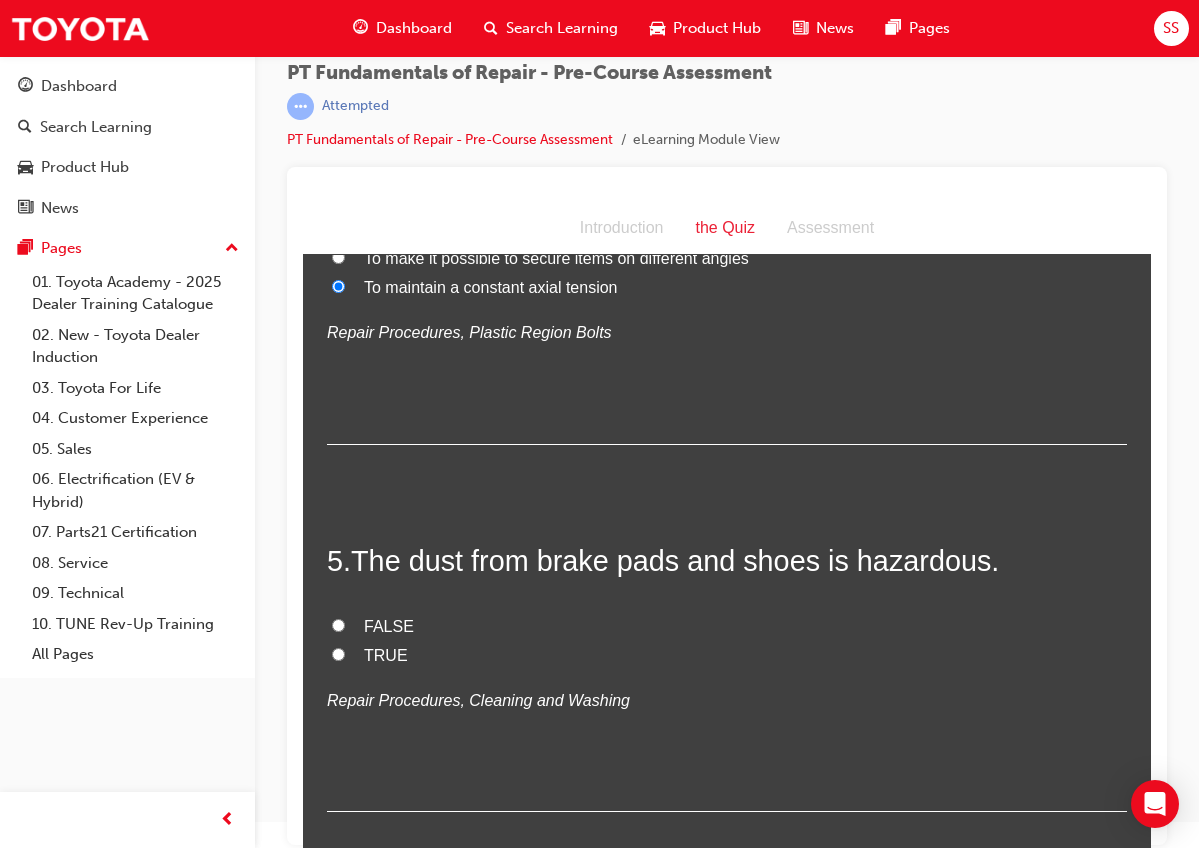 drag, startPoint x: 360, startPoint y: 544, endPoint x: 413, endPoint y: 643, distance: 112.29426 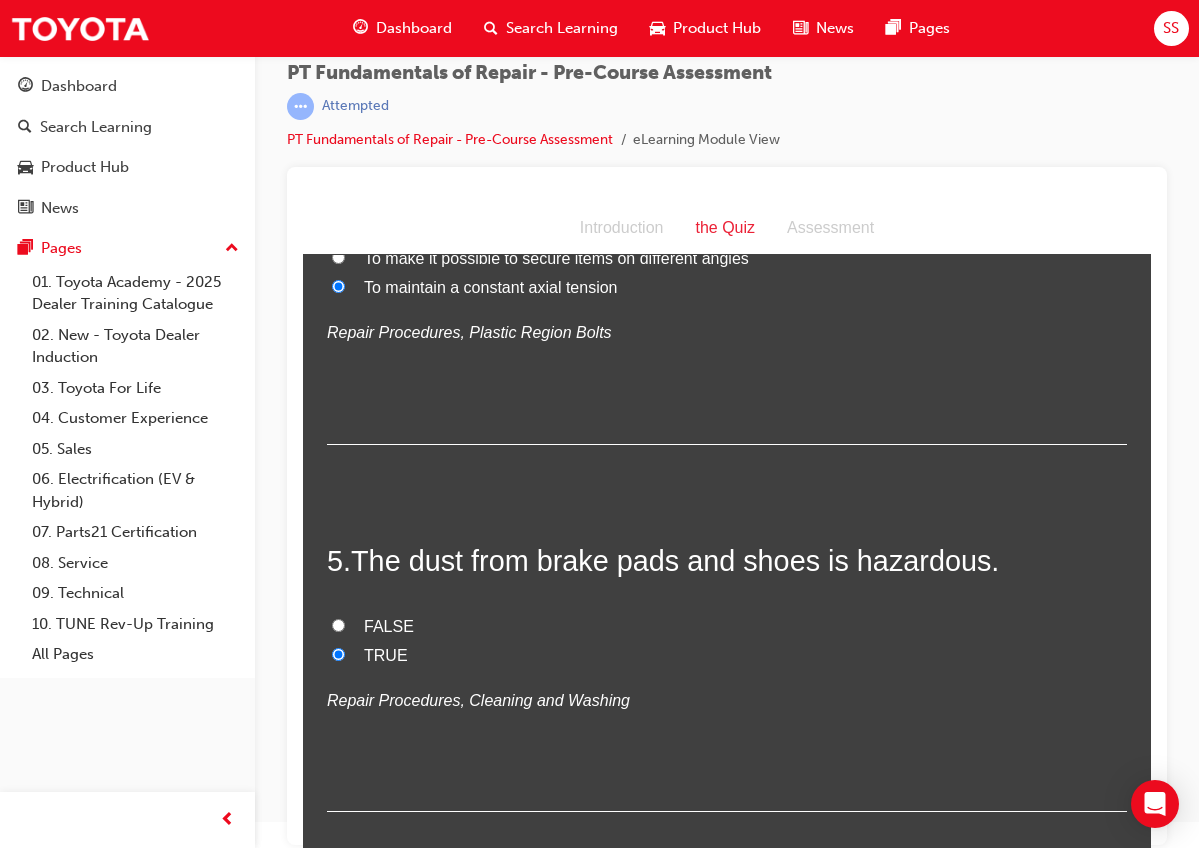 radio on "true" 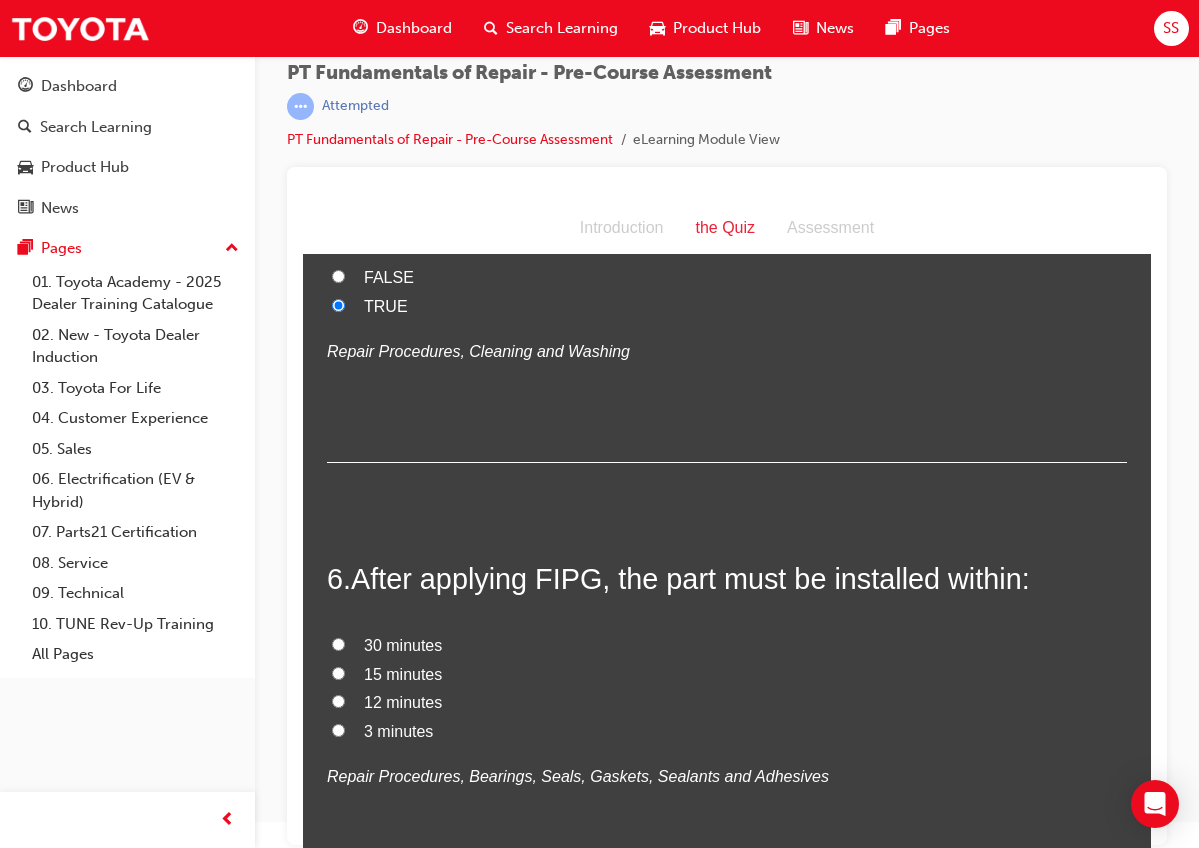 scroll, scrollTop: 1842, scrollLeft: 0, axis: vertical 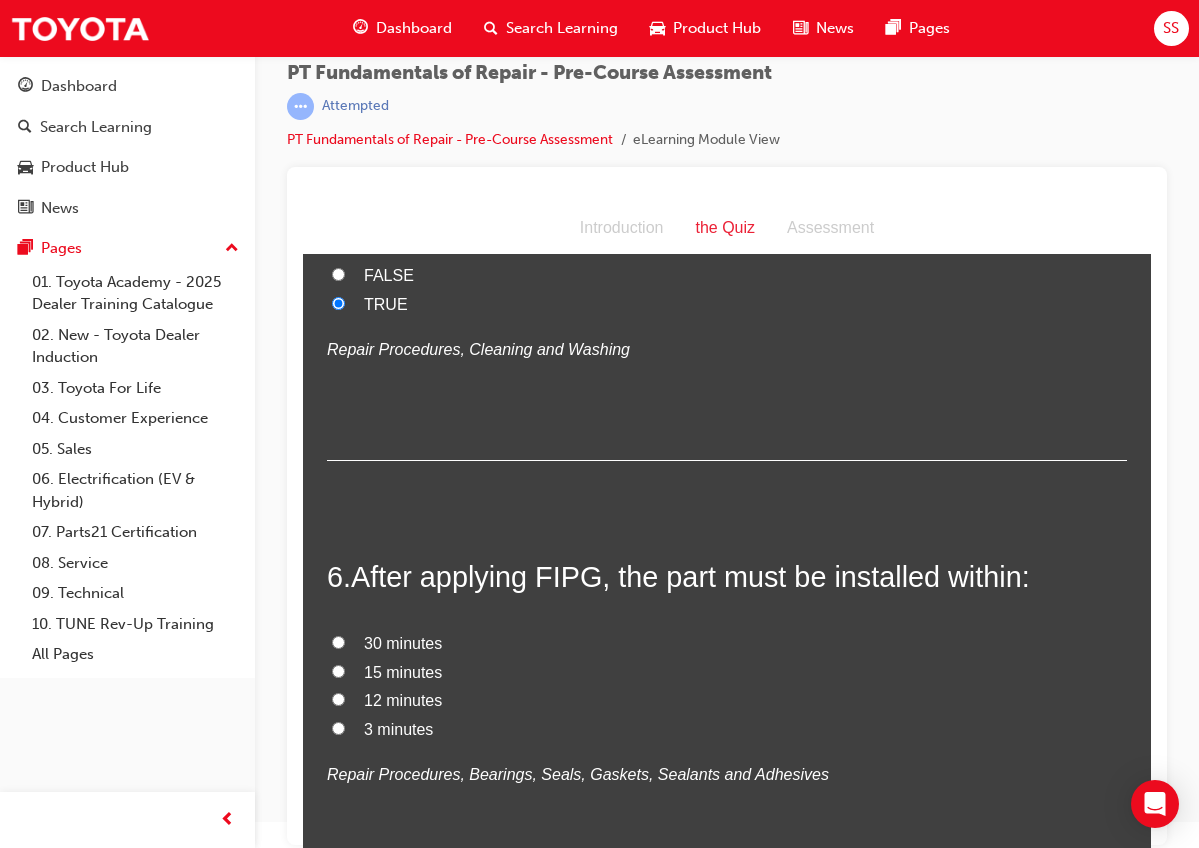 drag, startPoint x: 361, startPoint y: 558, endPoint x: 459, endPoint y: 716, distance: 185.92471 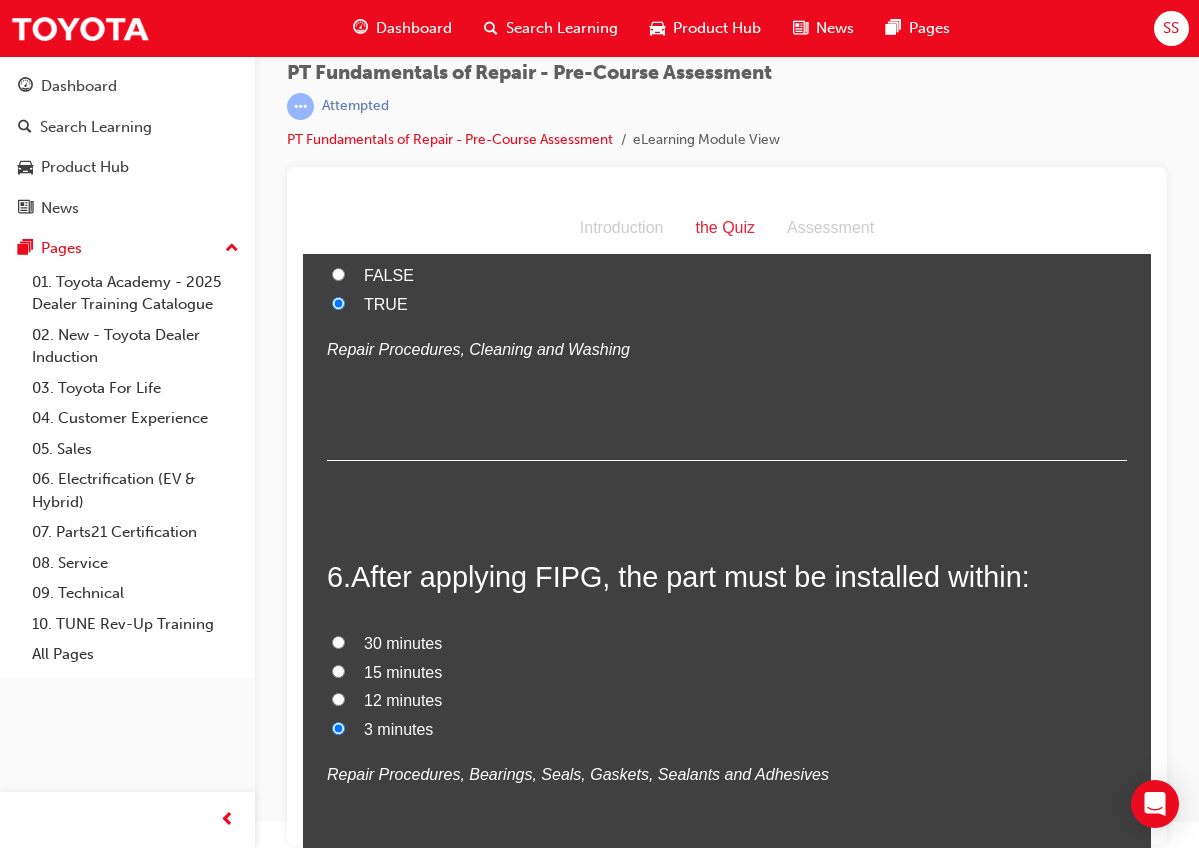 radio on "true" 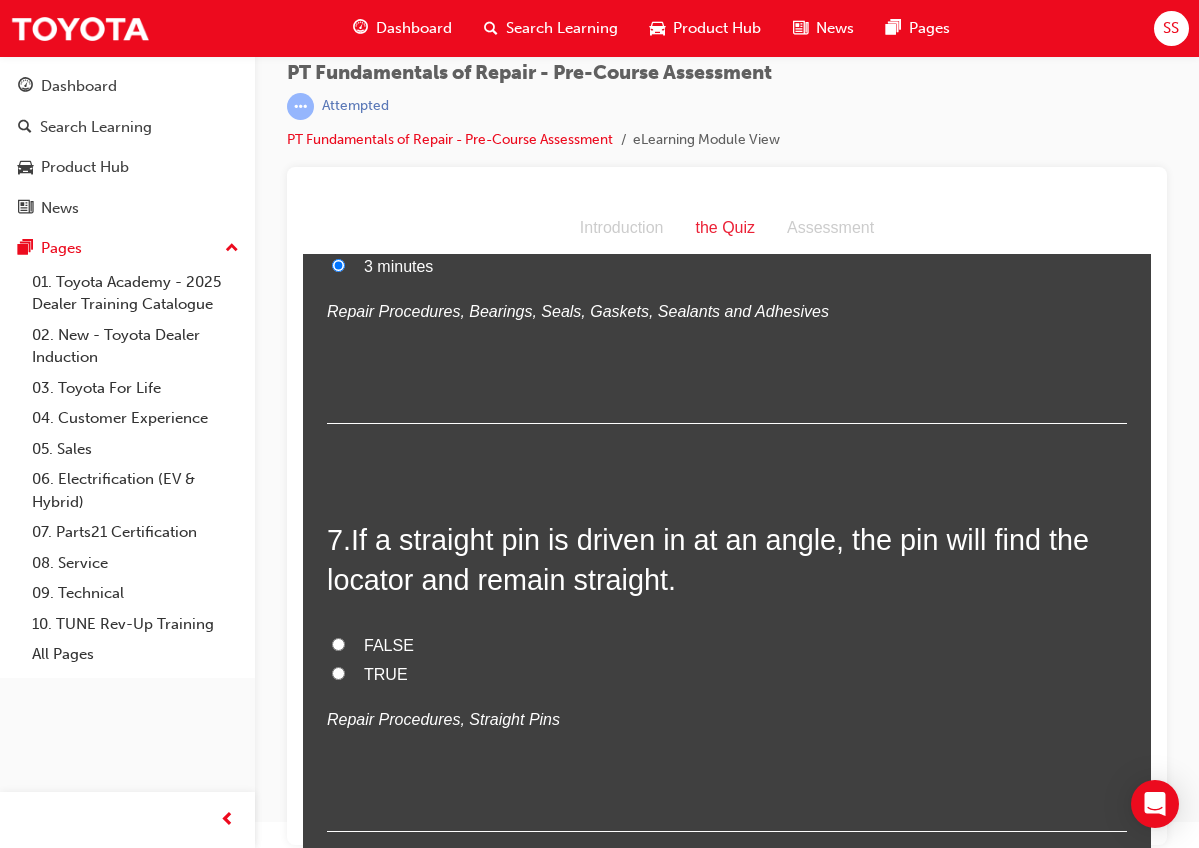 scroll, scrollTop: 2331, scrollLeft: 0, axis: vertical 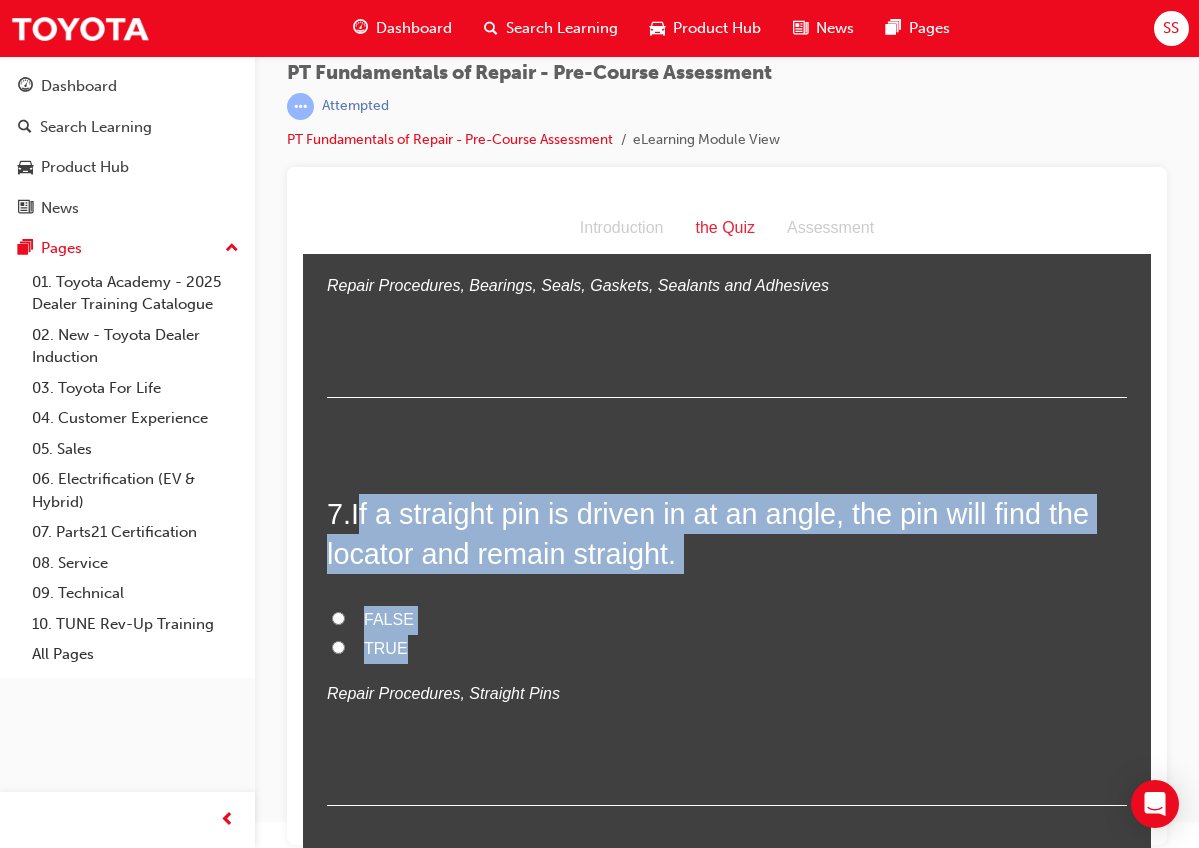 drag, startPoint x: 361, startPoint y: 480, endPoint x: 408, endPoint y: 637, distance: 163.88411 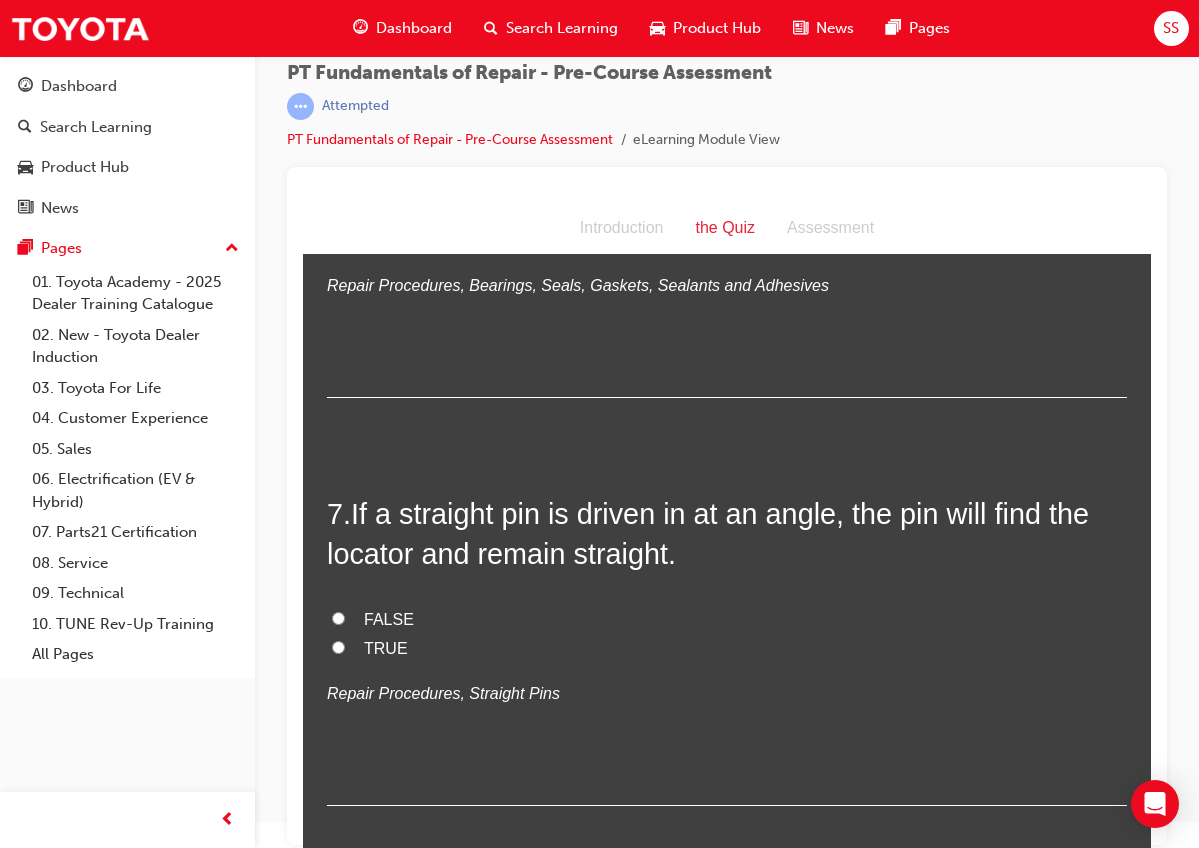 click on "Repair Procedures, Straight Pins" at bounding box center [727, 694] 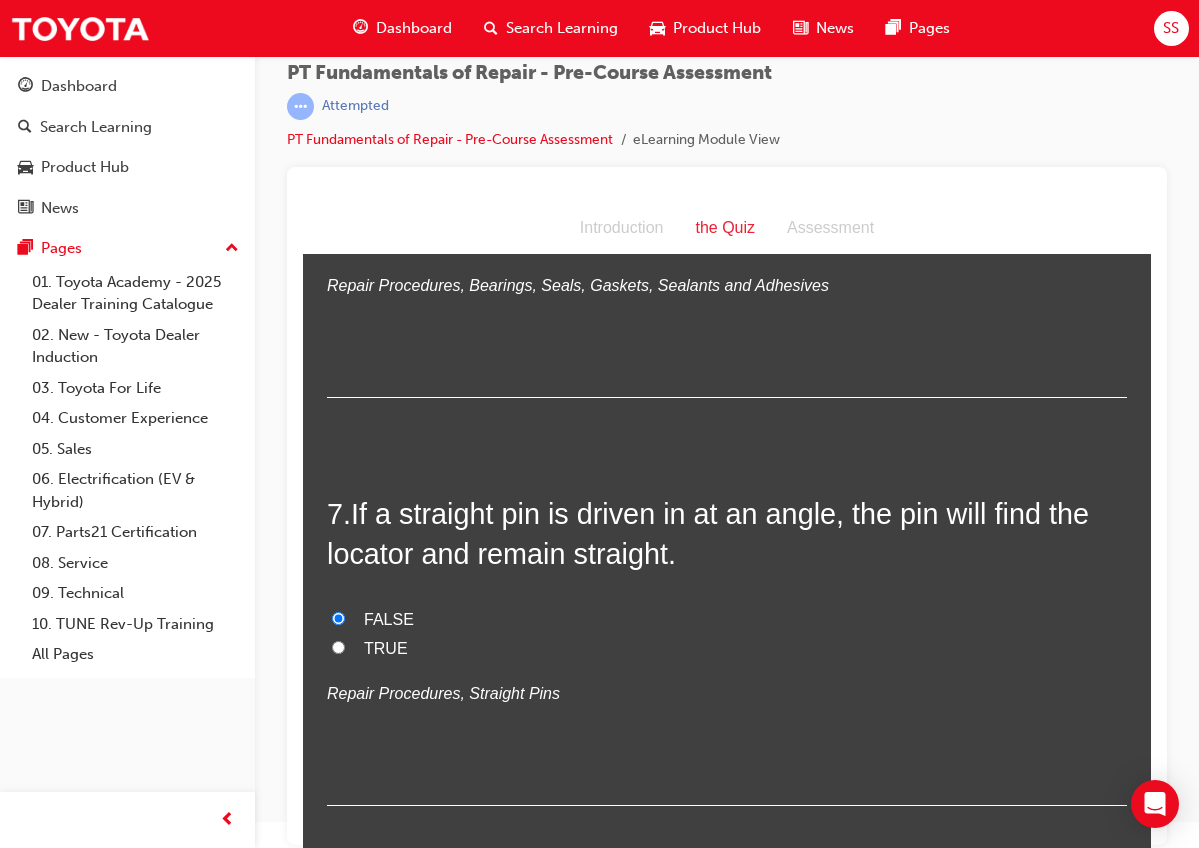 radio on "true" 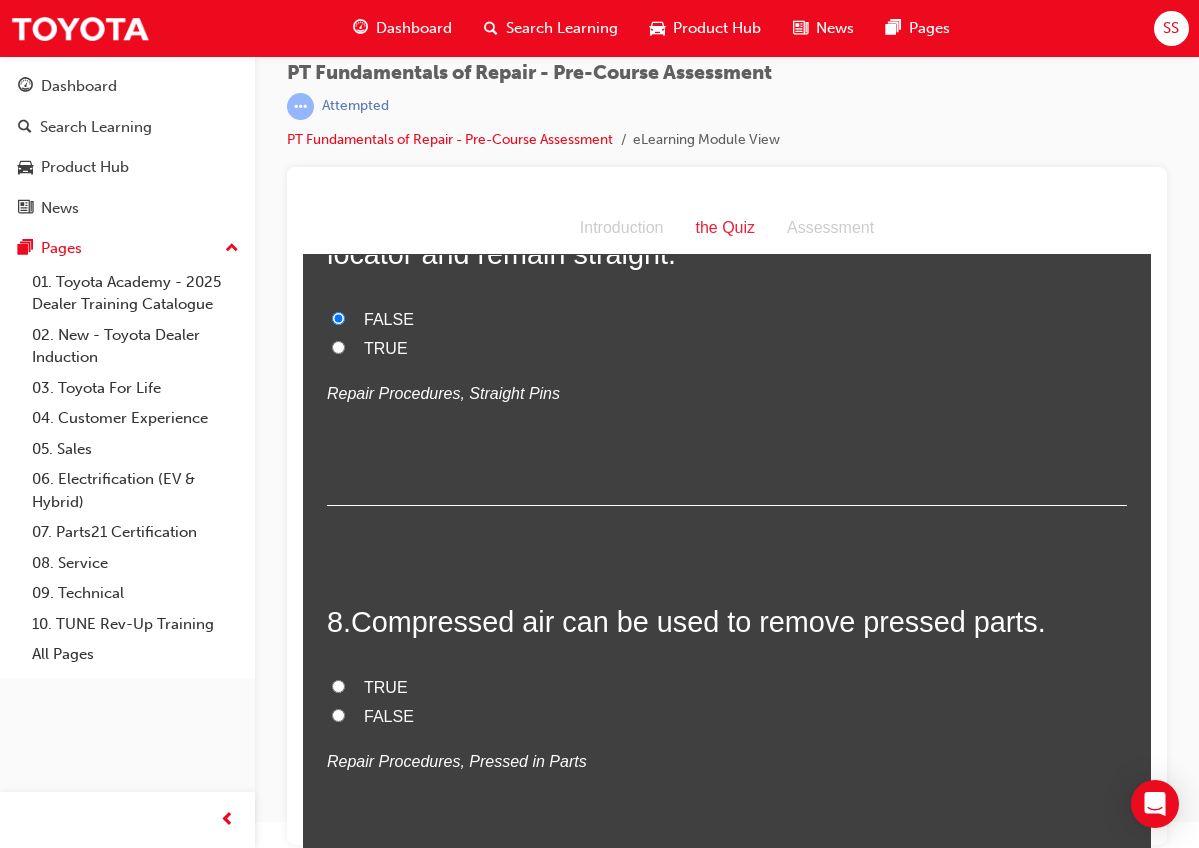 scroll, scrollTop: 2644, scrollLeft: 0, axis: vertical 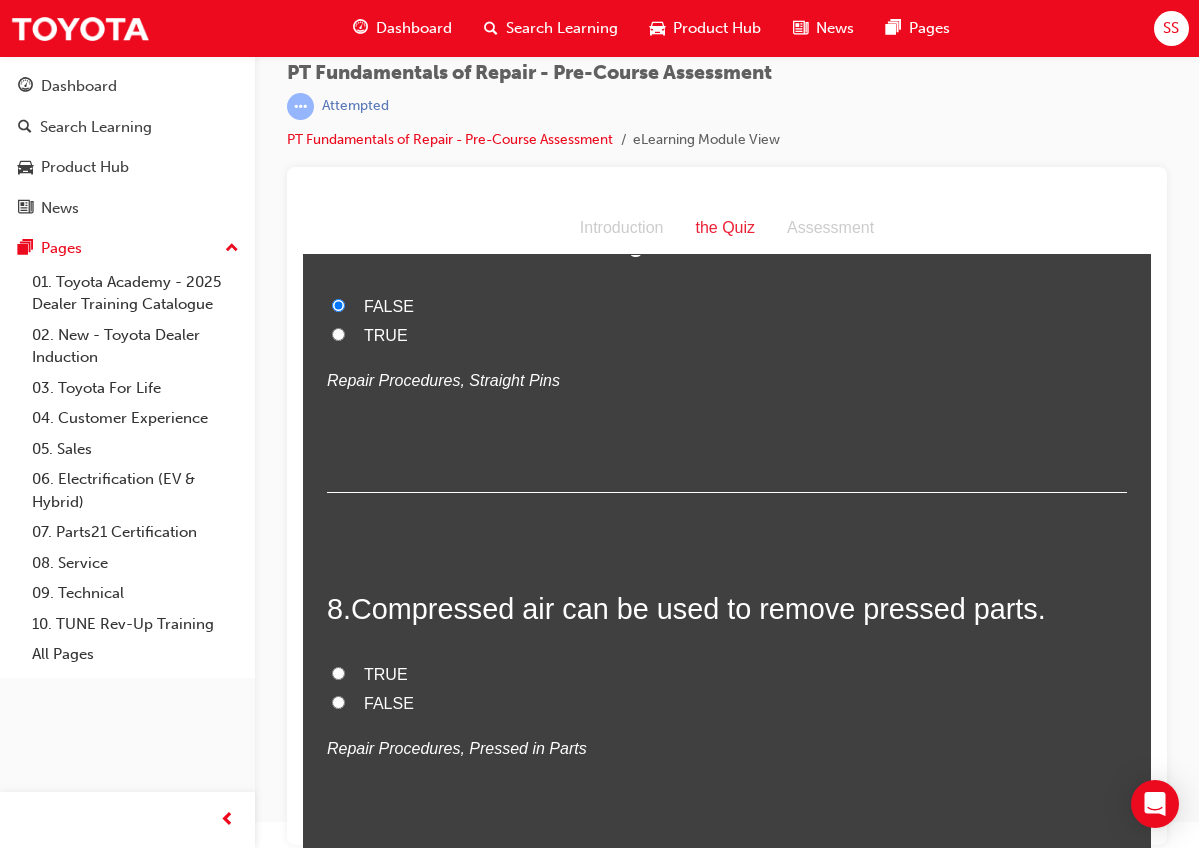 drag, startPoint x: 358, startPoint y: 565, endPoint x: 408, endPoint y: 684, distance: 129.0775 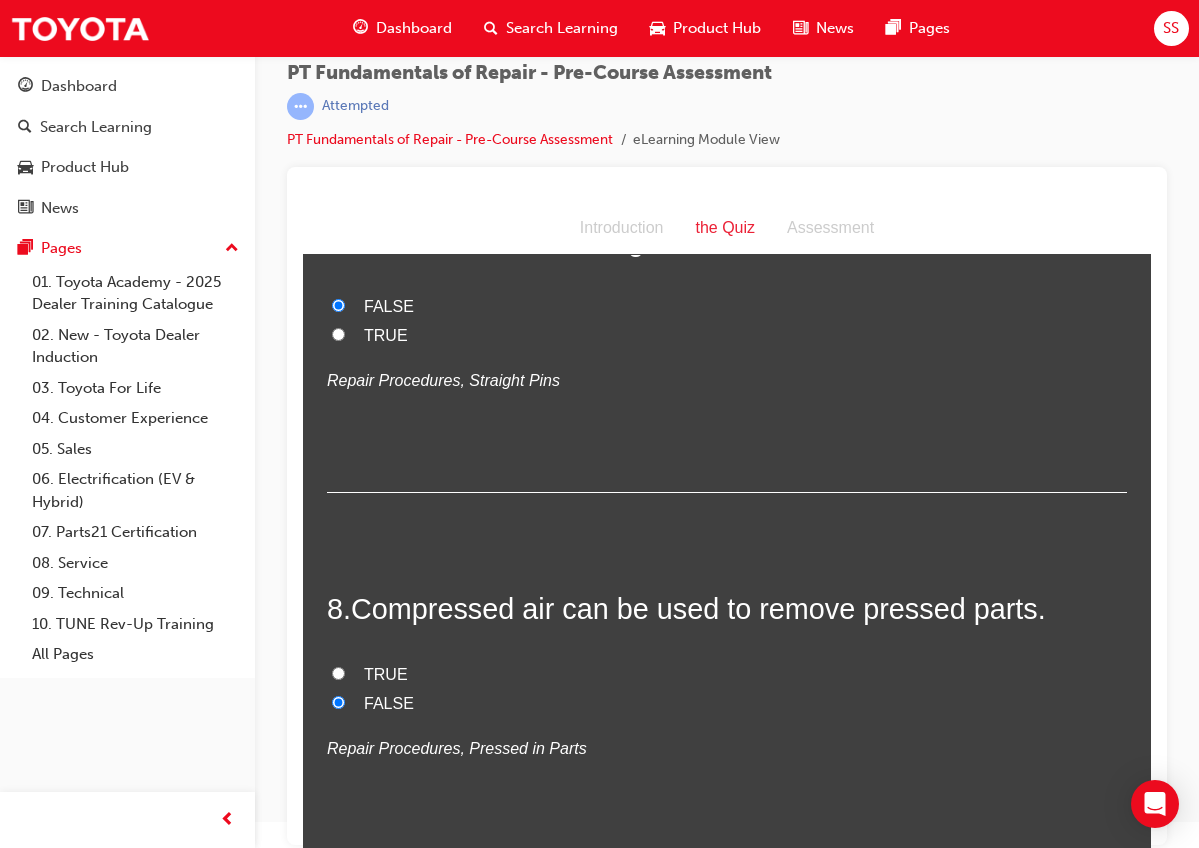 radio on "true" 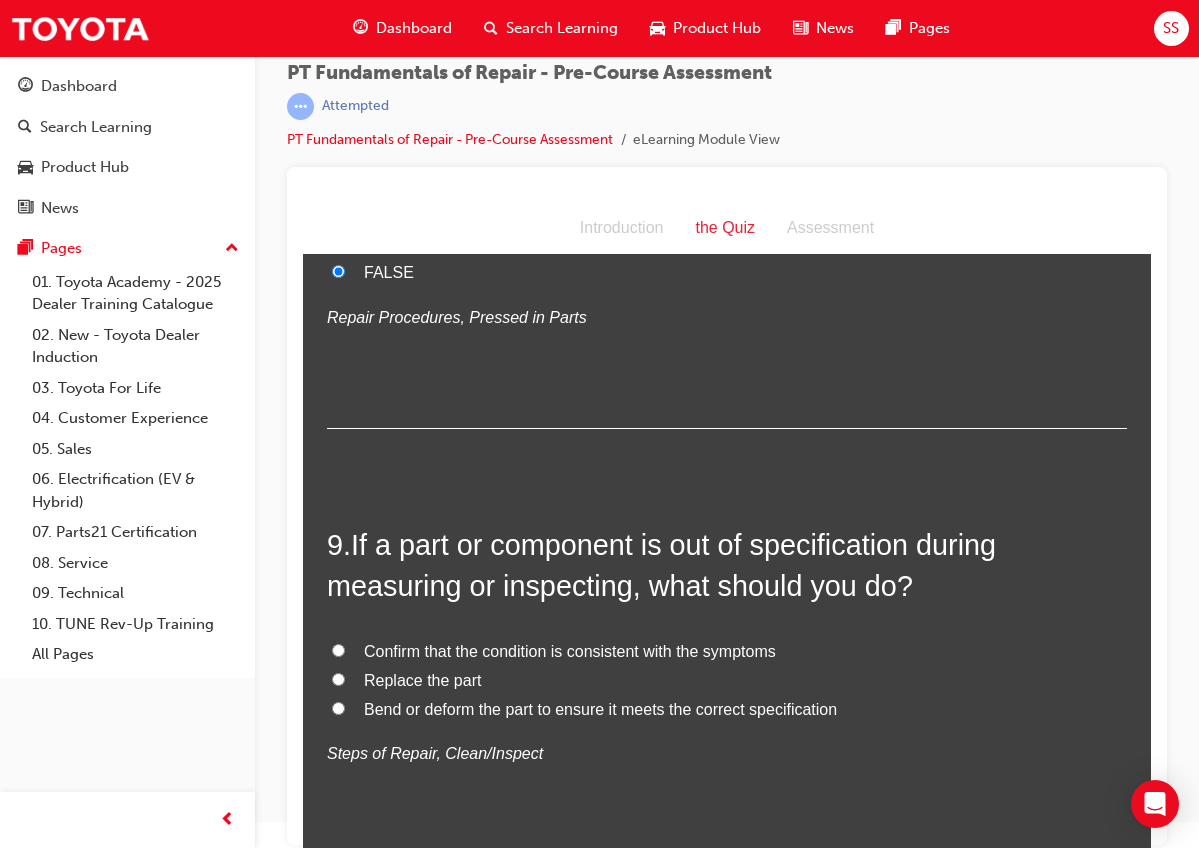 scroll, scrollTop: 3091, scrollLeft: 0, axis: vertical 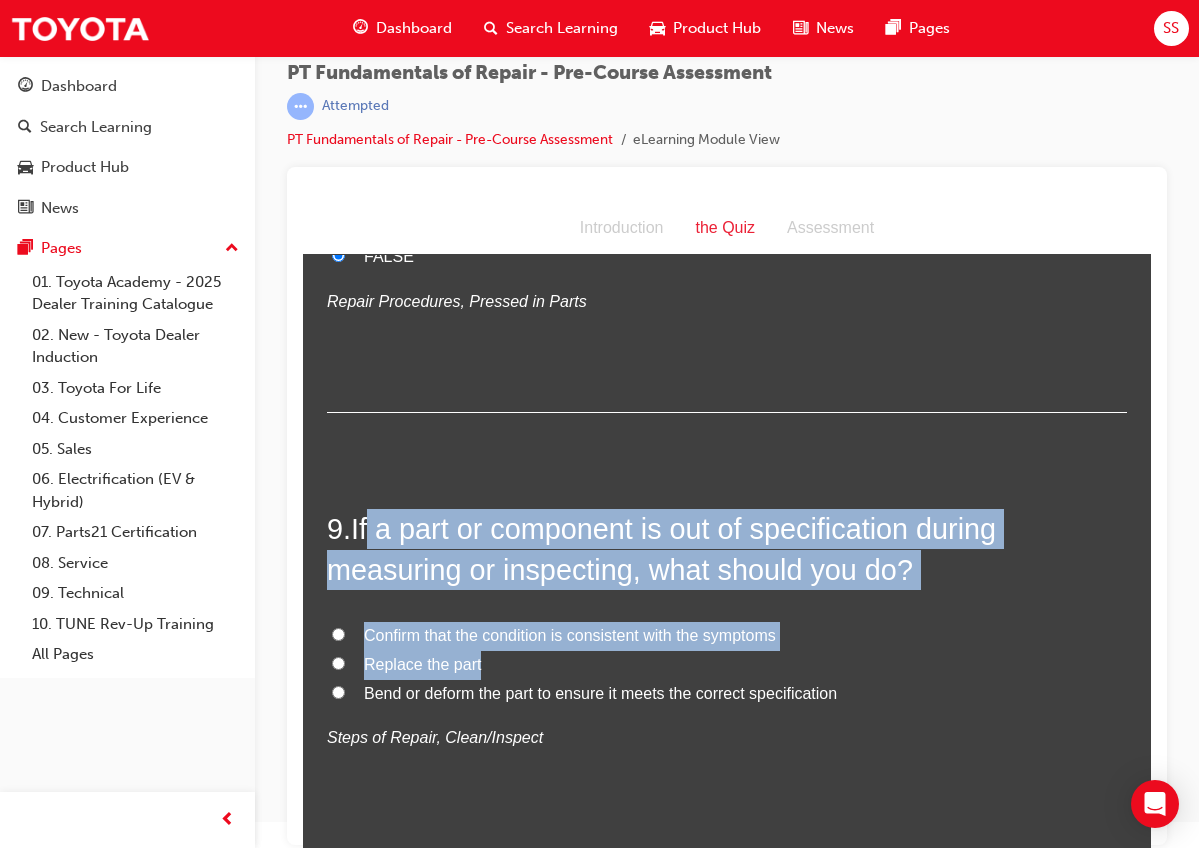 drag, startPoint x: 370, startPoint y: 504, endPoint x: 634, endPoint y: 612, distance: 285.23676 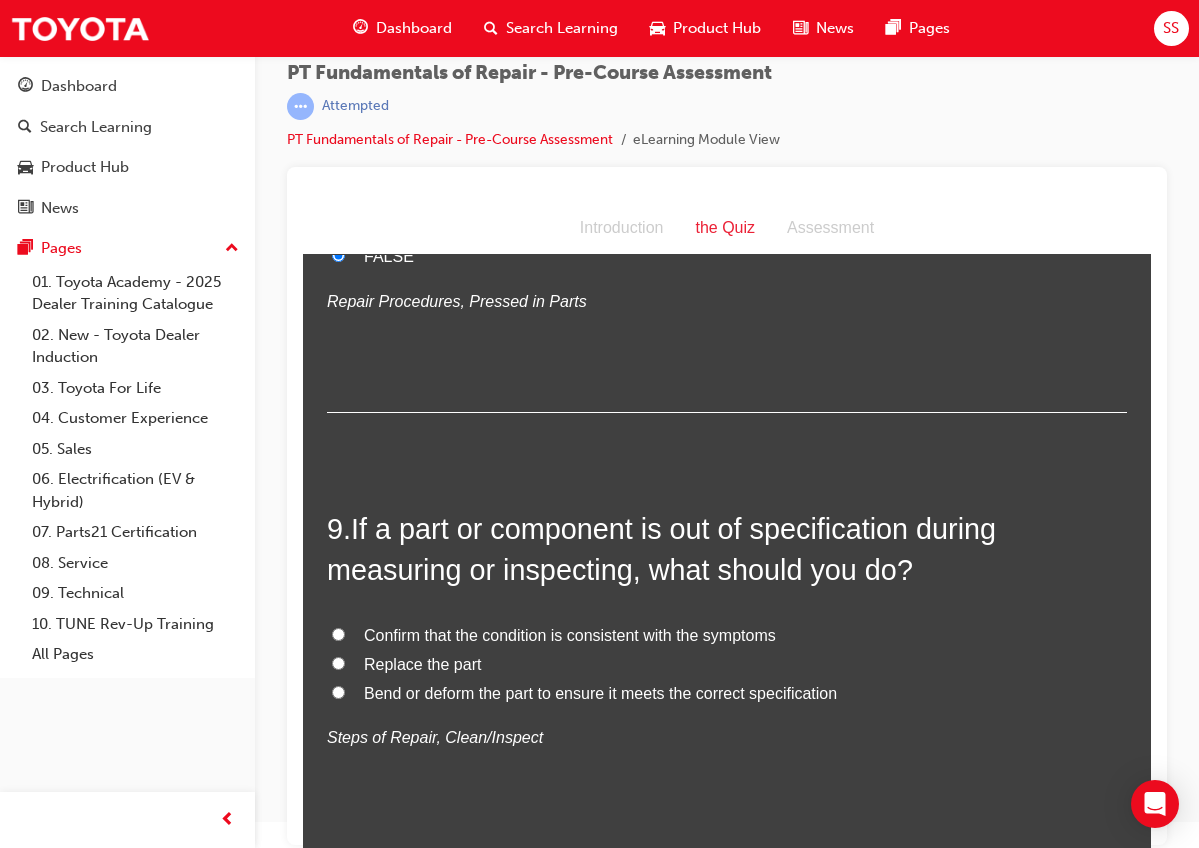click on "9 .  If a part or component is out of specification during measuring or inspecting, what should you do?" at bounding box center (727, 549) 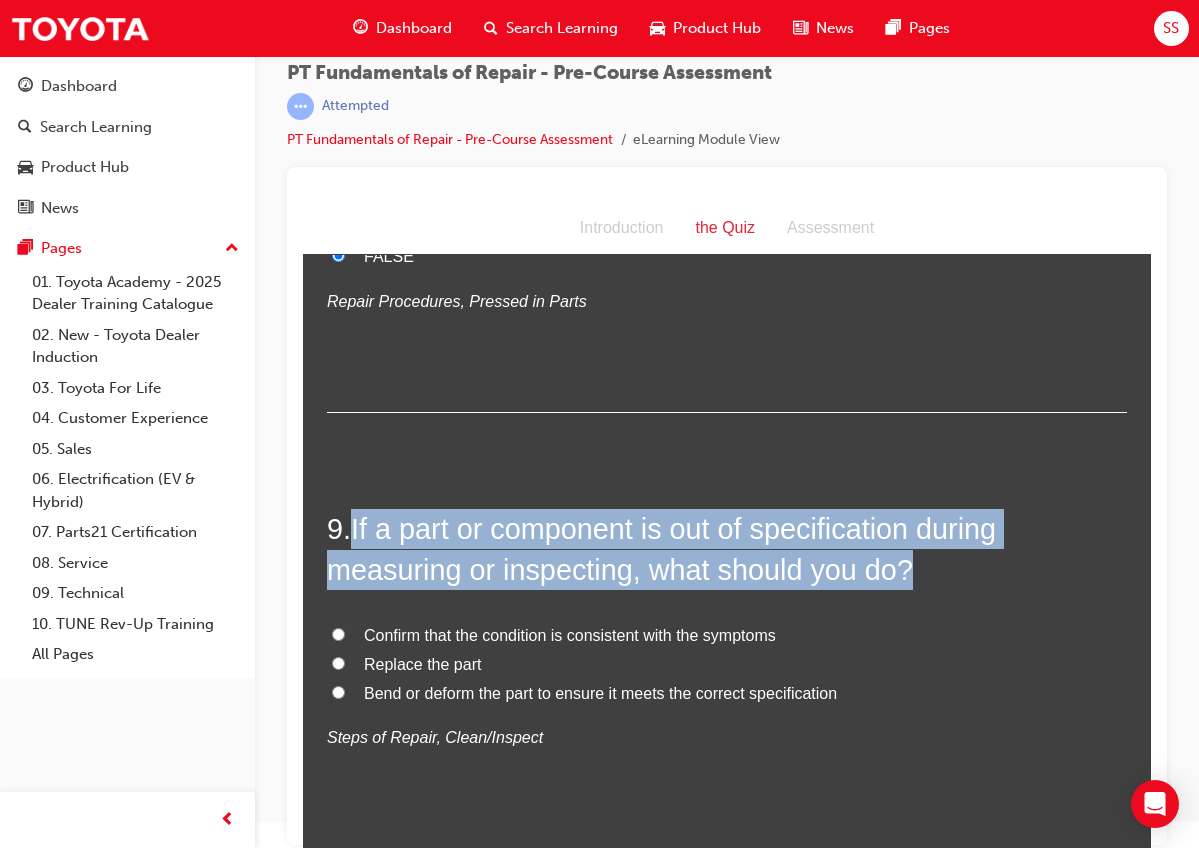 scroll, scrollTop: 3090, scrollLeft: 0, axis: vertical 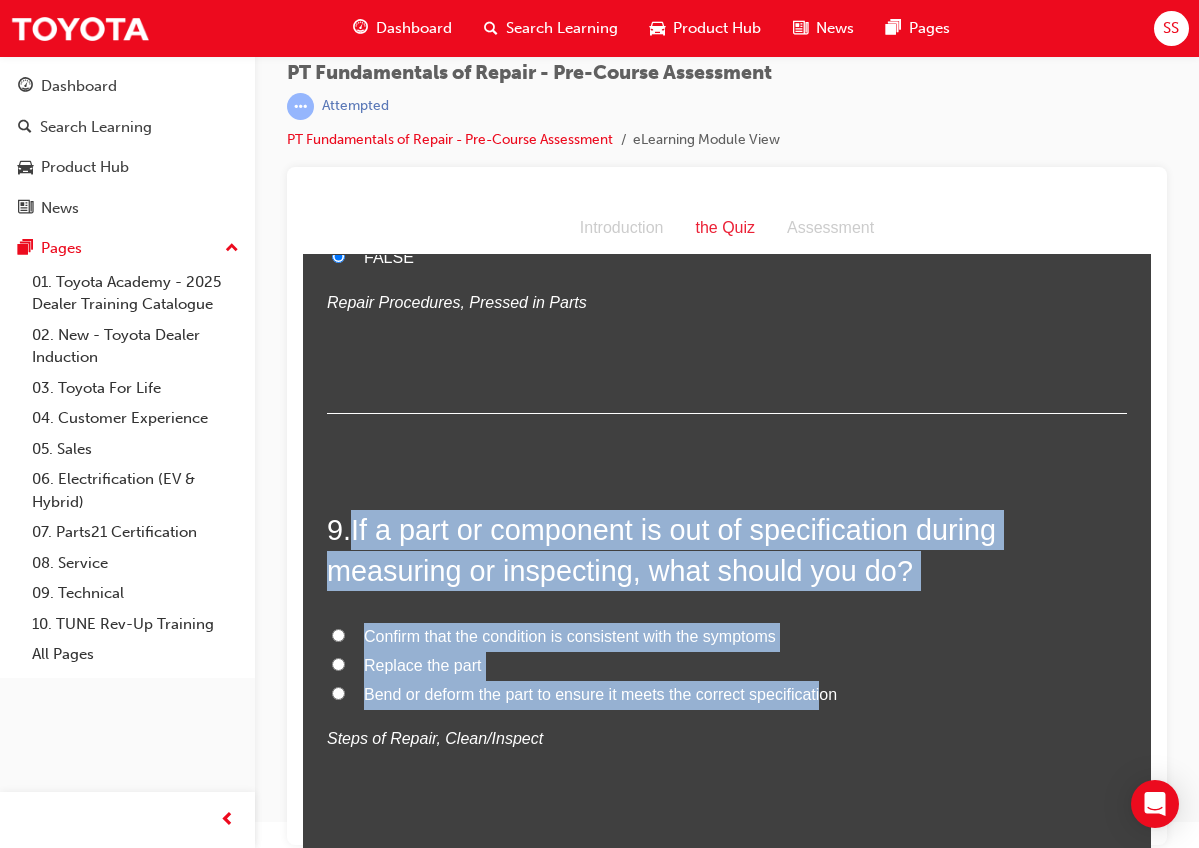 drag, startPoint x: 350, startPoint y: 503, endPoint x: 815, endPoint y: 670, distance: 494.07895 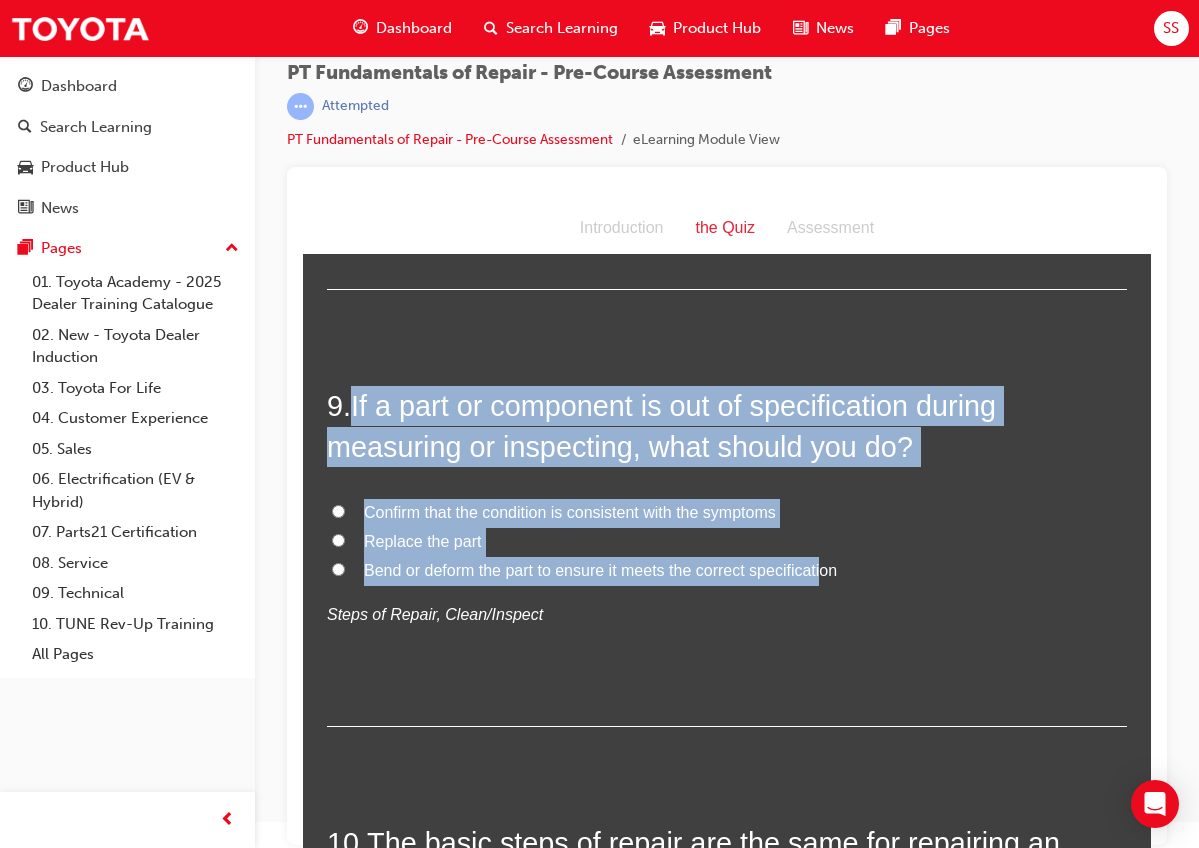 scroll, scrollTop: 3217, scrollLeft: 0, axis: vertical 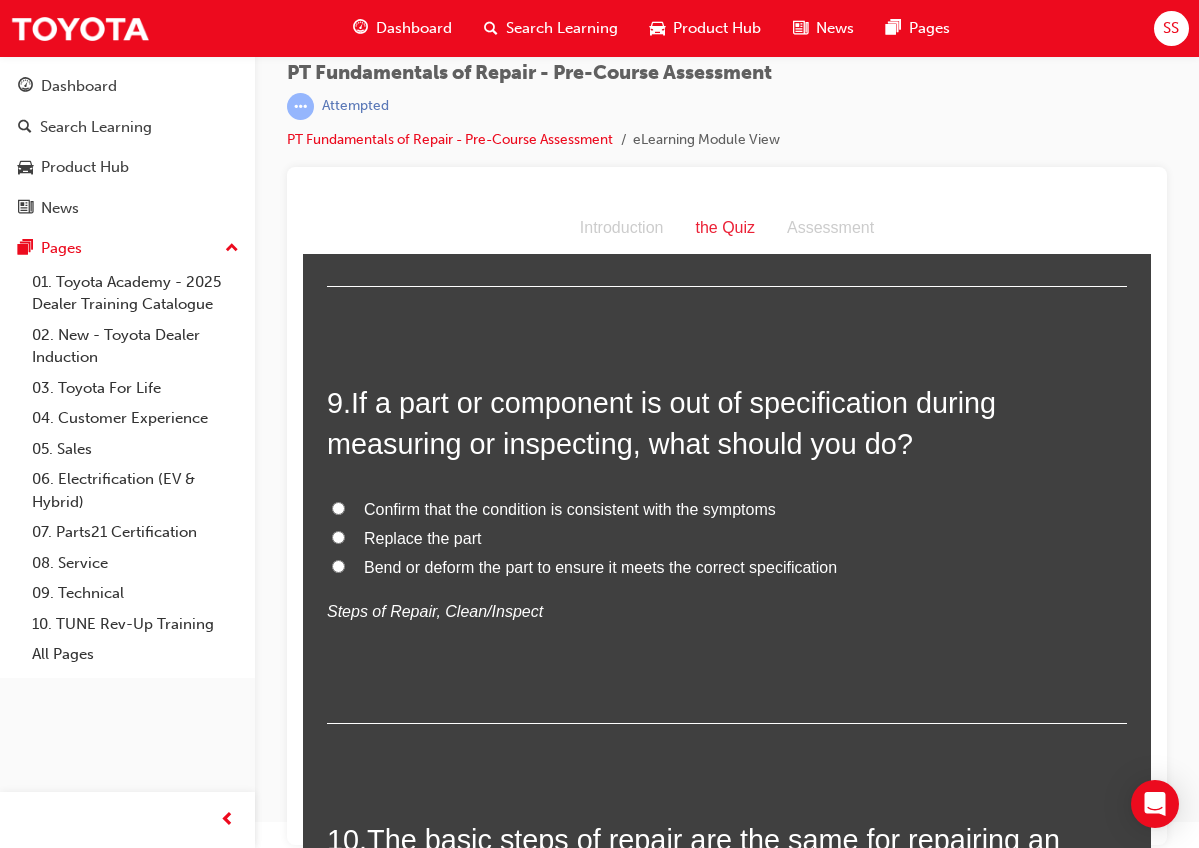 click on "Confirm that the condition is consistent with the symptoms" at bounding box center (570, 509) 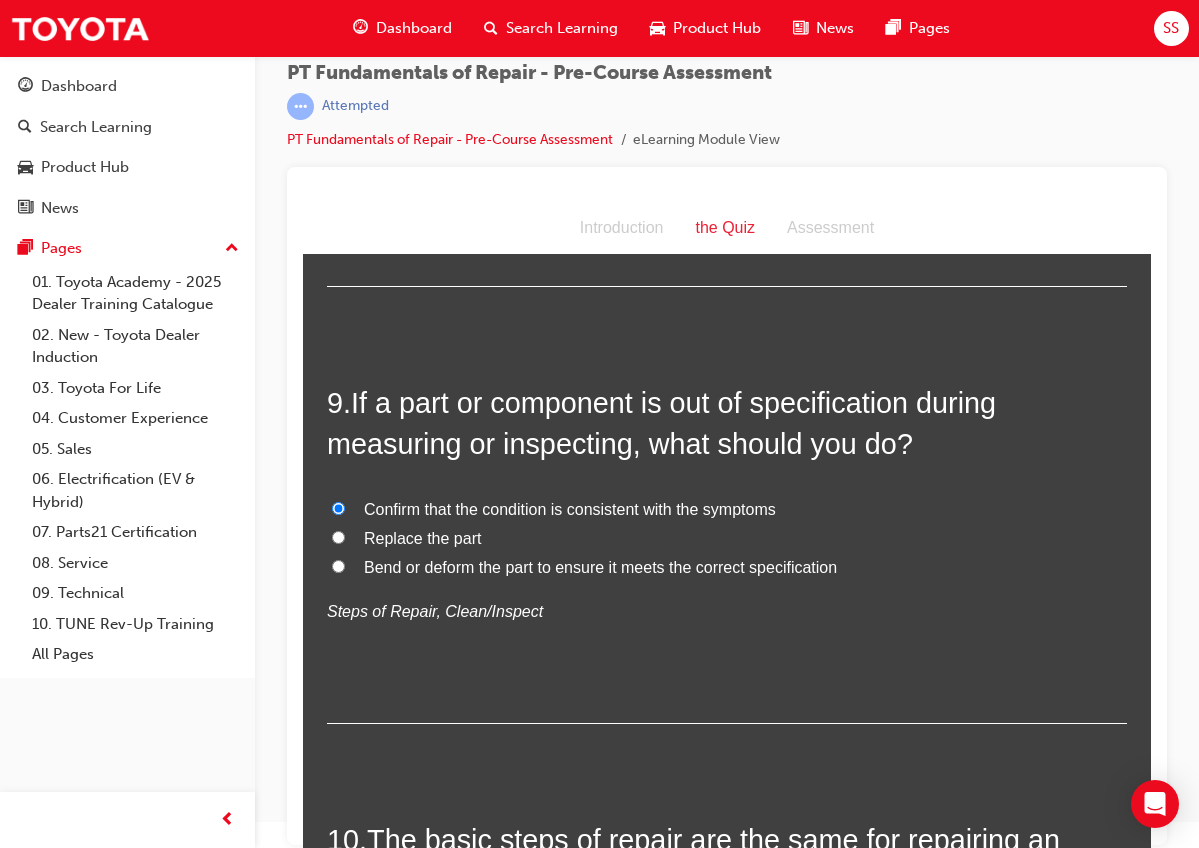 radio on "true" 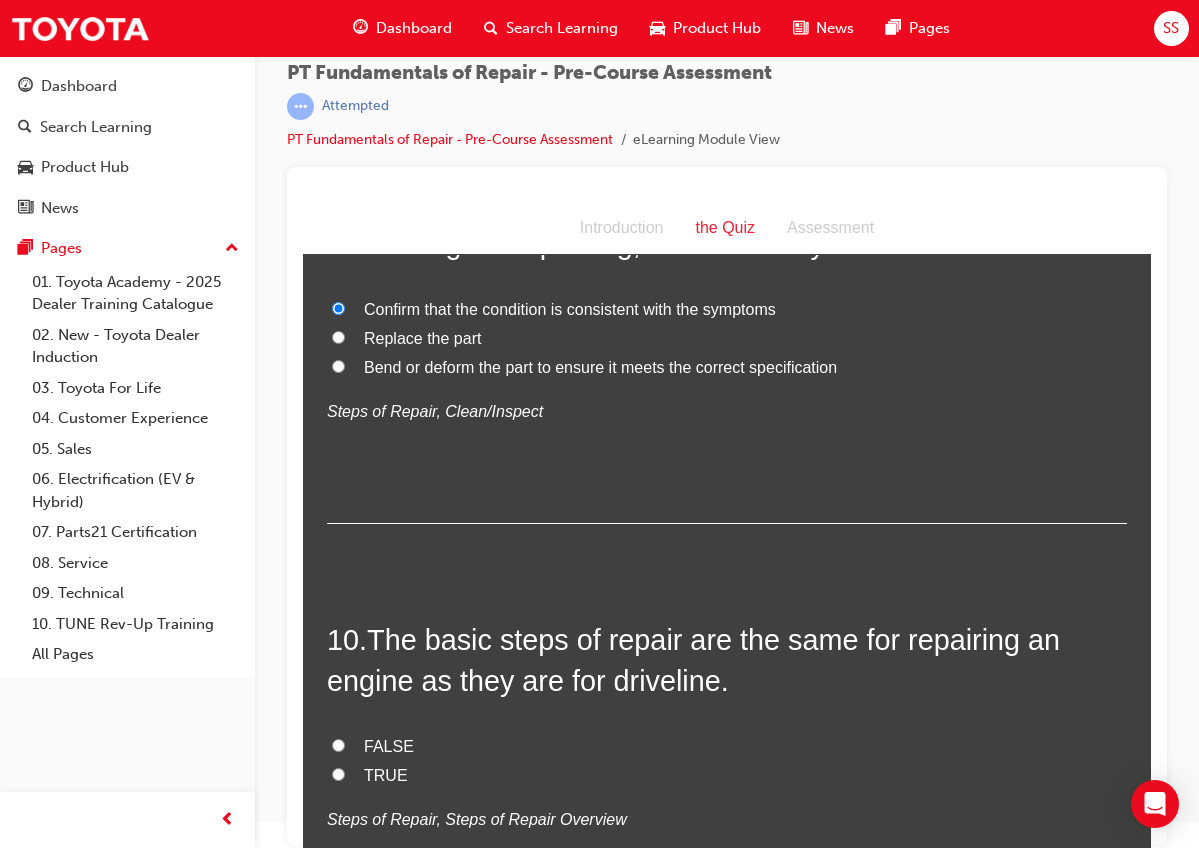 scroll, scrollTop: 3418, scrollLeft: 0, axis: vertical 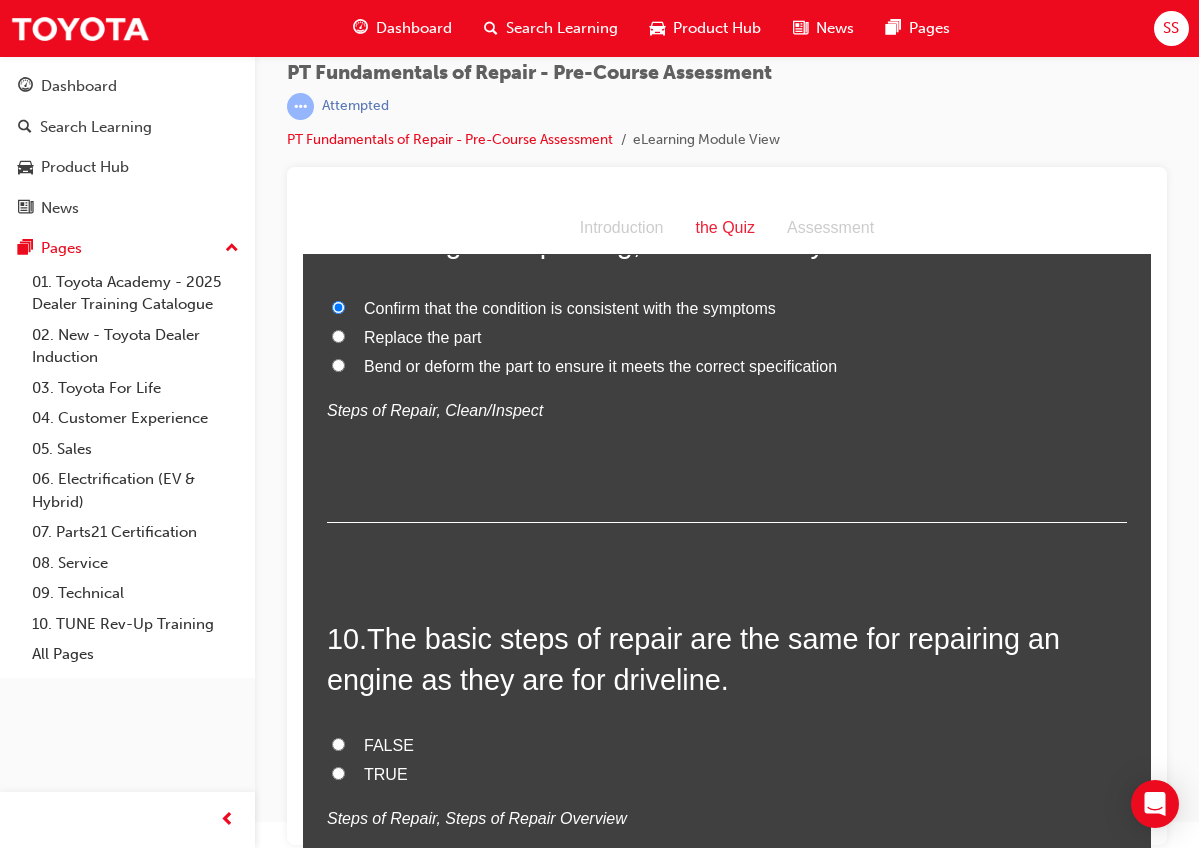 drag, startPoint x: 380, startPoint y: 599, endPoint x: 437, endPoint y: 752, distance: 163.27278 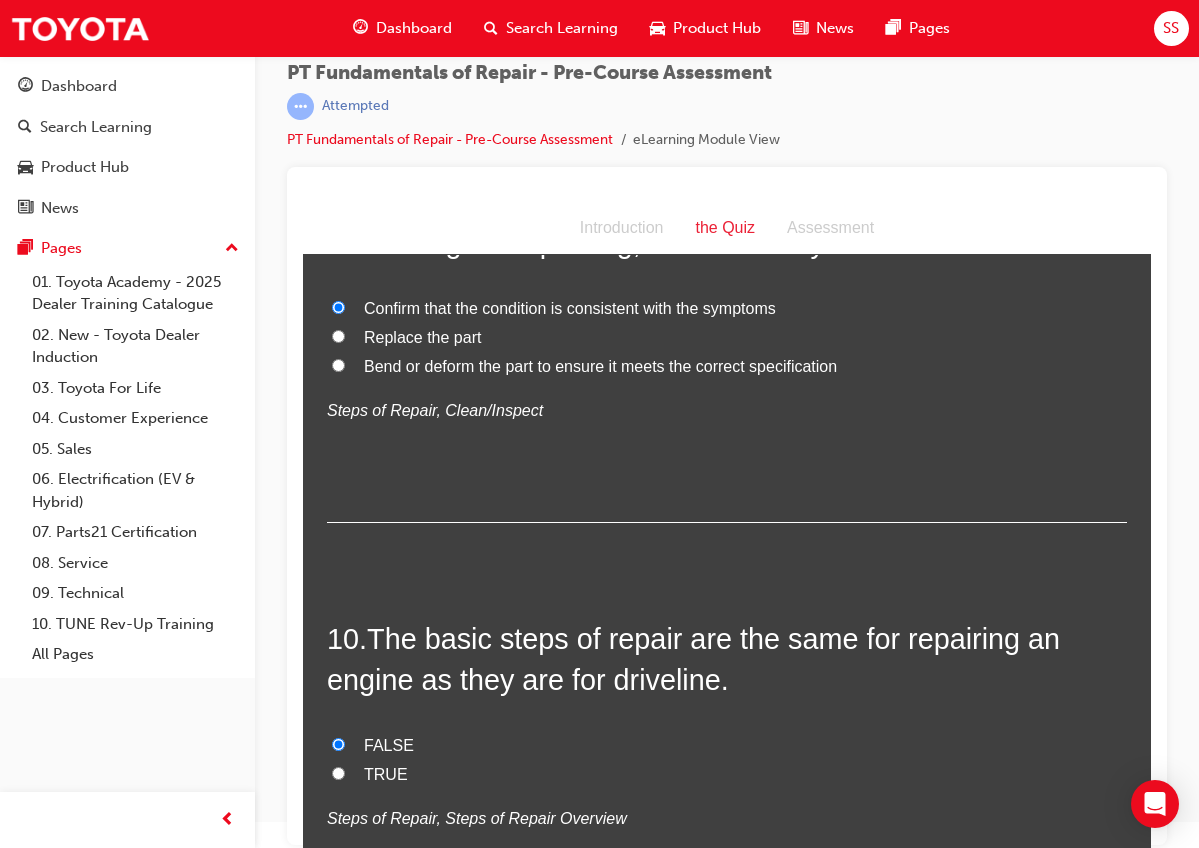 radio on "true" 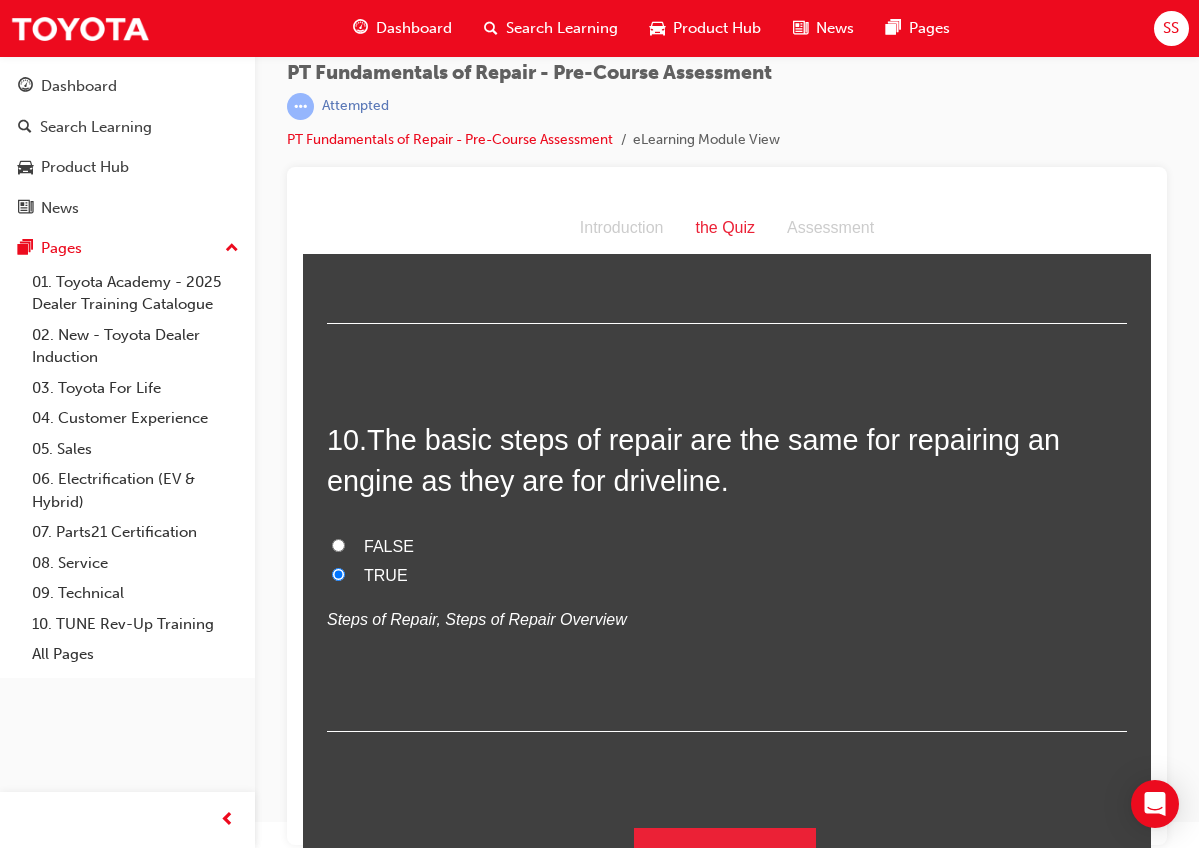 scroll, scrollTop: 3616, scrollLeft: 0, axis: vertical 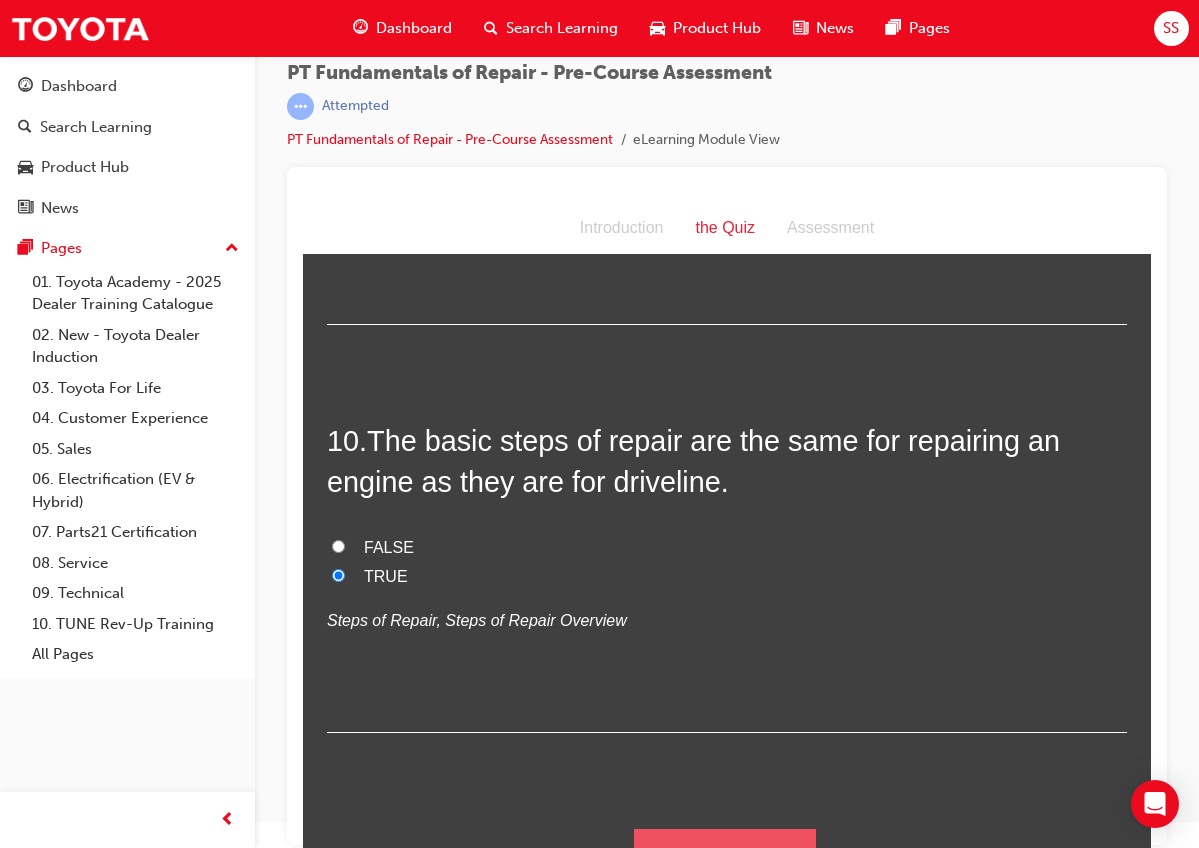 click on "Submit Answers" at bounding box center [725, 857] 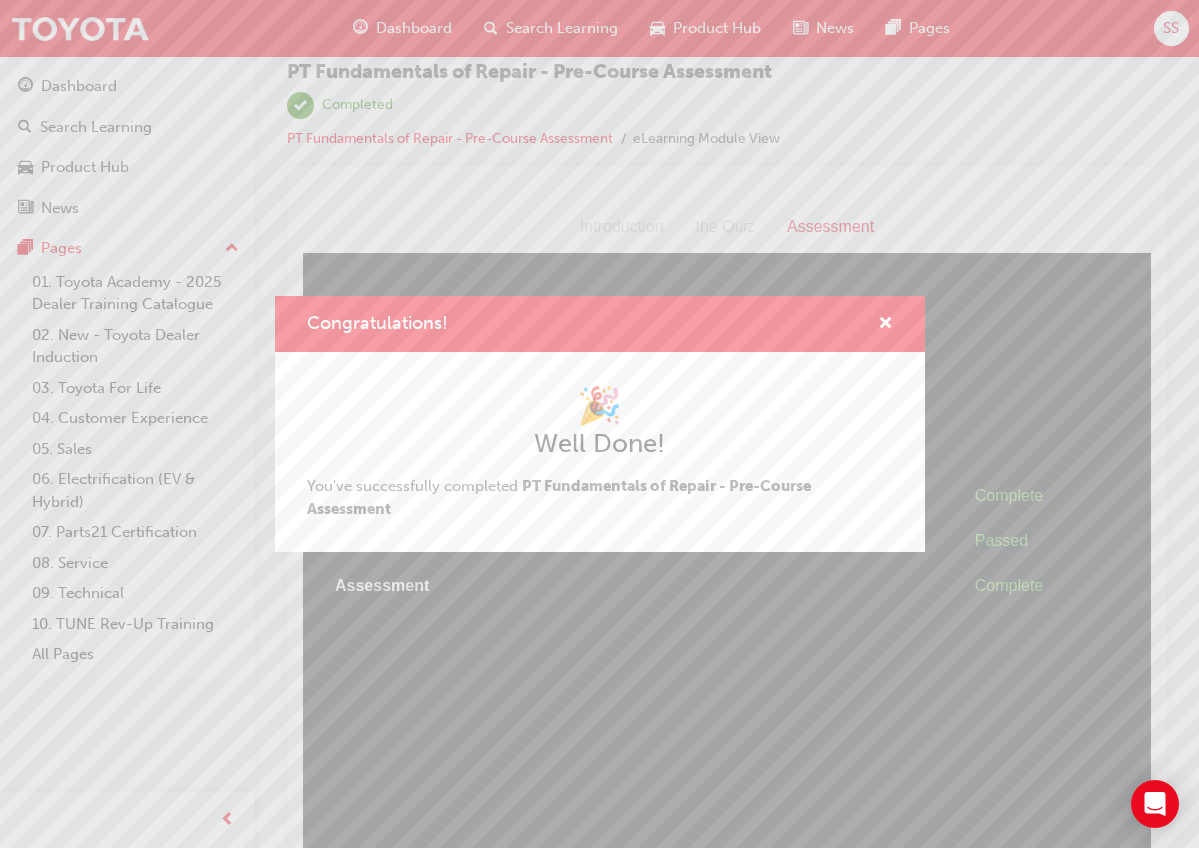 scroll, scrollTop: 26, scrollLeft: 0, axis: vertical 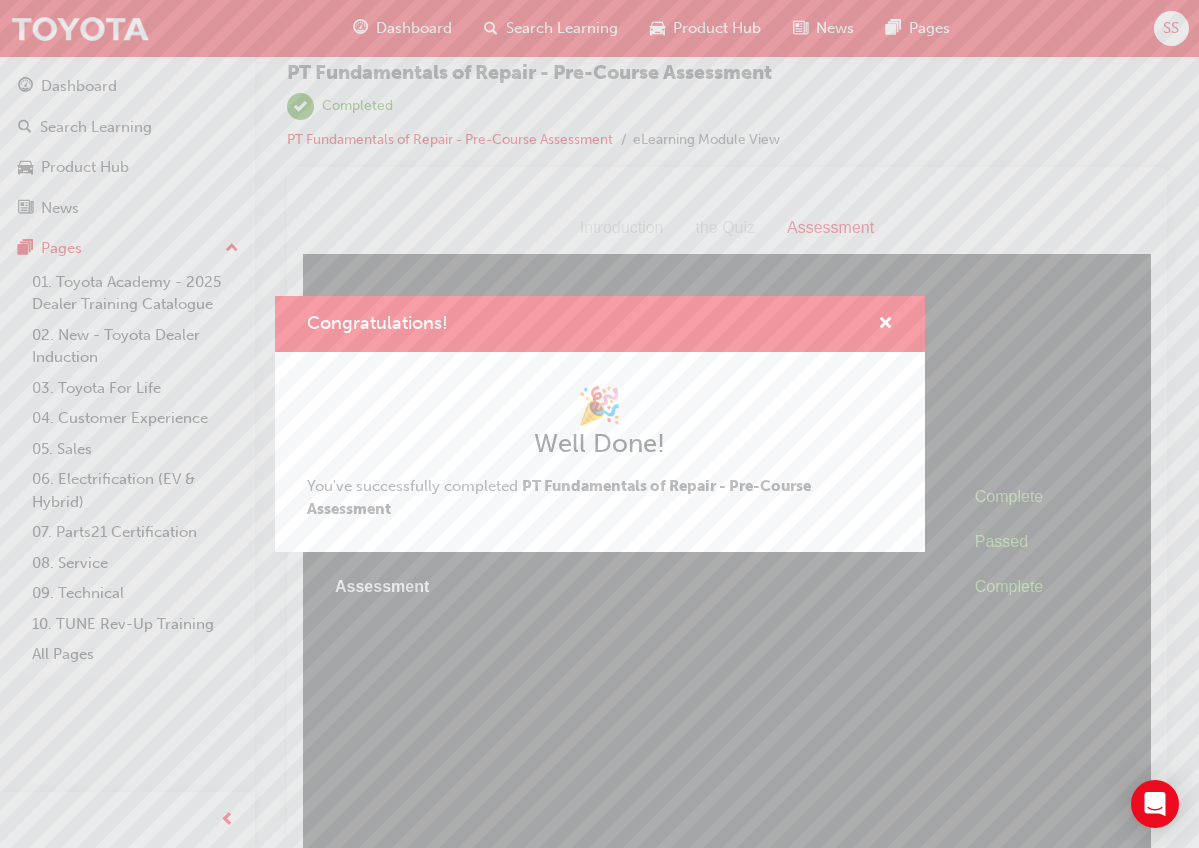 click on "Congratulations!" at bounding box center [600, 324] 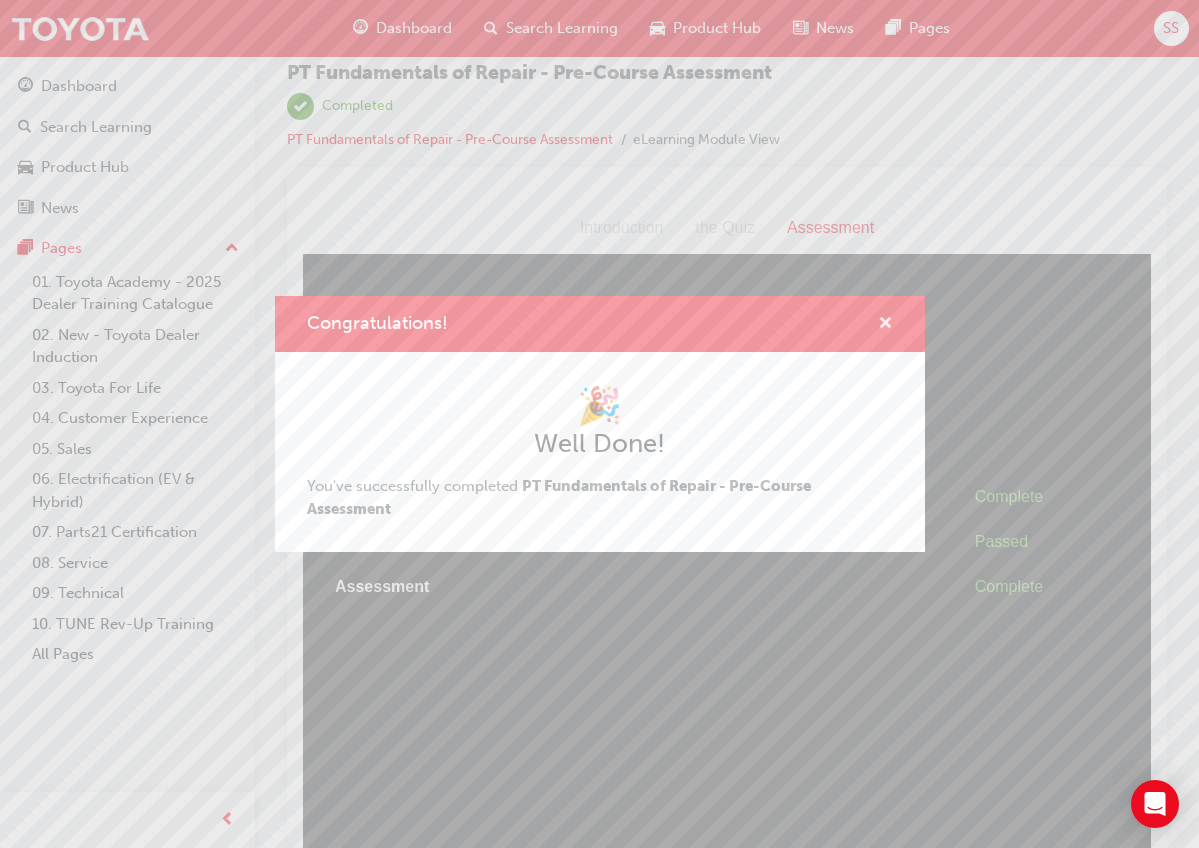 drag, startPoint x: 886, startPoint y: 315, endPoint x: 583, endPoint y: 113, distance: 364.16068 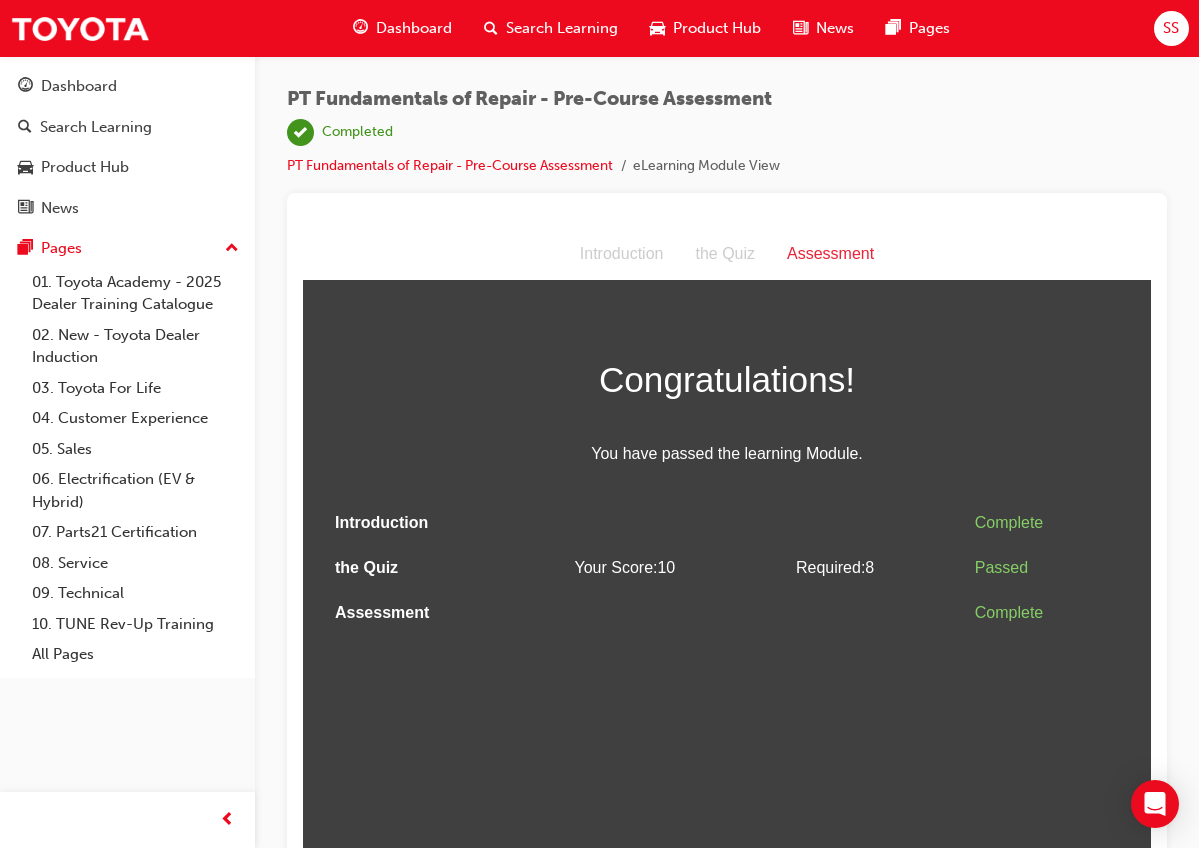 scroll, scrollTop: 0, scrollLeft: 0, axis: both 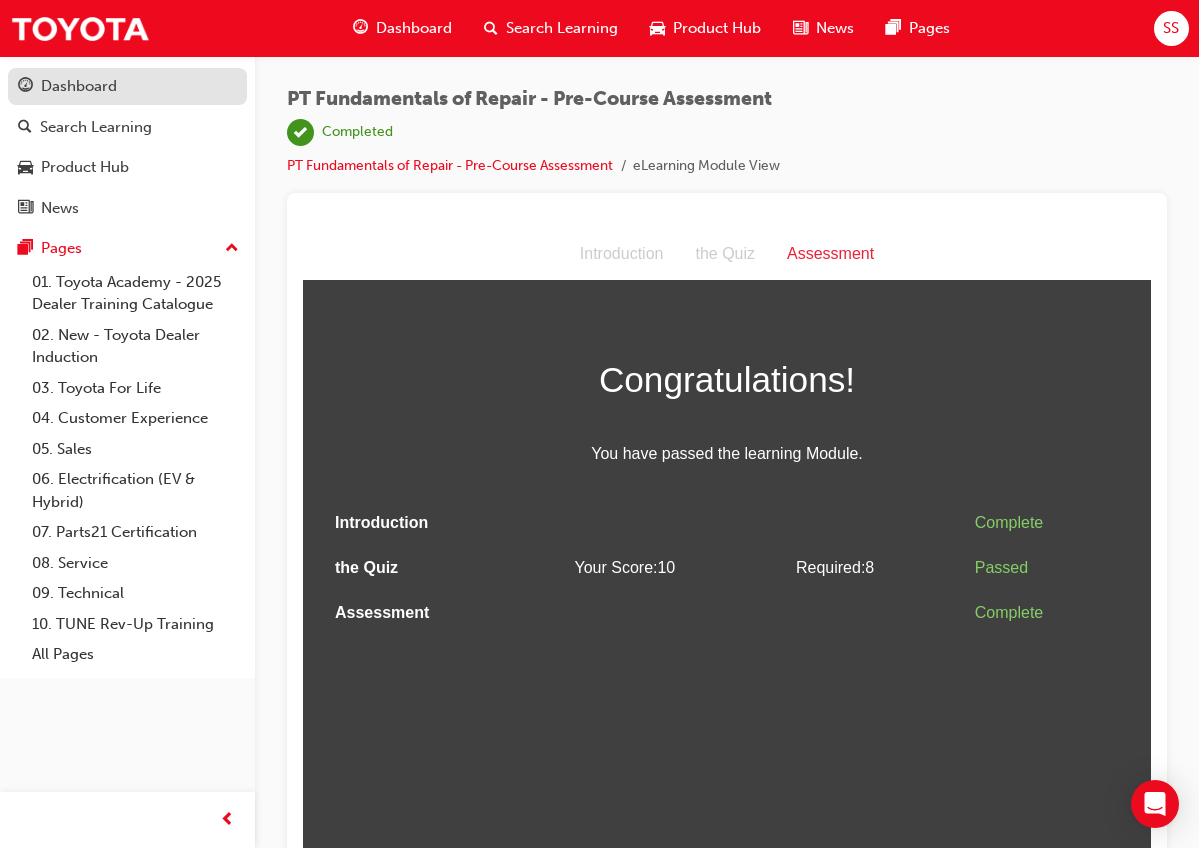 click on "Dashboard" at bounding box center (127, 86) 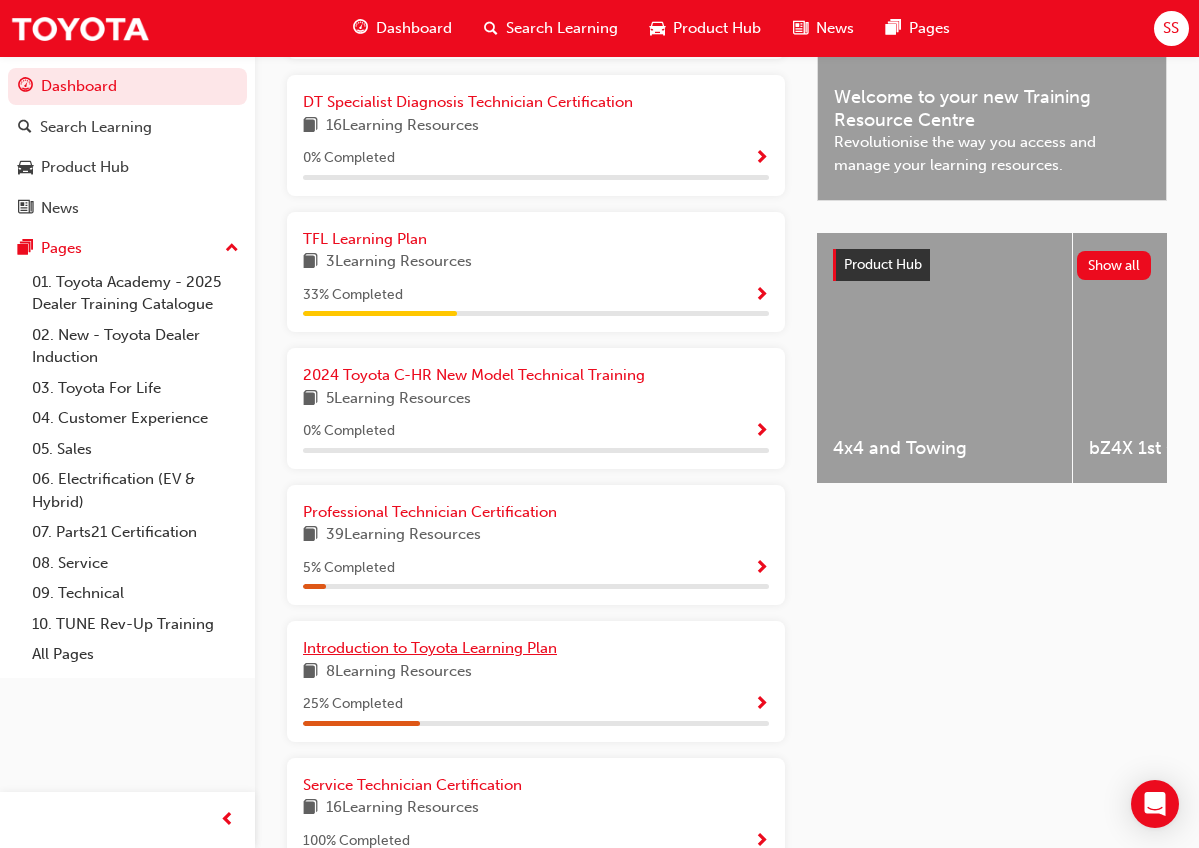 scroll, scrollTop: 639, scrollLeft: 0, axis: vertical 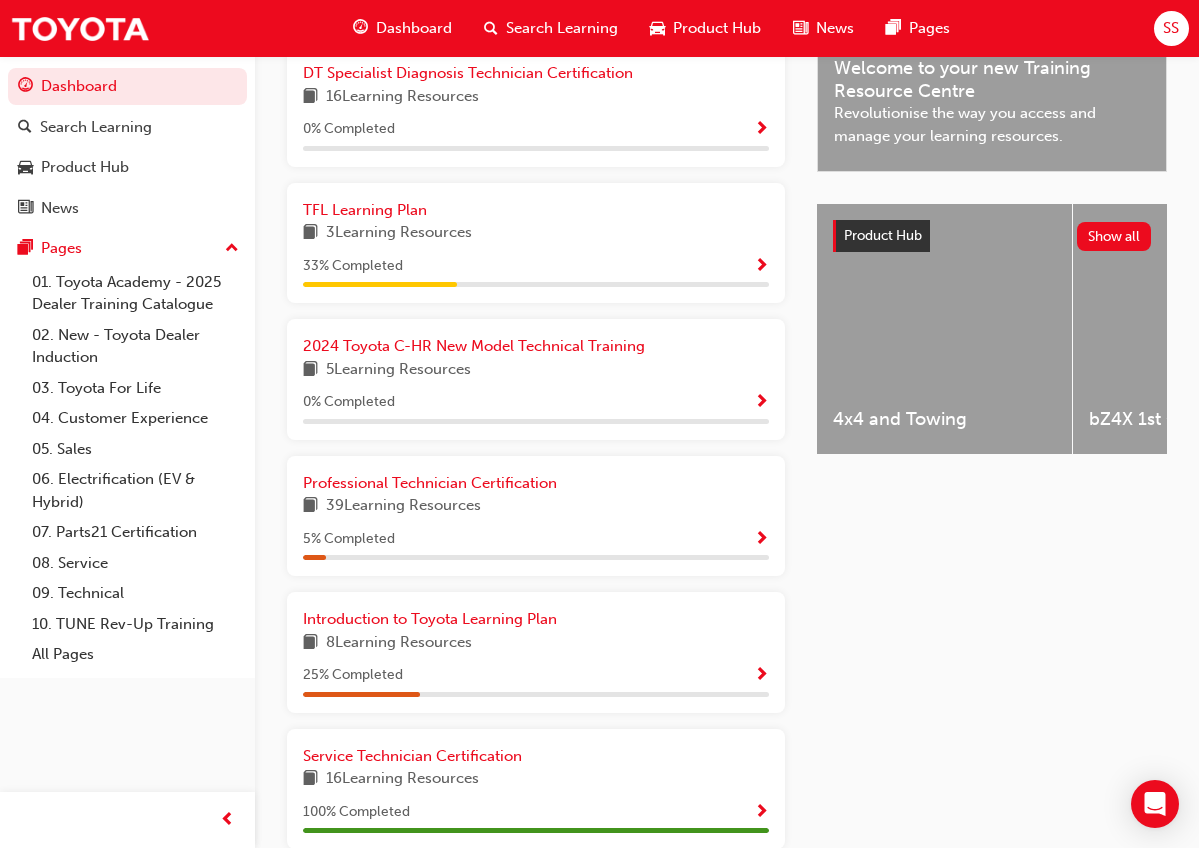 click at bounding box center [761, 540] 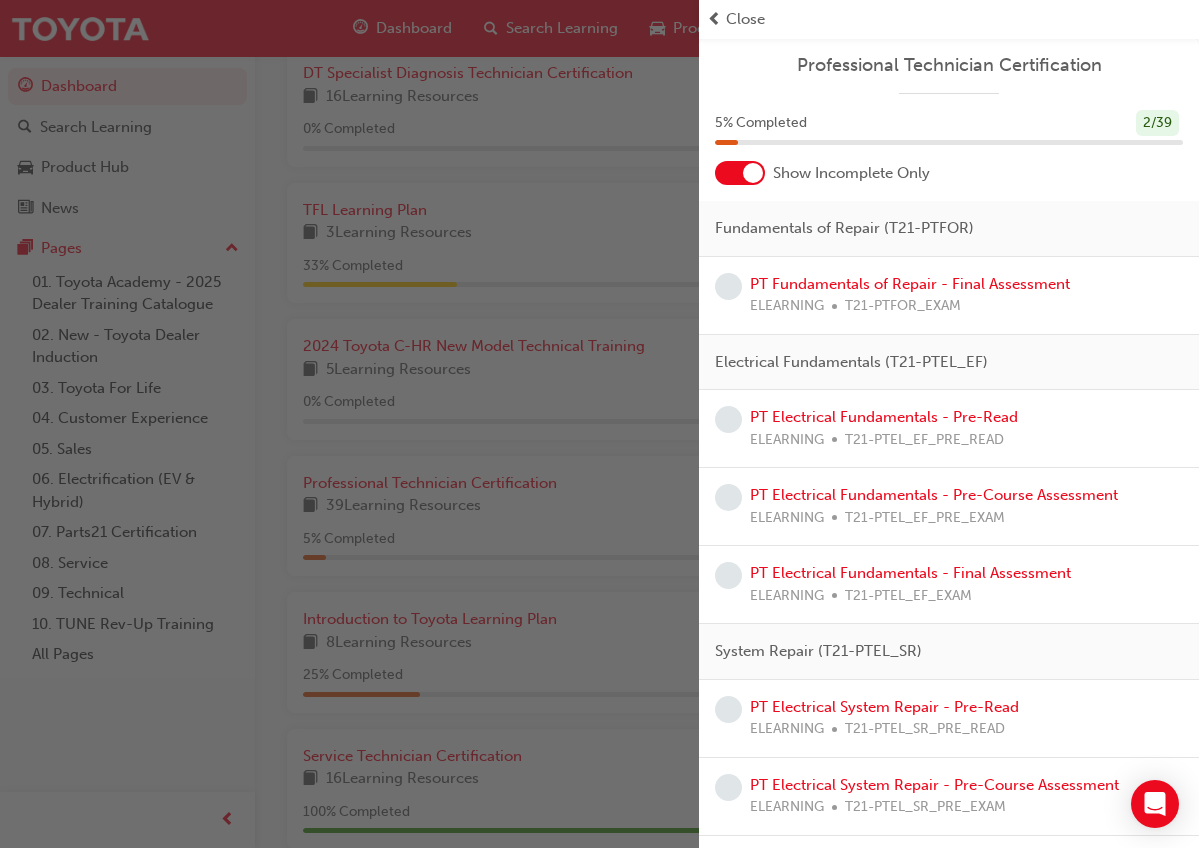 click at bounding box center (753, 173) 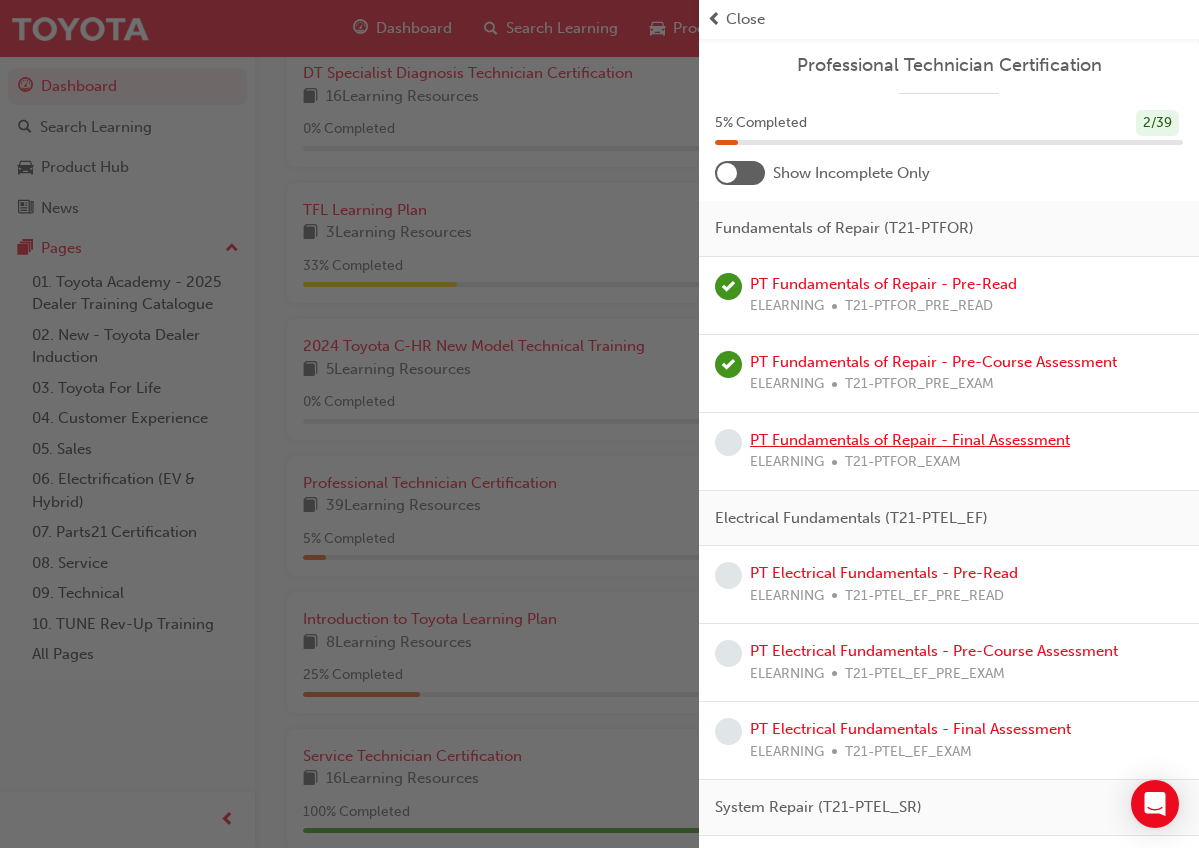 click on "PT Fundamentals of Repair - Final Assessment" at bounding box center [910, 440] 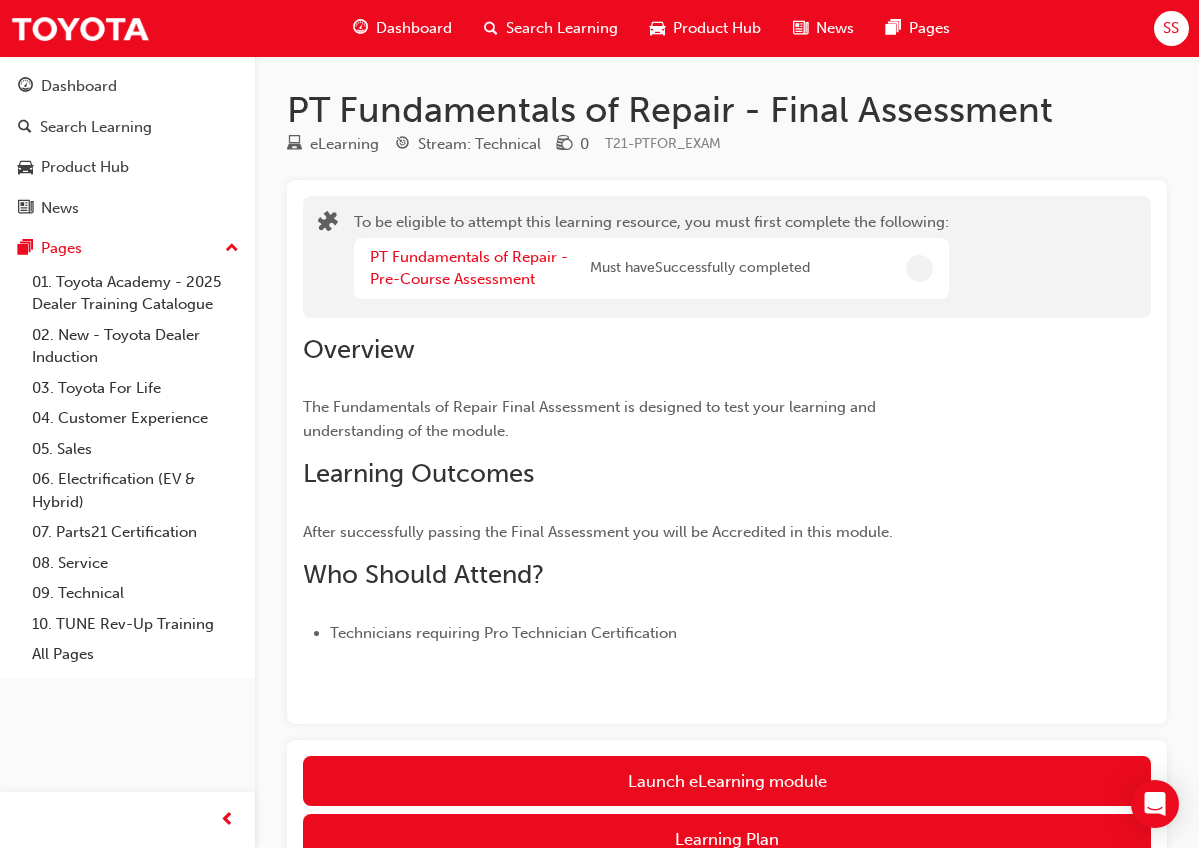 click at bounding box center (727, 700) 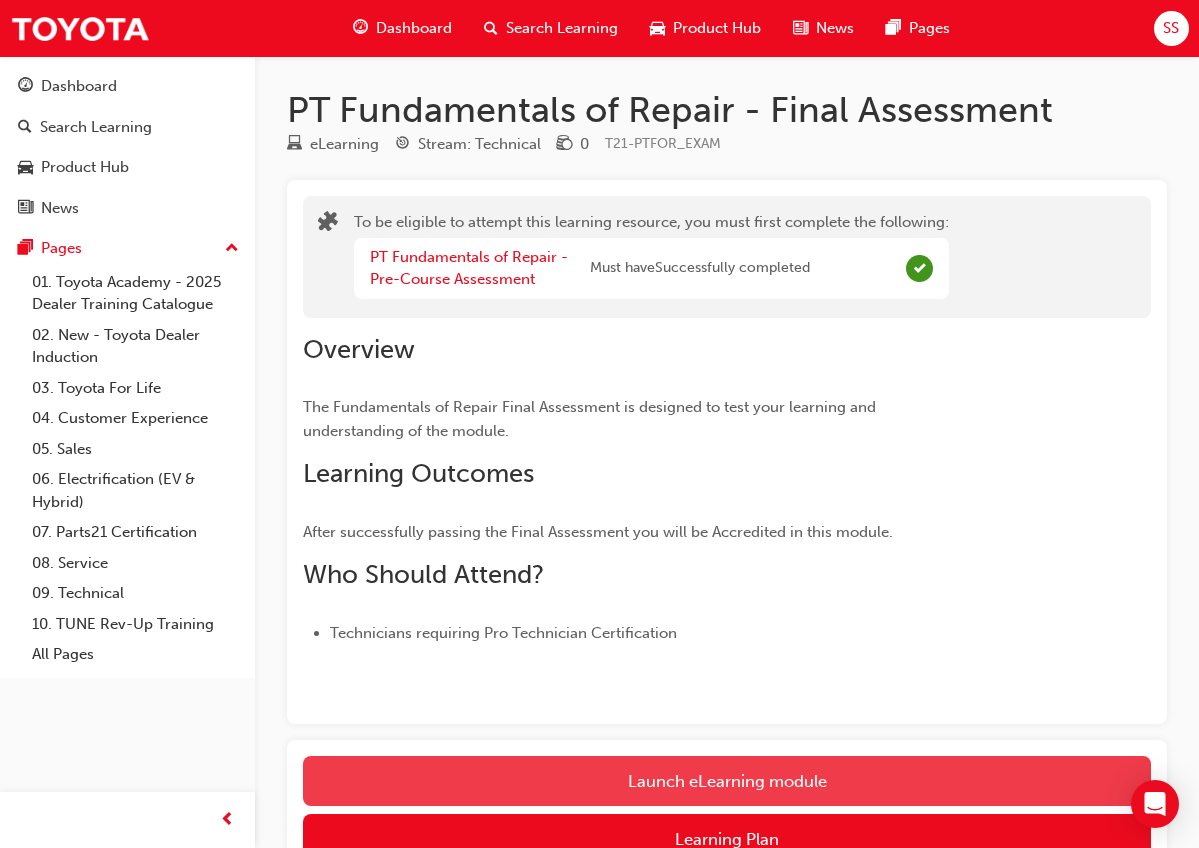 click on "Launch eLearning module" at bounding box center (727, 781) 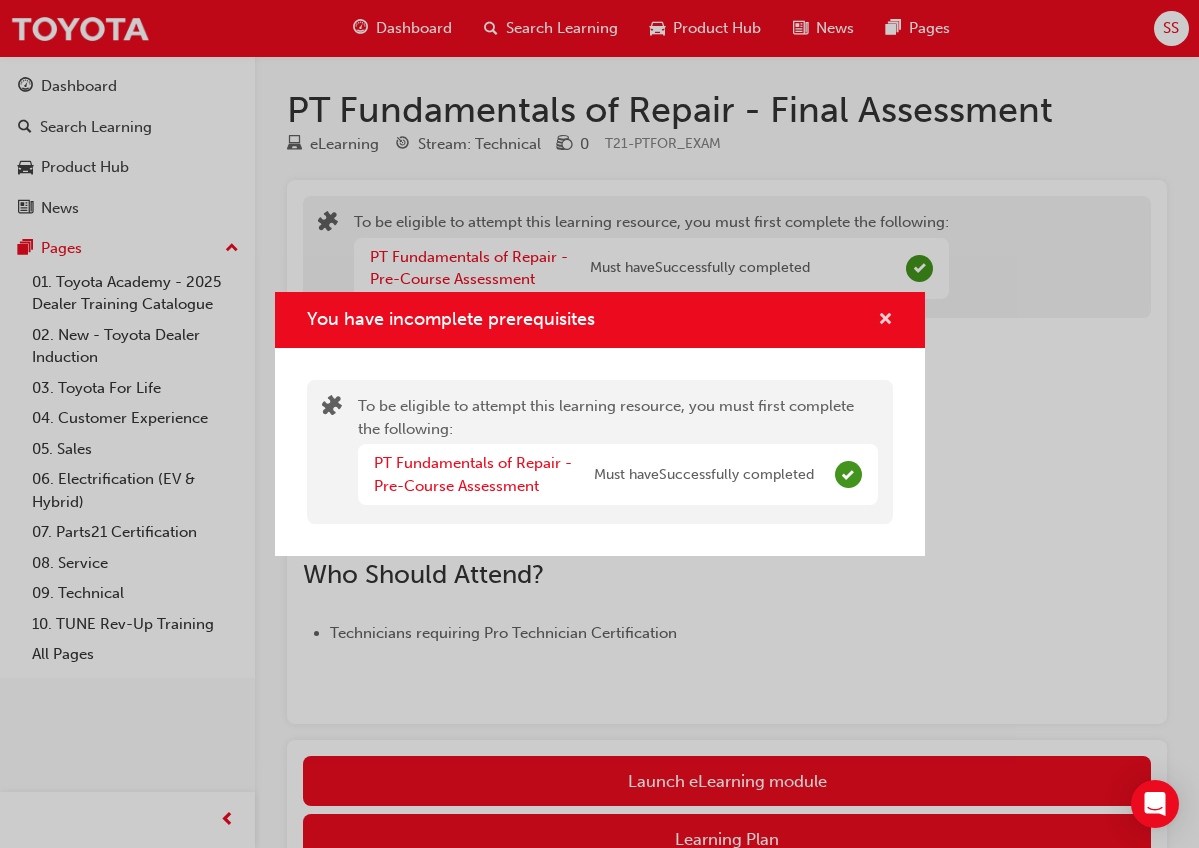 click at bounding box center [885, 321] 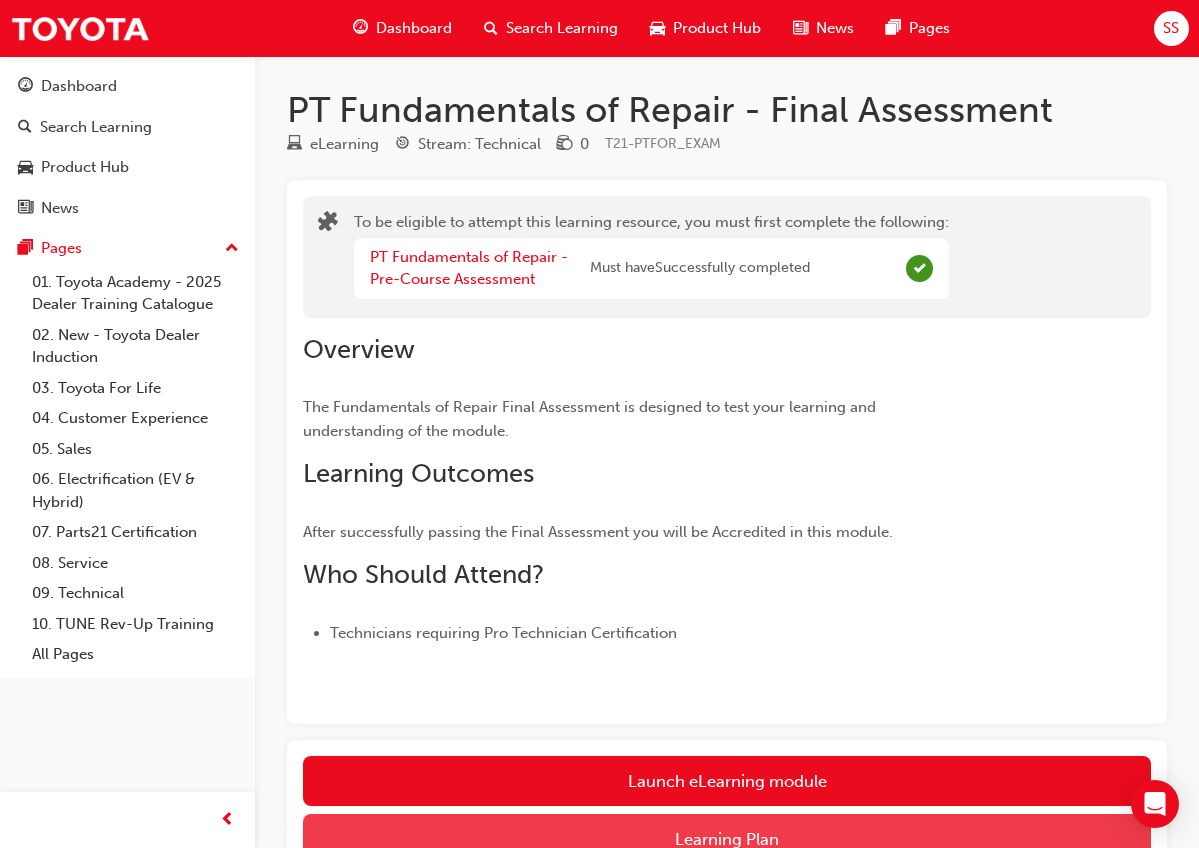 click on "Learning Plan" at bounding box center [727, 839] 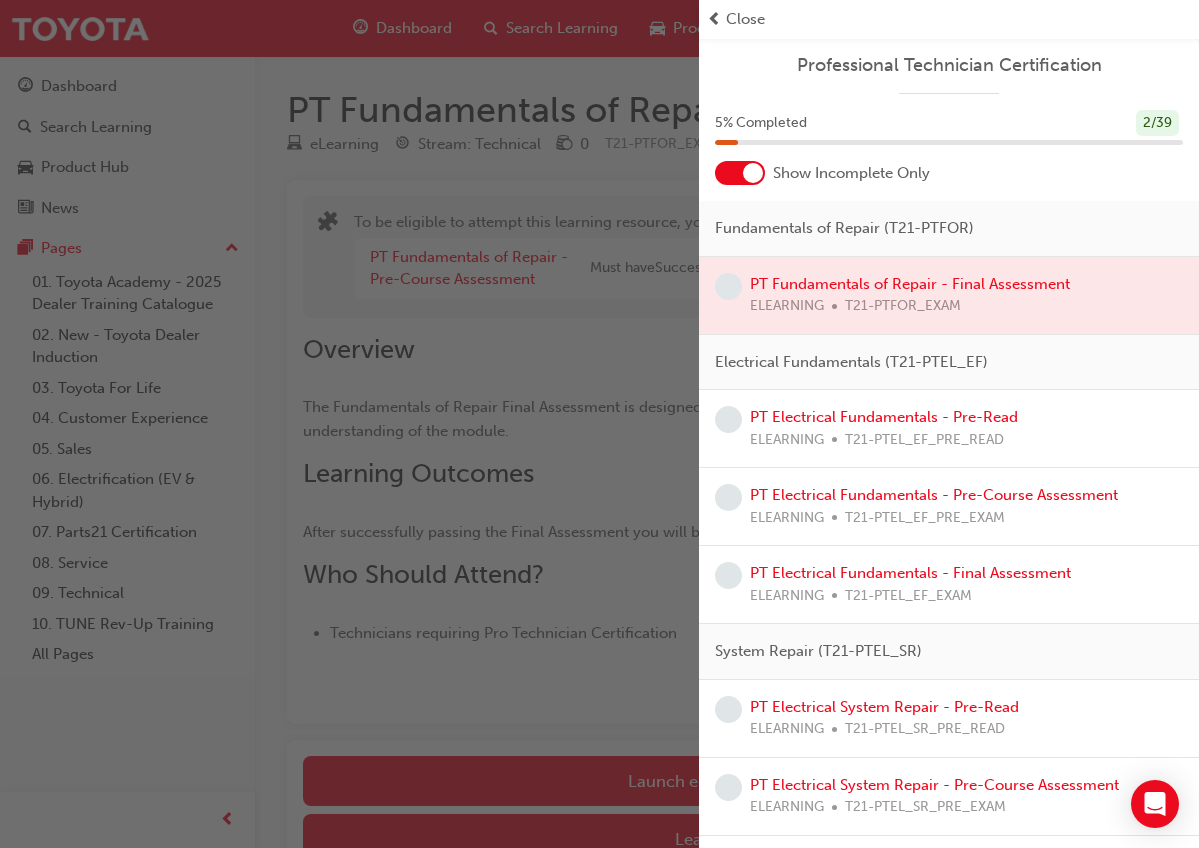 click on "Professional Technician Certification 5 % Completed 2 / 39 Show Incomplete Only Fundamentals of Repair (T21-PTFOR) PT Fundamentals of Repair - Final Assessment ELEARNING T21-PTFOR_EXAM Electrical Fundamentals (T21-PTEL_EF) PT Electrical Fundamentals - Pre-Read ELEARNING T21-PTEL_EF_PRE_READ PT Electrical Fundamentals - Pre-Course Assessment ELEARNING T21-PTEL_EF_PRE_EXAM PT Electrical Fundamentals - Final Assessment ELEARNING T21-PTEL_EF_EXAM System Repair (T21-PTEL_SR) PT Electrical System Repair - Pre-Read ELEARNING T21-PTEL_SR_PRE_READ PT Electrical System Repair - Pre-Course Assessment ELEARNING T21-PTEL_SR_PRE_EXAM PT Electrical System Repair - Final Assessment ELEARNING T21-PTEL_SR_EXAM Hybrid Fundamentals & Safety Repair PT Hybrid Fundamentals & Safety Repair - Pre-Read ELEARNING T21-PTHV_HYBRID_PRE_READ PT Hybrid Fundamentals & Safety Repair – Pre-Course Assessment ELEARNING T21-PTHV_HYBRID_PRE_EXAM PT Hybrid Fundamentals & Safety Repair - Final Assessment ELEARNING T21-PTHV_HYBRID_EXAM ELEARNING" at bounding box center [949, 1934] 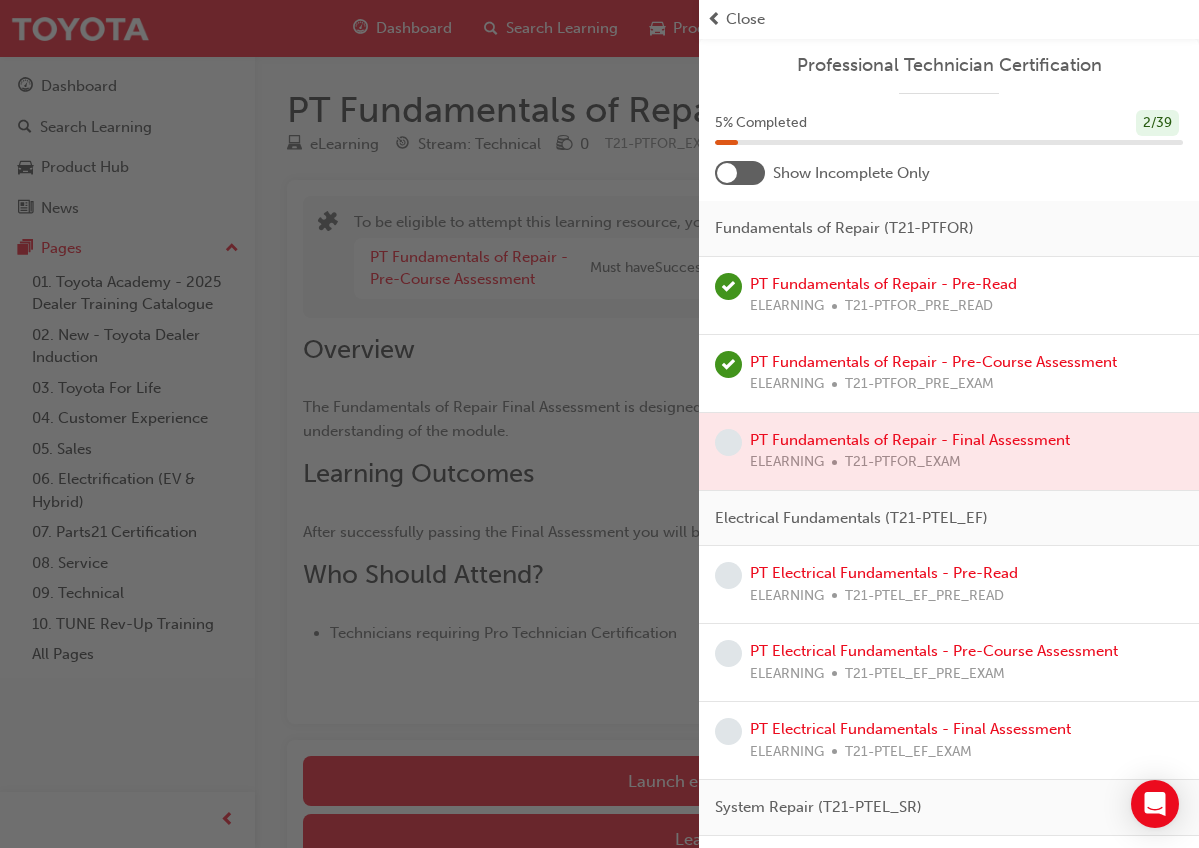click at bounding box center [949, 451] 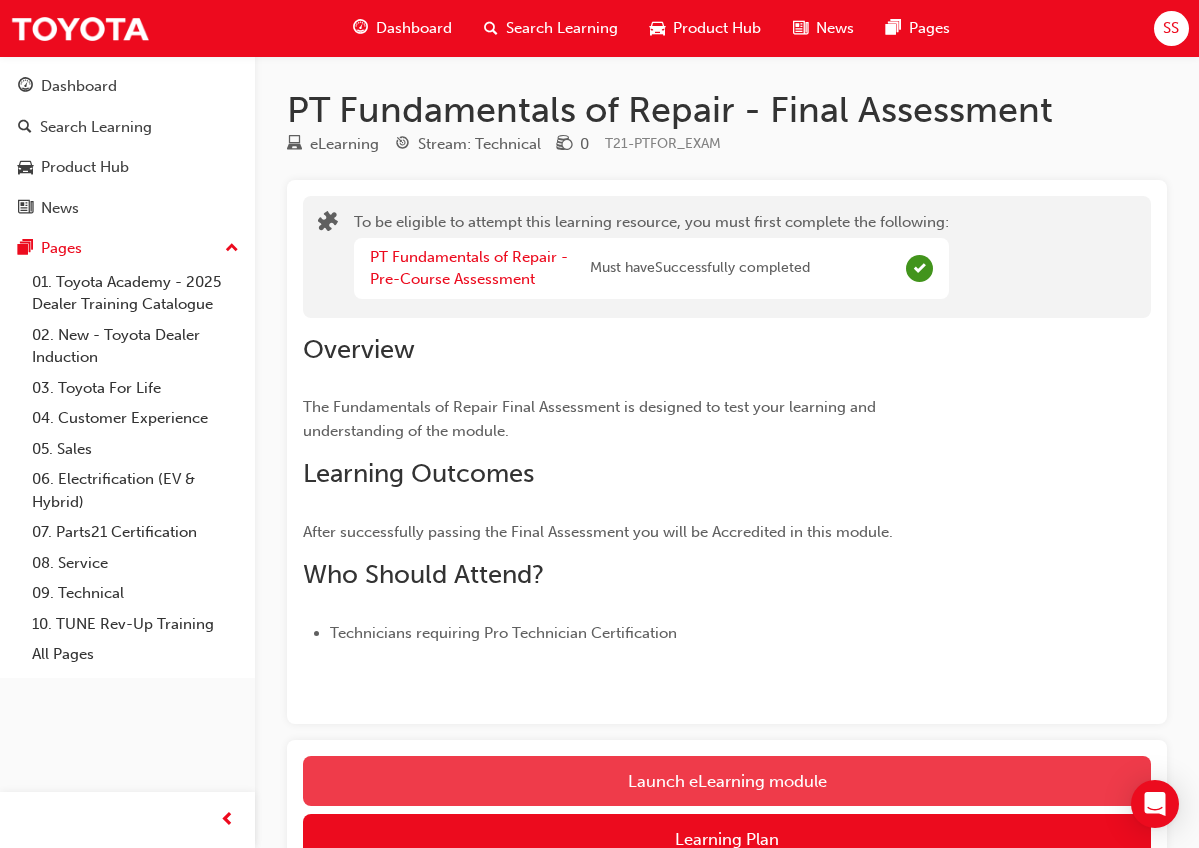 click on "Launch eLearning module" at bounding box center (727, 781) 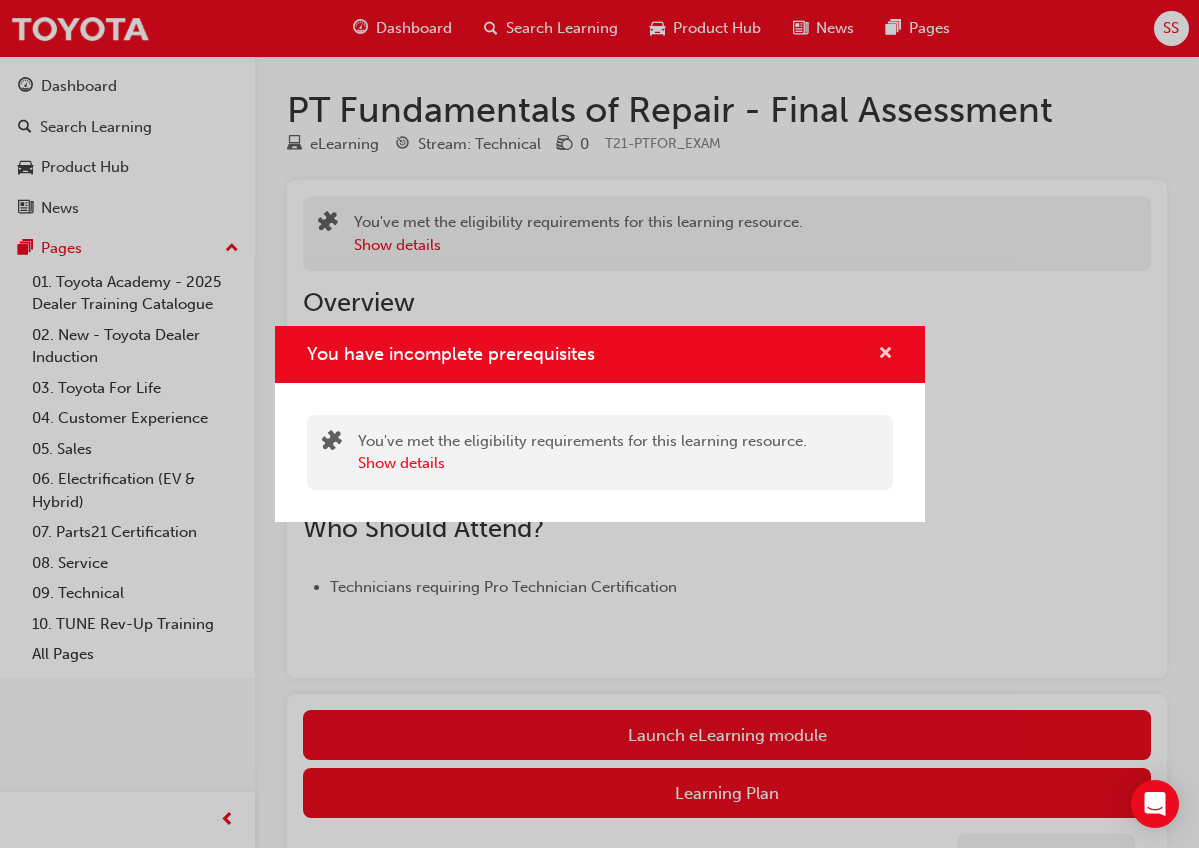 click at bounding box center (885, 355) 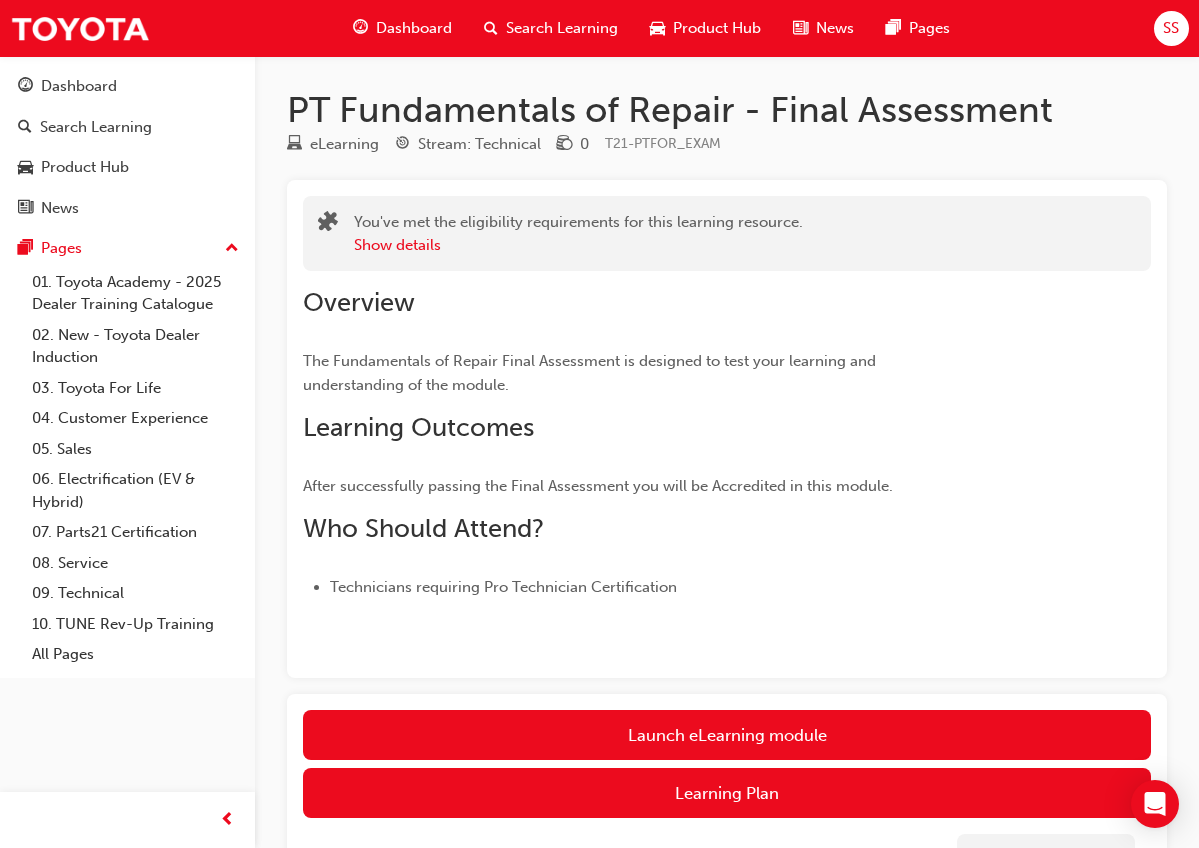 click on "SS" at bounding box center (1171, 28) 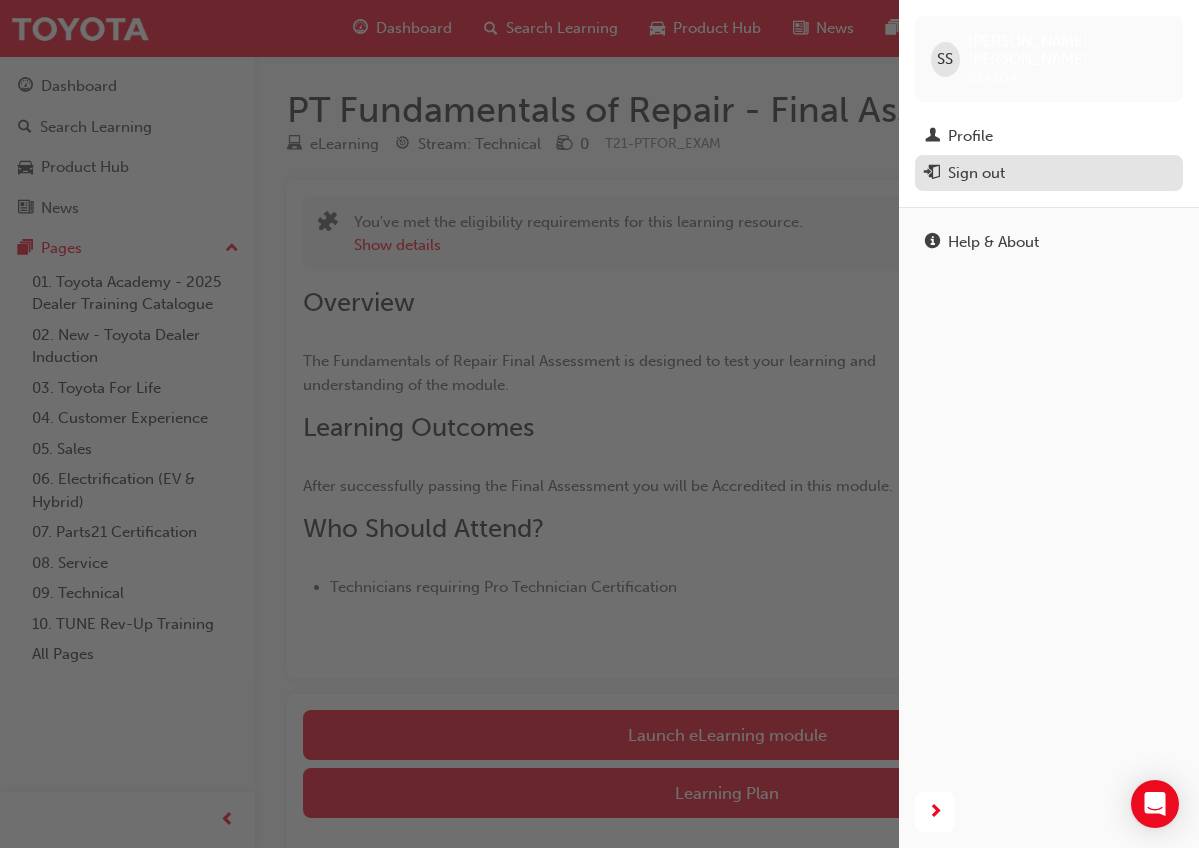 click on "Sign out" at bounding box center (1049, 173) 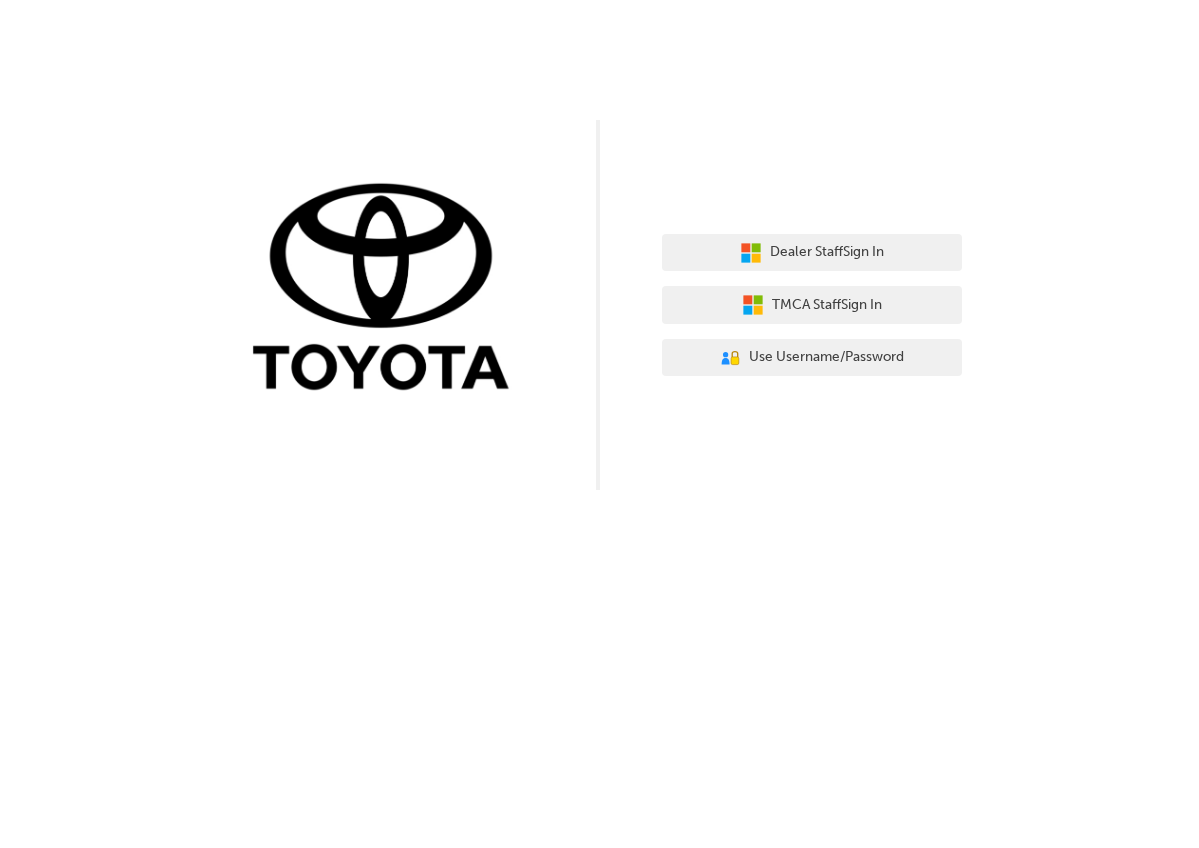 scroll, scrollTop: 0, scrollLeft: 0, axis: both 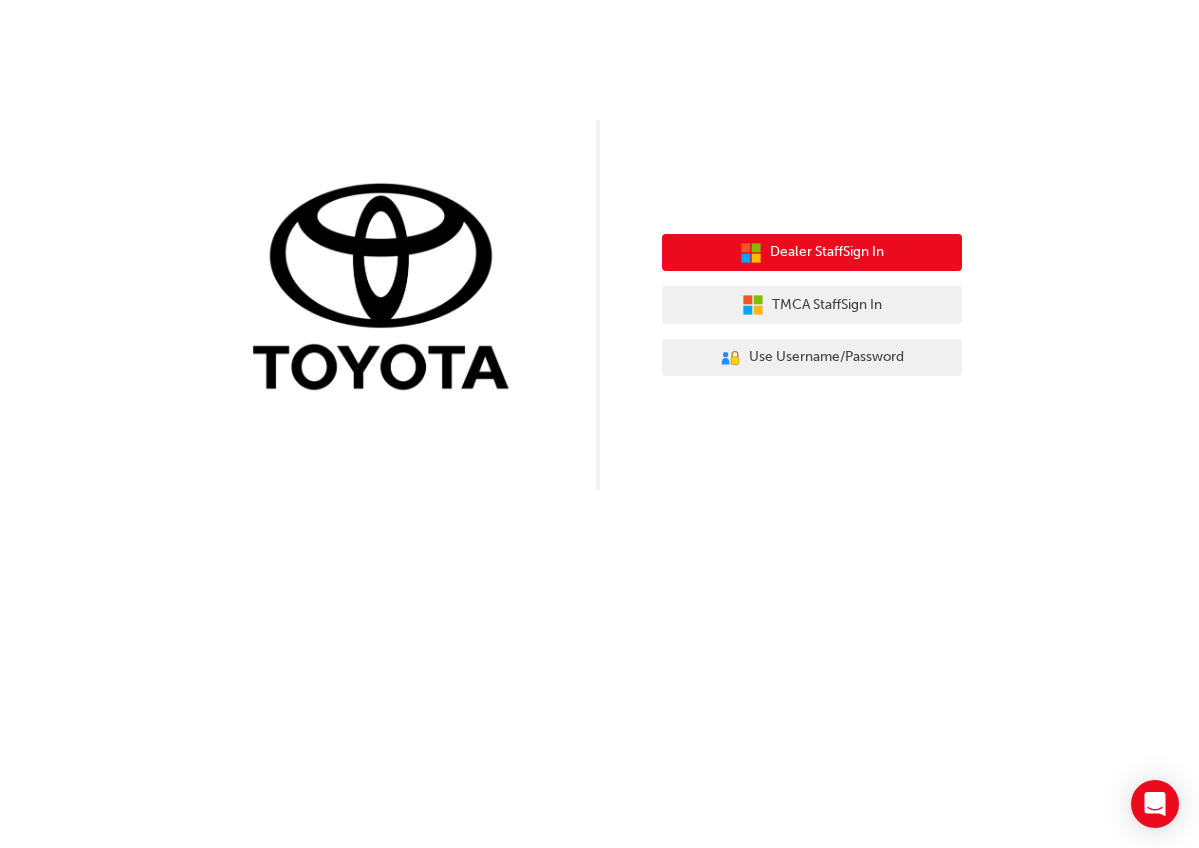 click on "Dealer Staff  Sign In" at bounding box center (812, 253) 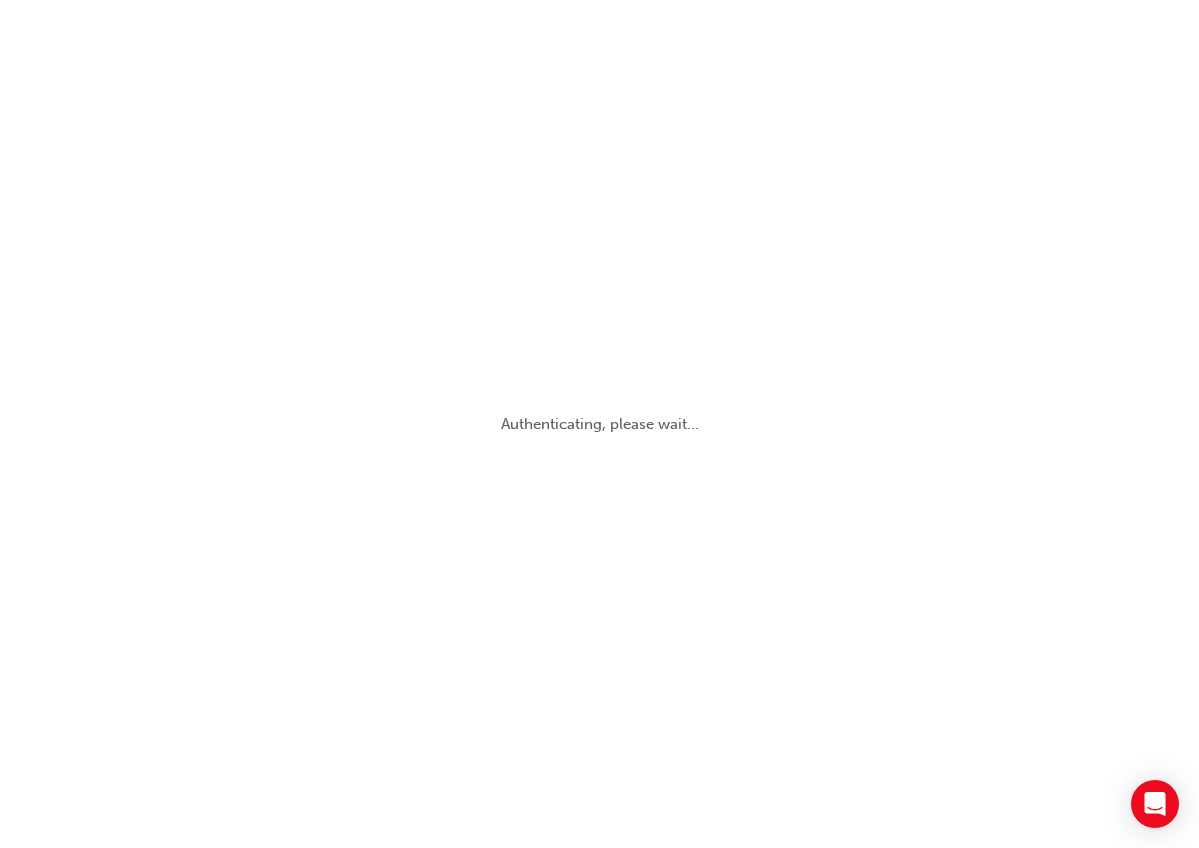 scroll, scrollTop: 0, scrollLeft: 0, axis: both 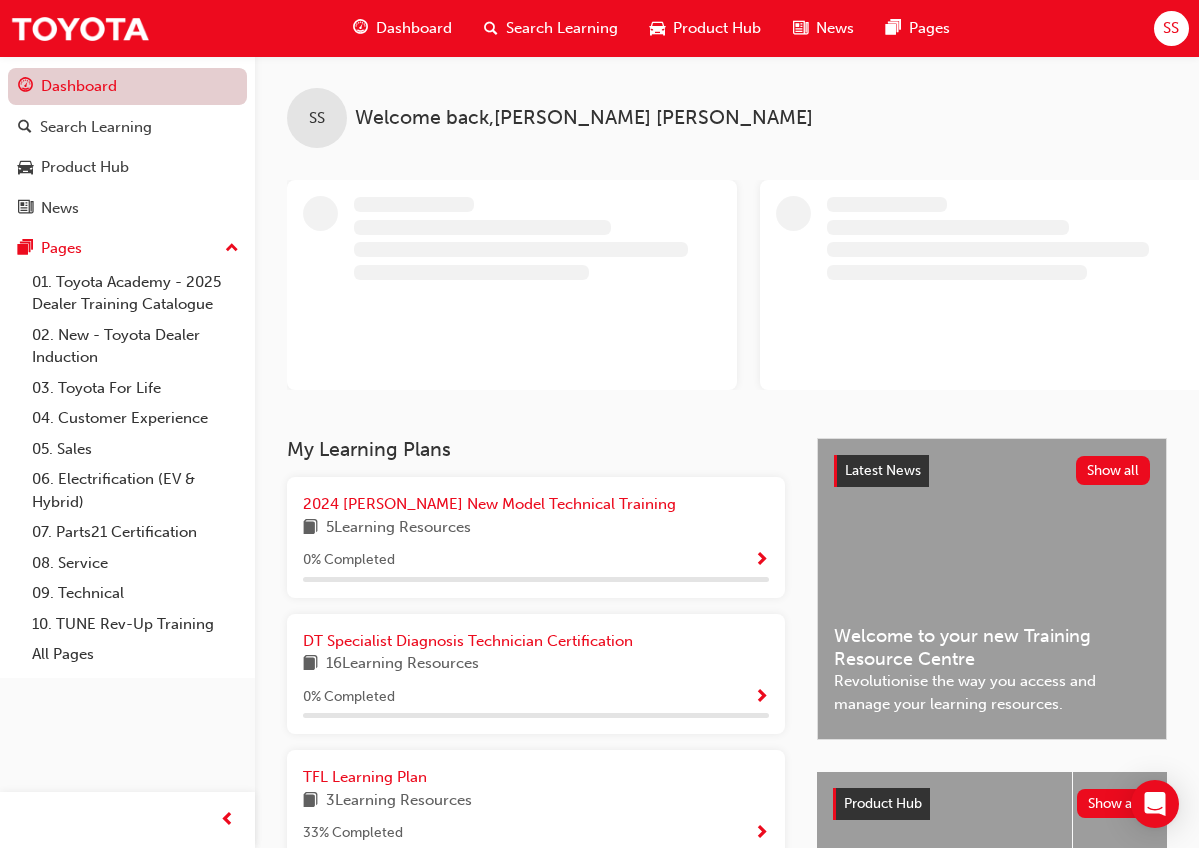 click on "Dashboard" at bounding box center [127, 86] 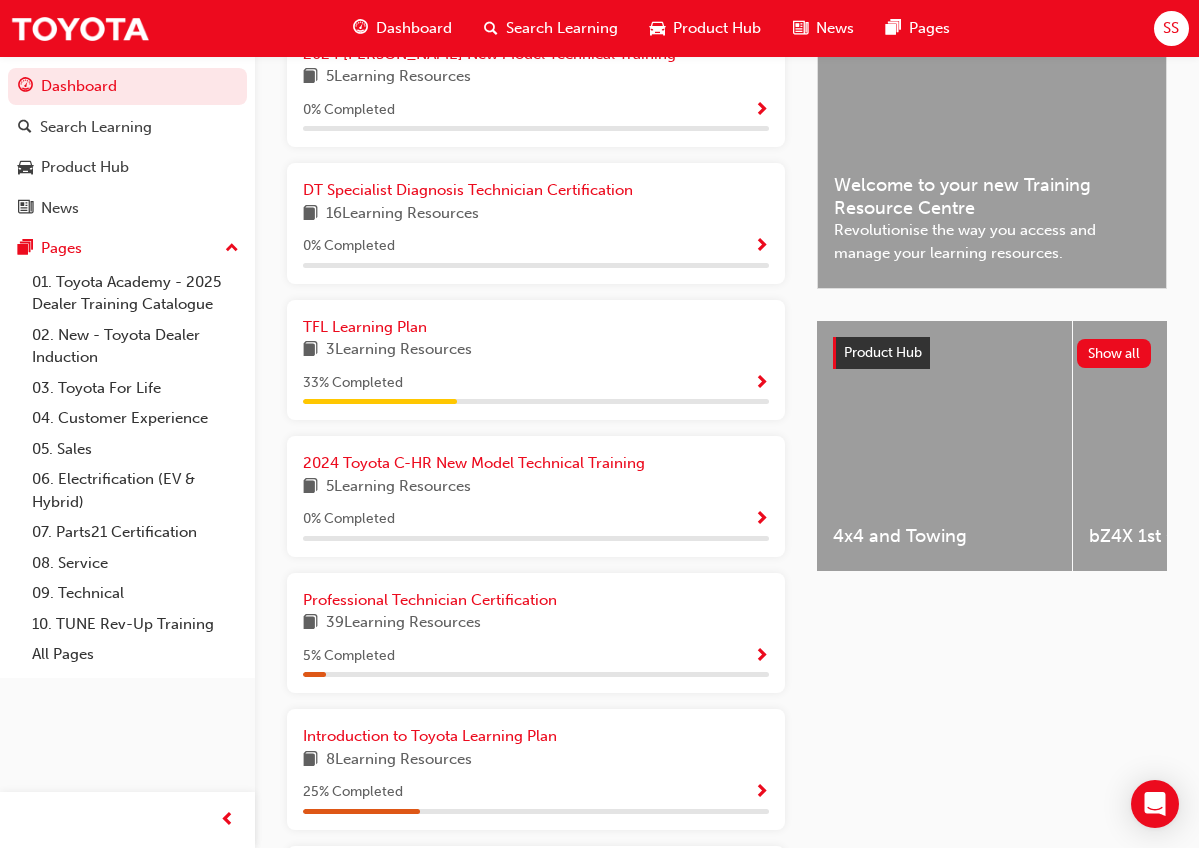 scroll, scrollTop: 525, scrollLeft: 0, axis: vertical 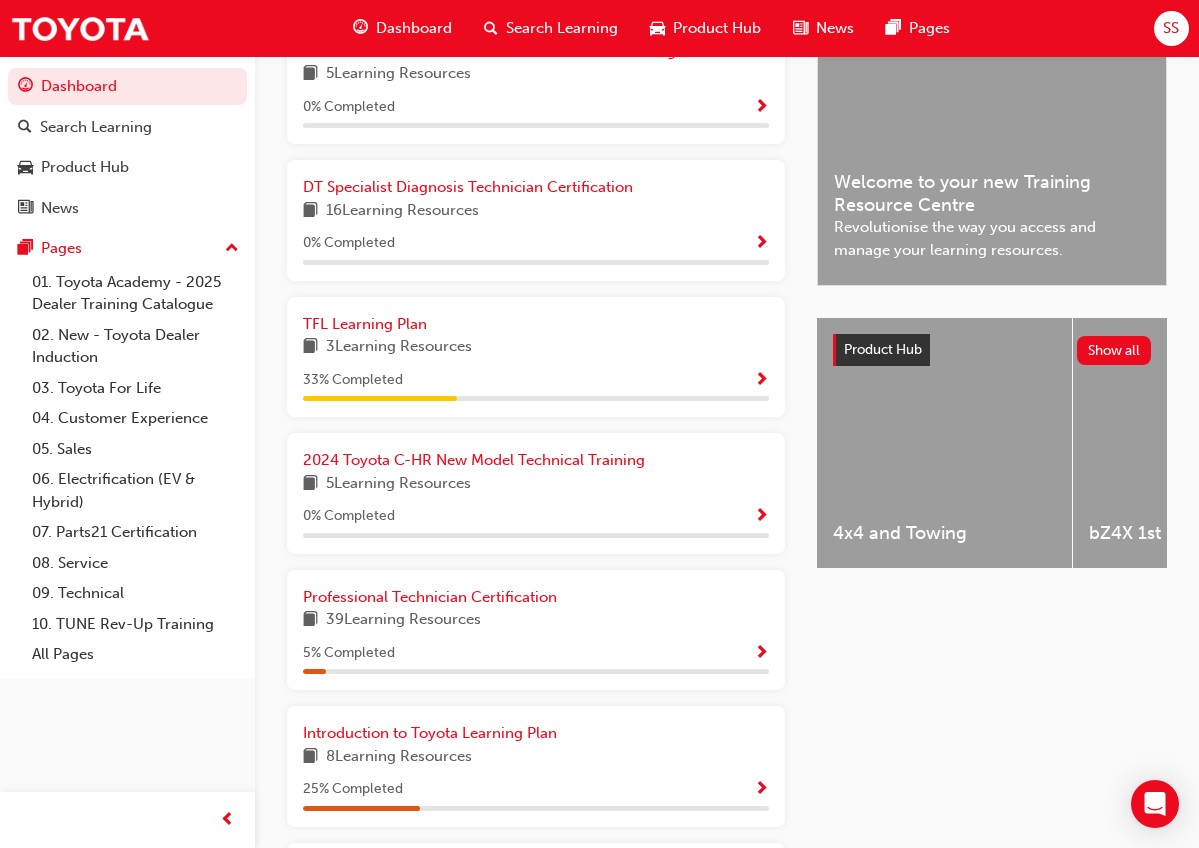 click at bounding box center (761, 654) 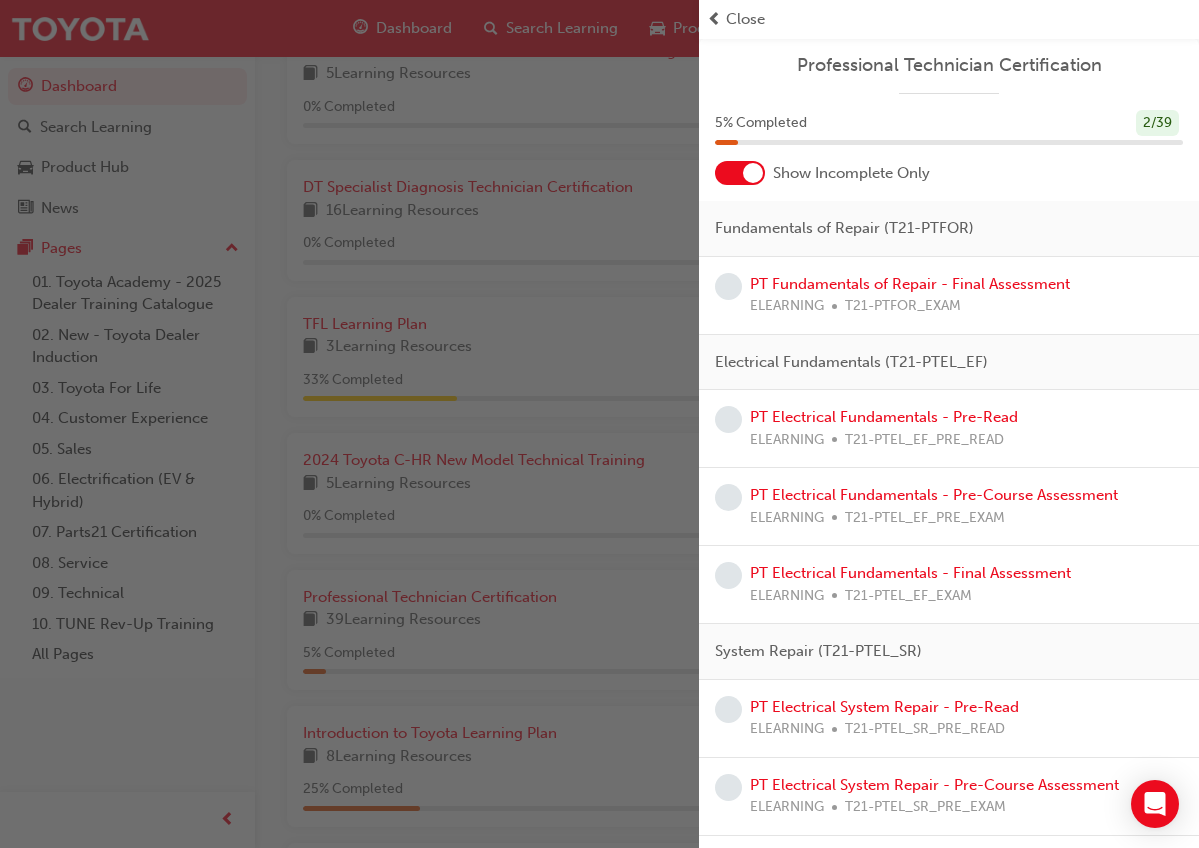 drag, startPoint x: 746, startPoint y: 189, endPoint x: 746, endPoint y: 168, distance: 21 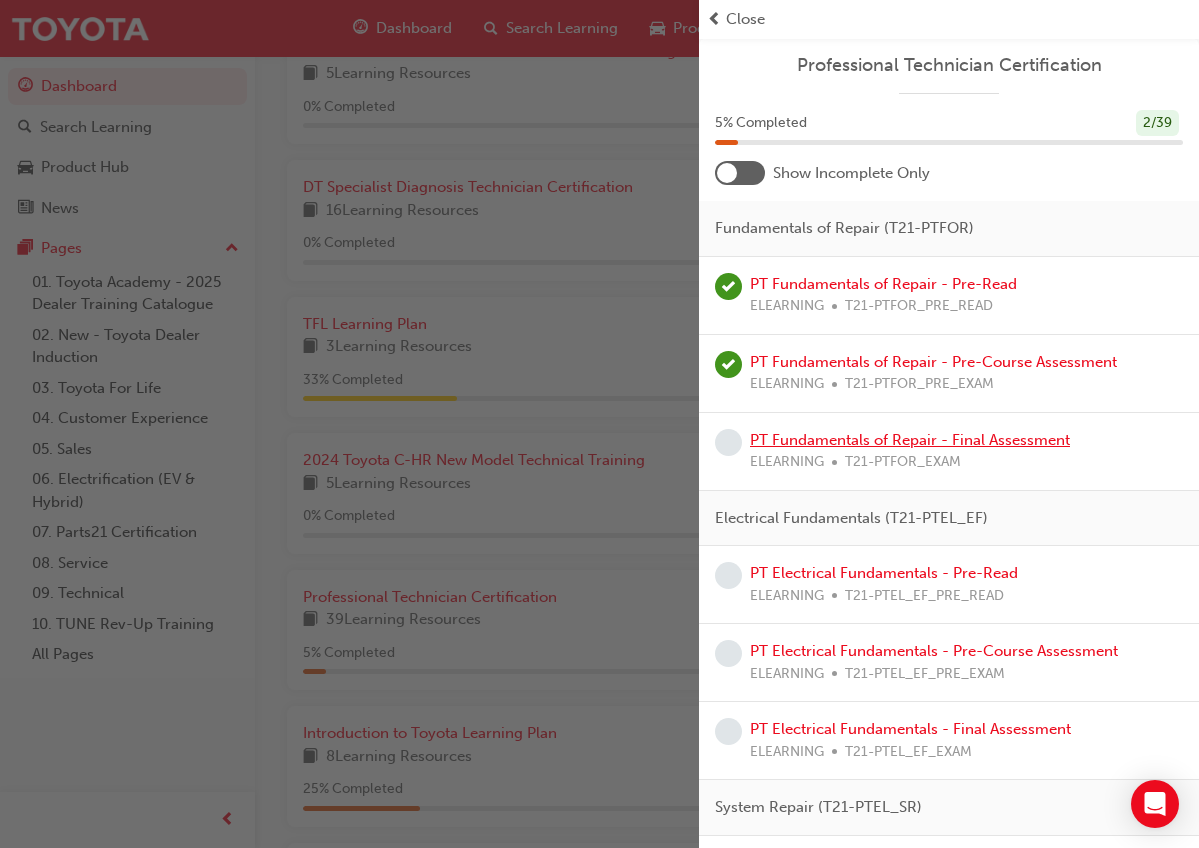 click on "PT Fundamentals of Repair - Final Assessment" at bounding box center [910, 440] 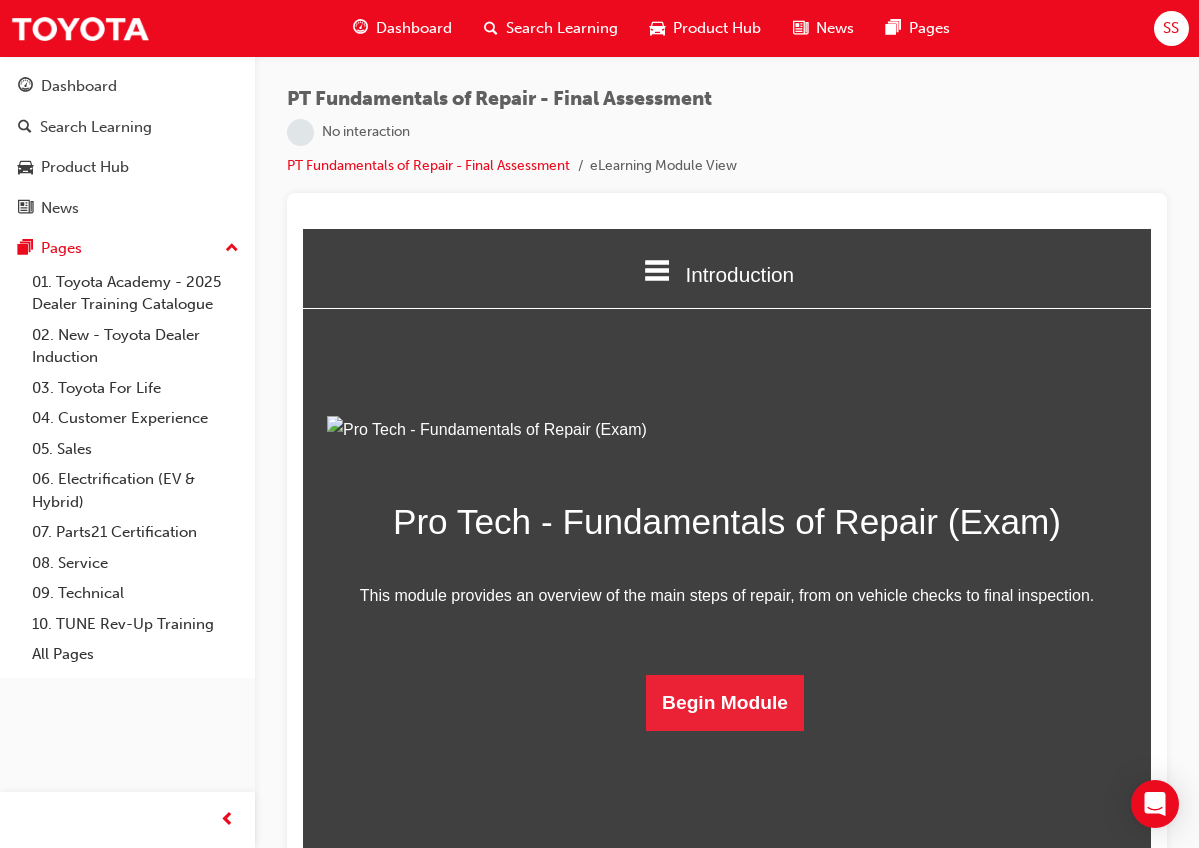 scroll, scrollTop: 74, scrollLeft: 0, axis: vertical 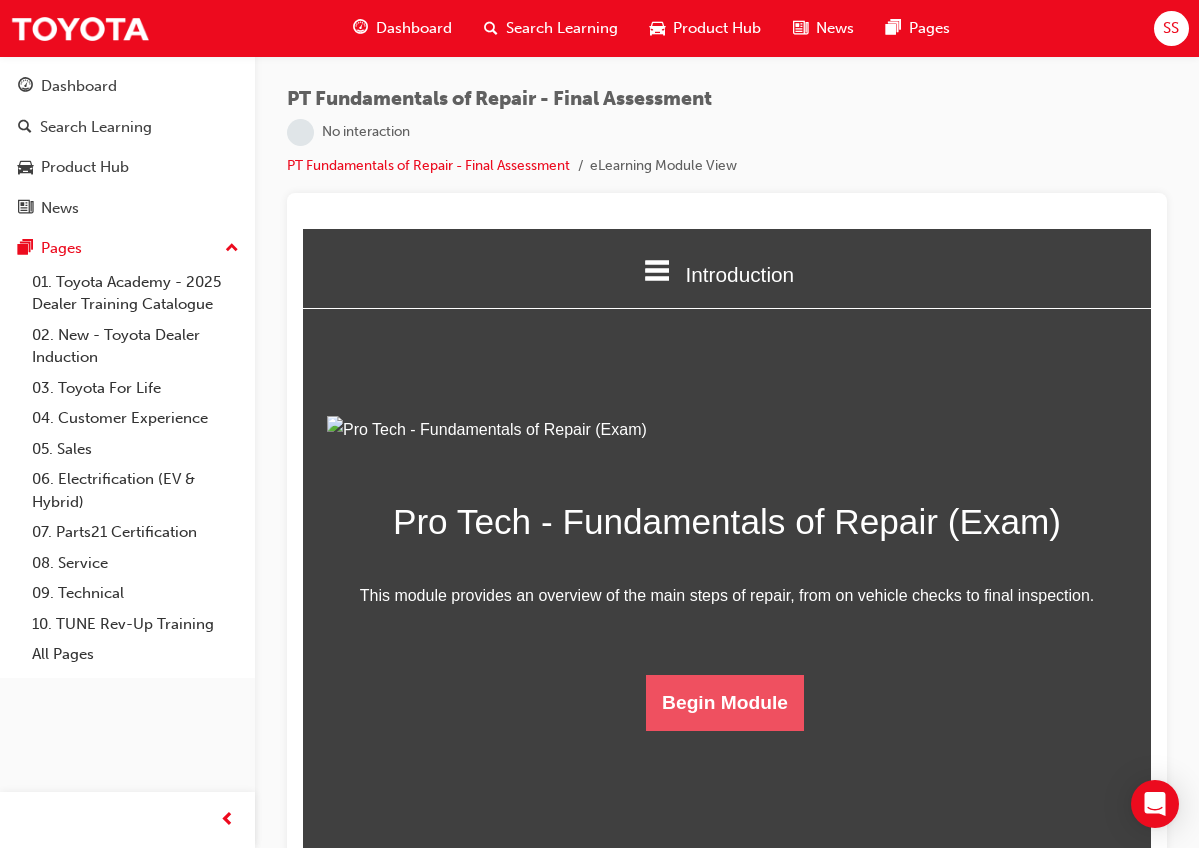 click on "Begin Module" at bounding box center (725, 703) 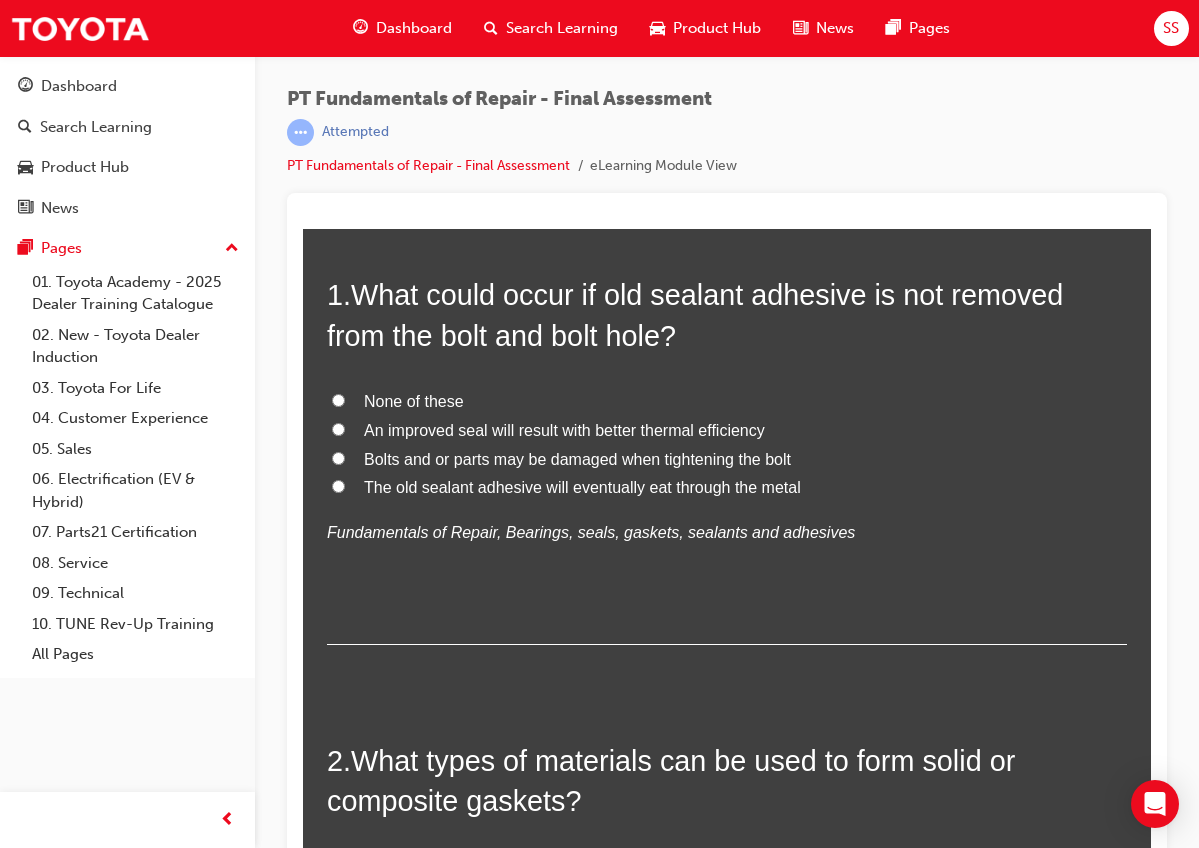 scroll, scrollTop: 156, scrollLeft: 0, axis: vertical 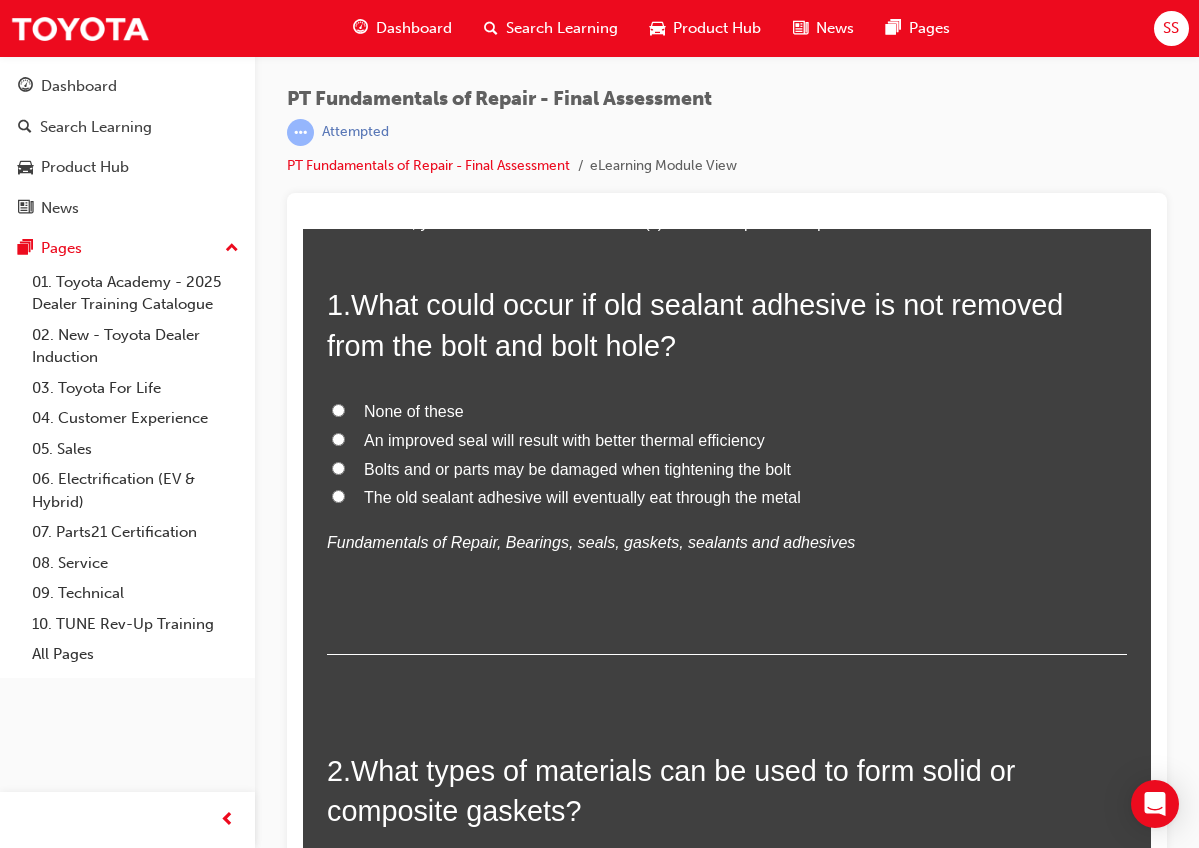 drag, startPoint x: 364, startPoint y: 303, endPoint x: 823, endPoint y: 507, distance: 502.29175 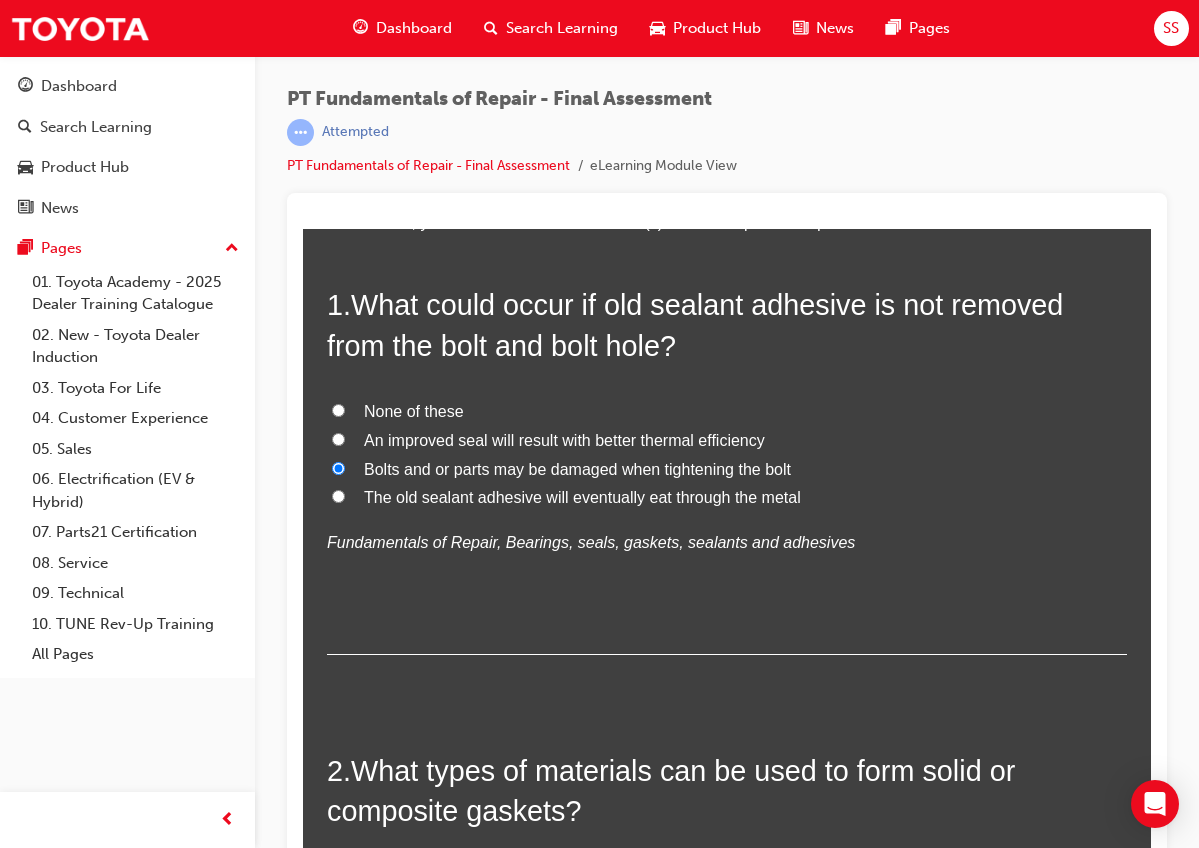 radio on "true" 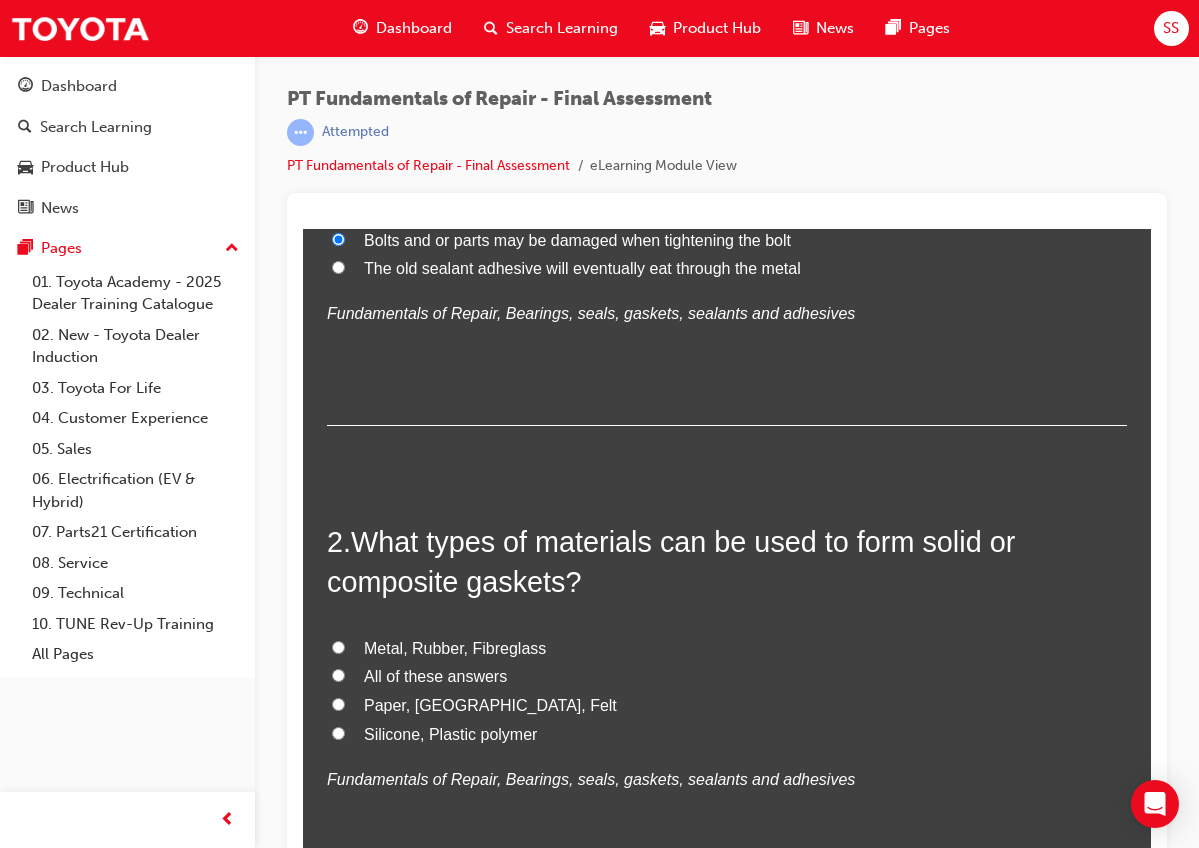 scroll, scrollTop: 388, scrollLeft: 0, axis: vertical 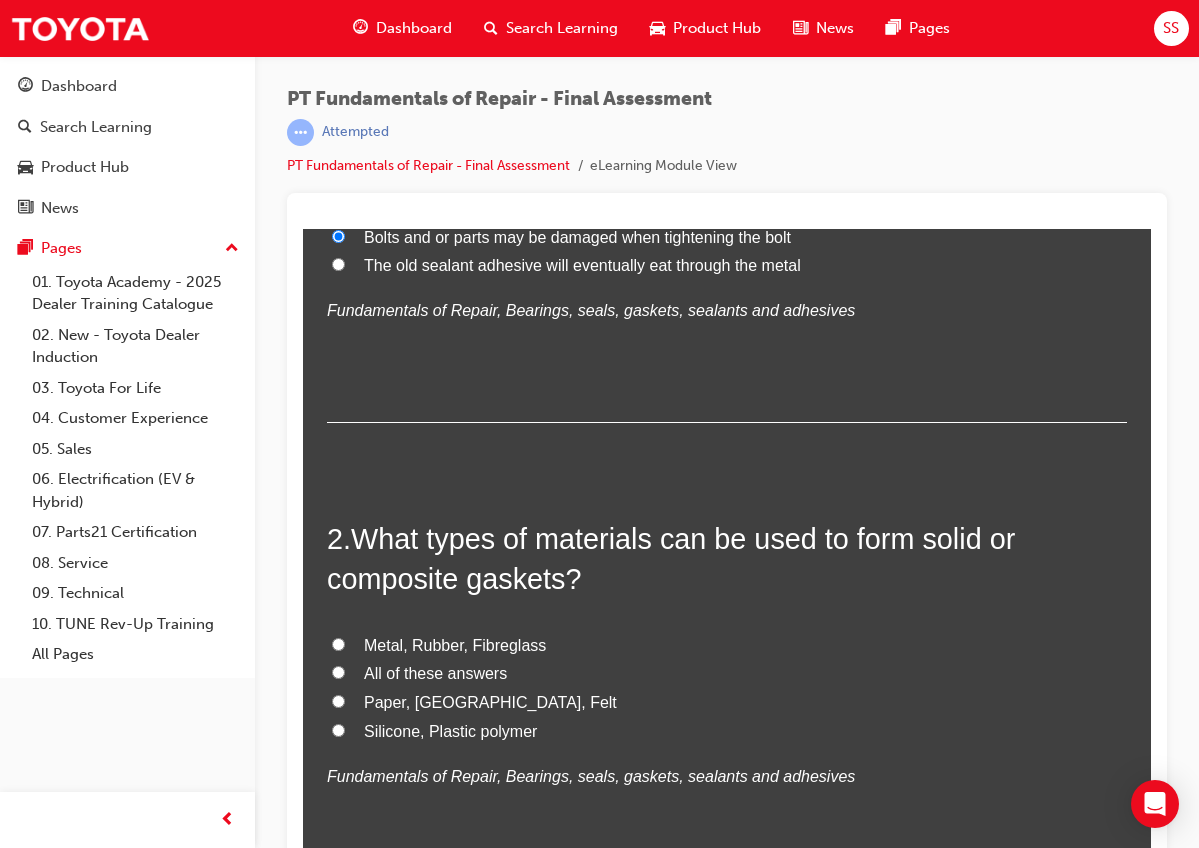 drag, startPoint x: 364, startPoint y: 534, endPoint x: 454, endPoint y: 686, distance: 176.64655 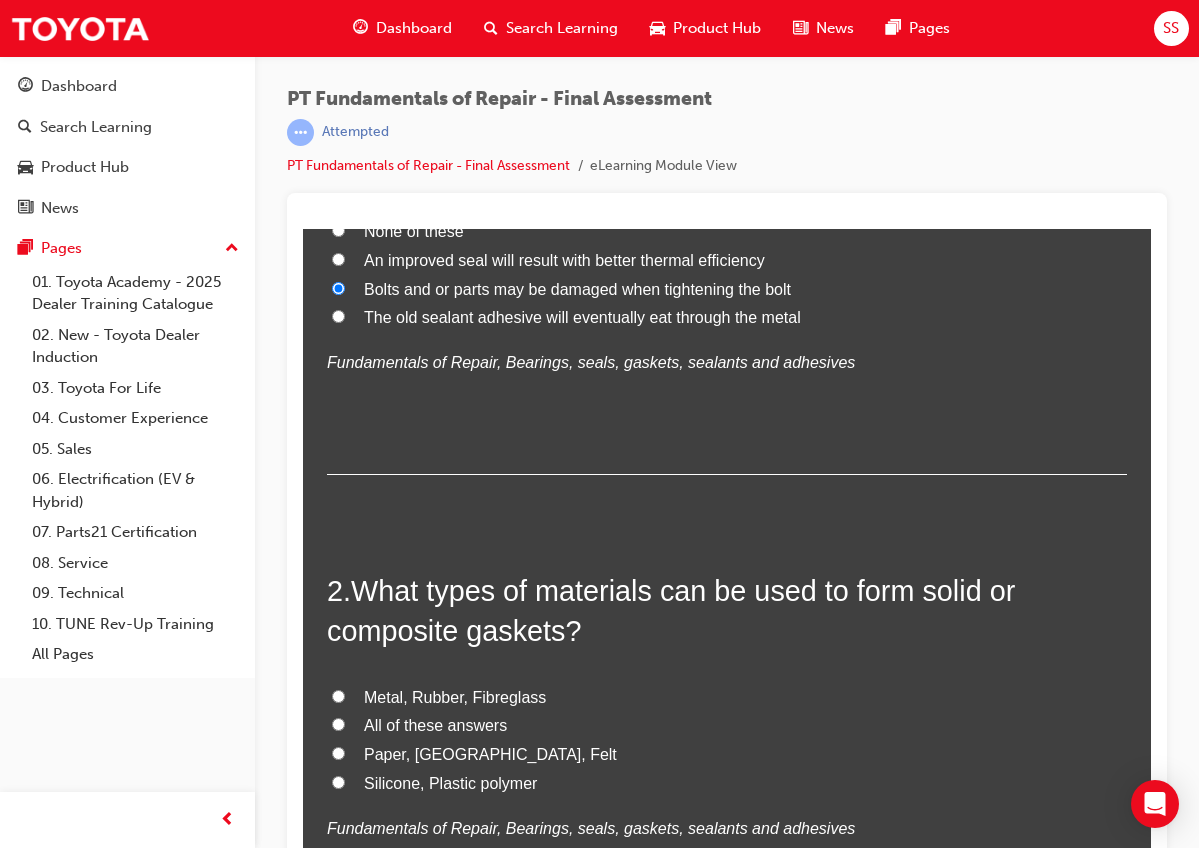 scroll, scrollTop: 358, scrollLeft: 0, axis: vertical 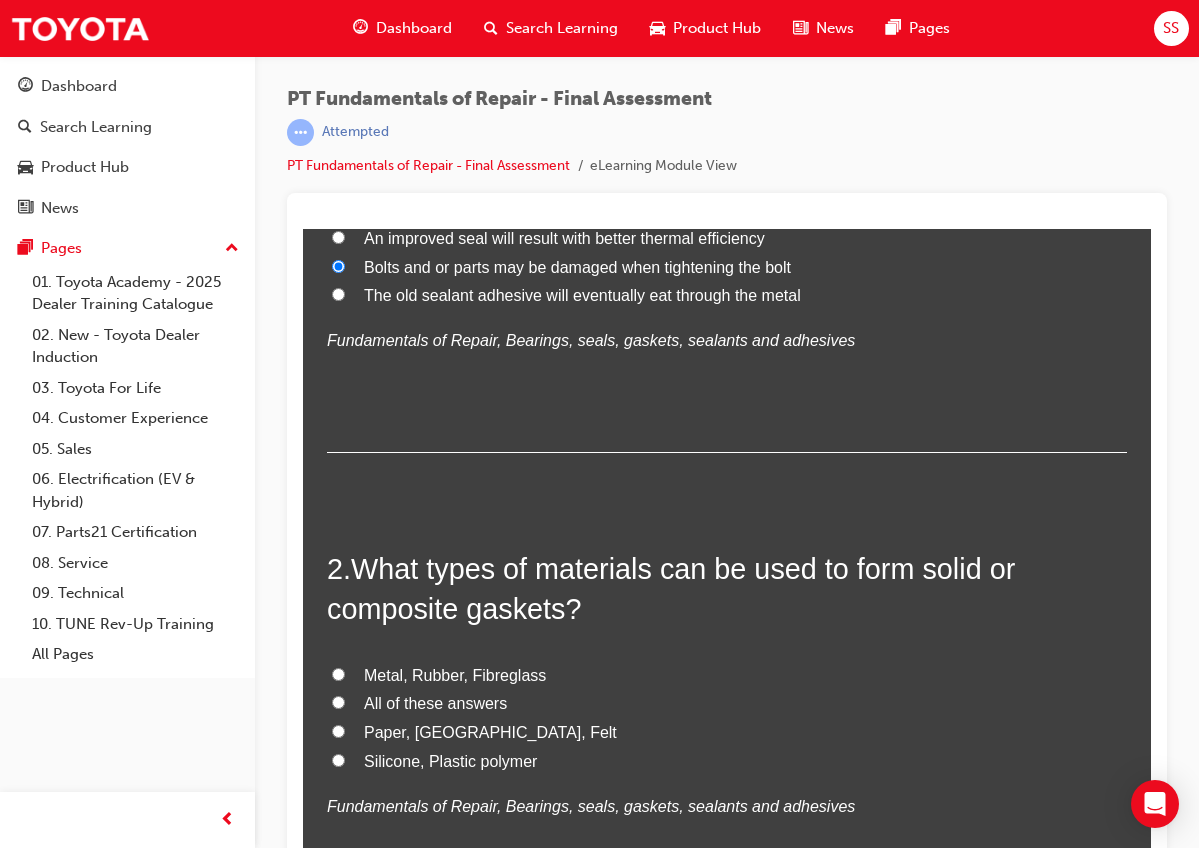 click on "The old sealant adhesive will eventually eat through the metal" at bounding box center [582, 295] 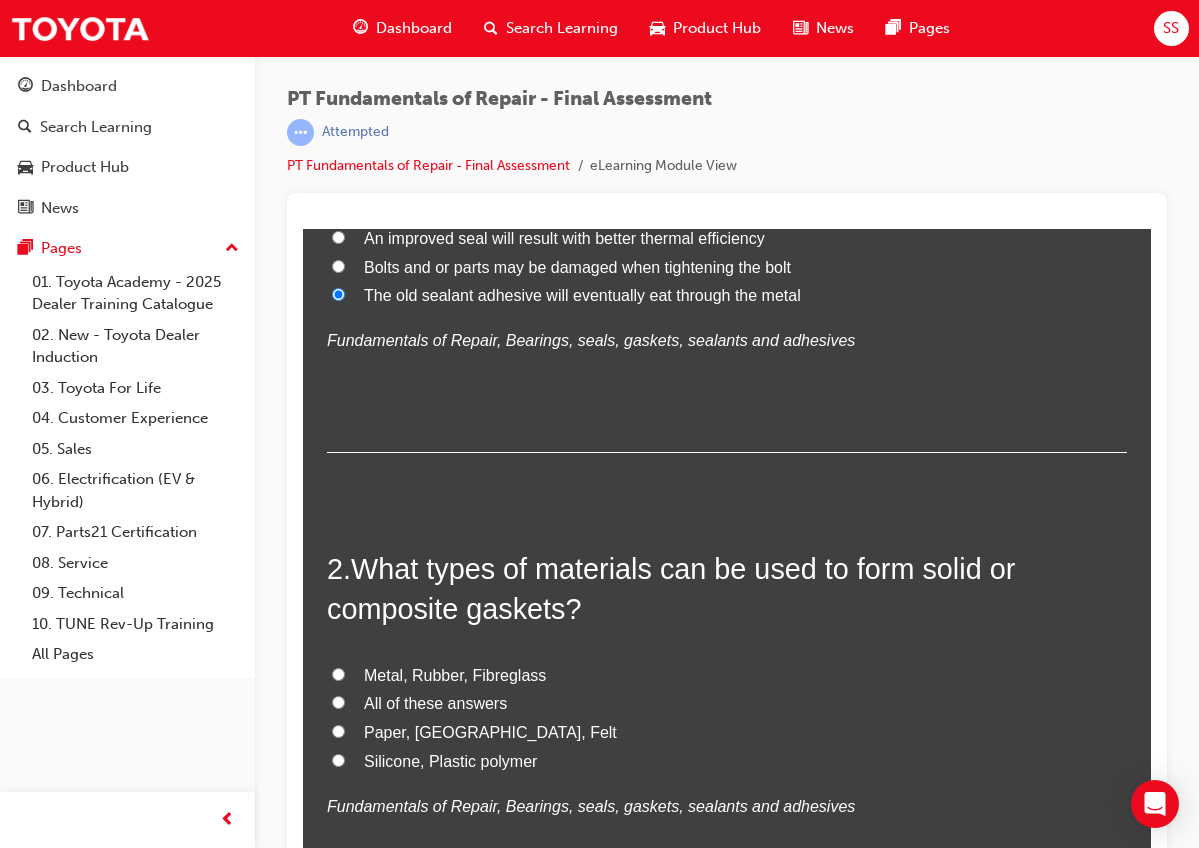 click on "Bolts and or parts may be damaged when tightening the bolt" at bounding box center [577, 267] 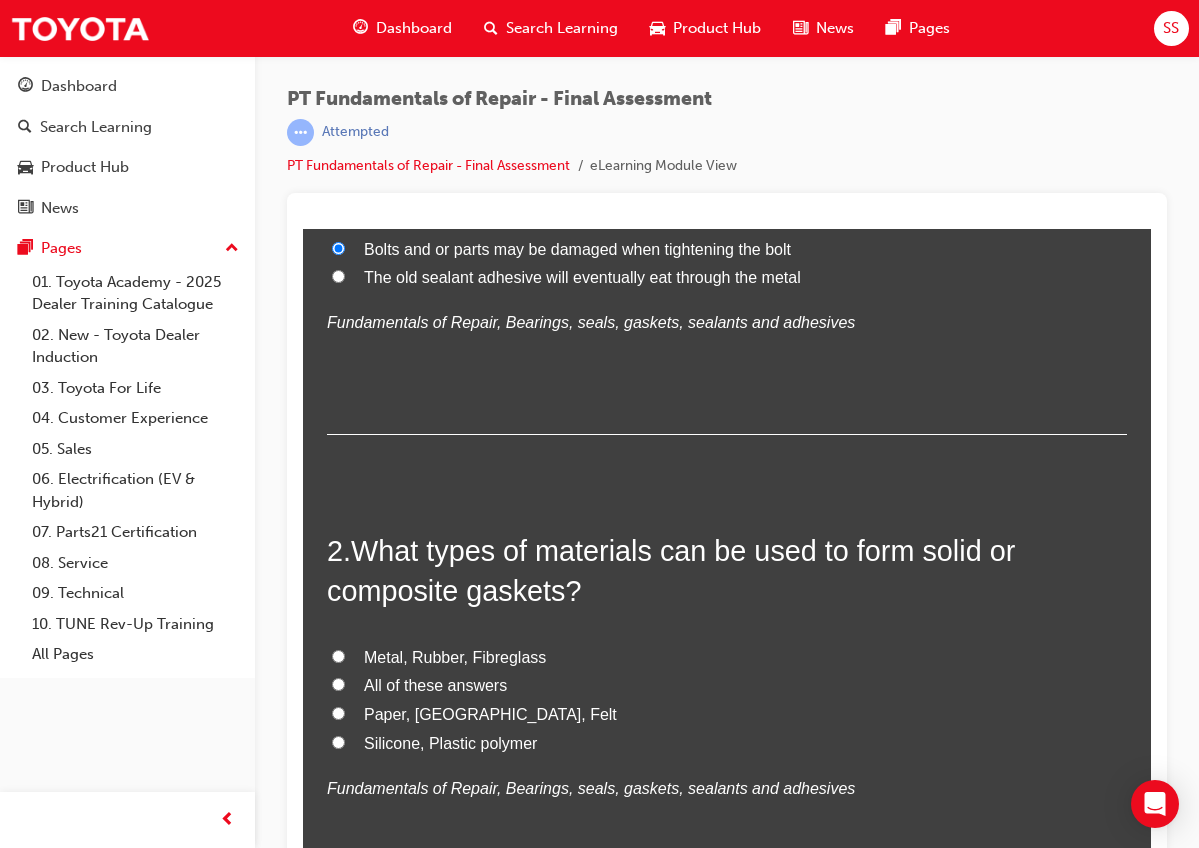scroll, scrollTop: 377, scrollLeft: 0, axis: vertical 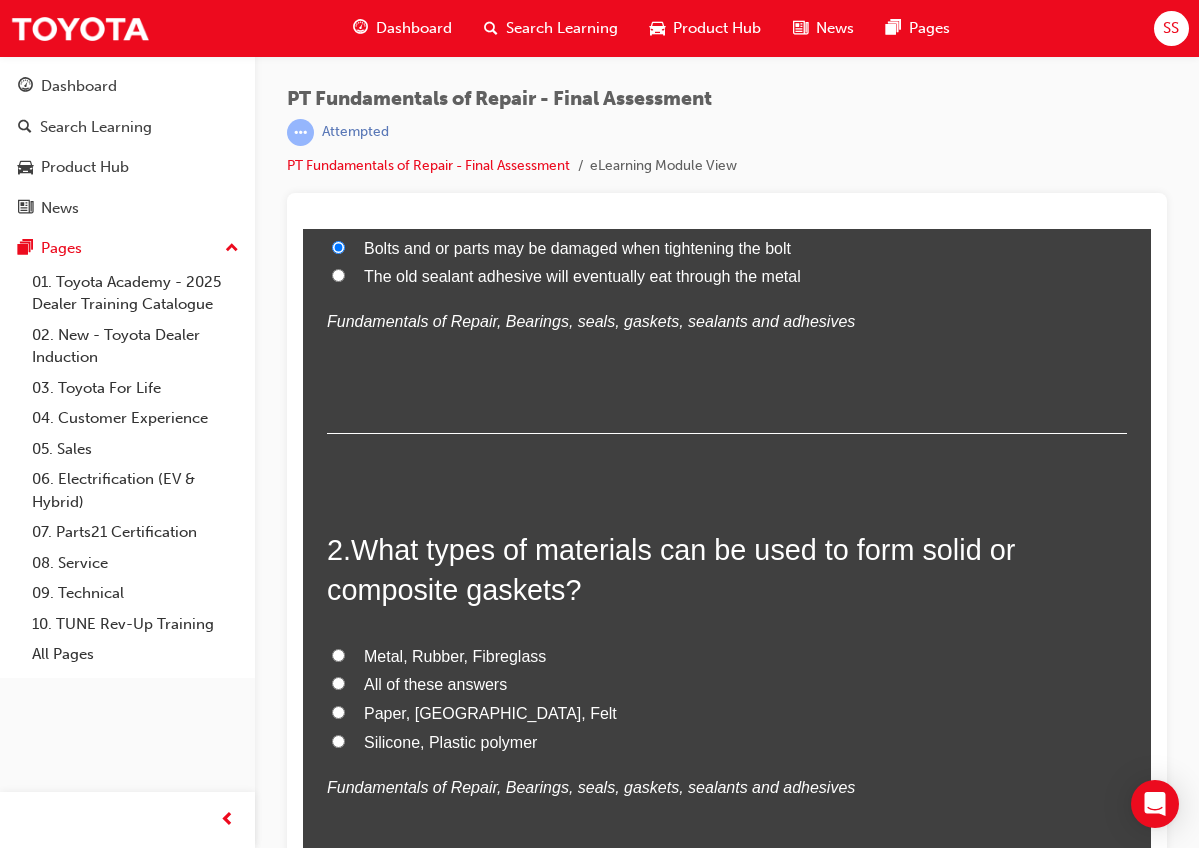 drag, startPoint x: 358, startPoint y: 538, endPoint x: 539, endPoint y: 753, distance: 281.0445 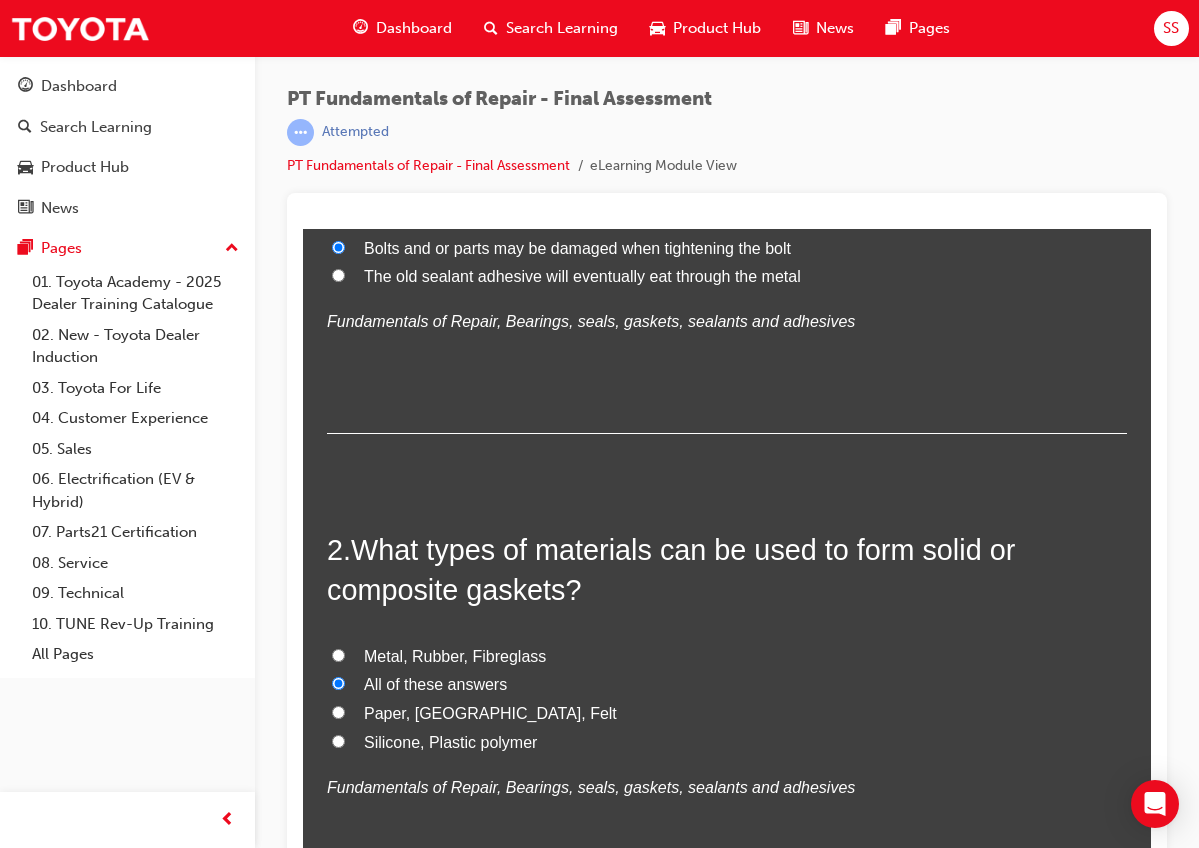 radio on "true" 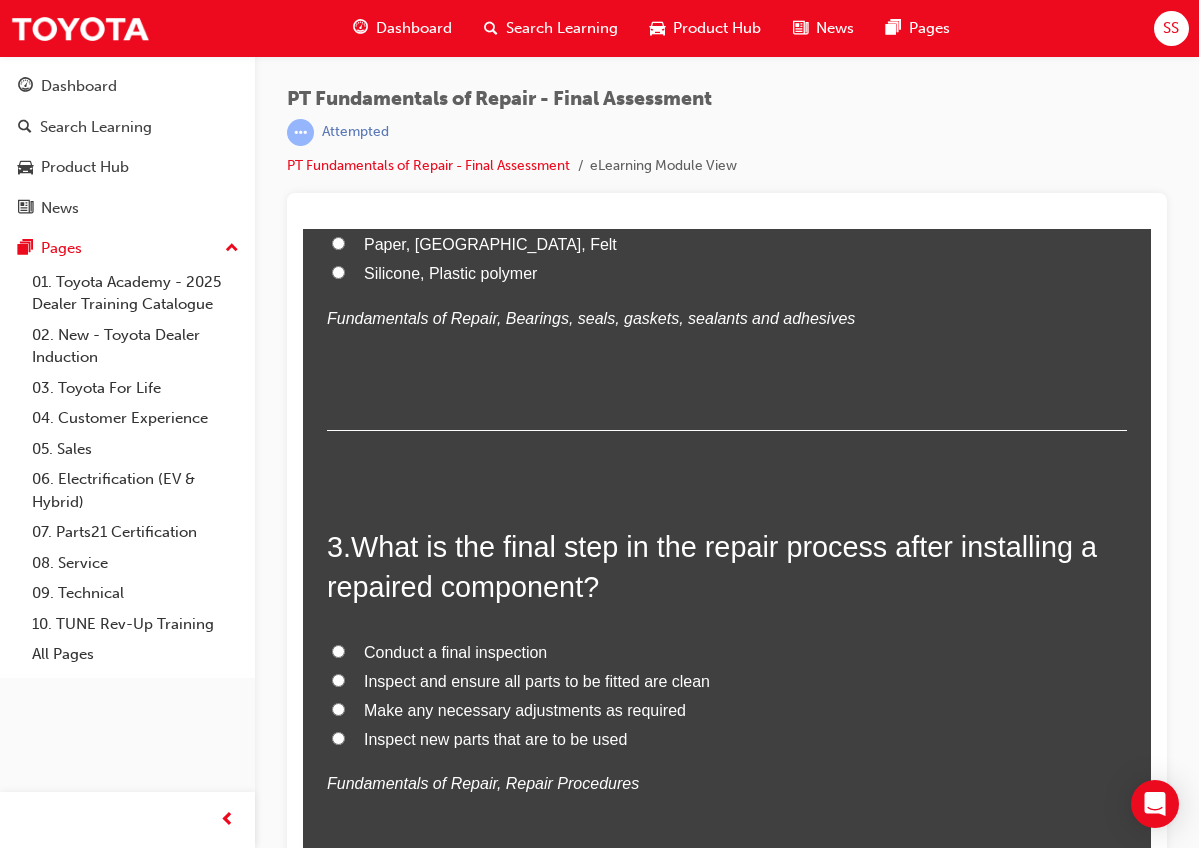 scroll, scrollTop: 850, scrollLeft: 0, axis: vertical 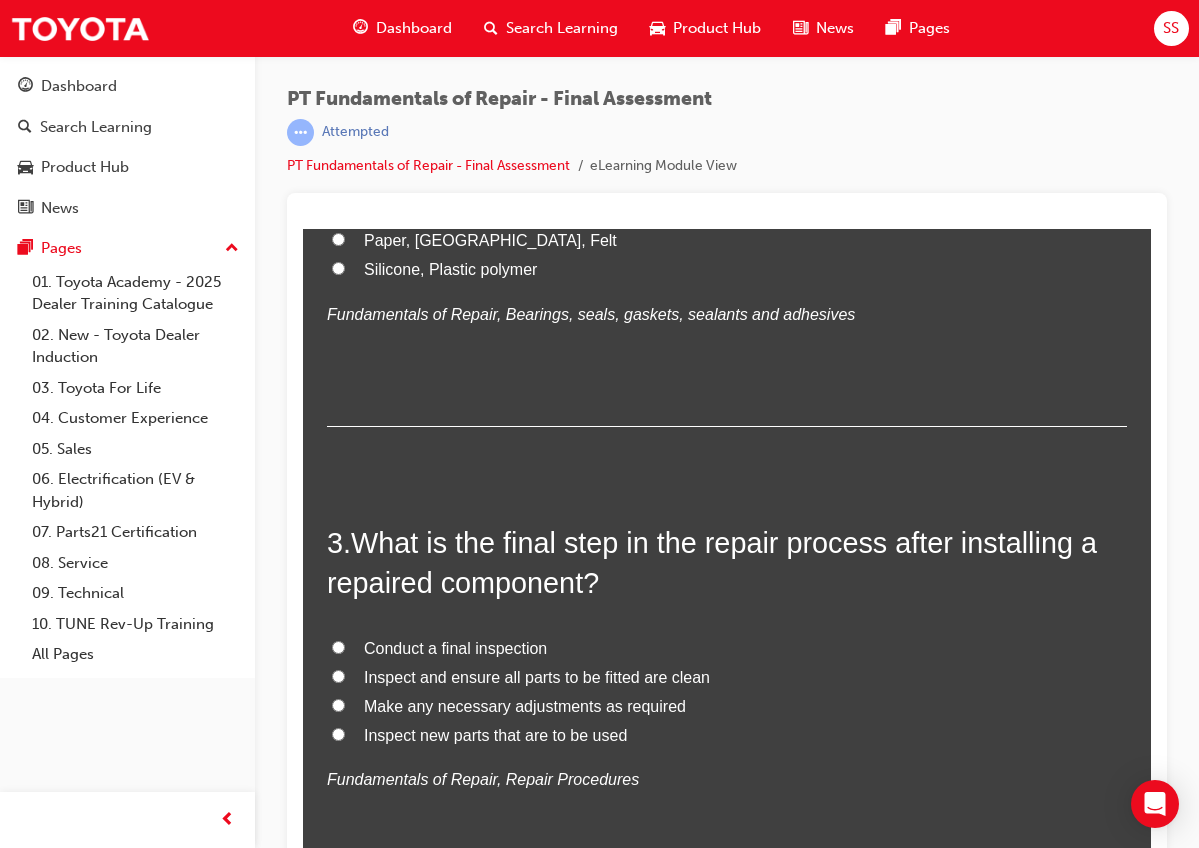 drag, startPoint x: 356, startPoint y: 538, endPoint x: 598, endPoint y: 735, distance: 312.04648 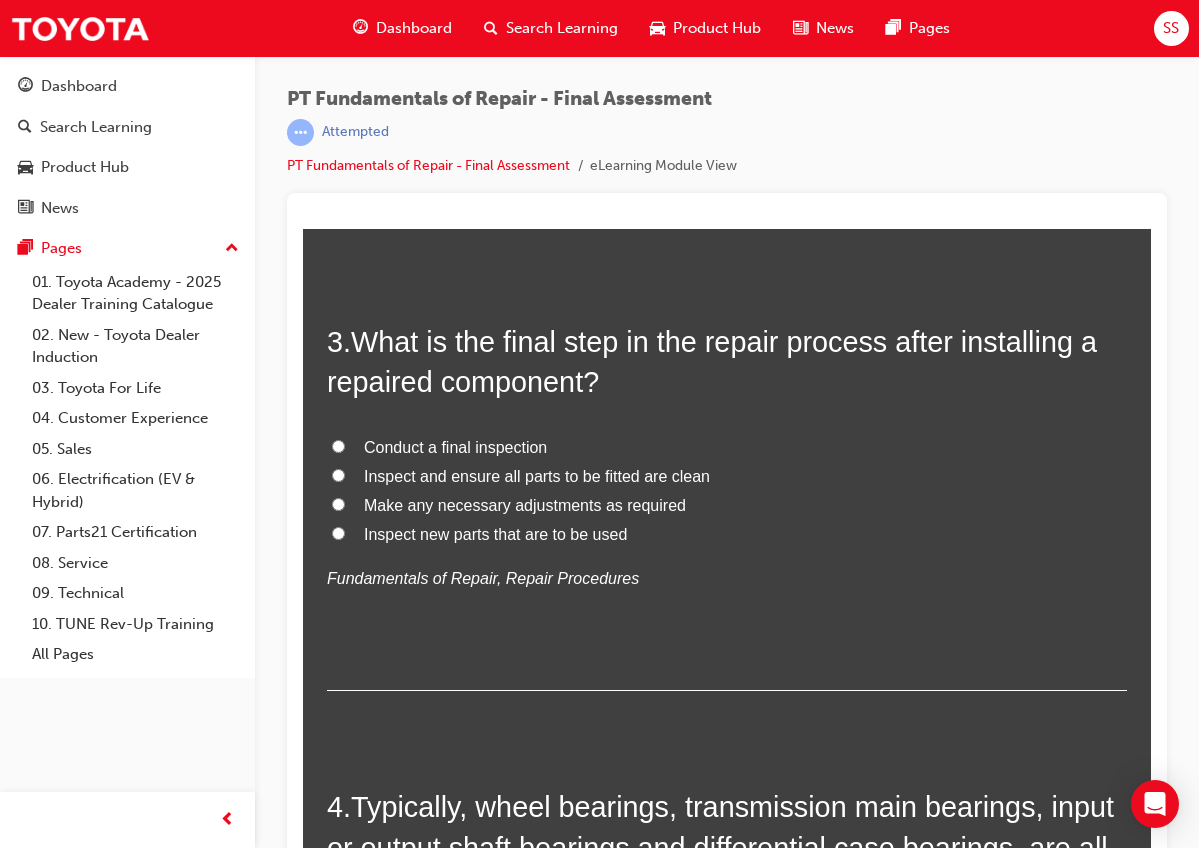 scroll, scrollTop: 1038, scrollLeft: 0, axis: vertical 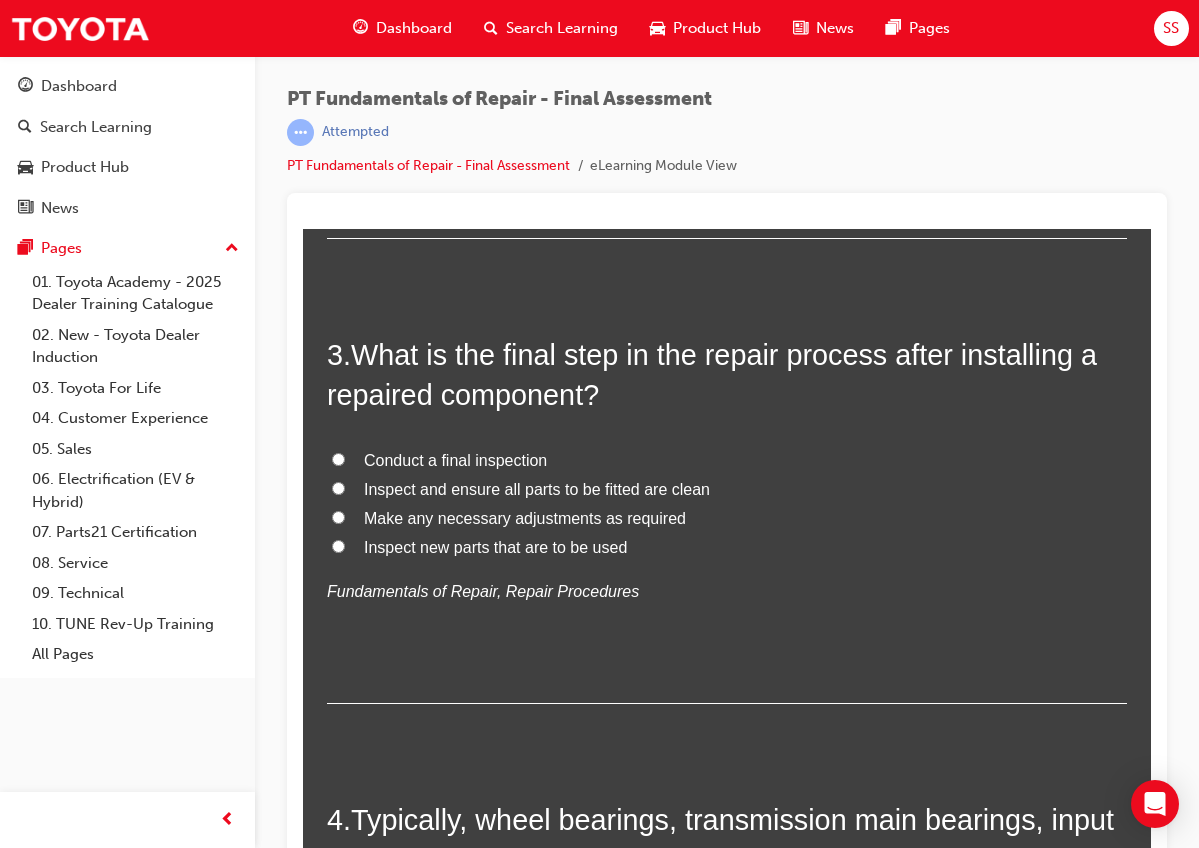 click on "Conduct a final inspection" at bounding box center [338, 459] 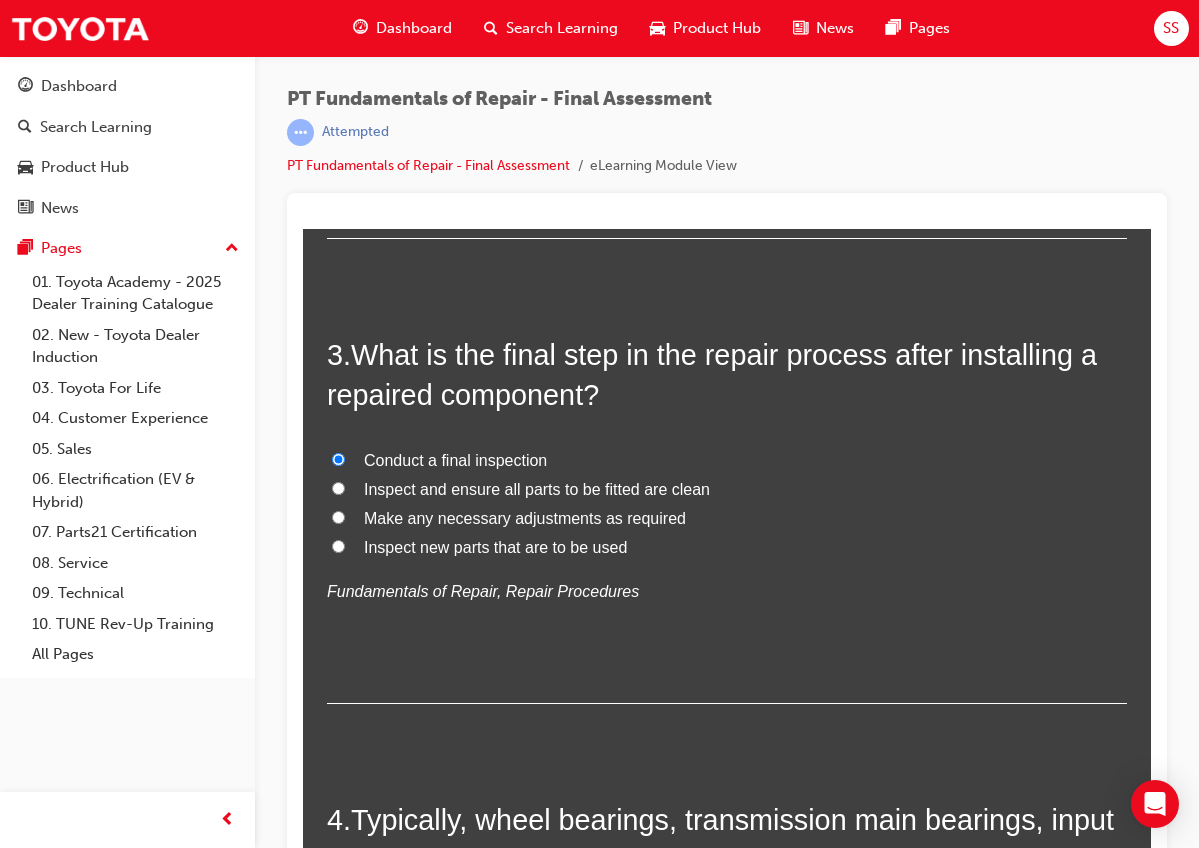 radio on "true" 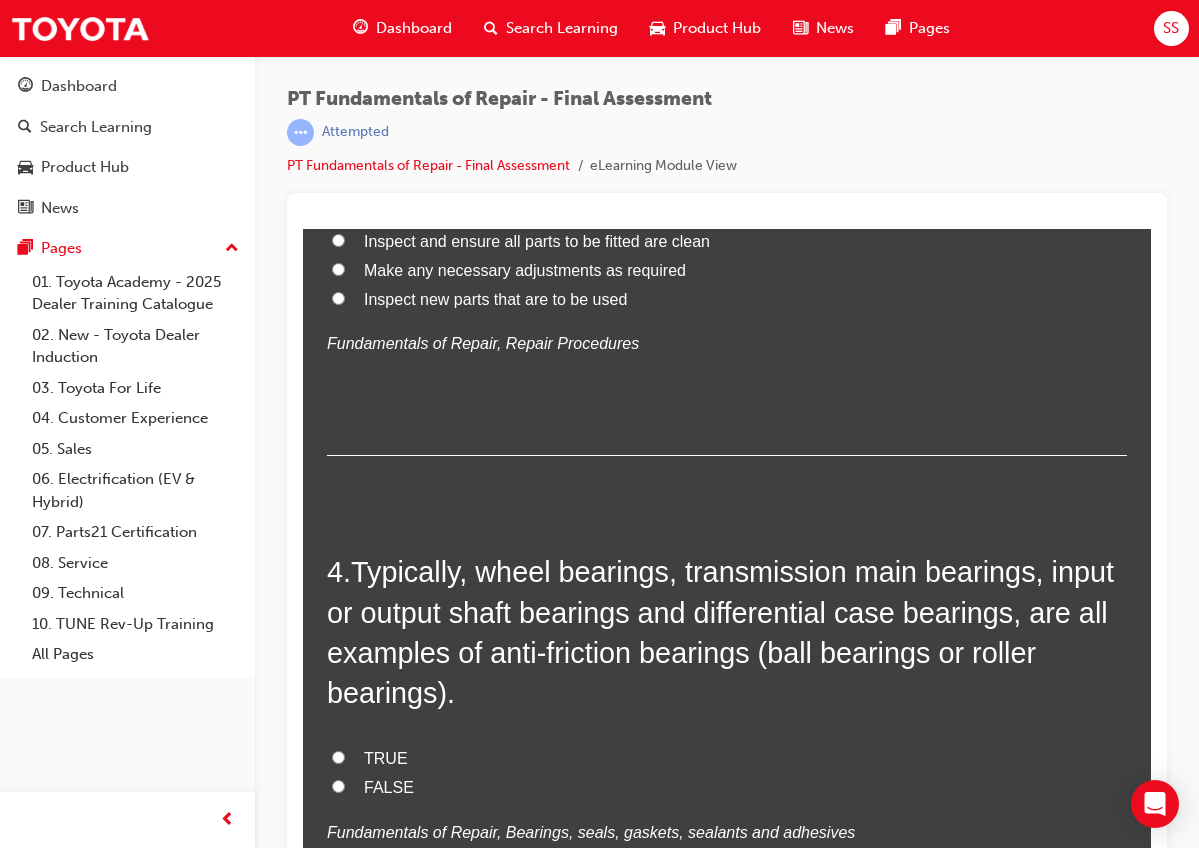 scroll, scrollTop: 1360, scrollLeft: 0, axis: vertical 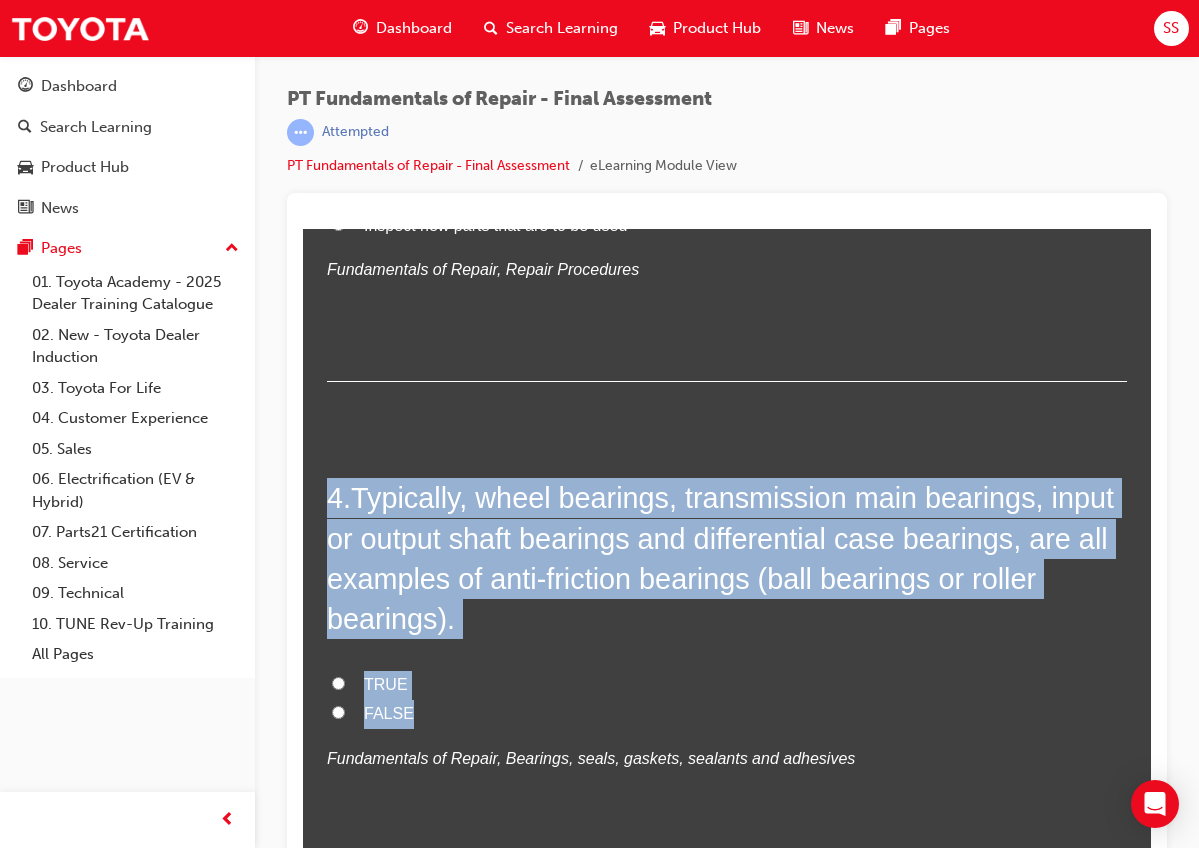 drag, startPoint x: 363, startPoint y: 449, endPoint x: 475, endPoint y: 701, distance: 275.768 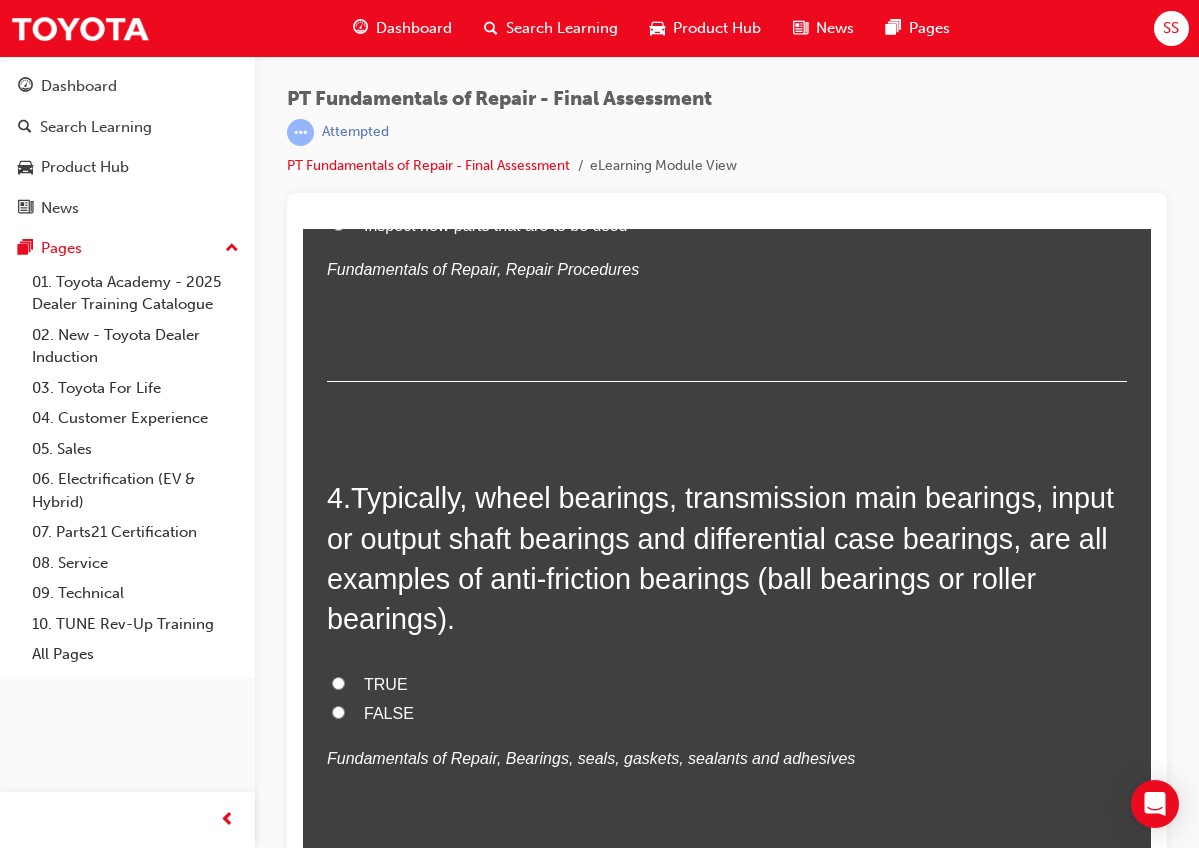 click on "TRUE" at bounding box center [386, 684] 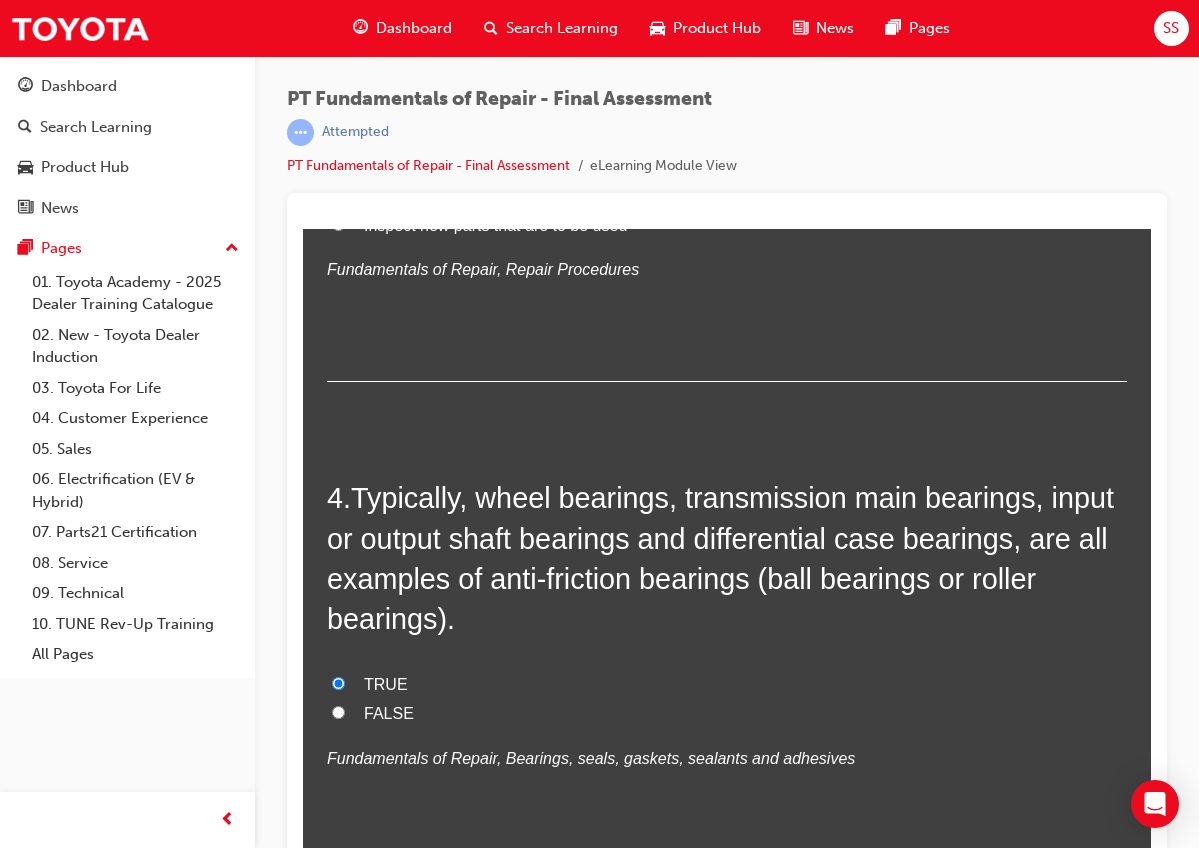 radio on "true" 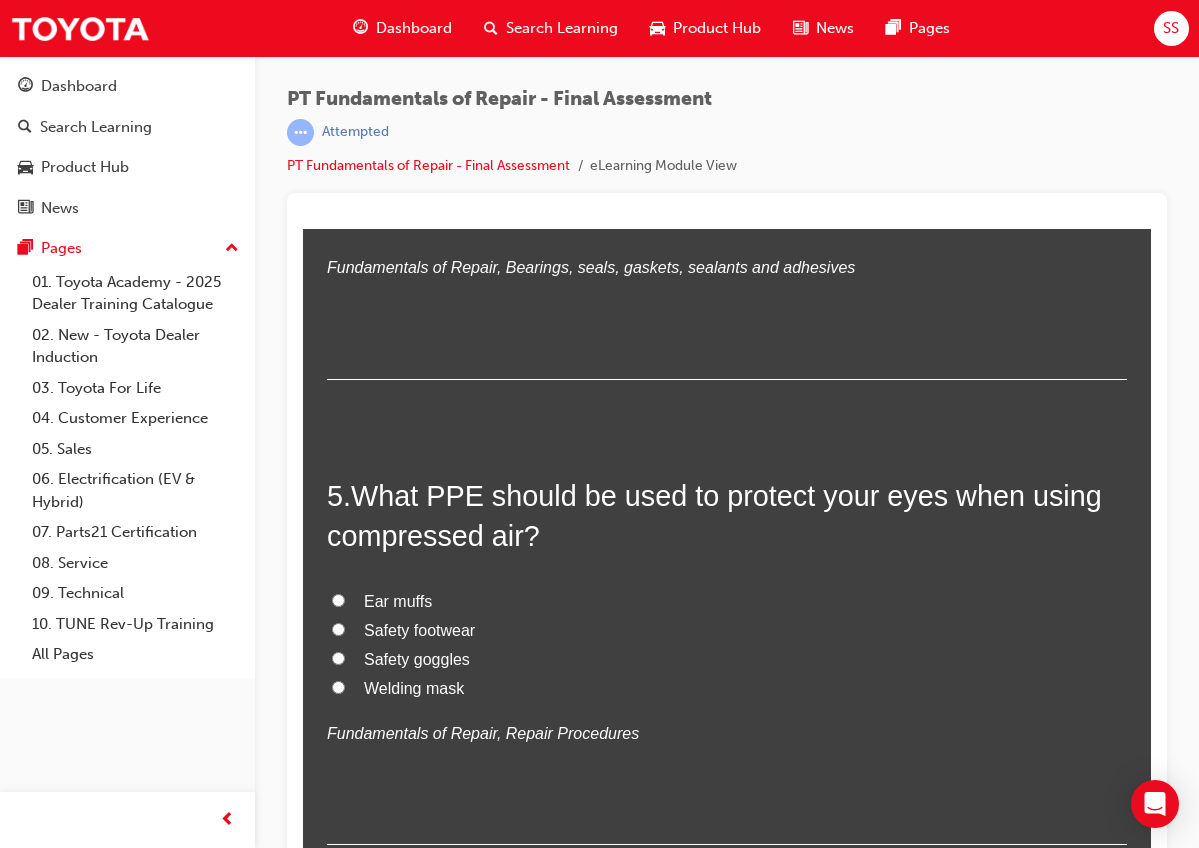 scroll, scrollTop: 1884, scrollLeft: 0, axis: vertical 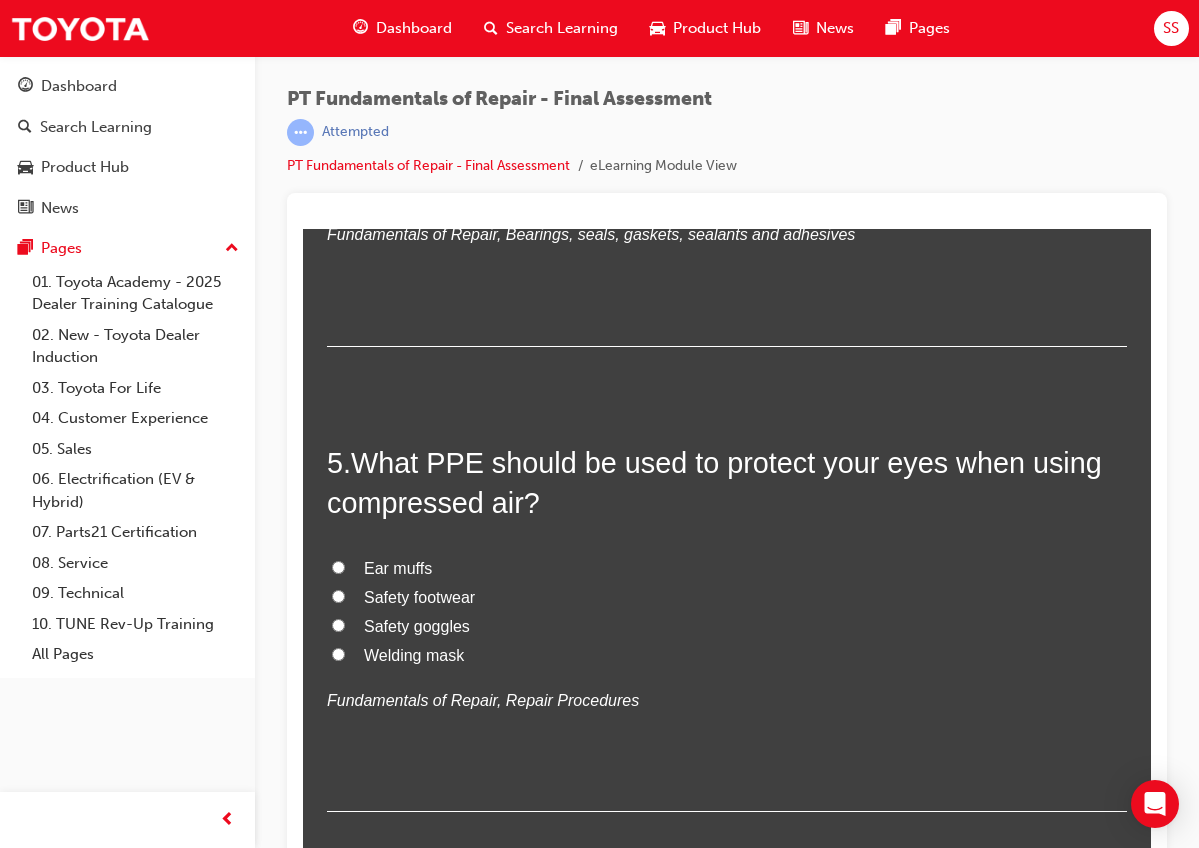 click on "What PPE should be used to protect your eyes when using compressed air?" at bounding box center (714, 483) 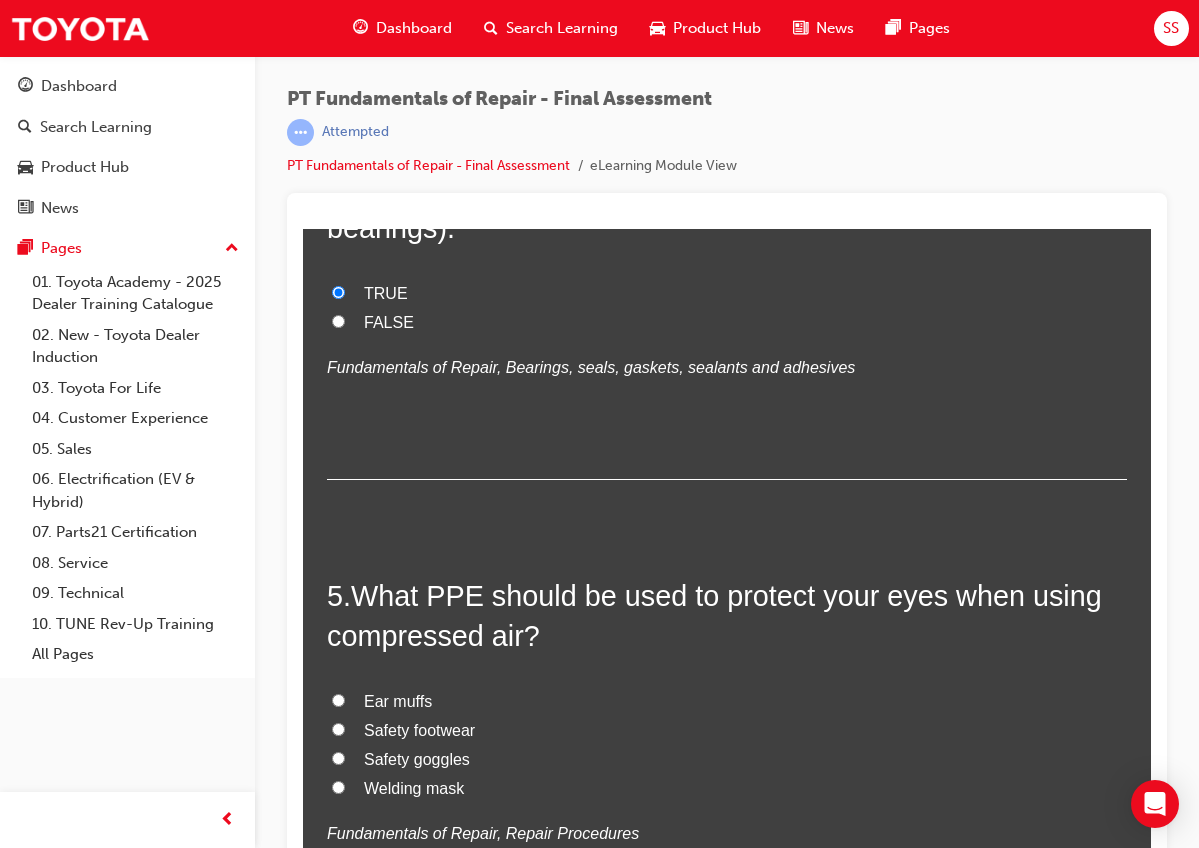 scroll, scrollTop: 1747, scrollLeft: 0, axis: vertical 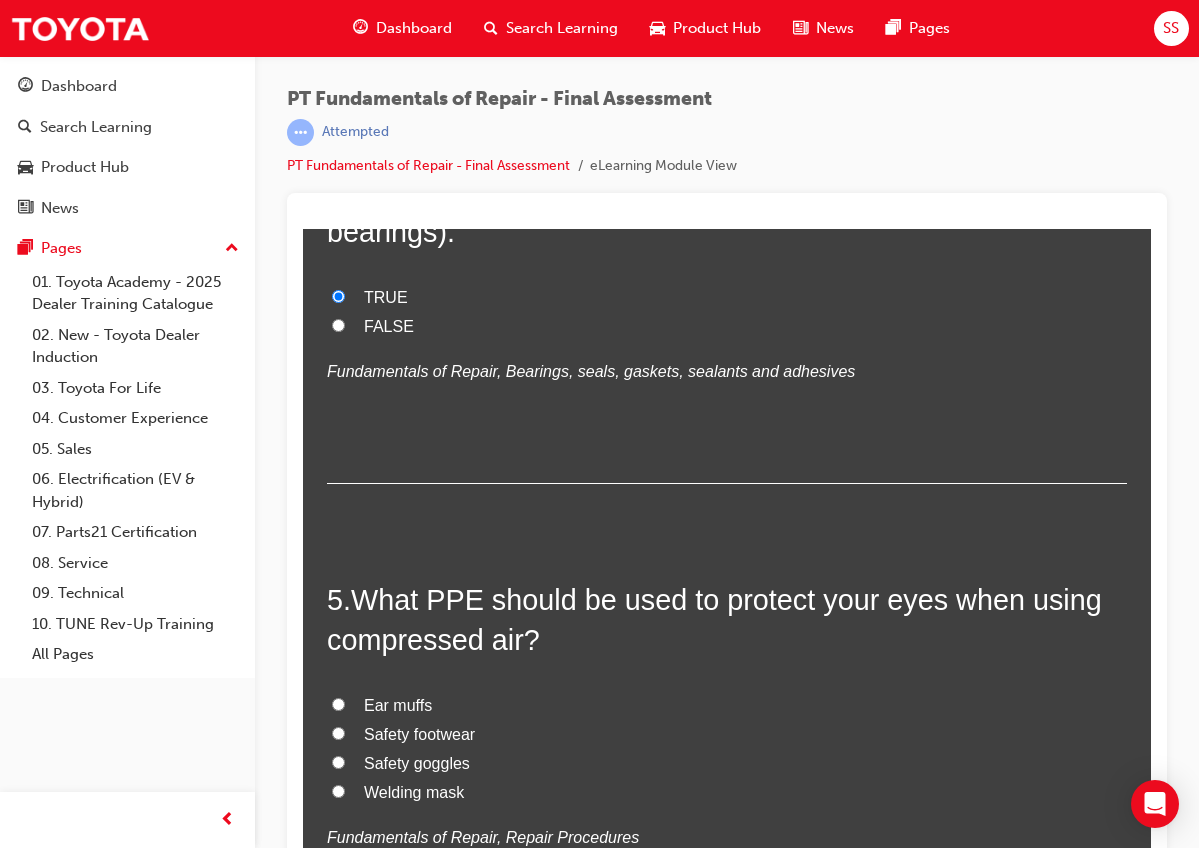click on "Welding mask" at bounding box center (727, 793) 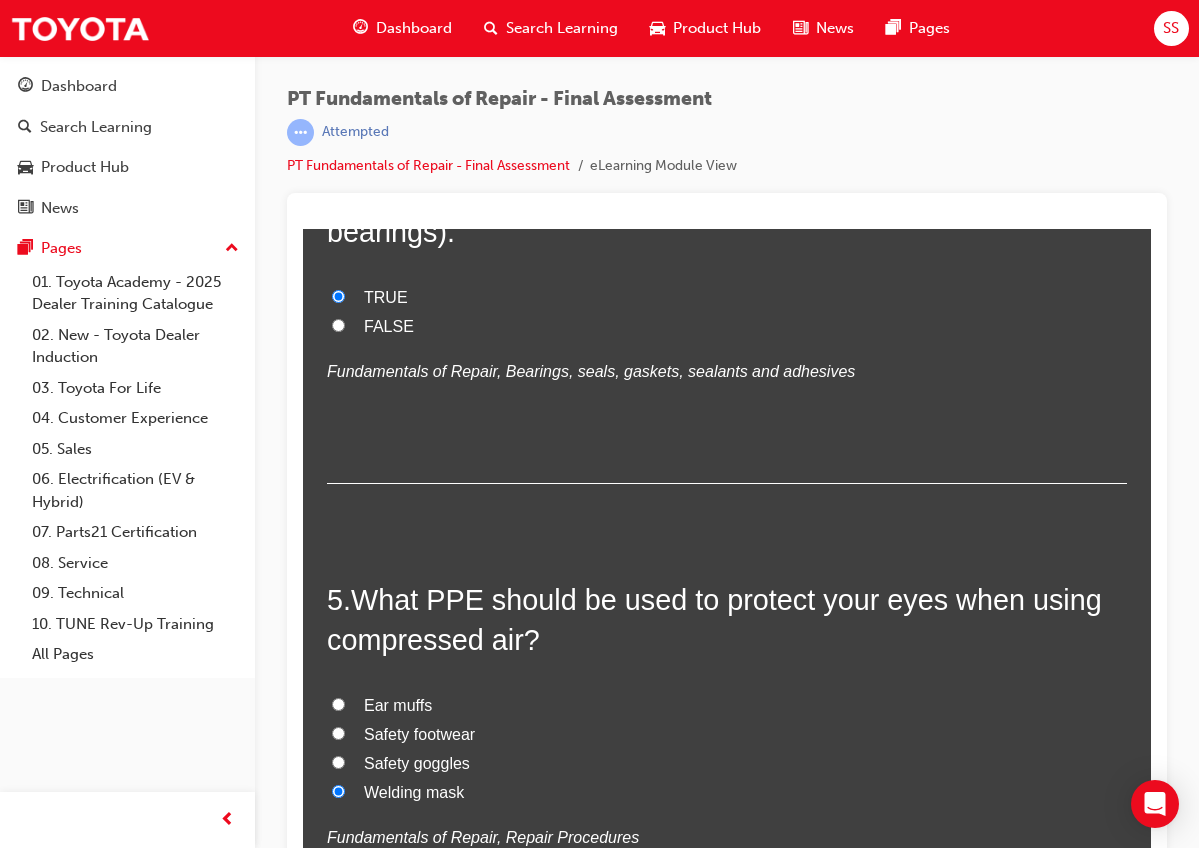 radio on "true" 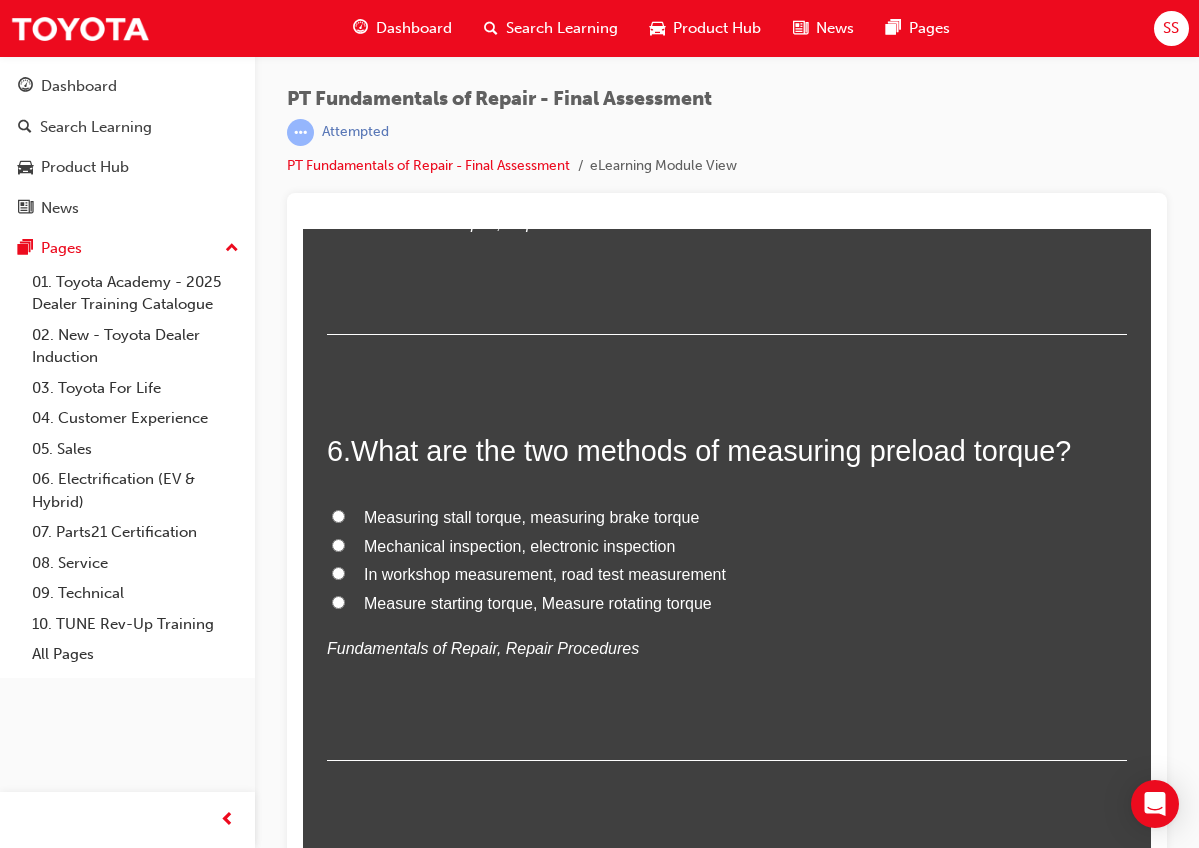 scroll, scrollTop: 2360, scrollLeft: 0, axis: vertical 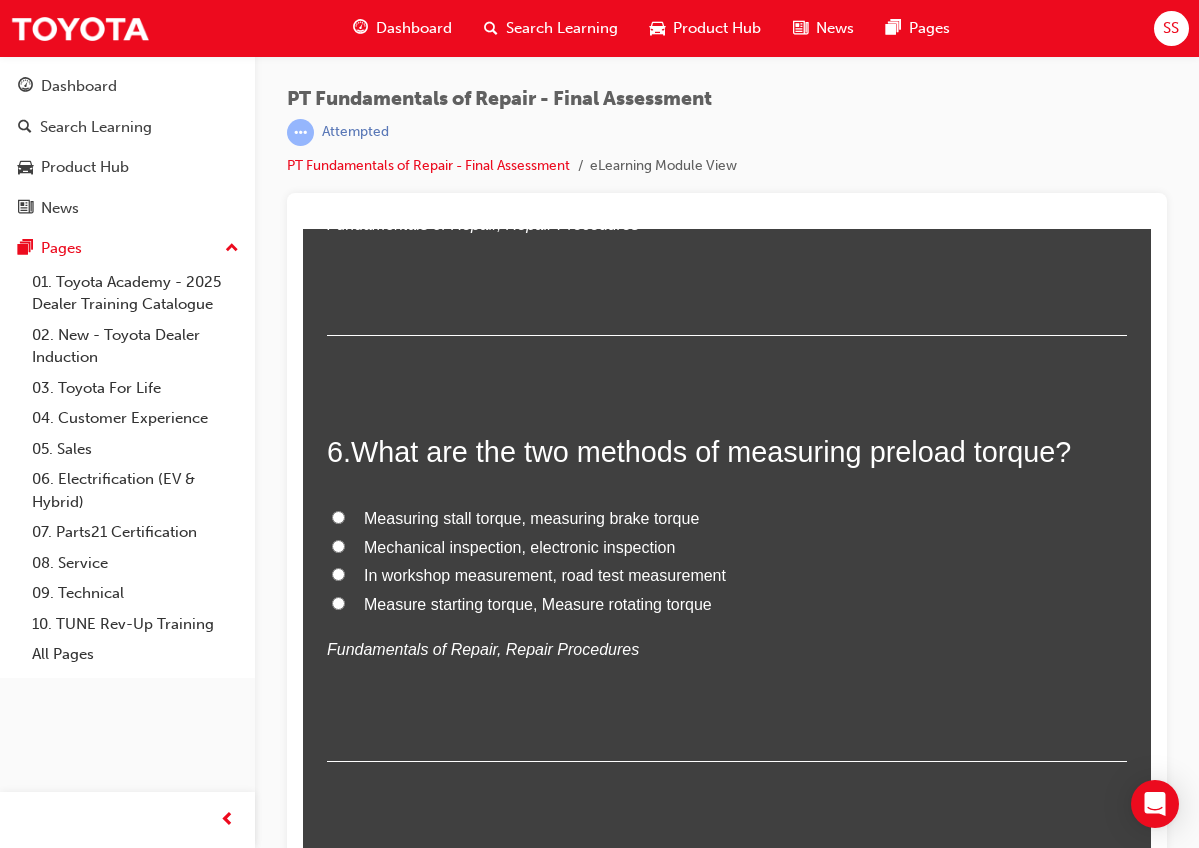 drag, startPoint x: 363, startPoint y: 427, endPoint x: 731, endPoint y: 582, distance: 399.31067 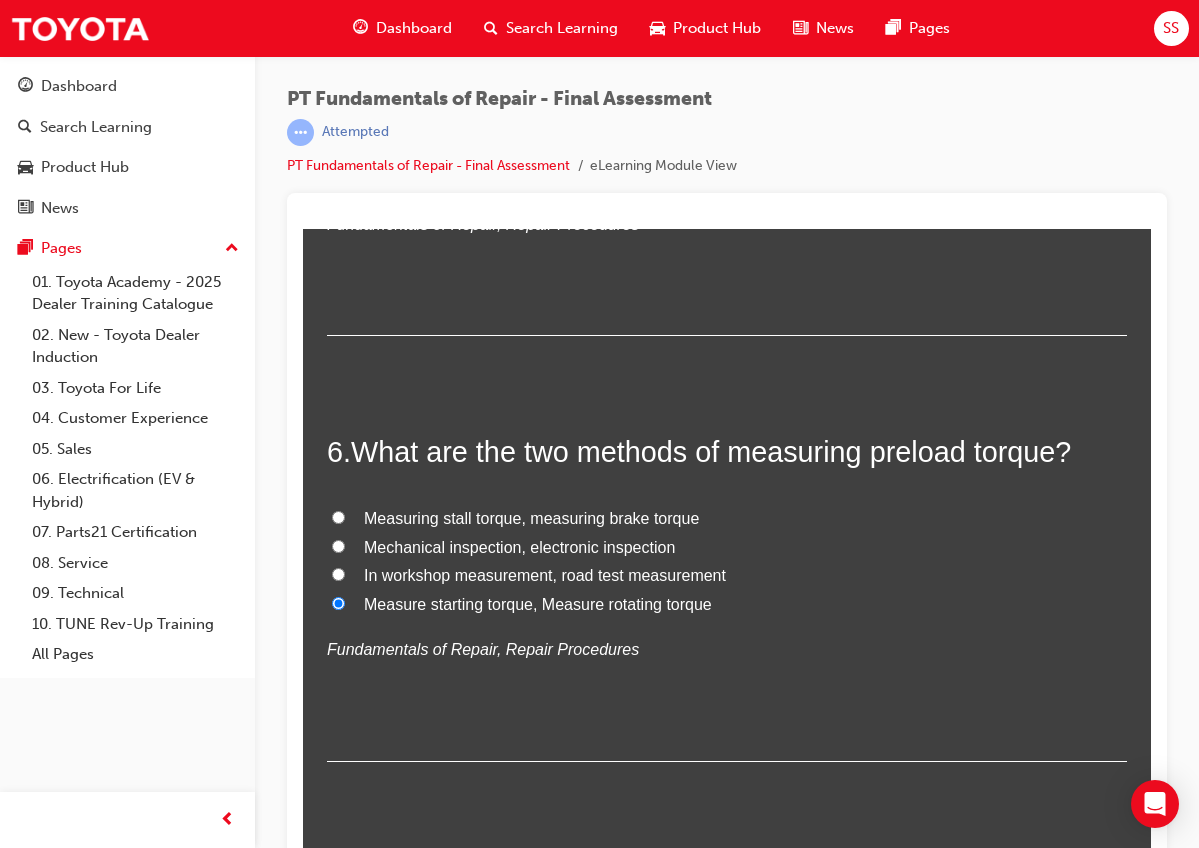radio on "true" 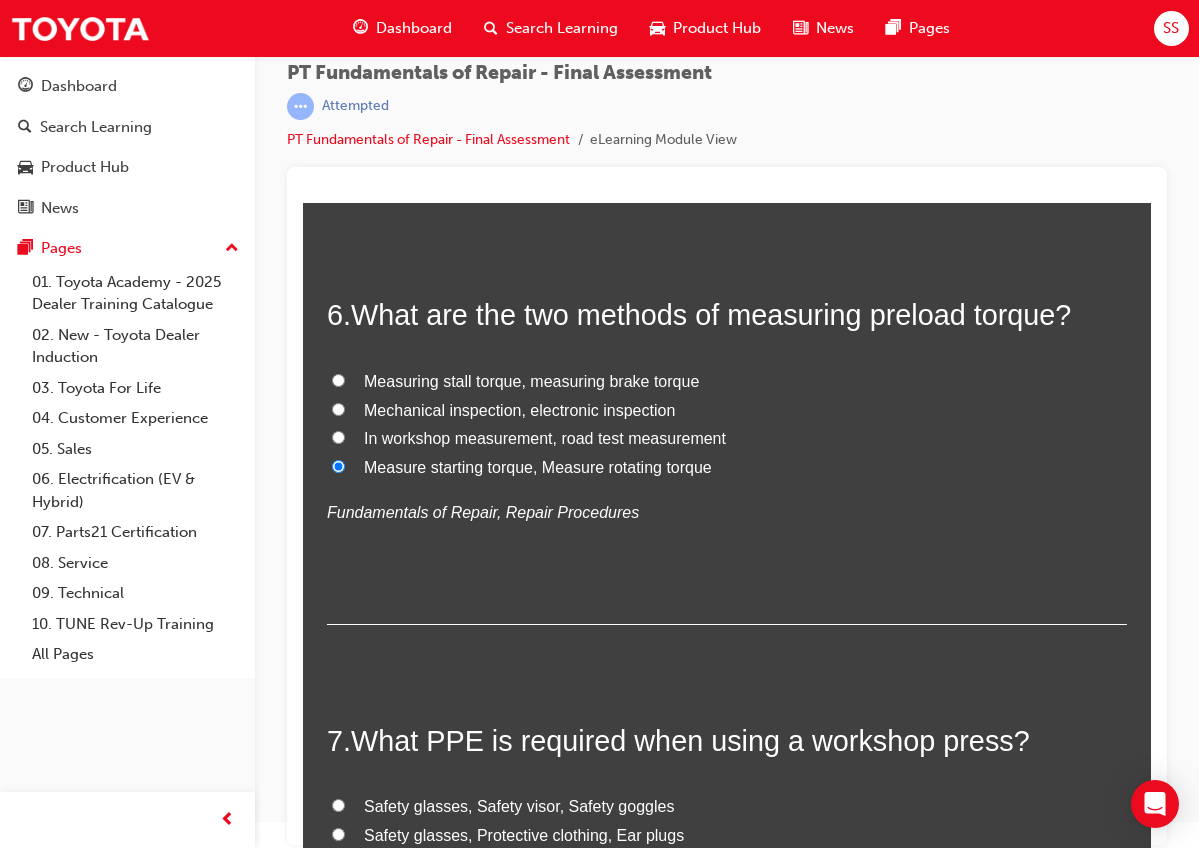 scroll, scrollTop: 2764, scrollLeft: 0, axis: vertical 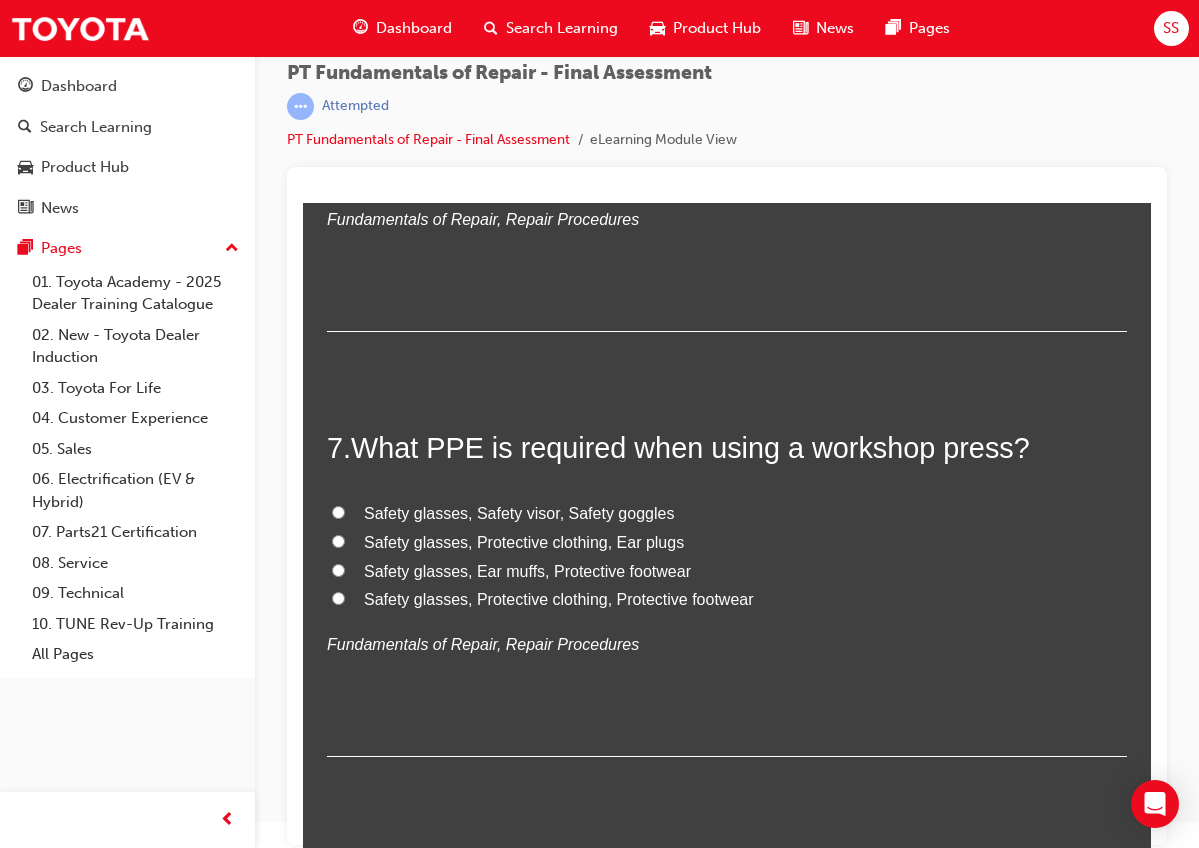 drag, startPoint x: 358, startPoint y: 414, endPoint x: 755, endPoint y: 593, distance: 435.48822 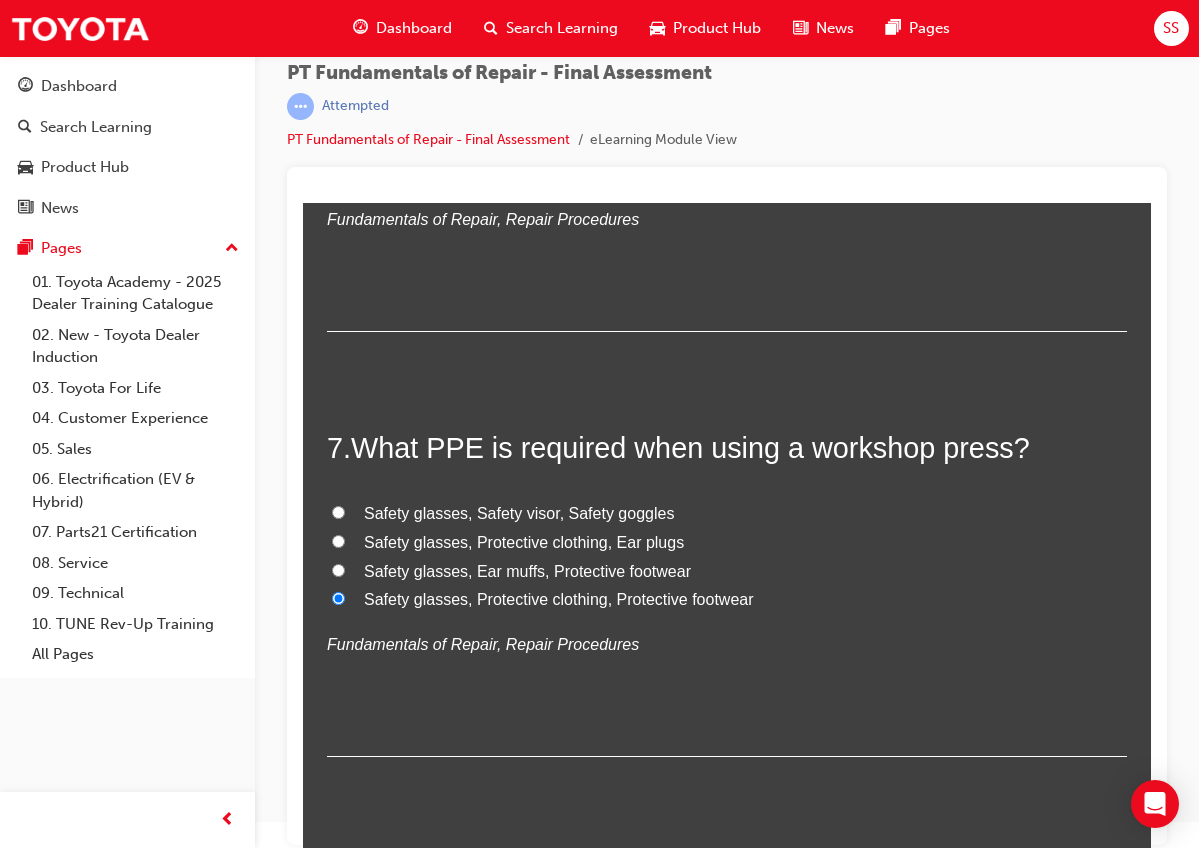 radio on "true" 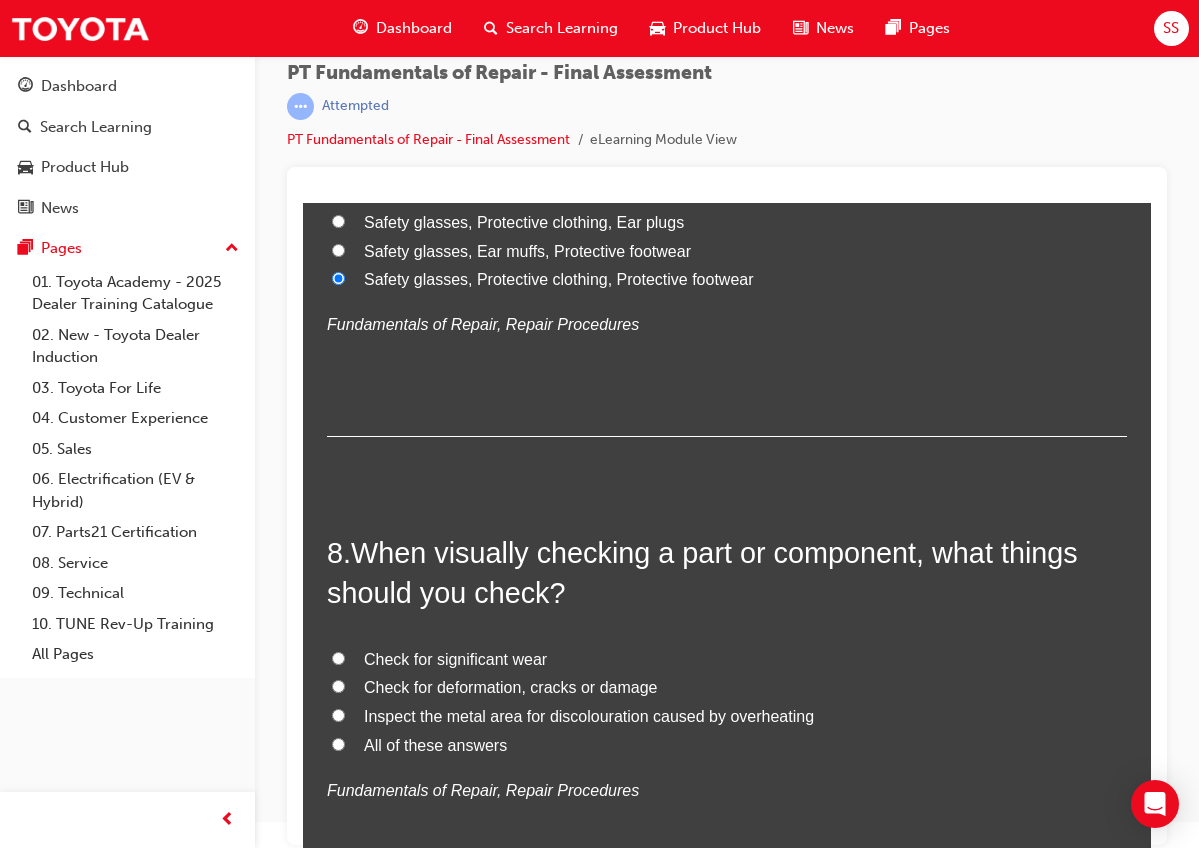 scroll, scrollTop: 3087, scrollLeft: 0, axis: vertical 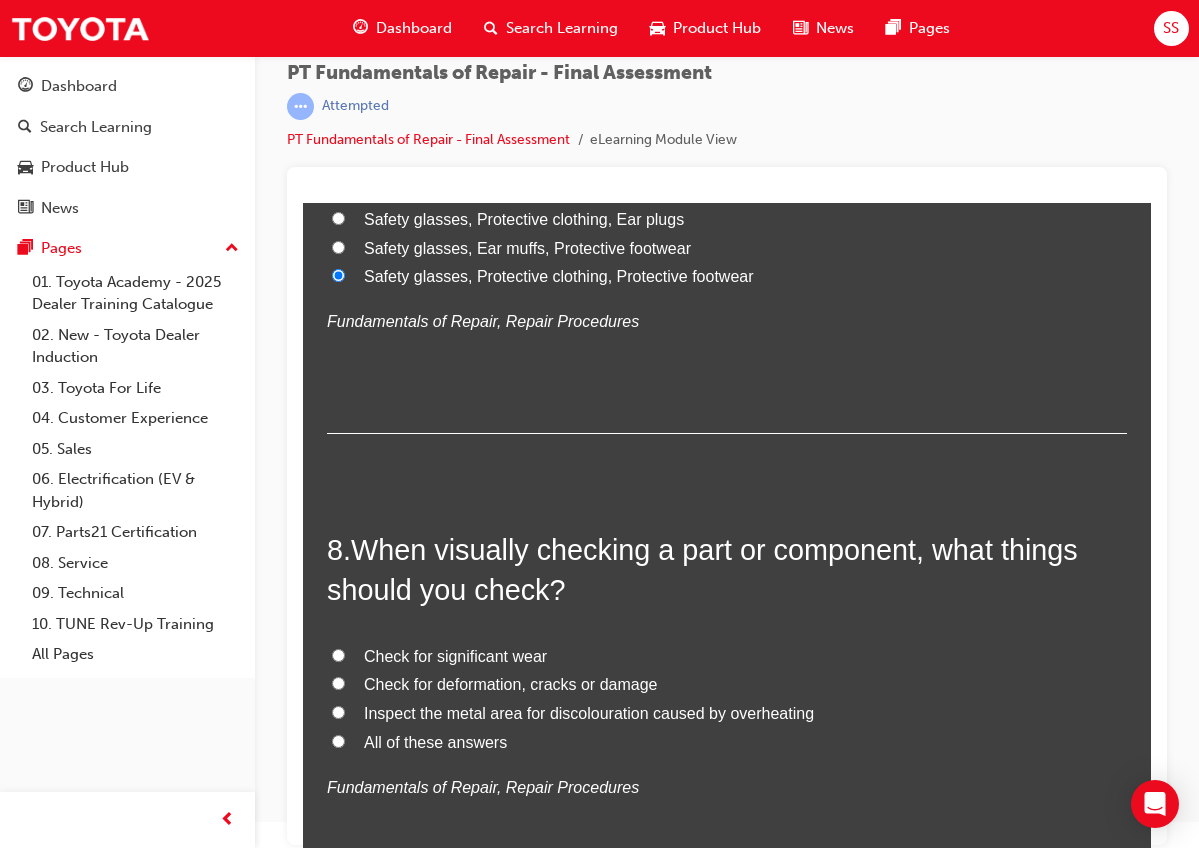 drag, startPoint x: 57, startPoint y: 296, endPoint x: 346, endPoint y: 523, distance: 367.4915 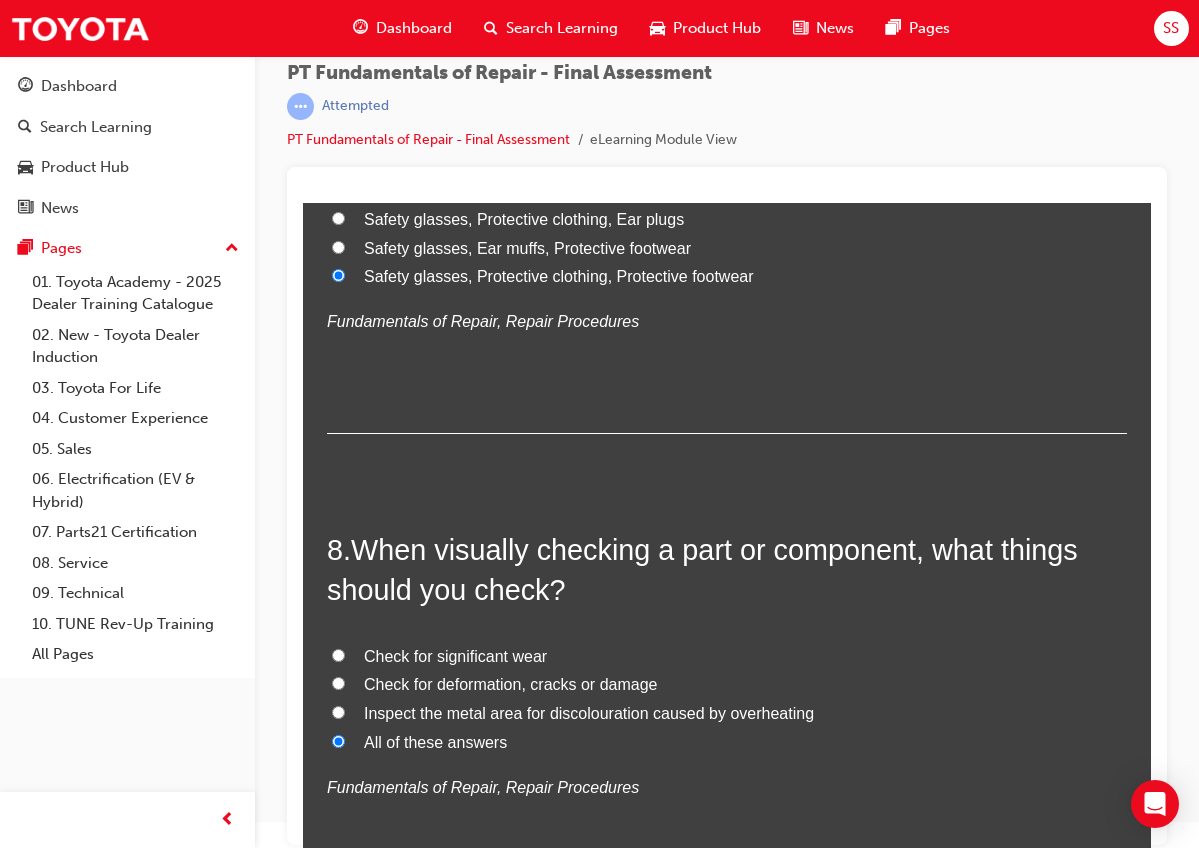 radio on "true" 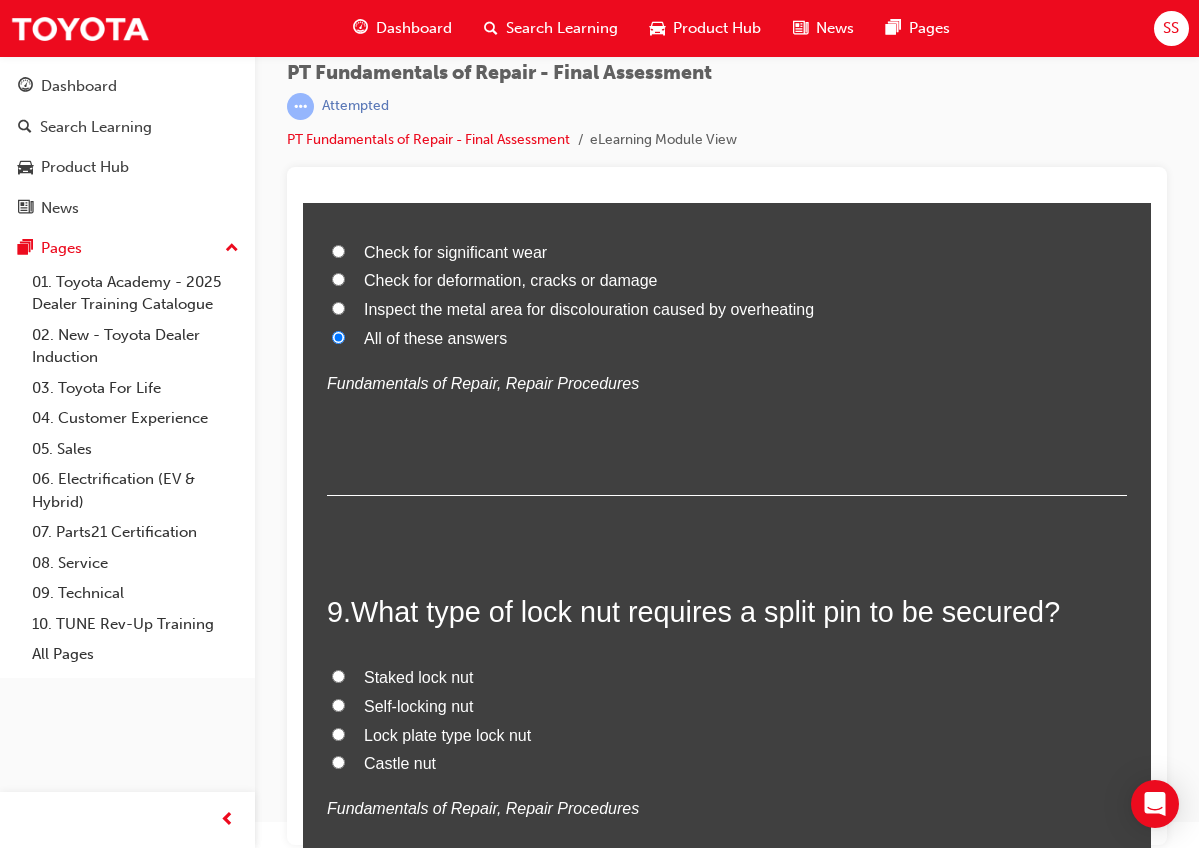 scroll, scrollTop: 3606, scrollLeft: 0, axis: vertical 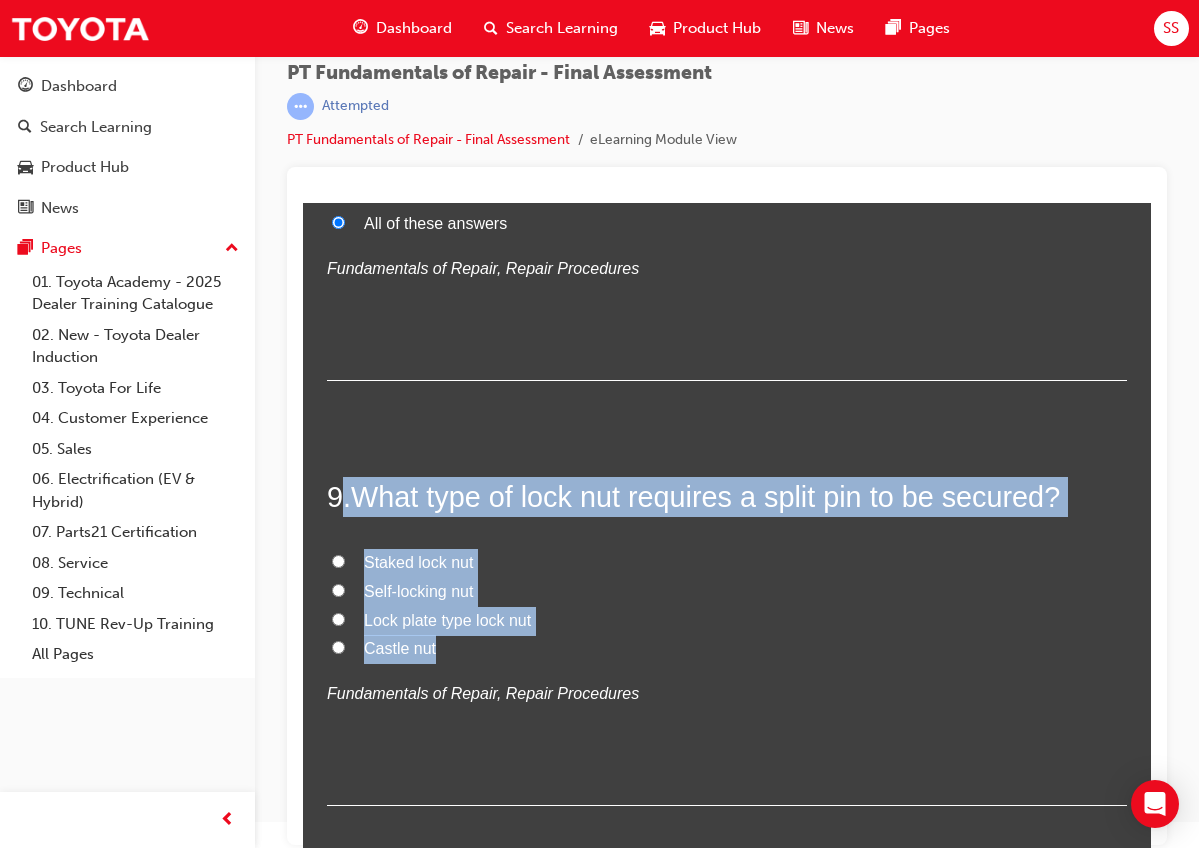 drag, startPoint x: 346, startPoint y: 449, endPoint x: 439, endPoint y: 611, distance: 186.79668 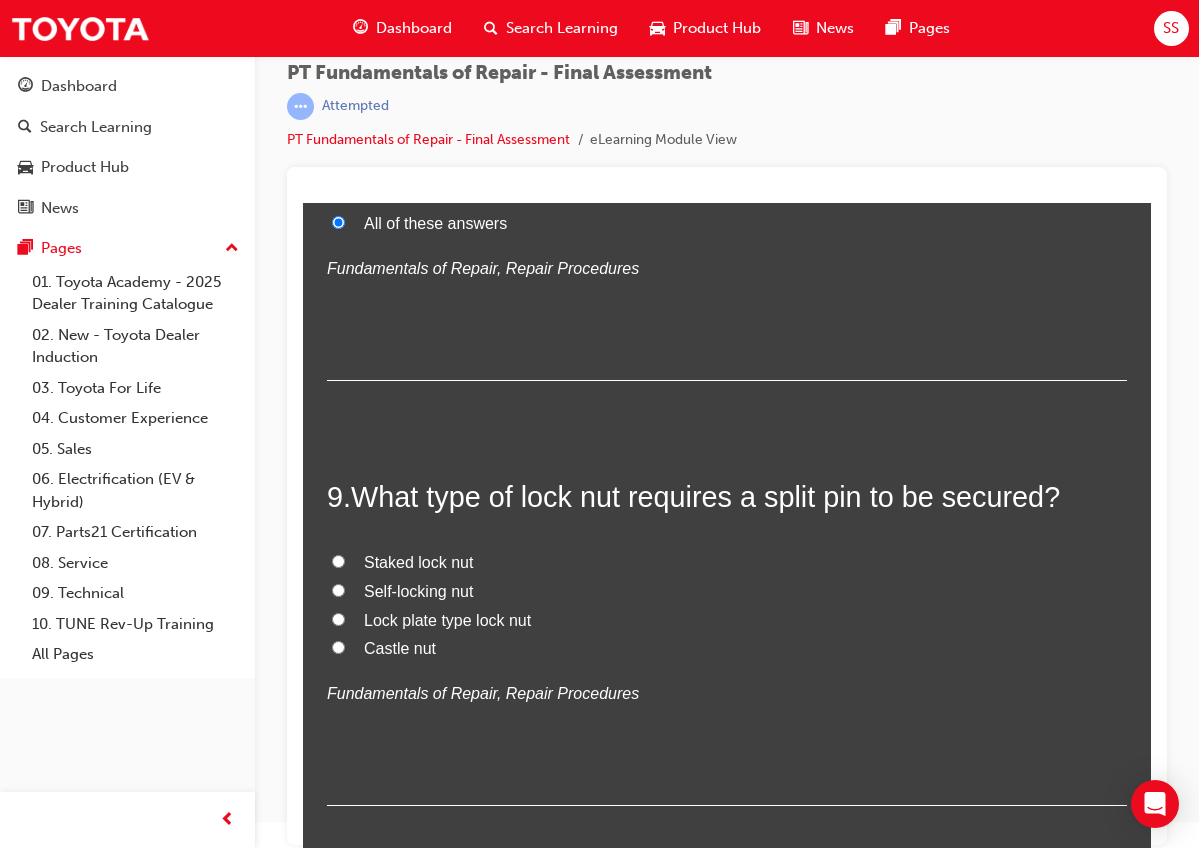 click on "Staked lock nut Self-locking nut Lock plate type lock nut Castle nut
Fundamentals of Repair, Repair Procedures" at bounding box center [727, 629] 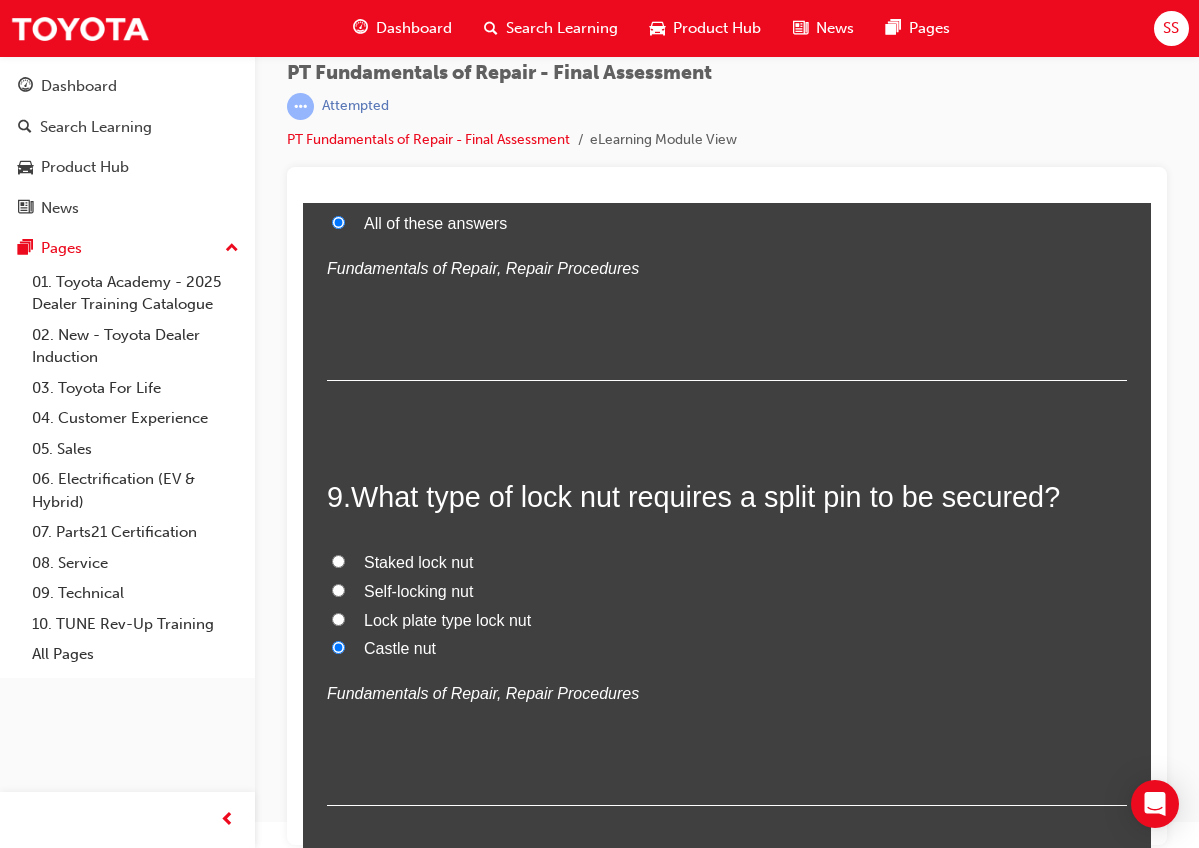 radio on "true" 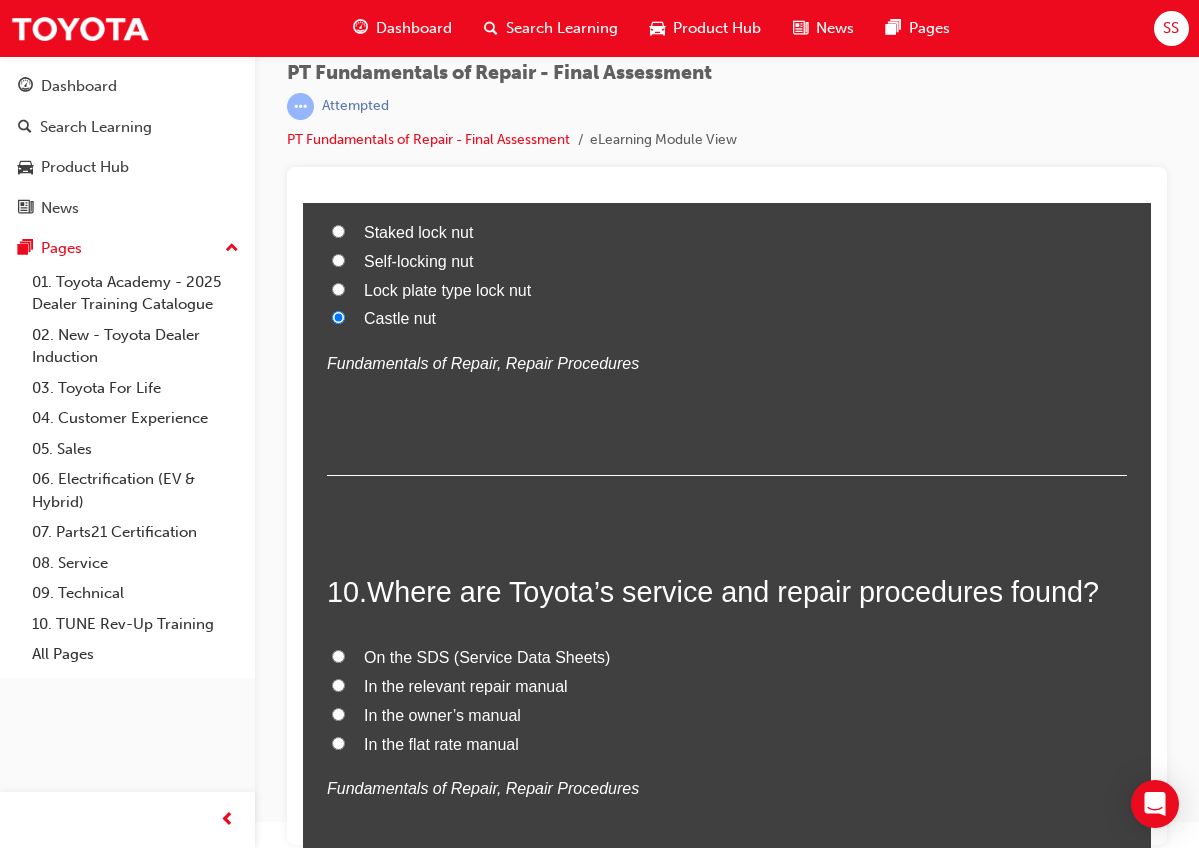 scroll, scrollTop: 3937, scrollLeft: 0, axis: vertical 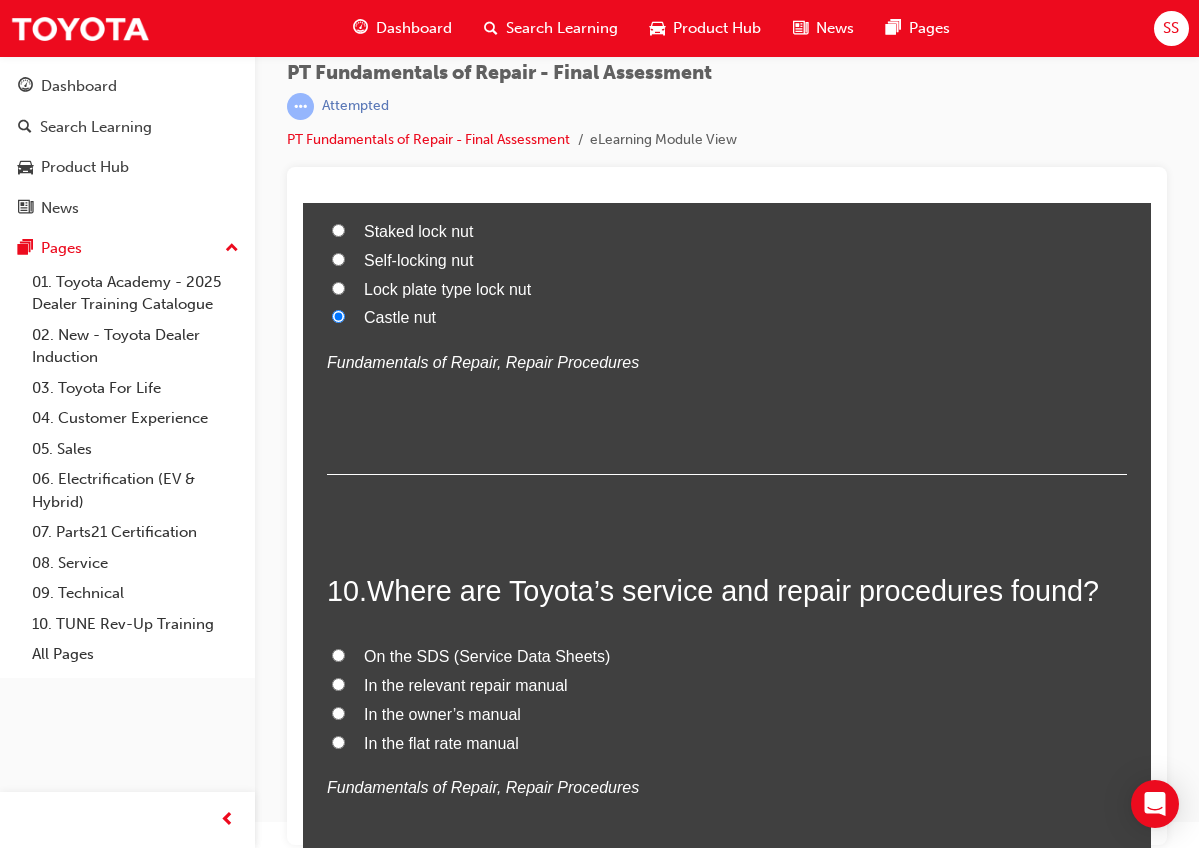 drag, startPoint x: 374, startPoint y: 540, endPoint x: 515, endPoint y: 727, distance: 234.20078 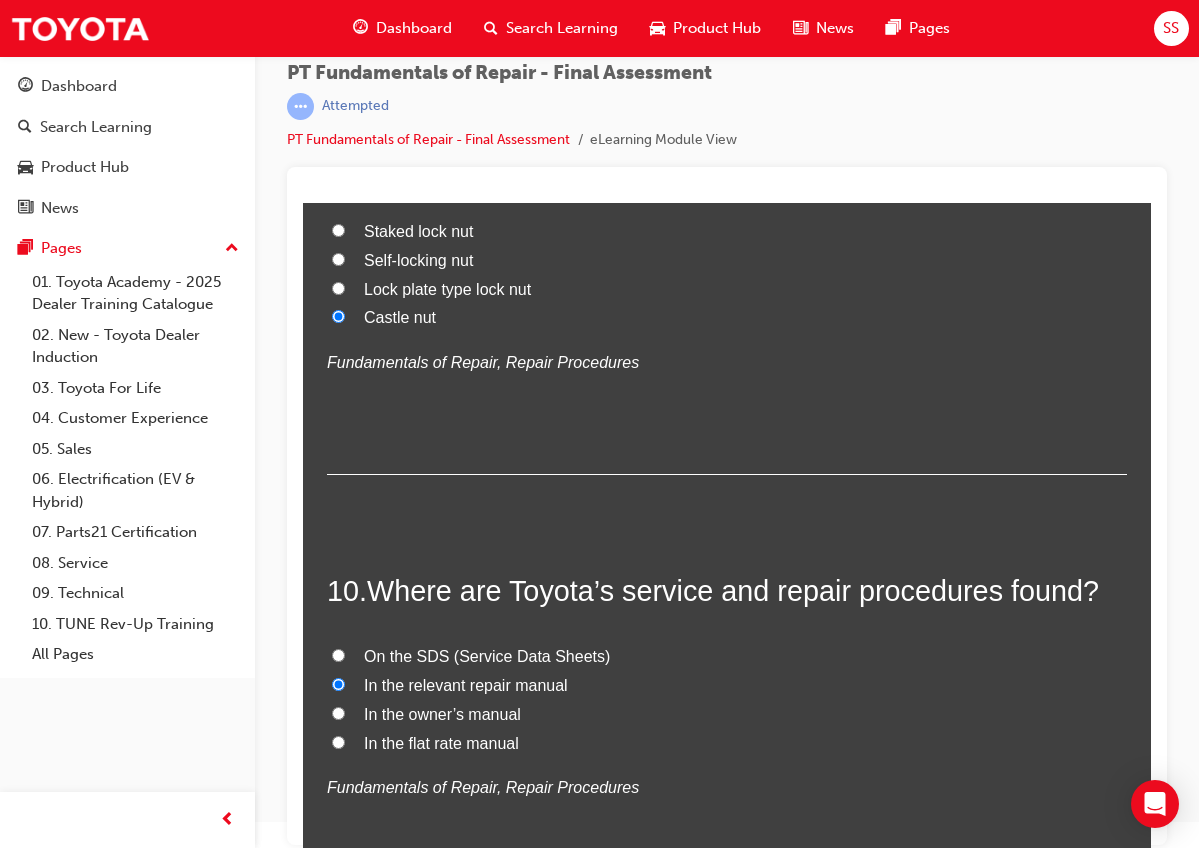 radio on "true" 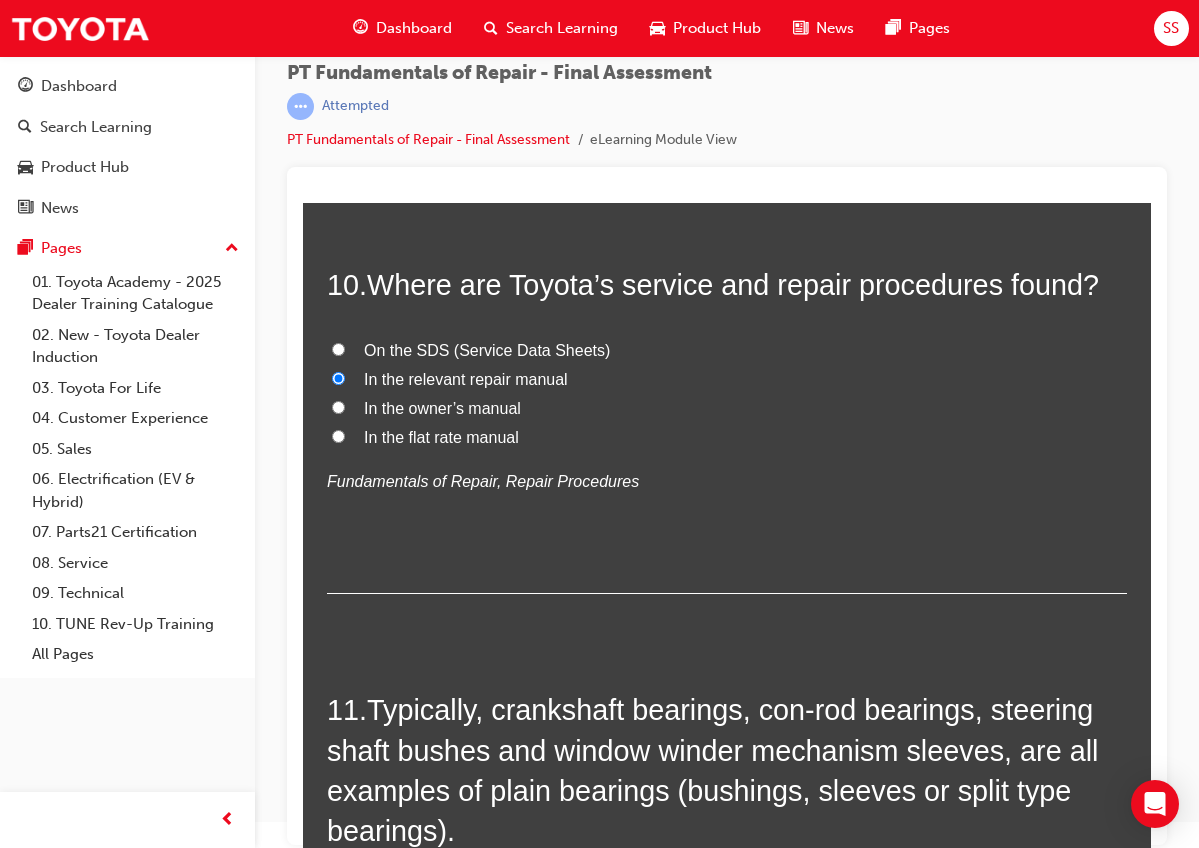 scroll, scrollTop: 4293, scrollLeft: 0, axis: vertical 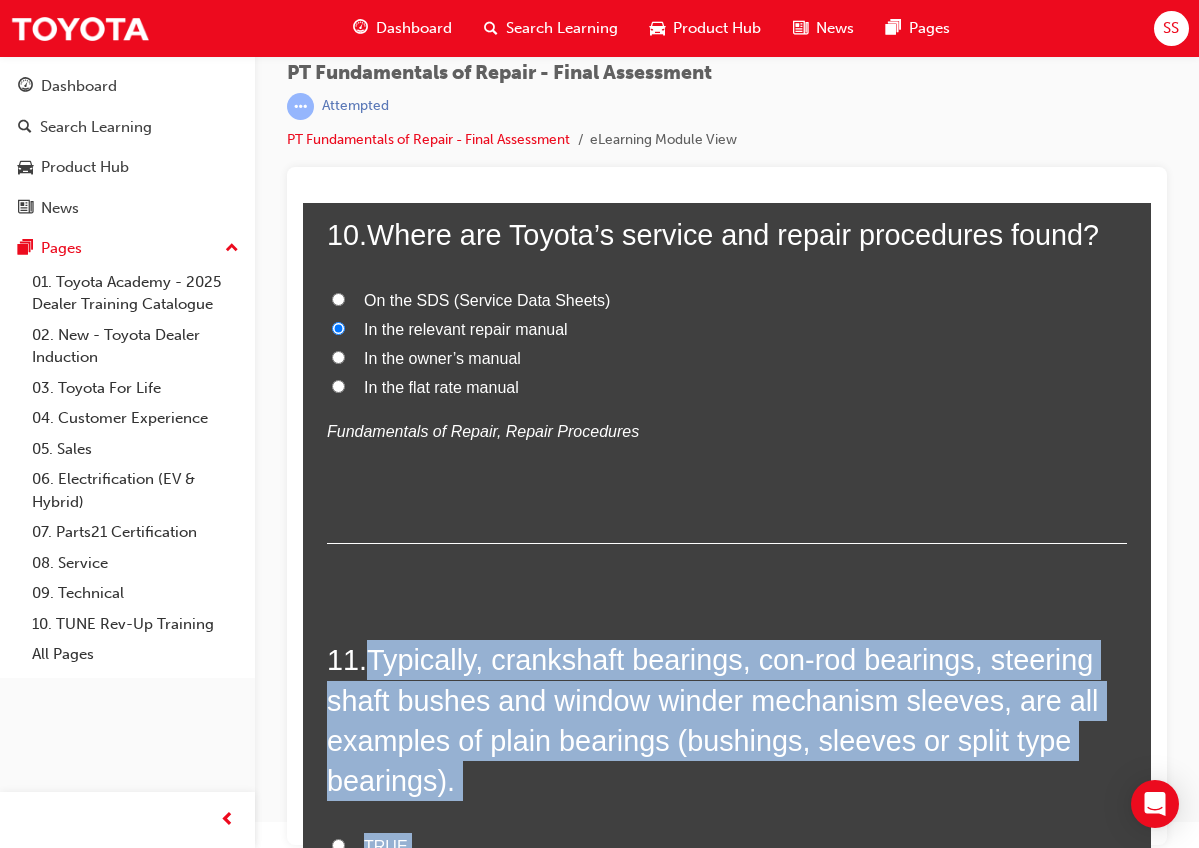 drag, startPoint x: 371, startPoint y: 595, endPoint x: 435, endPoint y: 826, distance: 239.7019 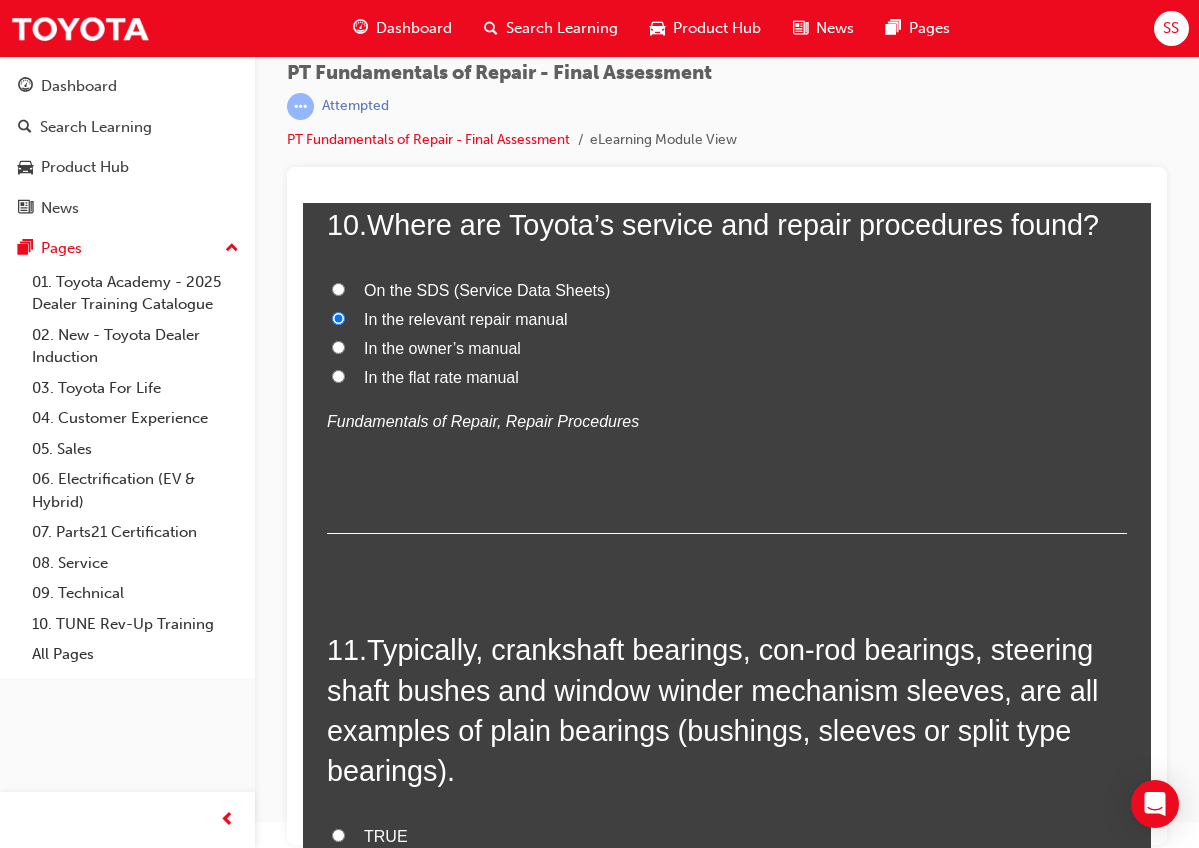 click on "TRUE FALSE
Fundamentals of Repair, Bearings, seals, gaskets, sealants and adhesives" at bounding box center [727, 874] 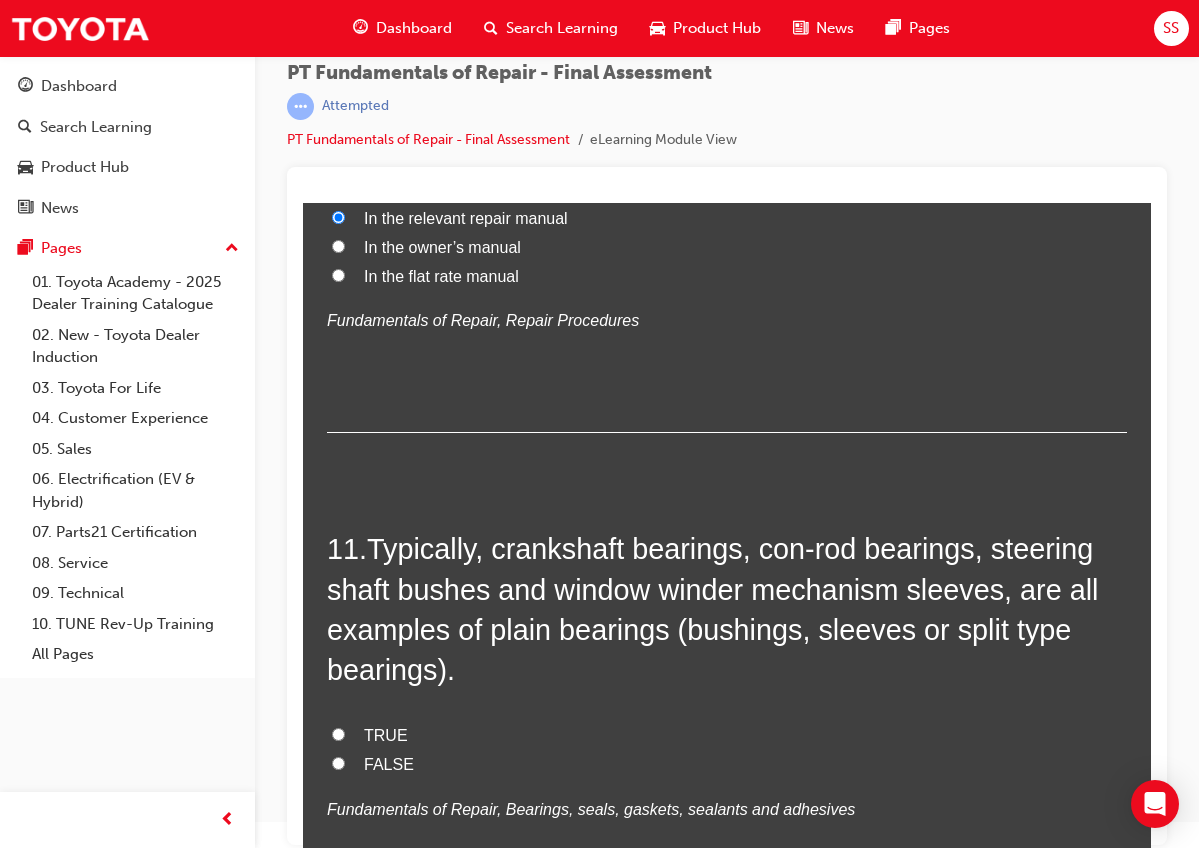 scroll, scrollTop: 4417, scrollLeft: 0, axis: vertical 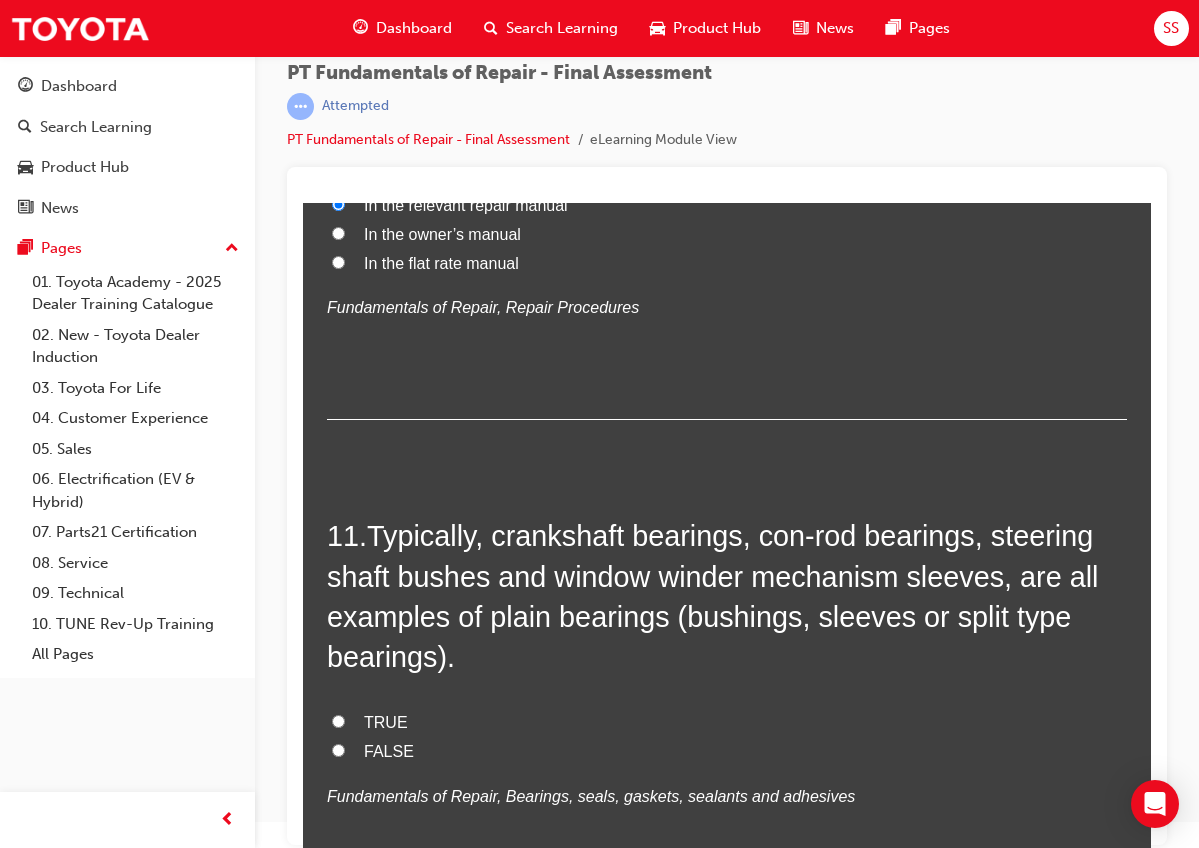 click on "TRUE" at bounding box center [386, 722] 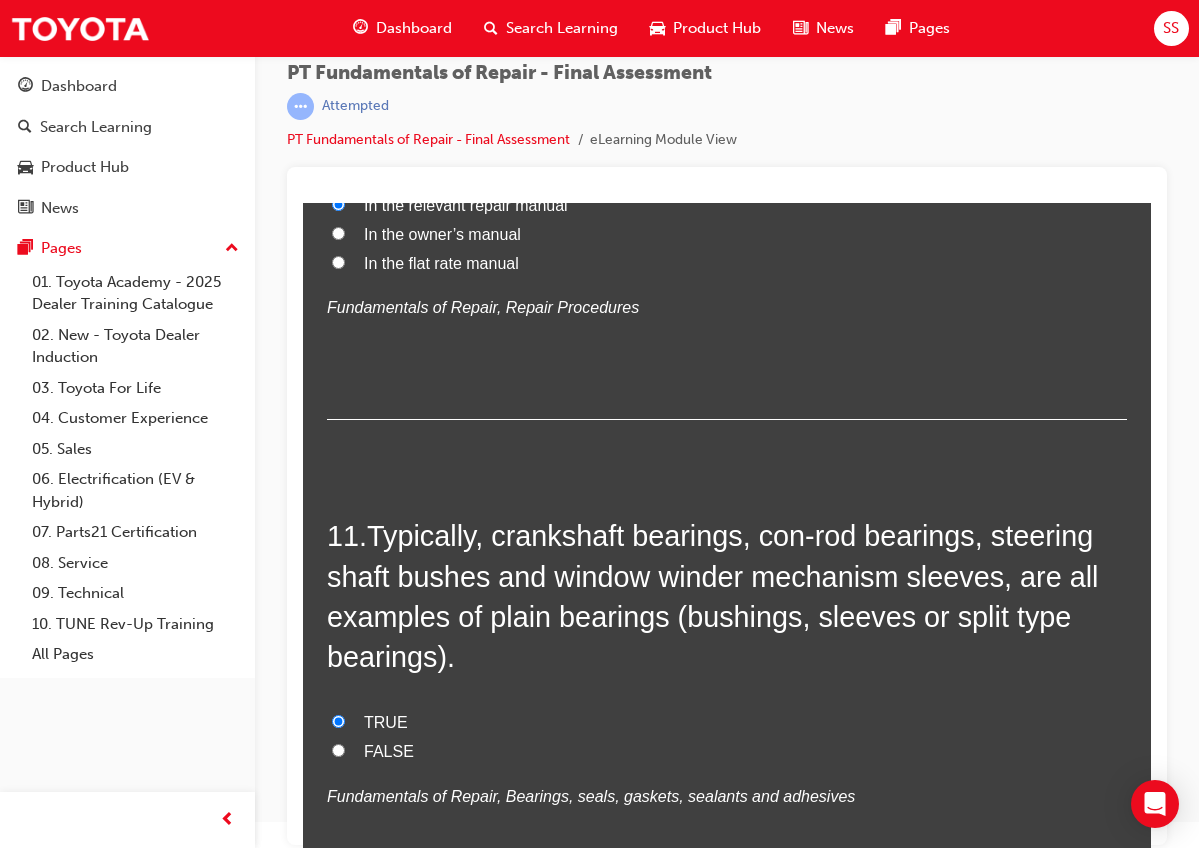 radio on "true" 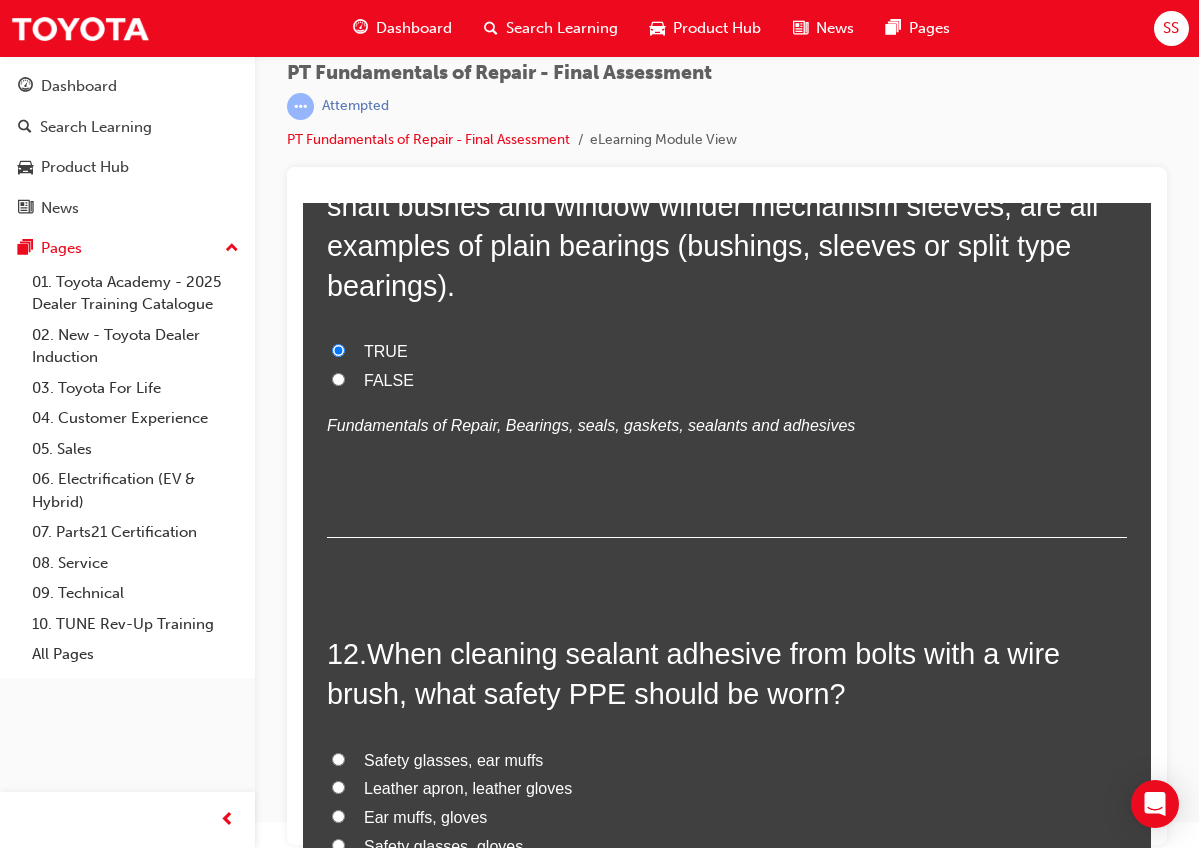 scroll, scrollTop: 4824, scrollLeft: 0, axis: vertical 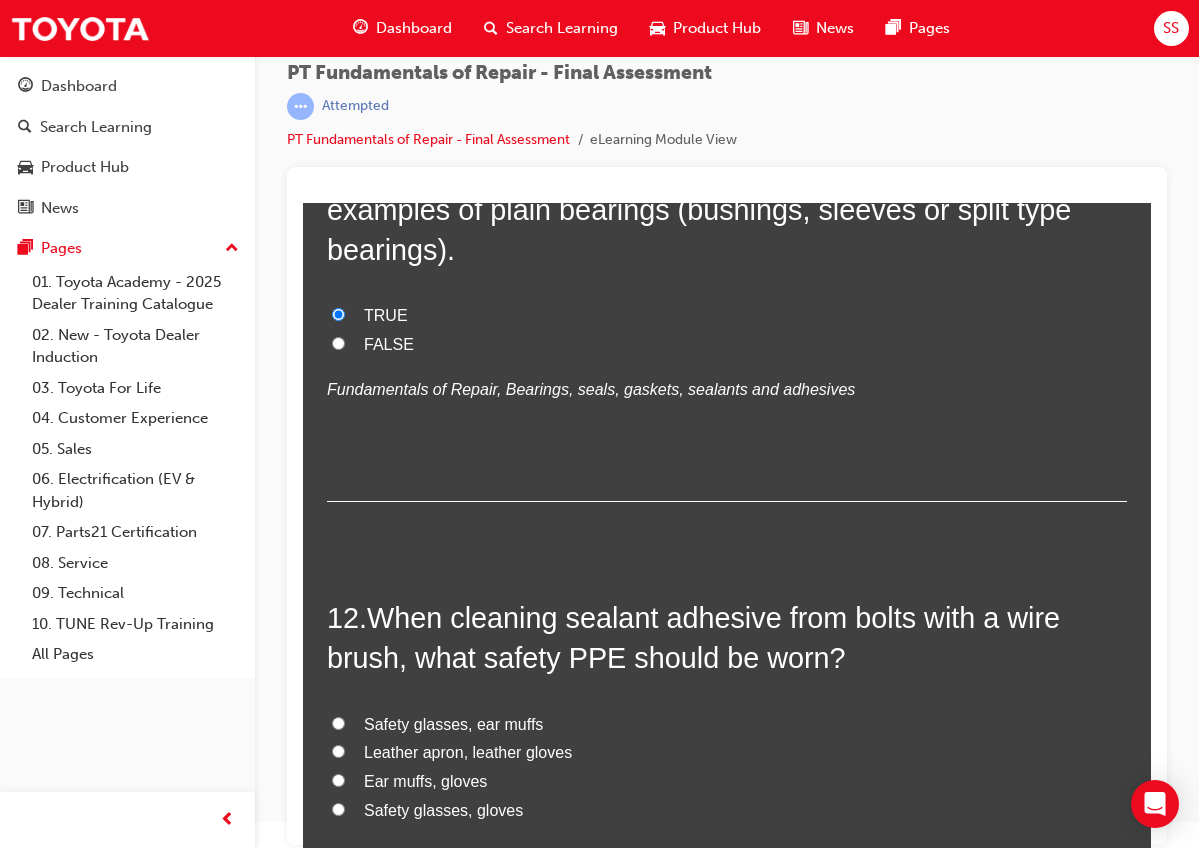 drag, startPoint x: 372, startPoint y: 571, endPoint x: 534, endPoint y: 770, distance: 256.6028 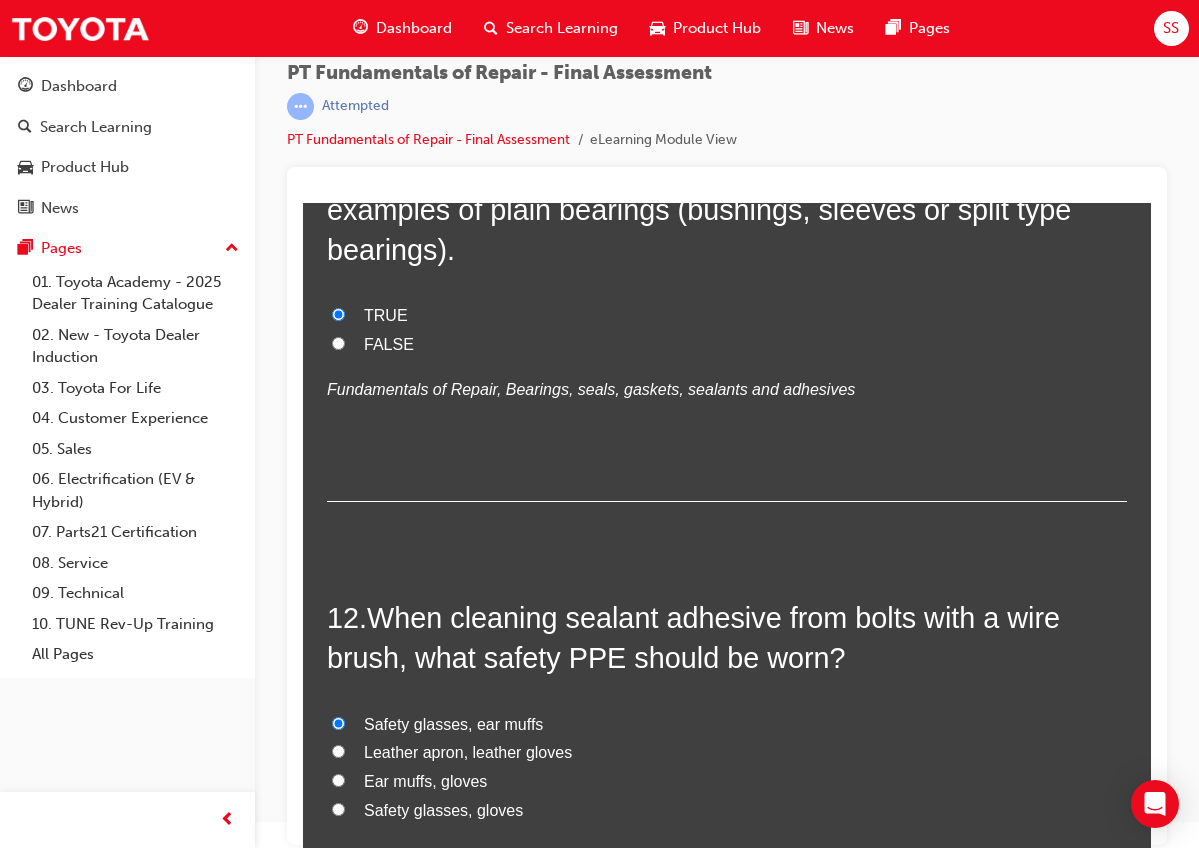 radio on "true" 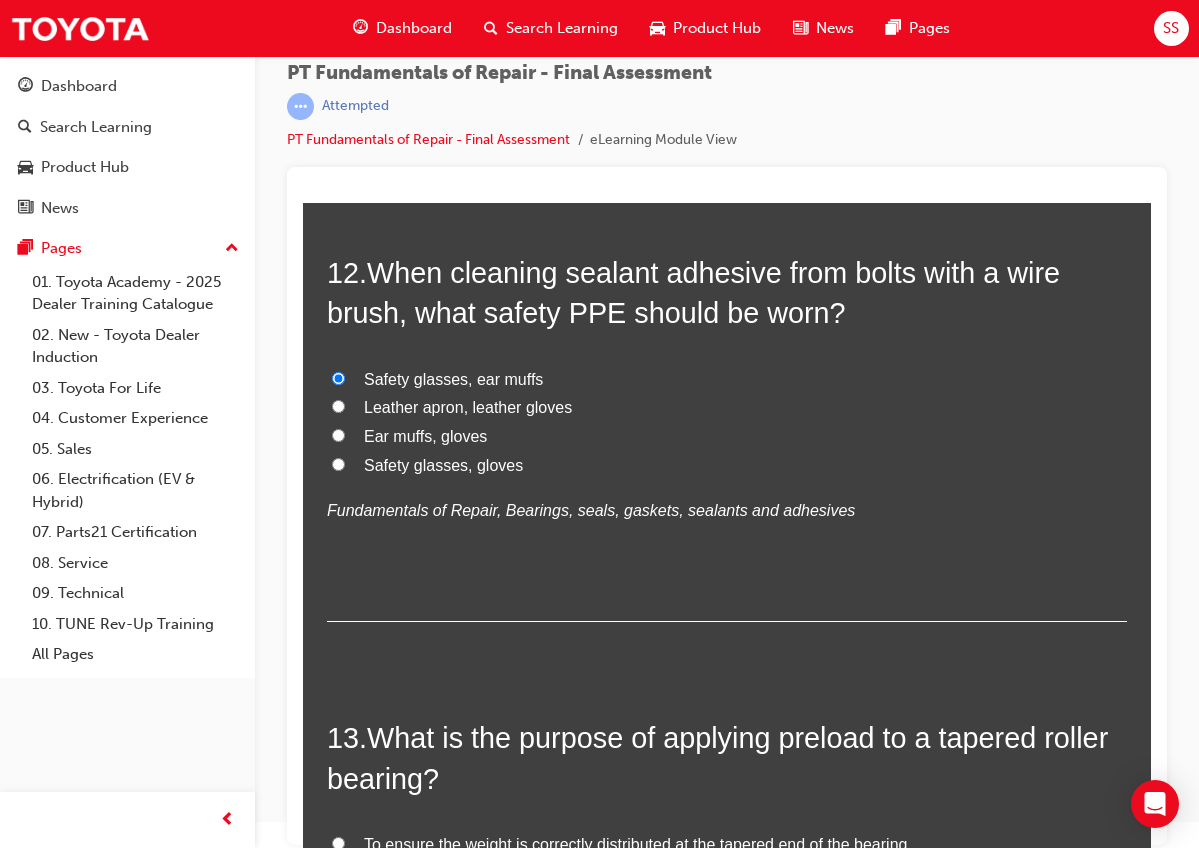 scroll, scrollTop: 5170, scrollLeft: 0, axis: vertical 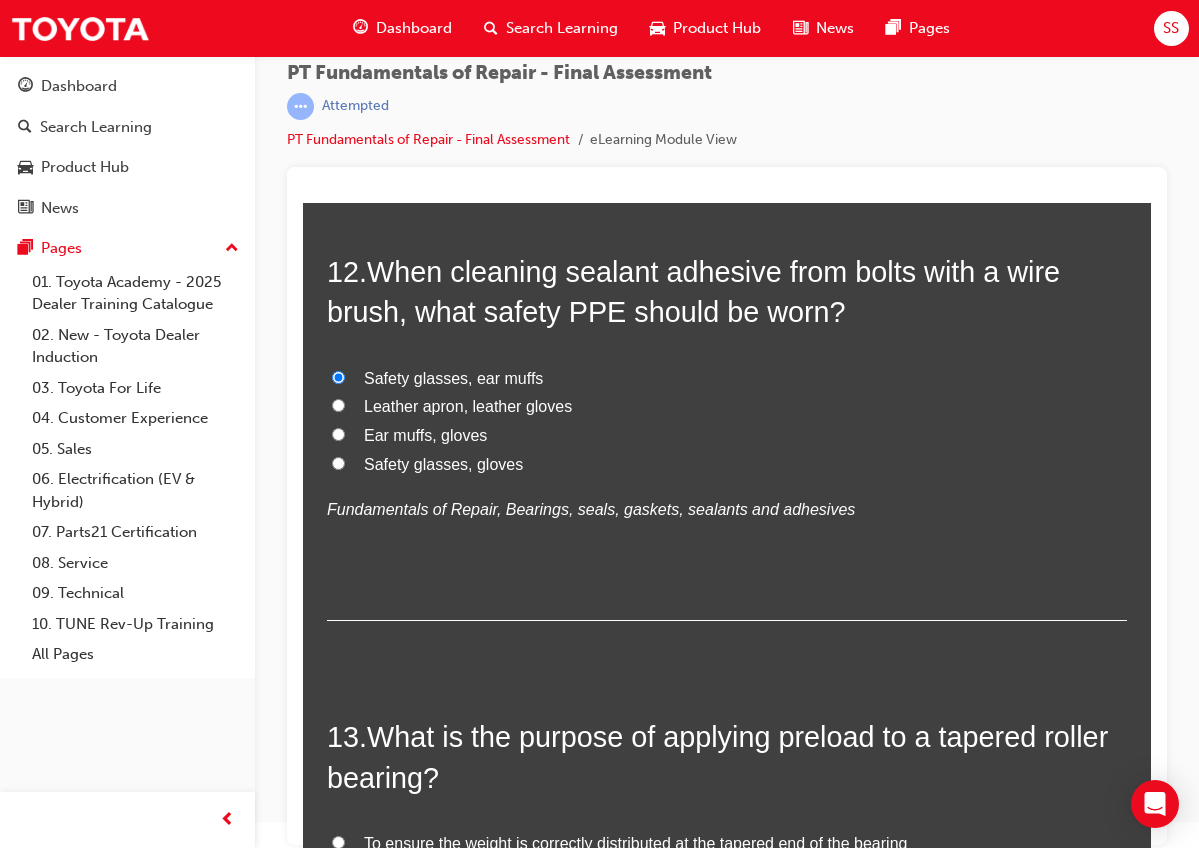 drag, startPoint x: 381, startPoint y: 684, endPoint x: 405, endPoint y: 632, distance: 57.271286 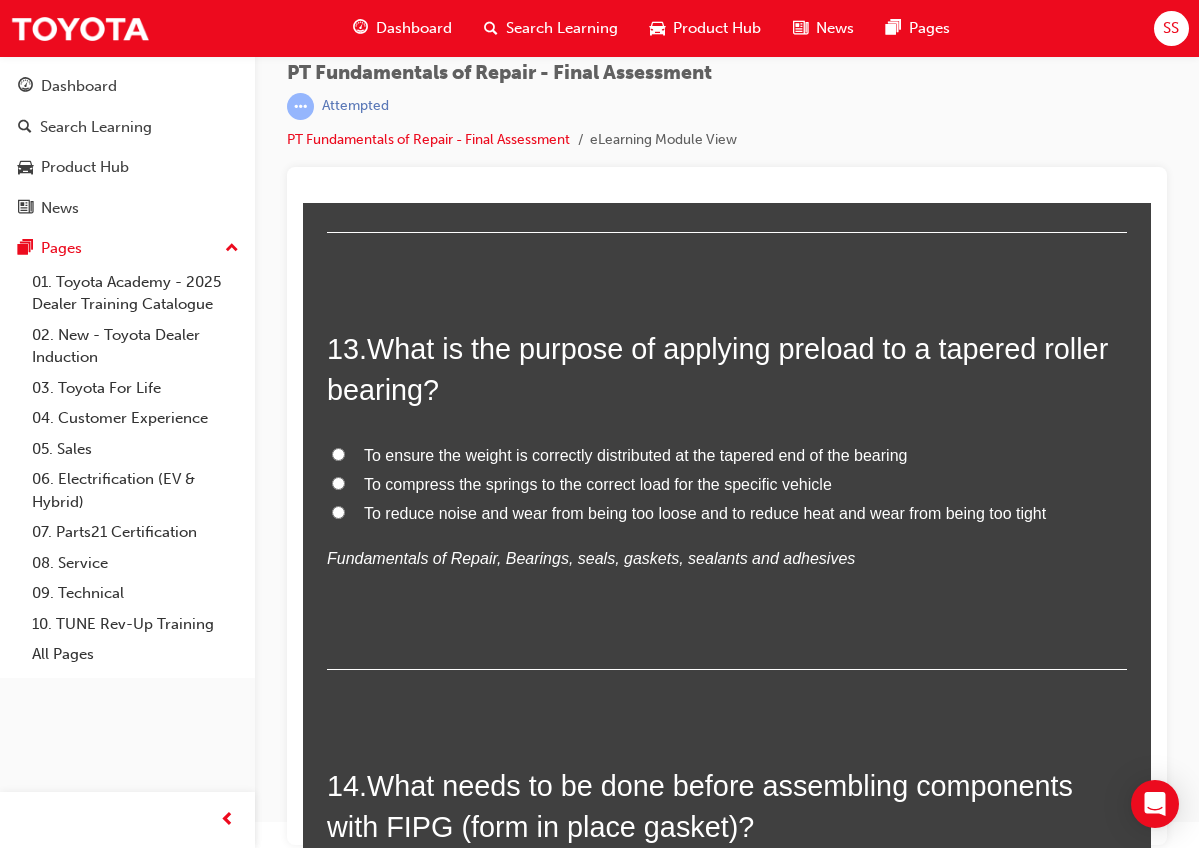scroll, scrollTop: 5562, scrollLeft: 0, axis: vertical 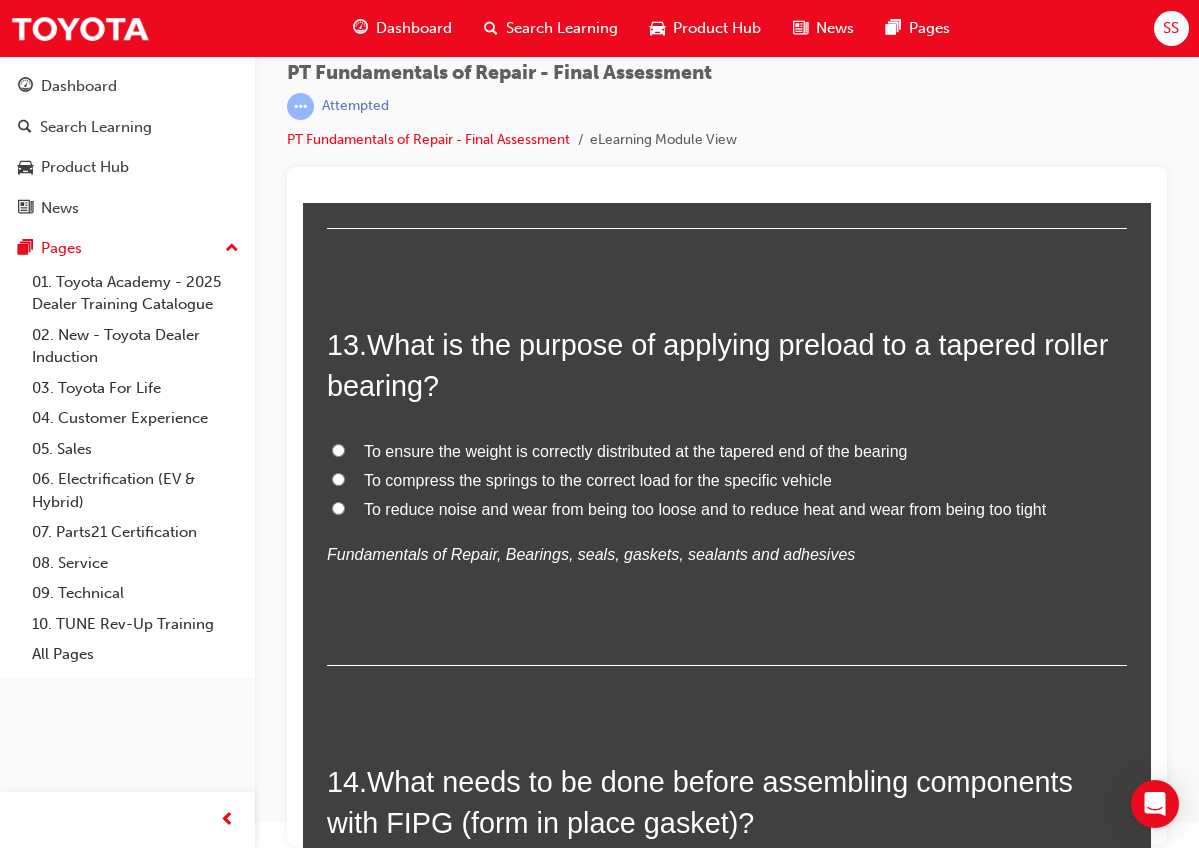 click on "What is the purpose of applying preload to a tapered roller bearing?" at bounding box center (717, 365) 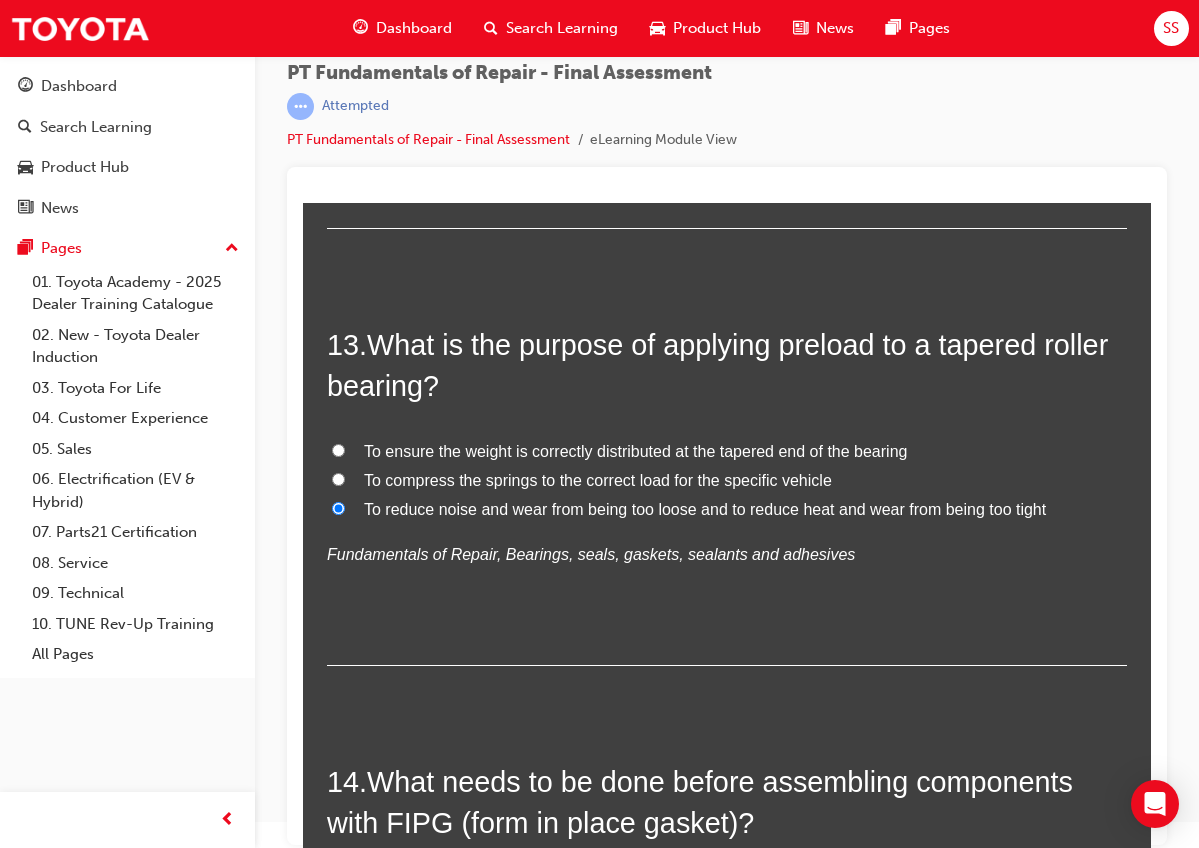 radio on "true" 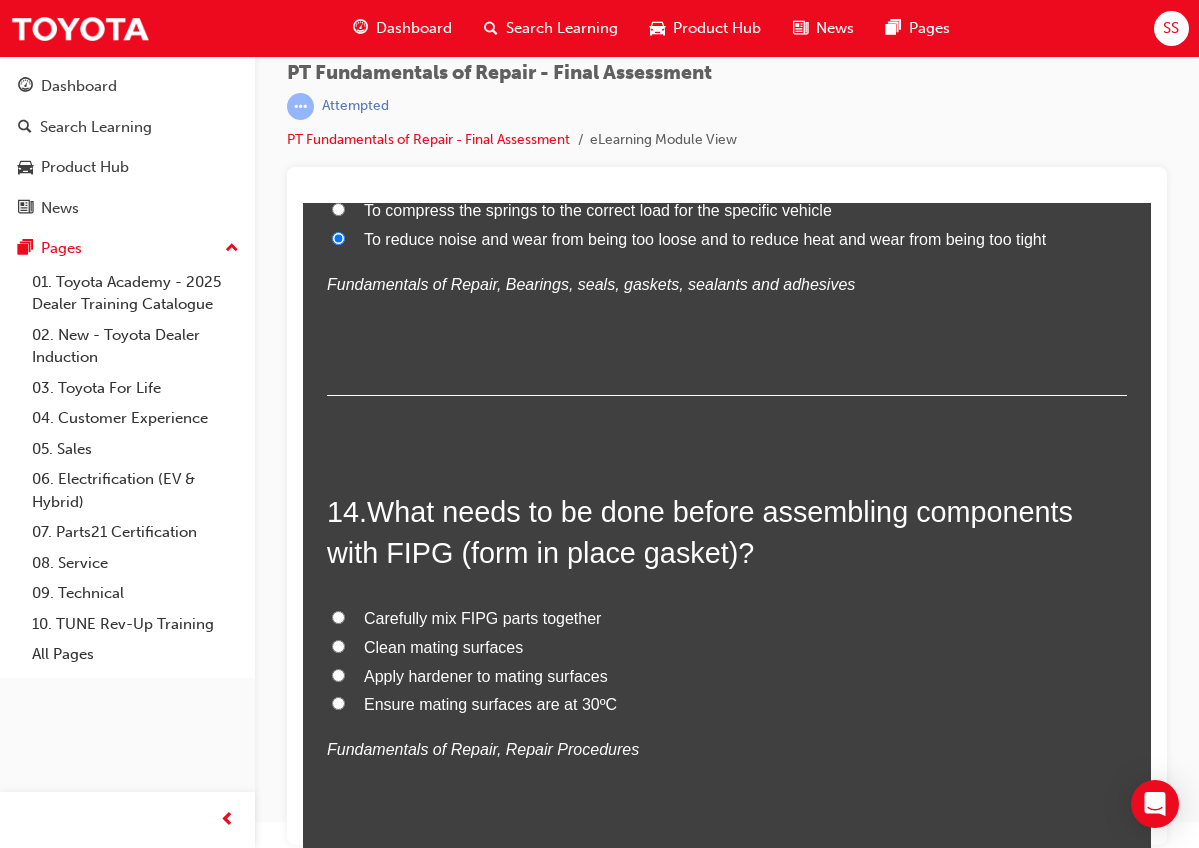 scroll, scrollTop: 5848, scrollLeft: 0, axis: vertical 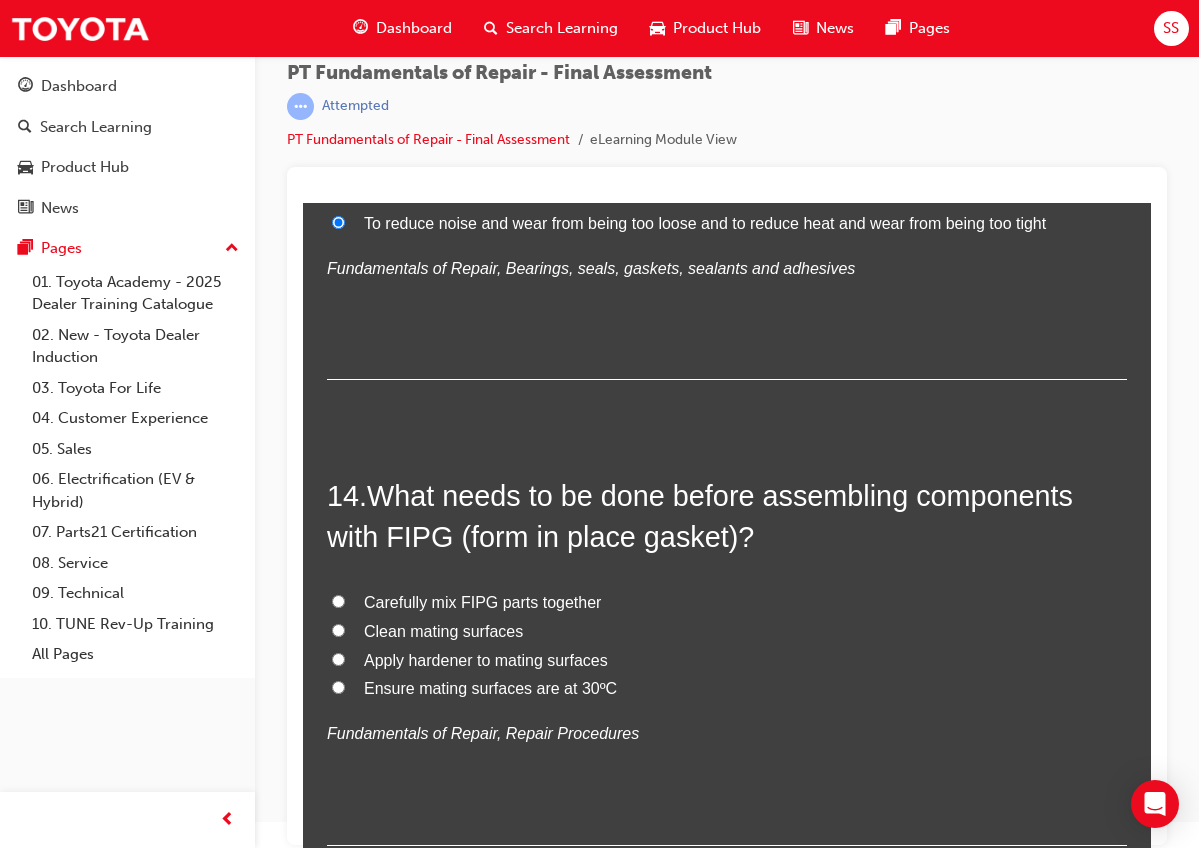 drag, startPoint x: 383, startPoint y: 433, endPoint x: 625, endPoint y: 635, distance: 315.2269 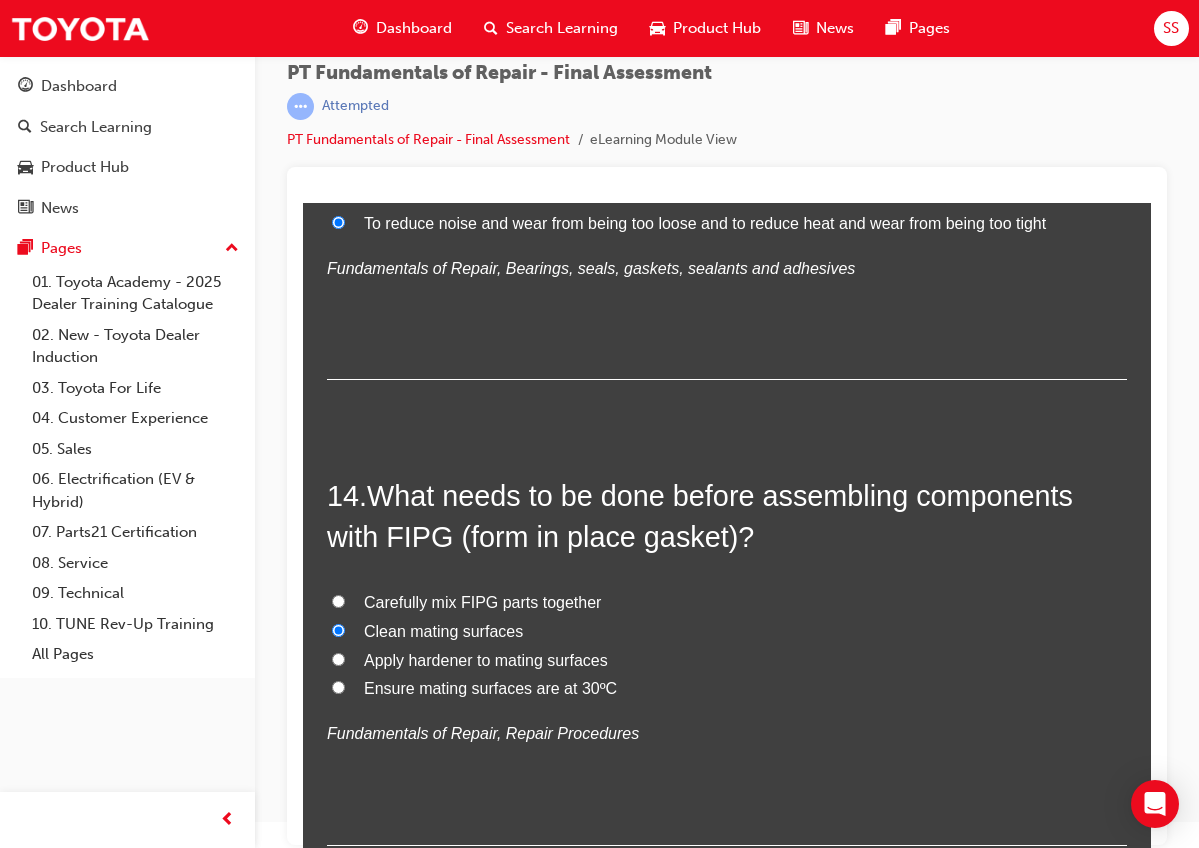 radio on "true" 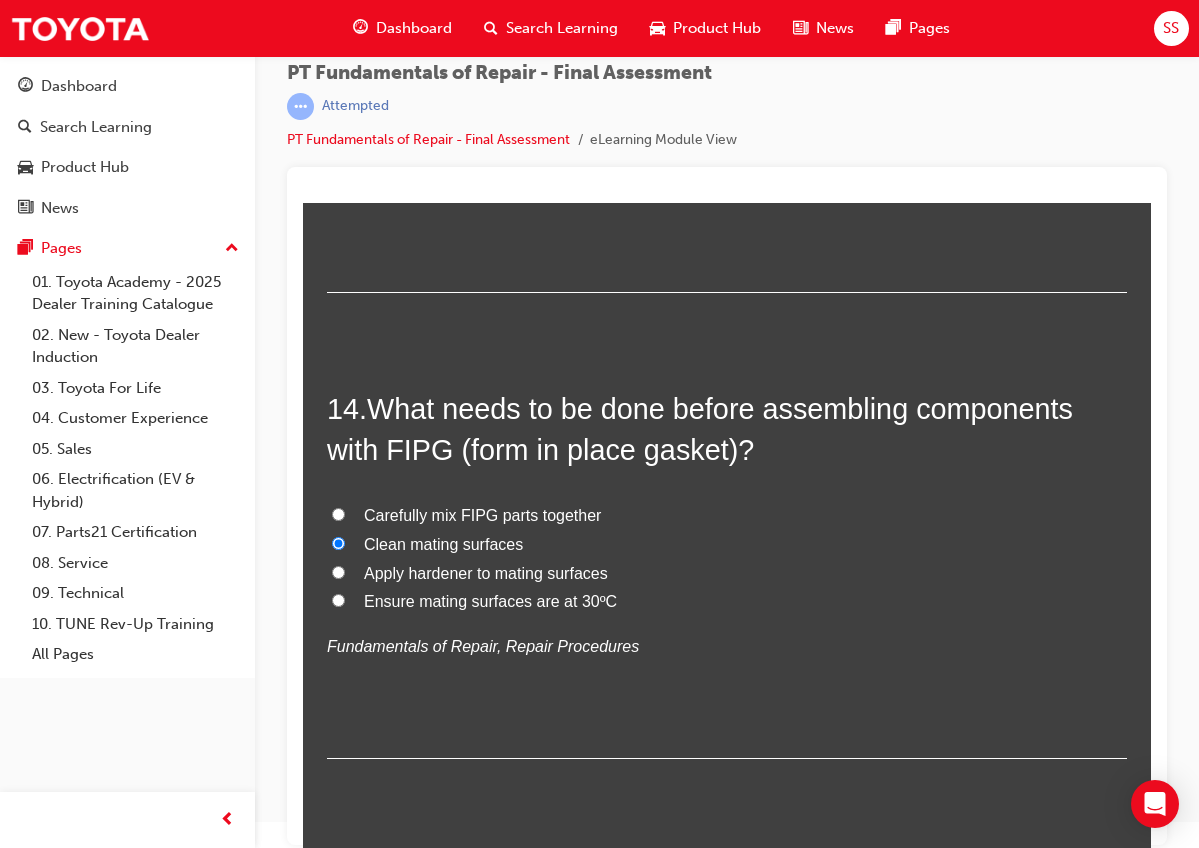 scroll, scrollTop: 5933, scrollLeft: 0, axis: vertical 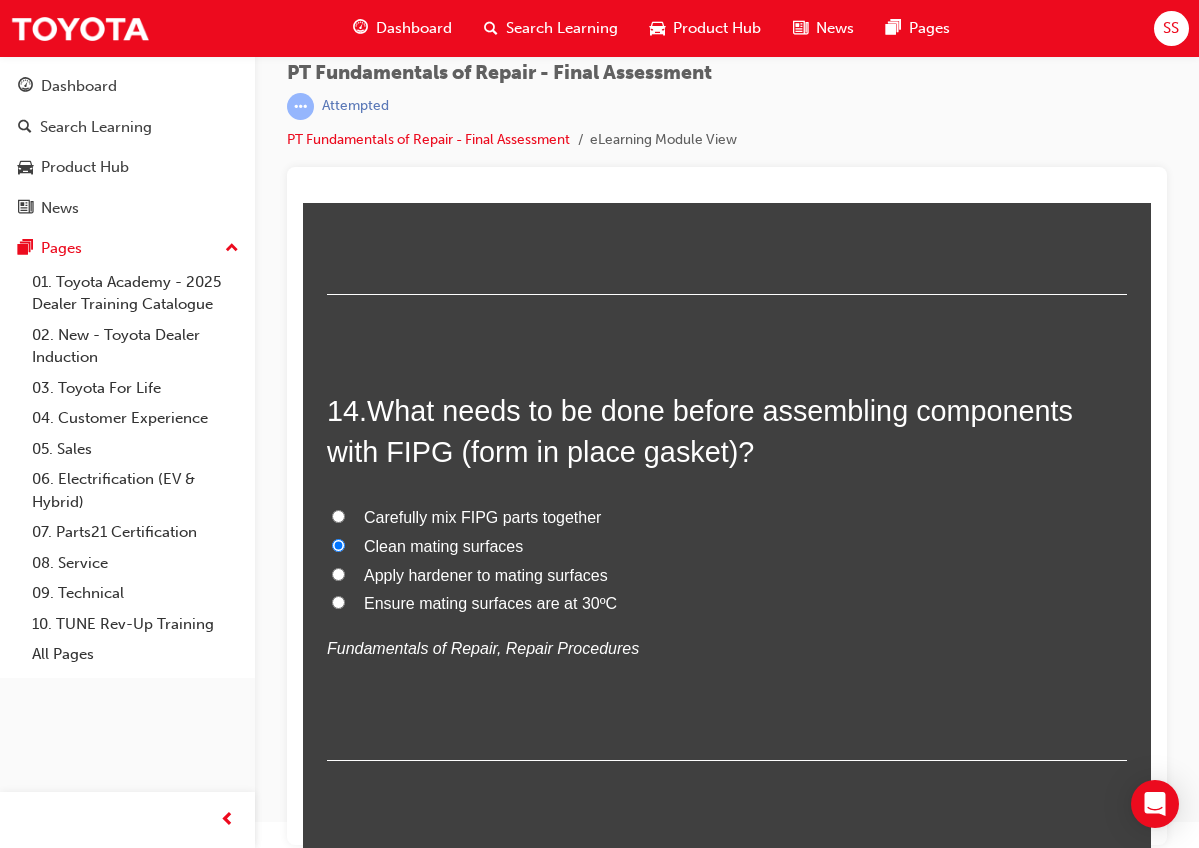 click on "Submit Answers" at bounding box center (725, 885) 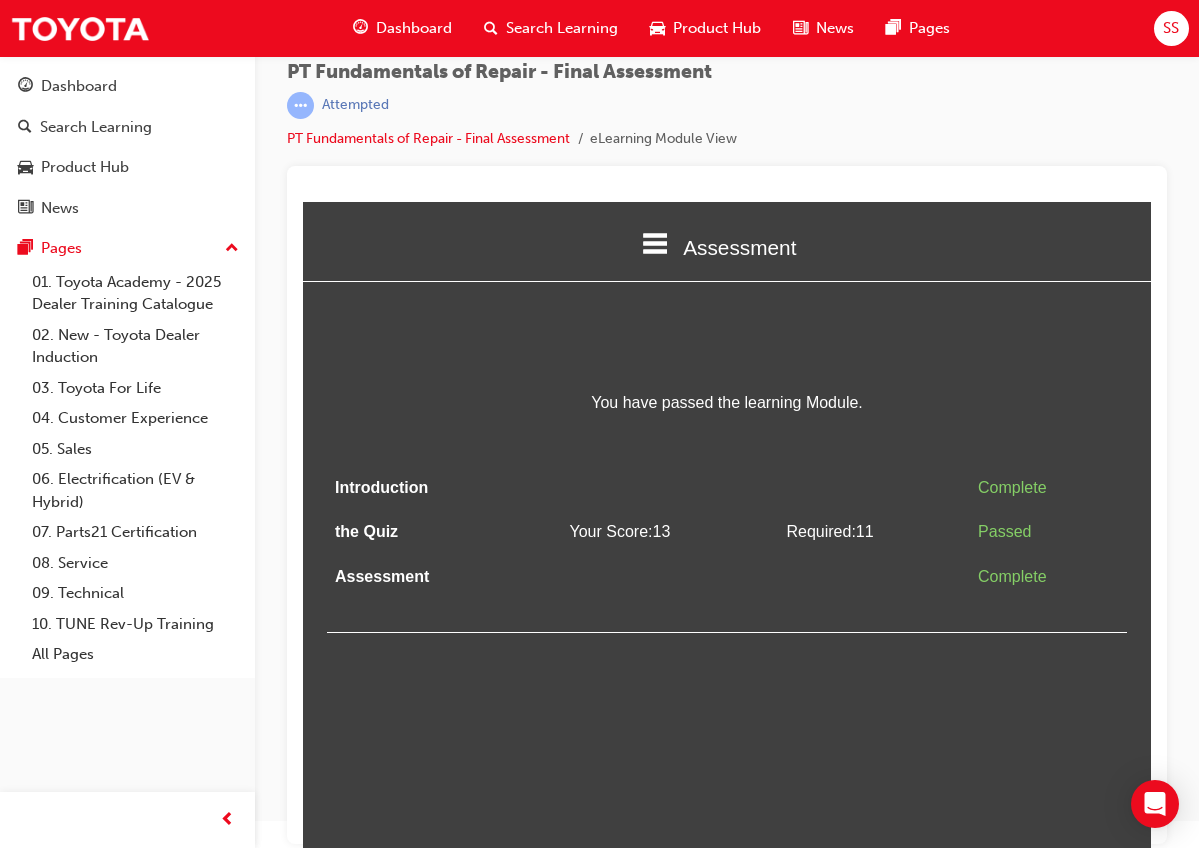 scroll, scrollTop: 26, scrollLeft: 0, axis: vertical 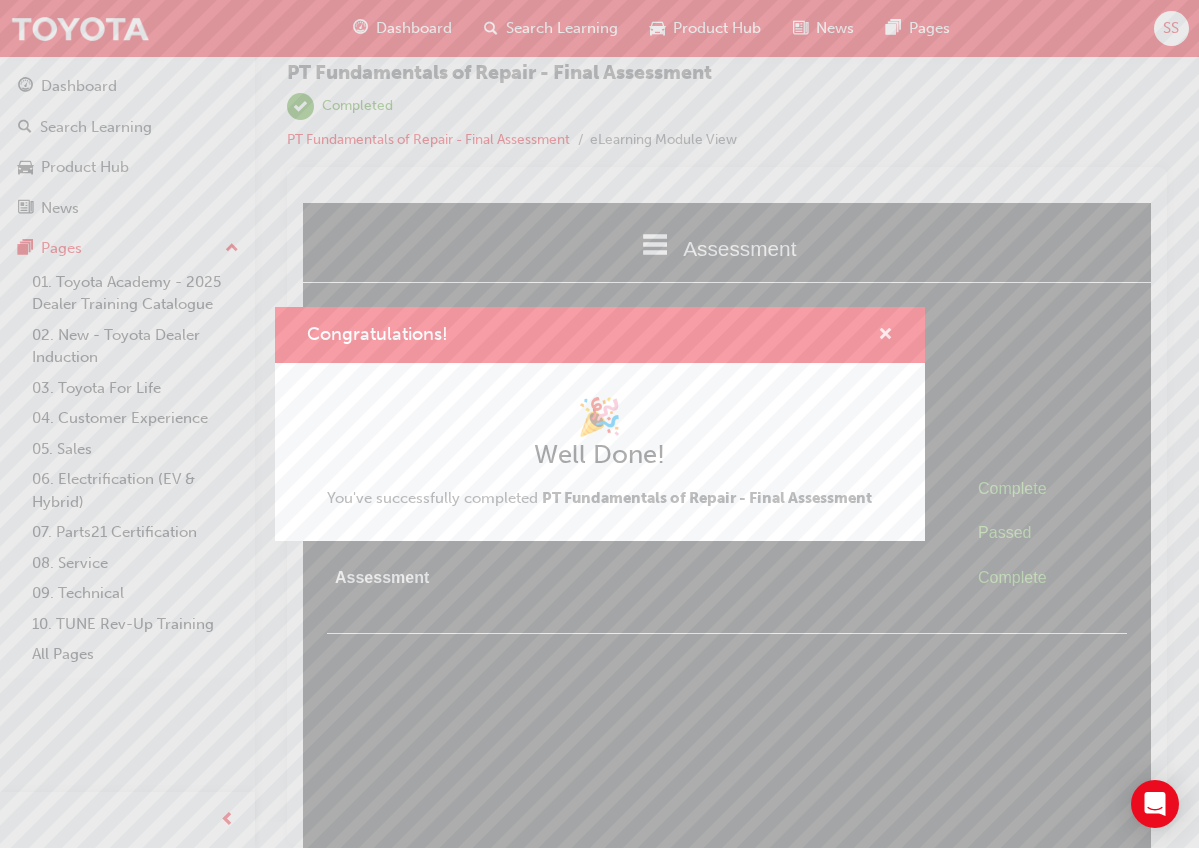 click at bounding box center [885, 336] 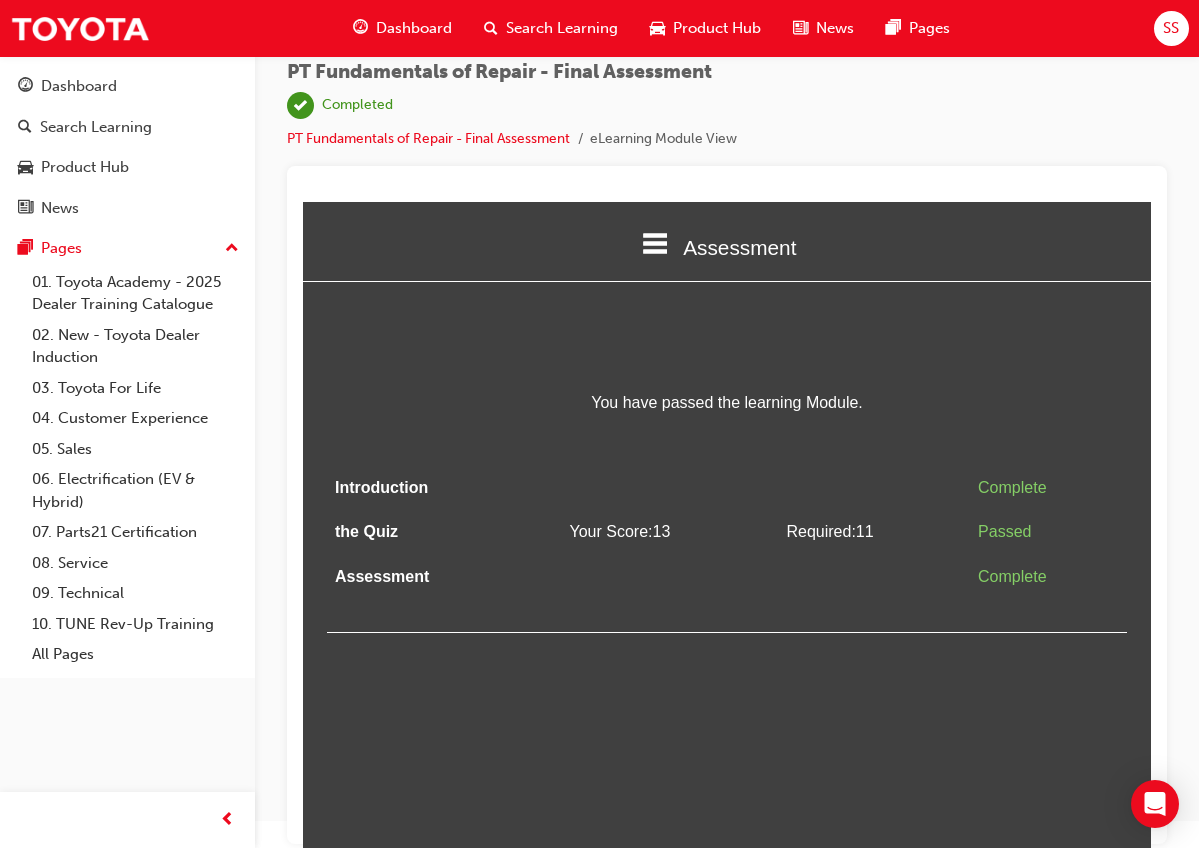 scroll, scrollTop: 26, scrollLeft: 0, axis: vertical 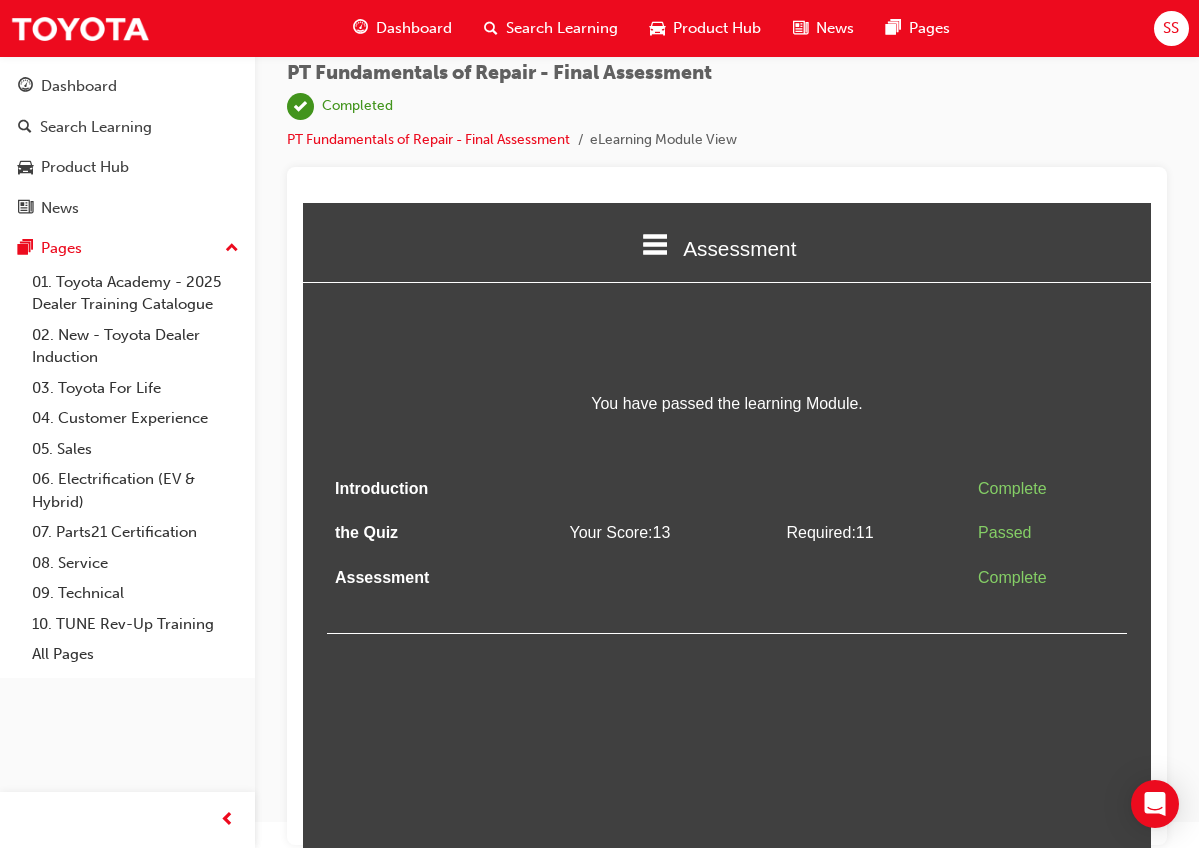 click 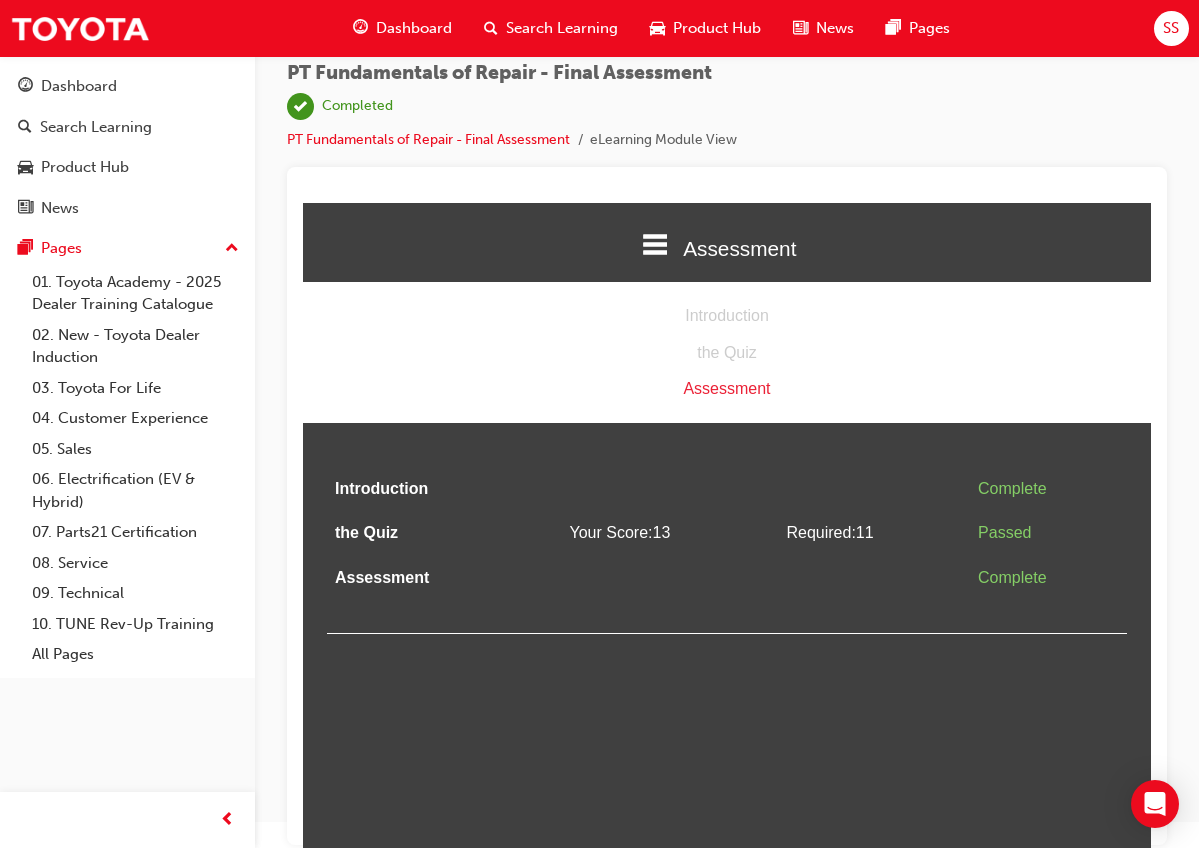 click on "Assessment" at bounding box center [727, 248] 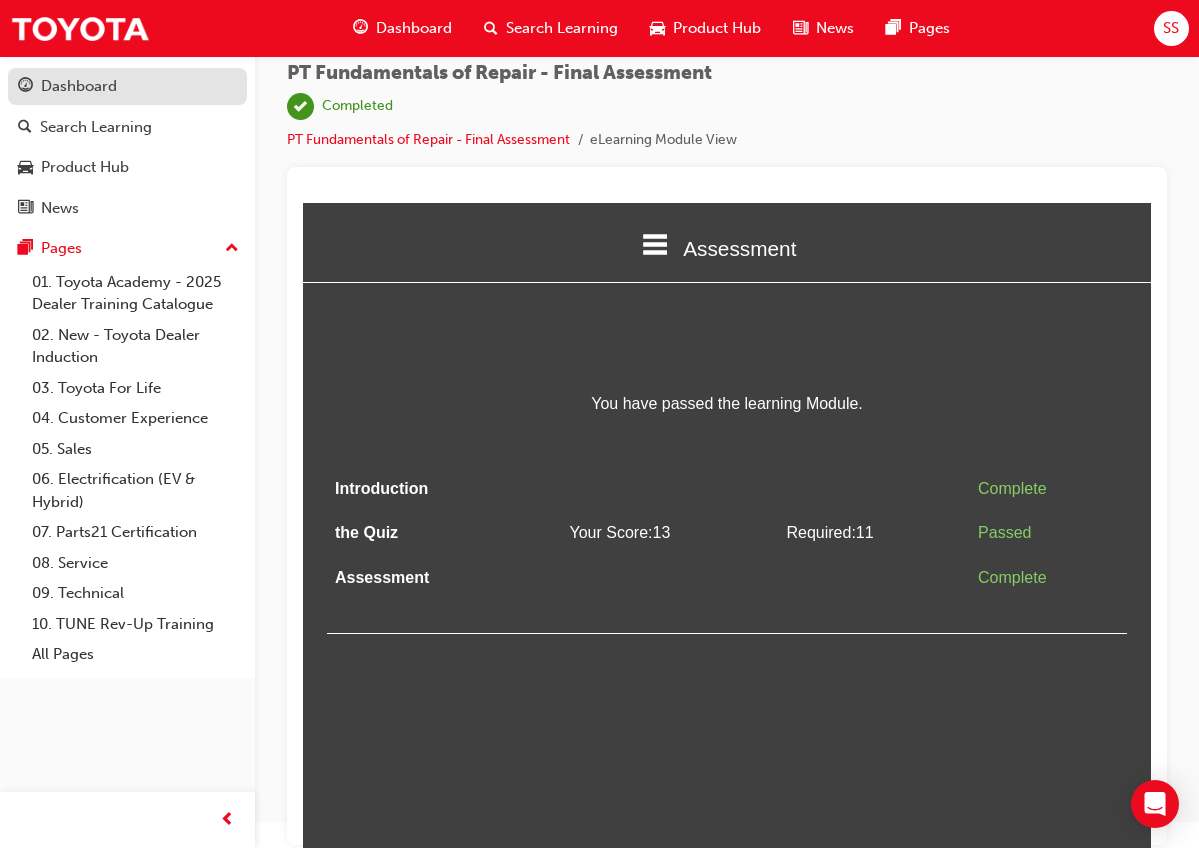 click on "Dashboard" at bounding box center (127, 86) 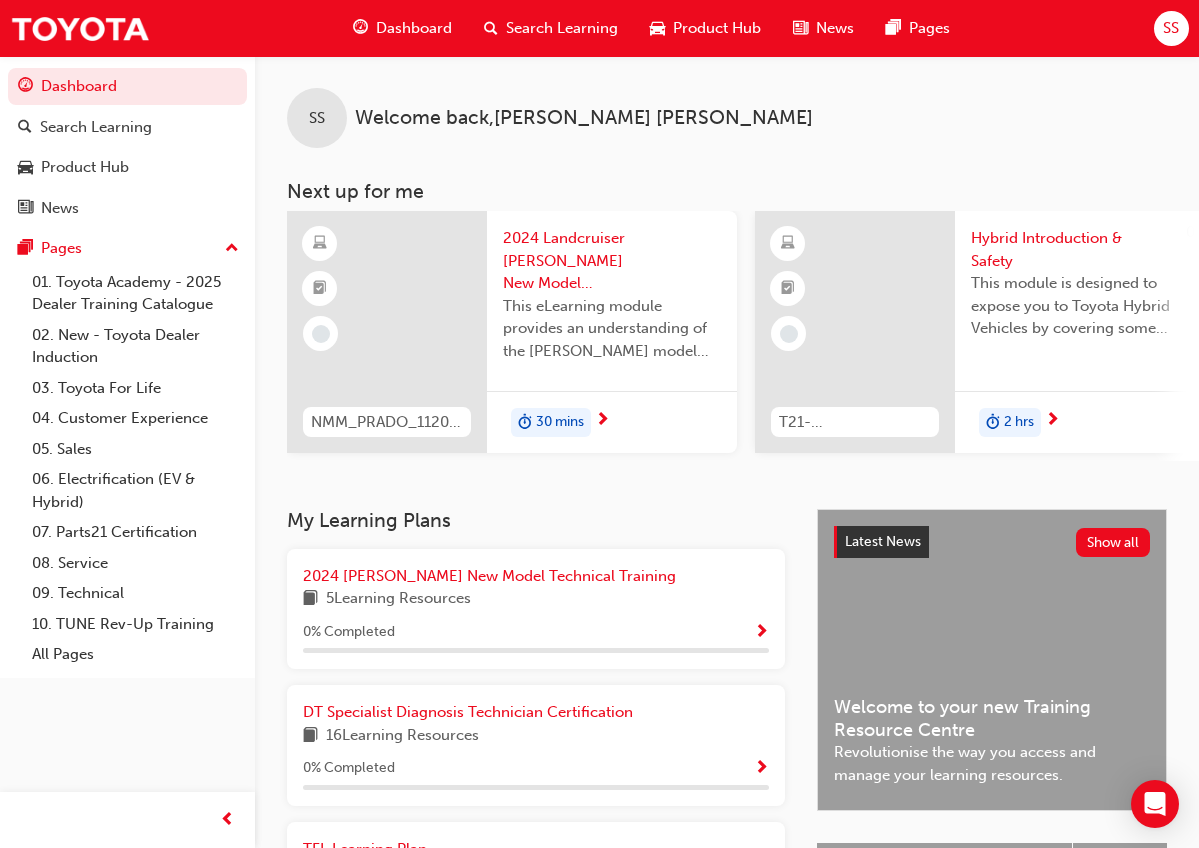 scroll, scrollTop: 0, scrollLeft: 0, axis: both 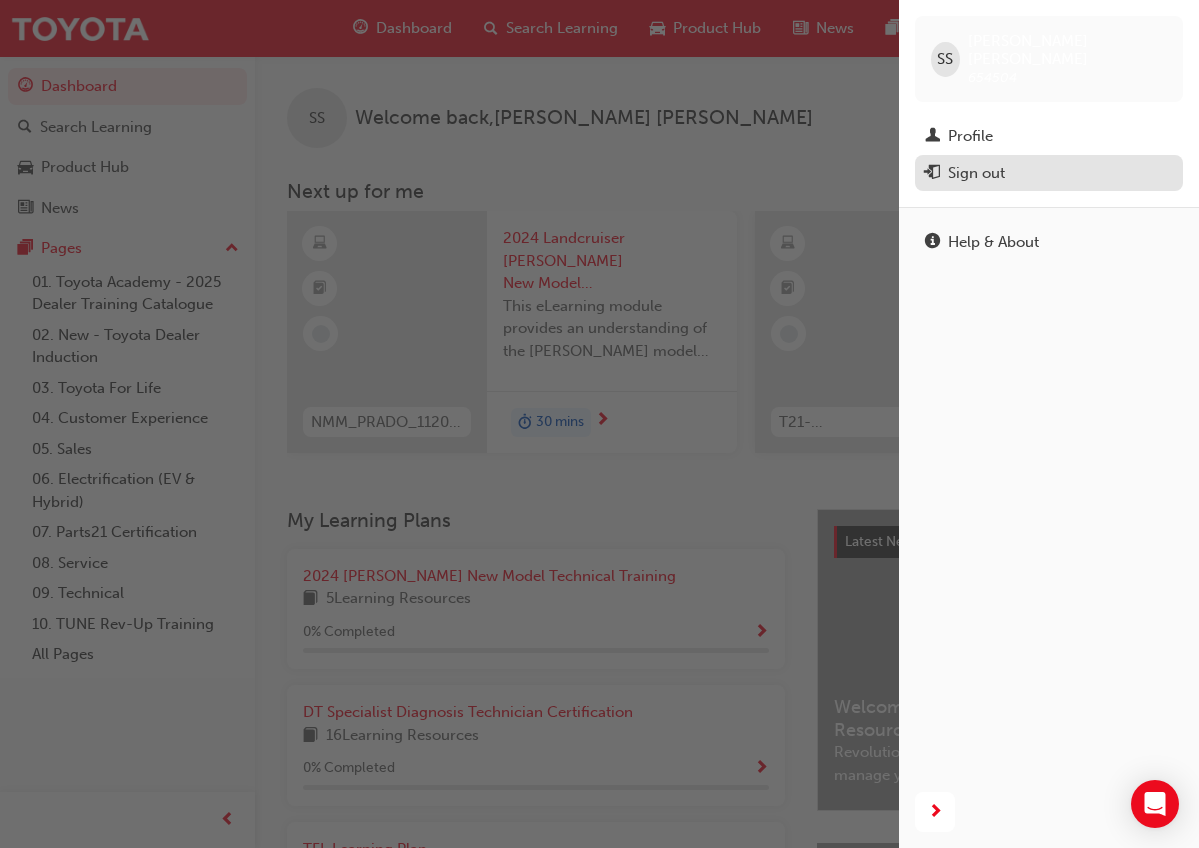 click on "Sign out" at bounding box center [1049, 173] 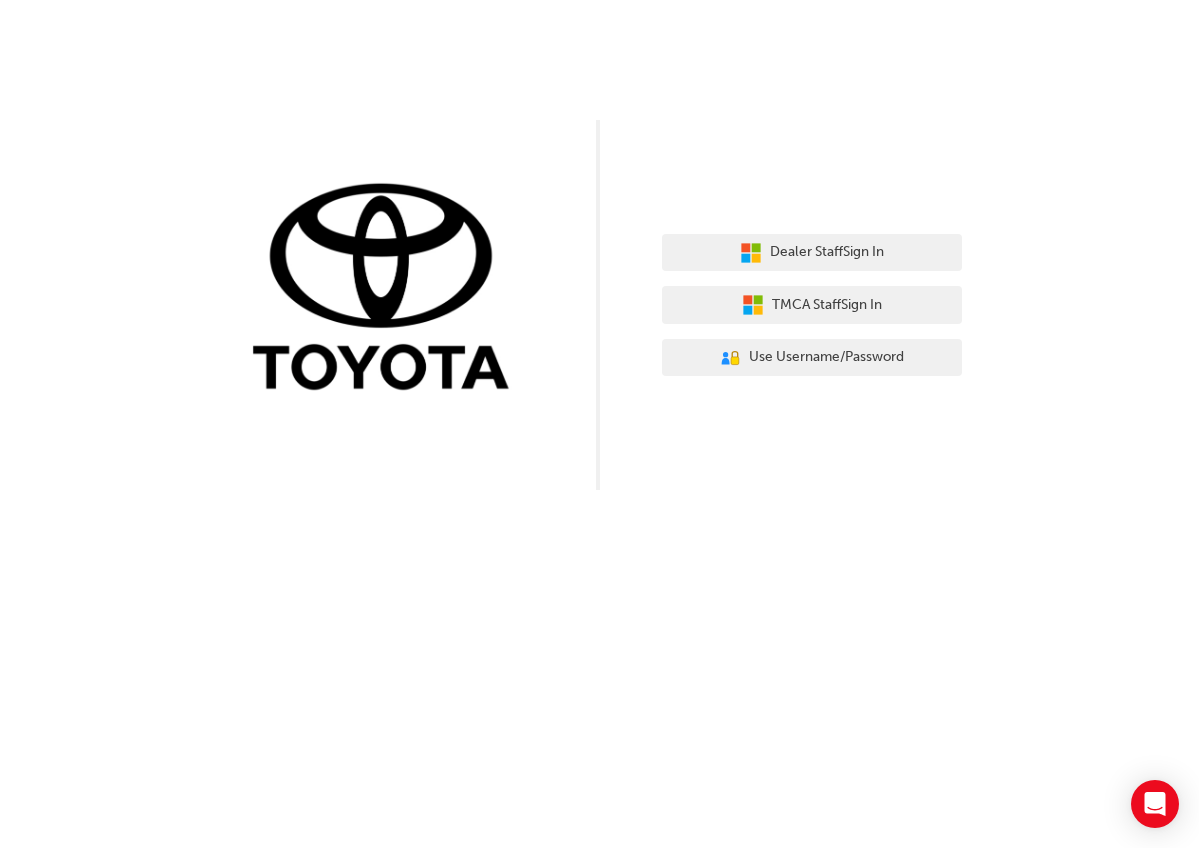 scroll, scrollTop: 0, scrollLeft: 0, axis: both 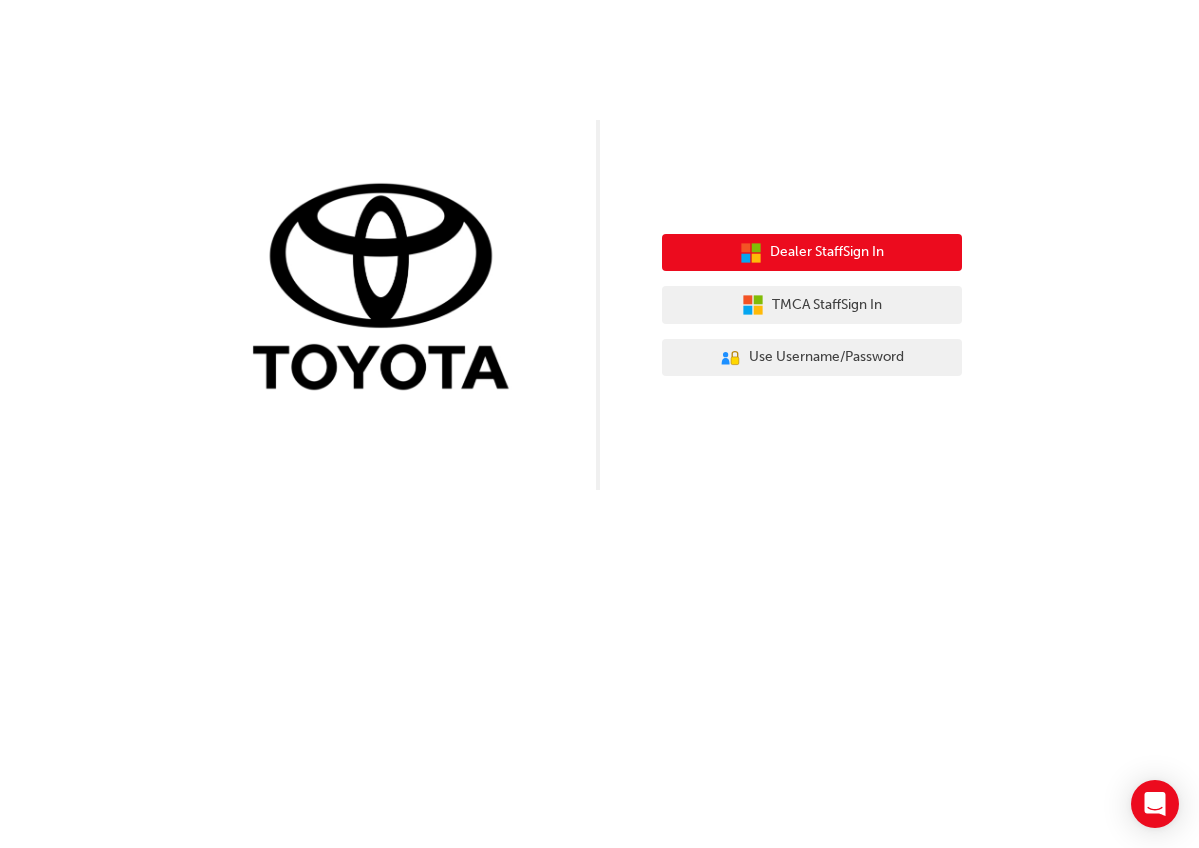 click on "Dealer Staff  Sign In" at bounding box center (827, 252) 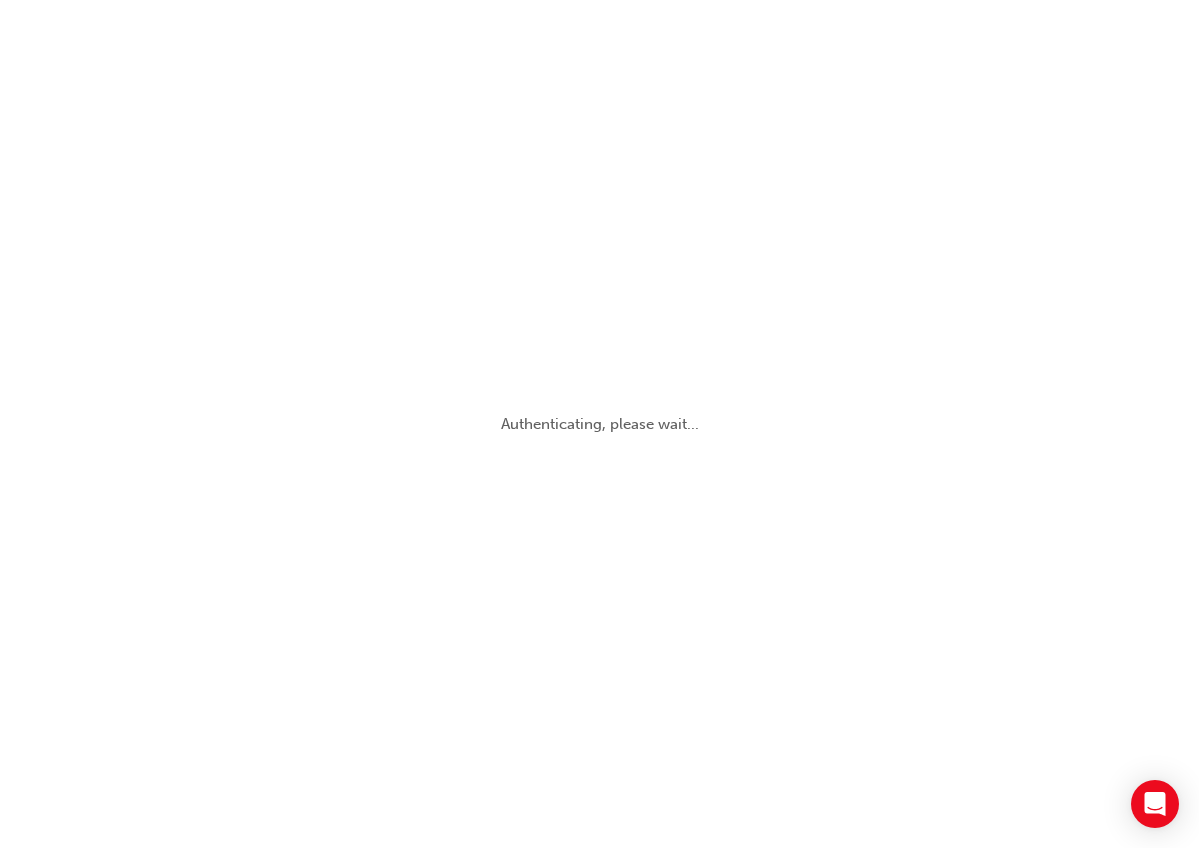 scroll, scrollTop: 0, scrollLeft: 0, axis: both 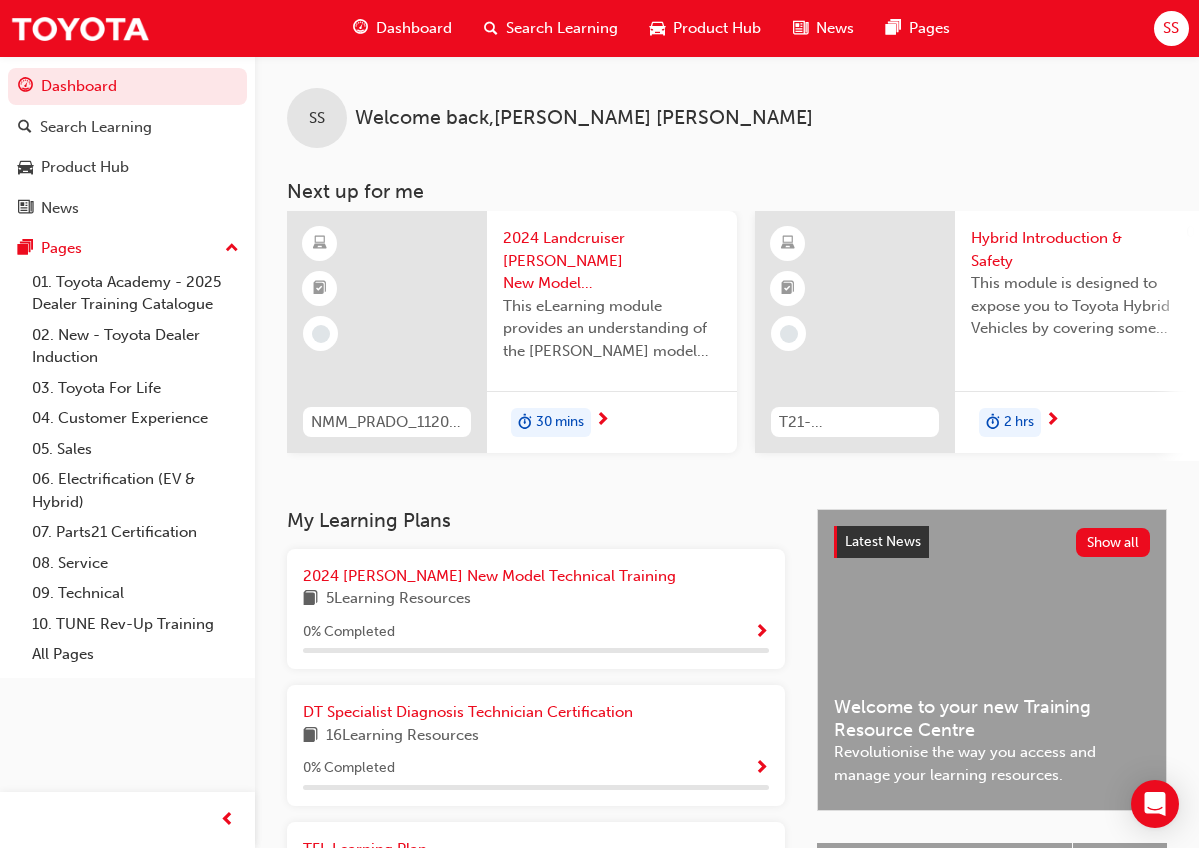 click on "DT Specialist Diagnosis Technician Certification 16  Learning Resources 0 % Completed" at bounding box center (536, 745) 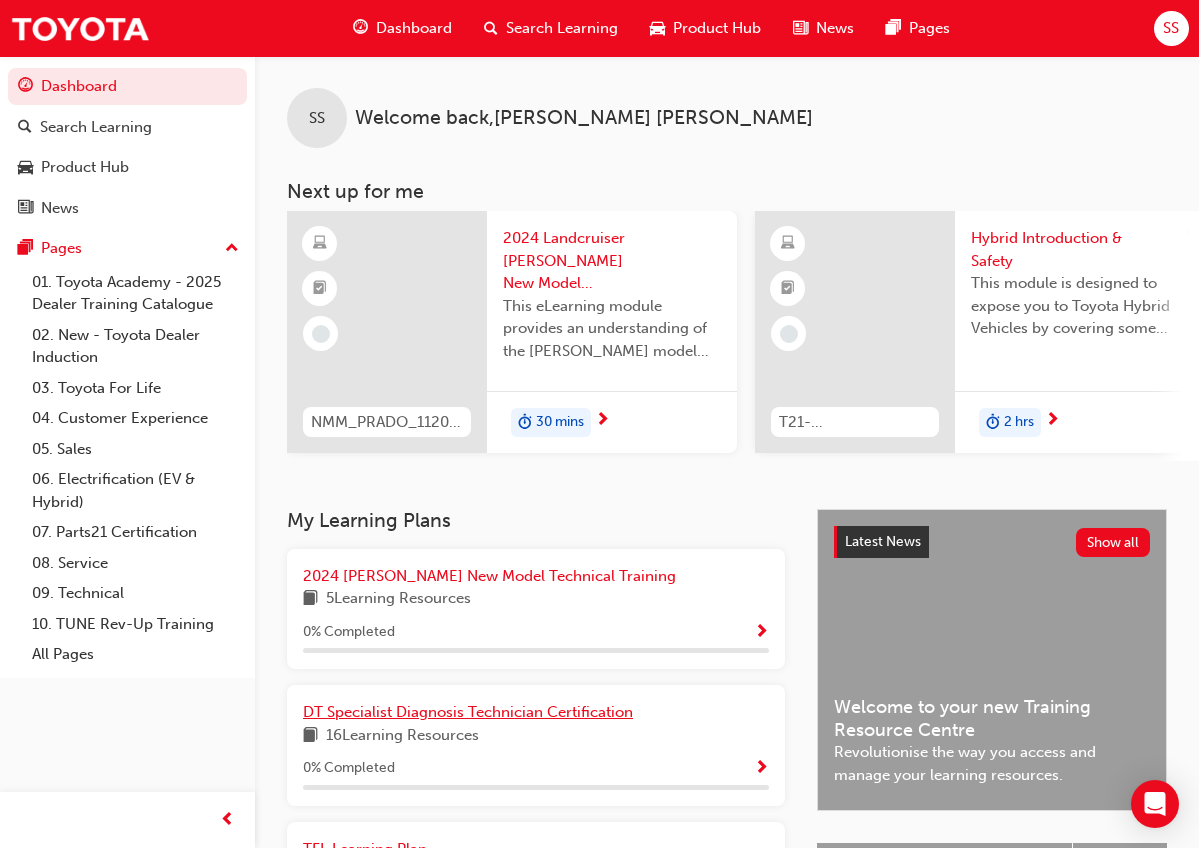 click on "DT Specialist Diagnosis Technician Certification" at bounding box center [536, 712] 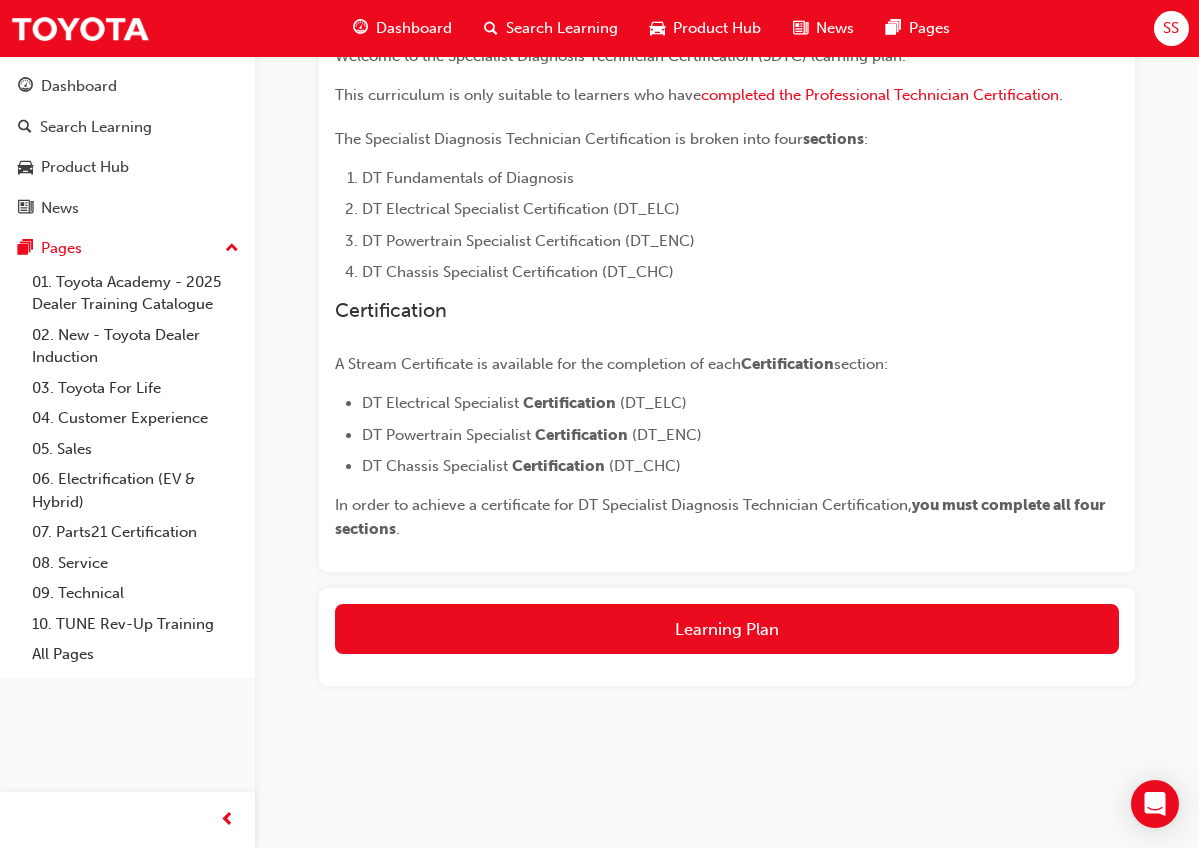 scroll, scrollTop: 431, scrollLeft: 0, axis: vertical 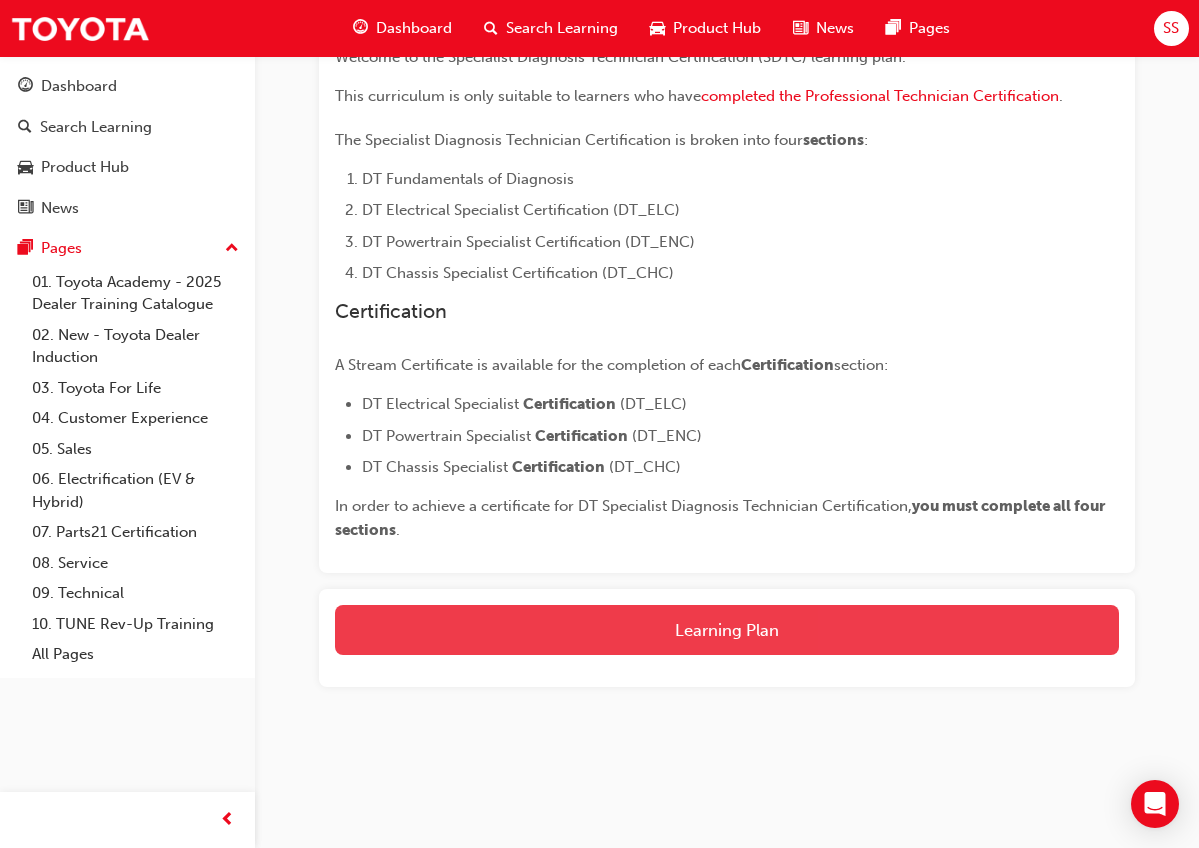 click on "Learning Plan" at bounding box center (727, 630) 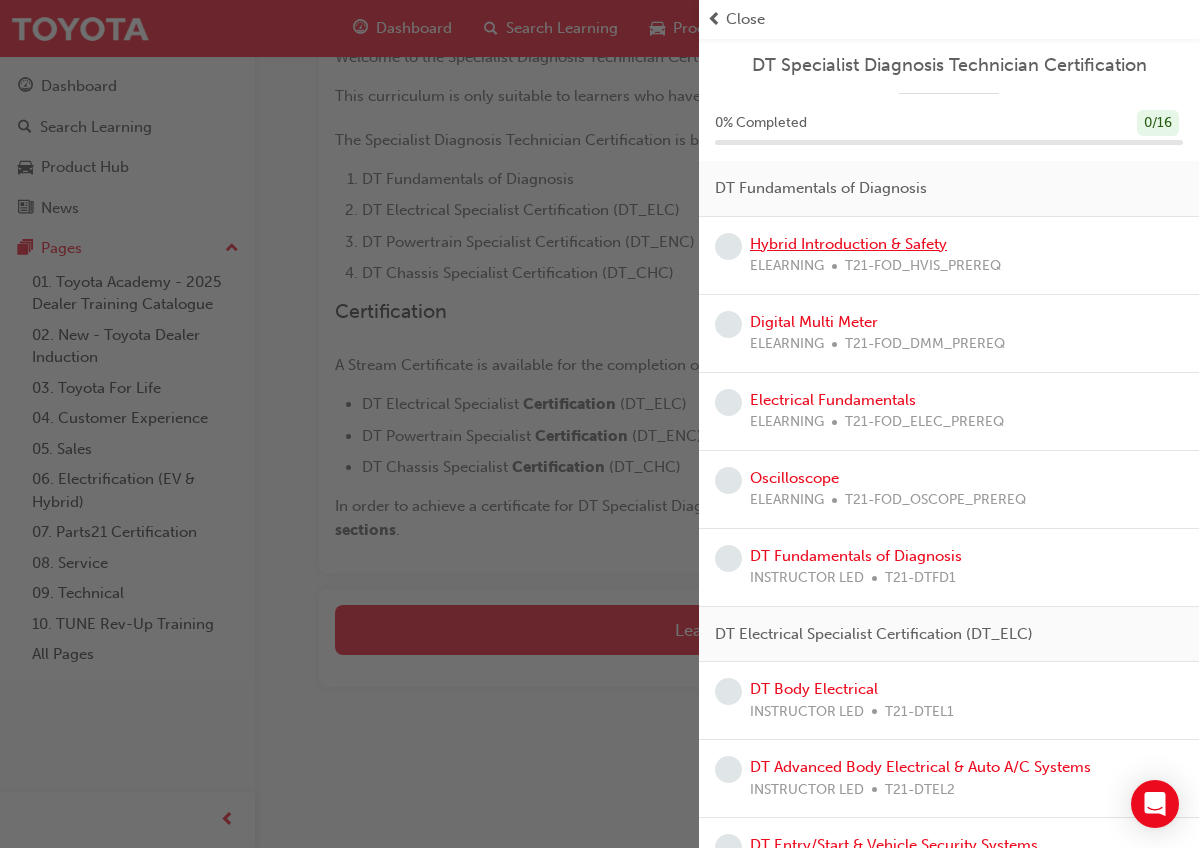 click on "Hybrid Introduction & Safety" at bounding box center (848, 244) 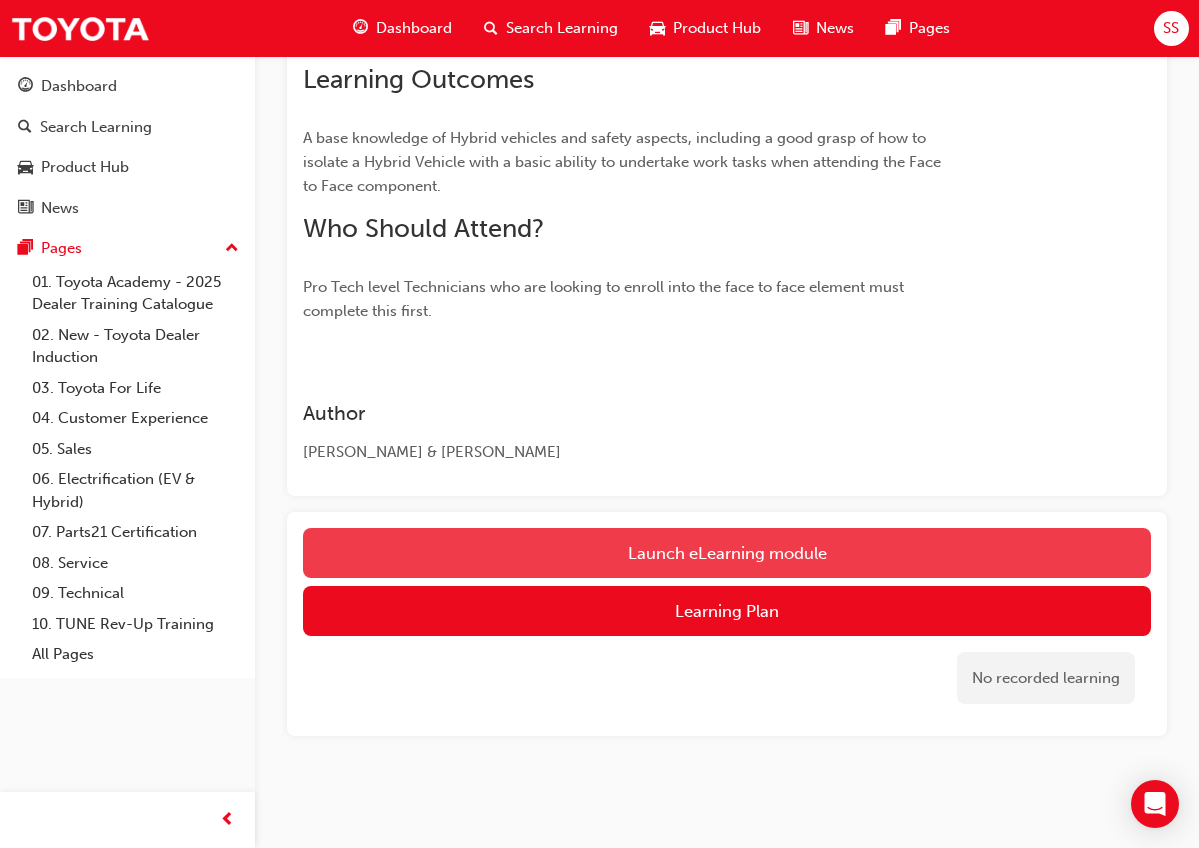 scroll, scrollTop: 1307, scrollLeft: 0, axis: vertical 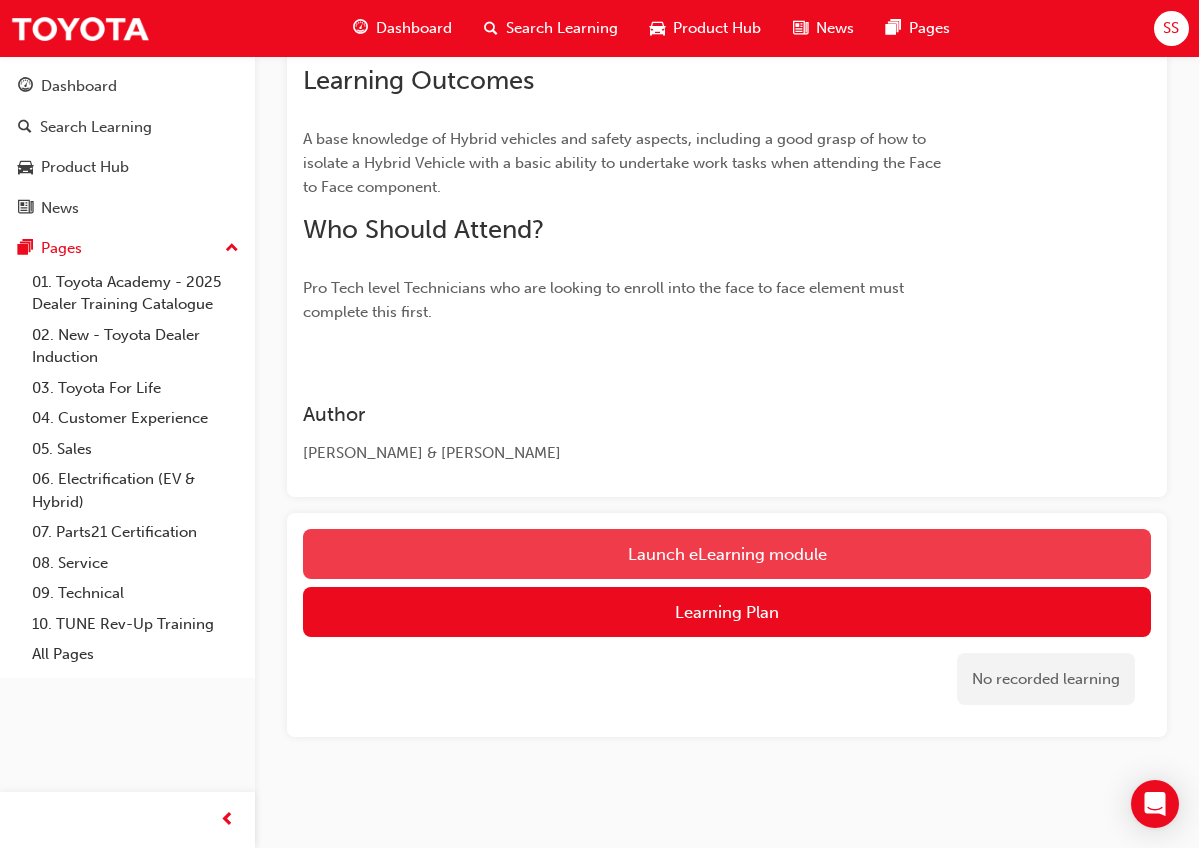 click on "Launch eLearning module" at bounding box center [727, 554] 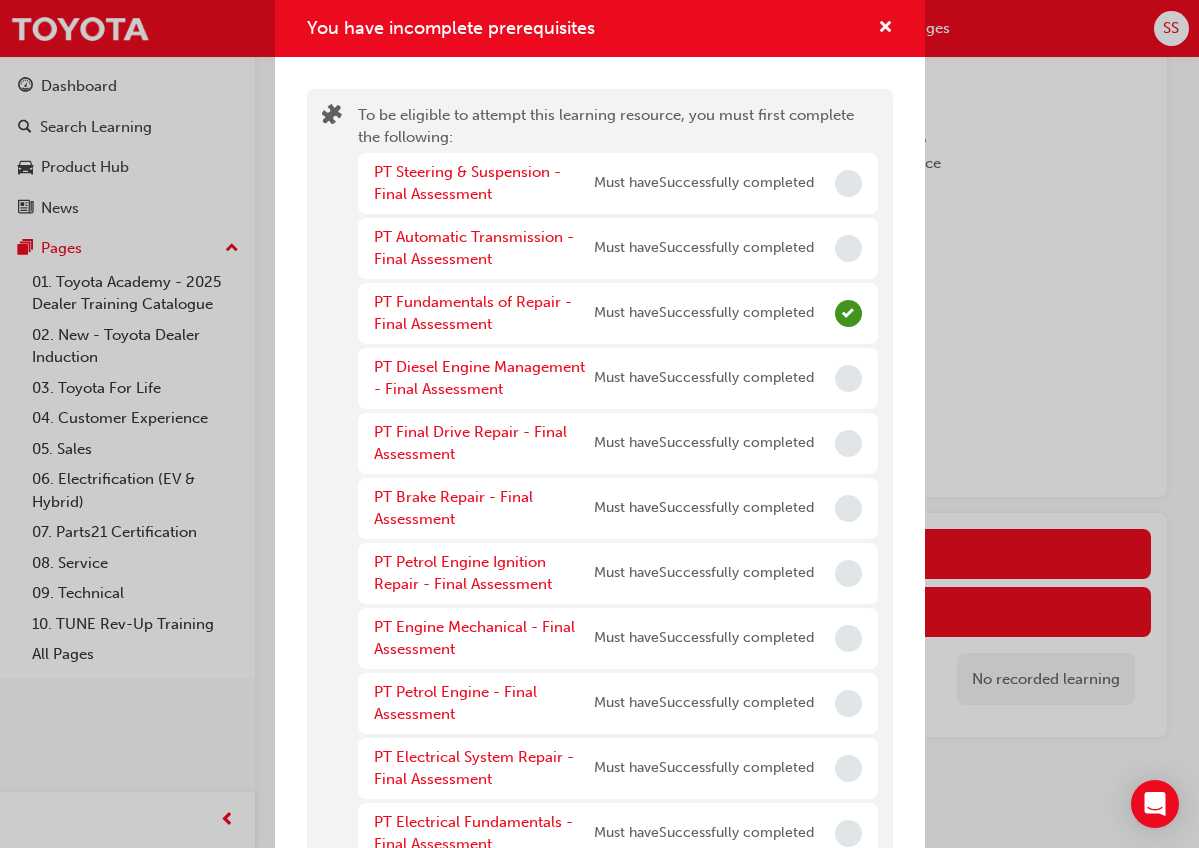 scroll, scrollTop: 0, scrollLeft: 0, axis: both 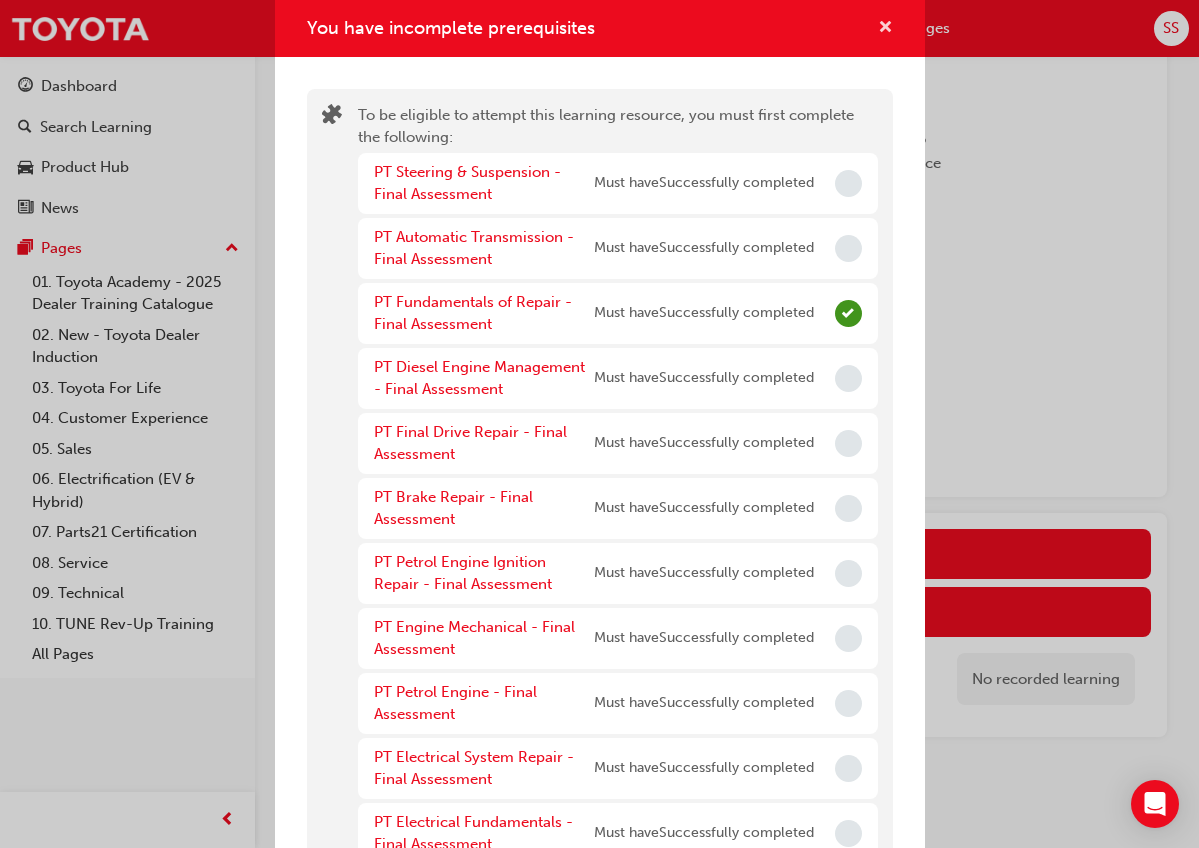 click at bounding box center (885, 29) 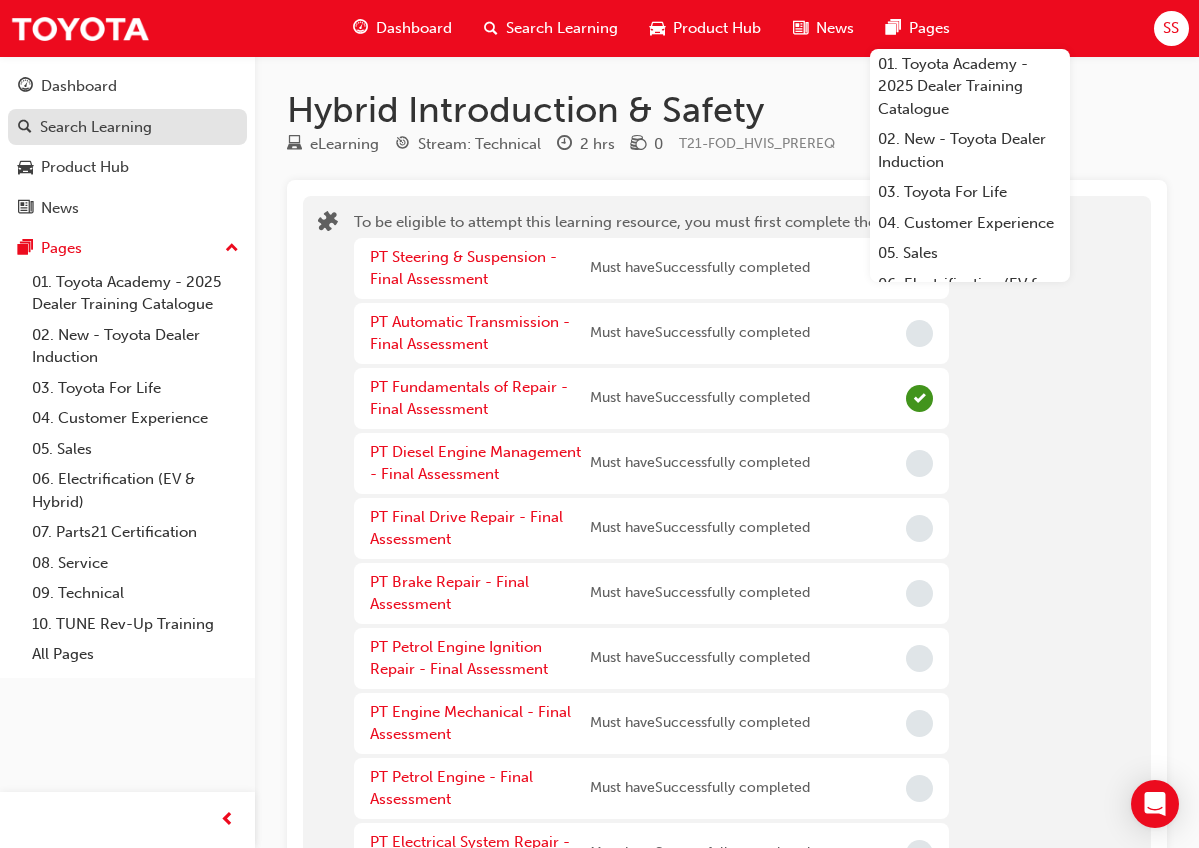 scroll, scrollTop: 0, scrollLeft: 0, axis: both 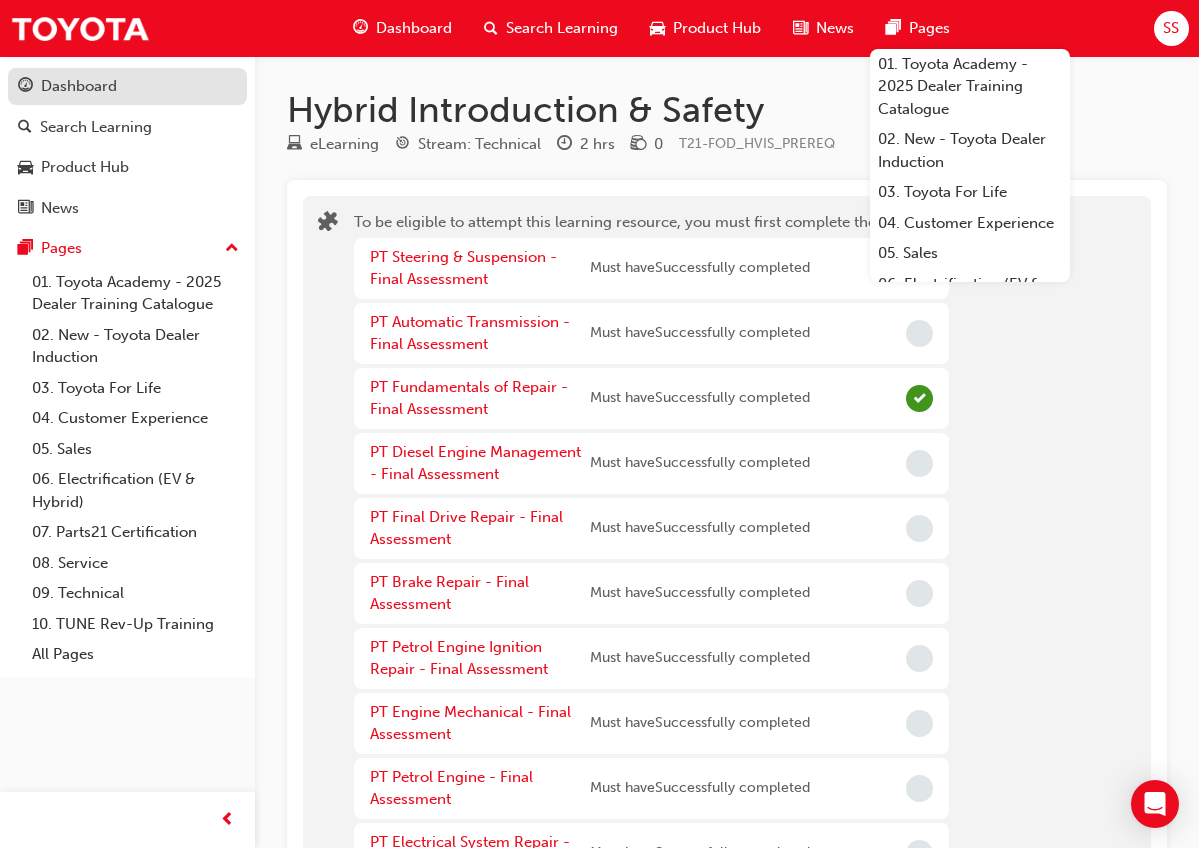 click on "Dashboard" at bounding box center (127, 86) 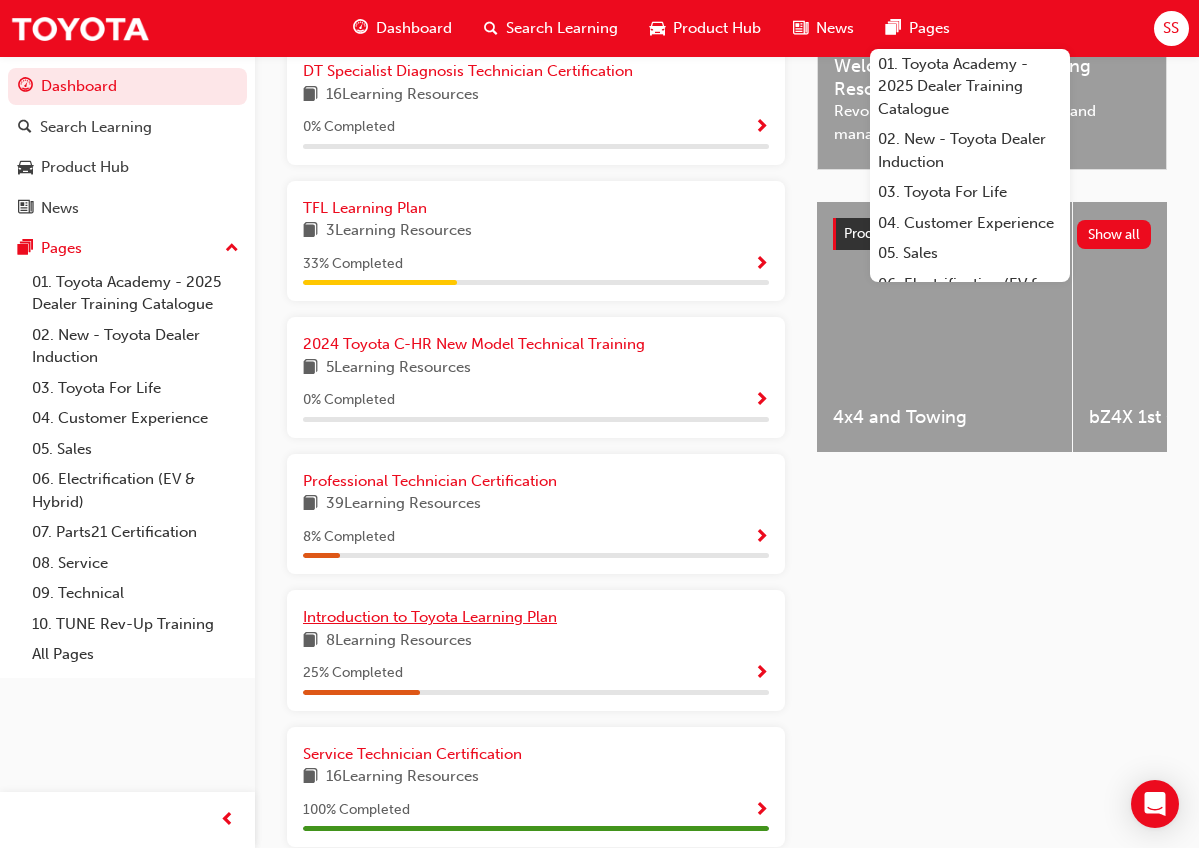 scroll, scrollTop: 646, scrollLeft: 0, axis: vertical 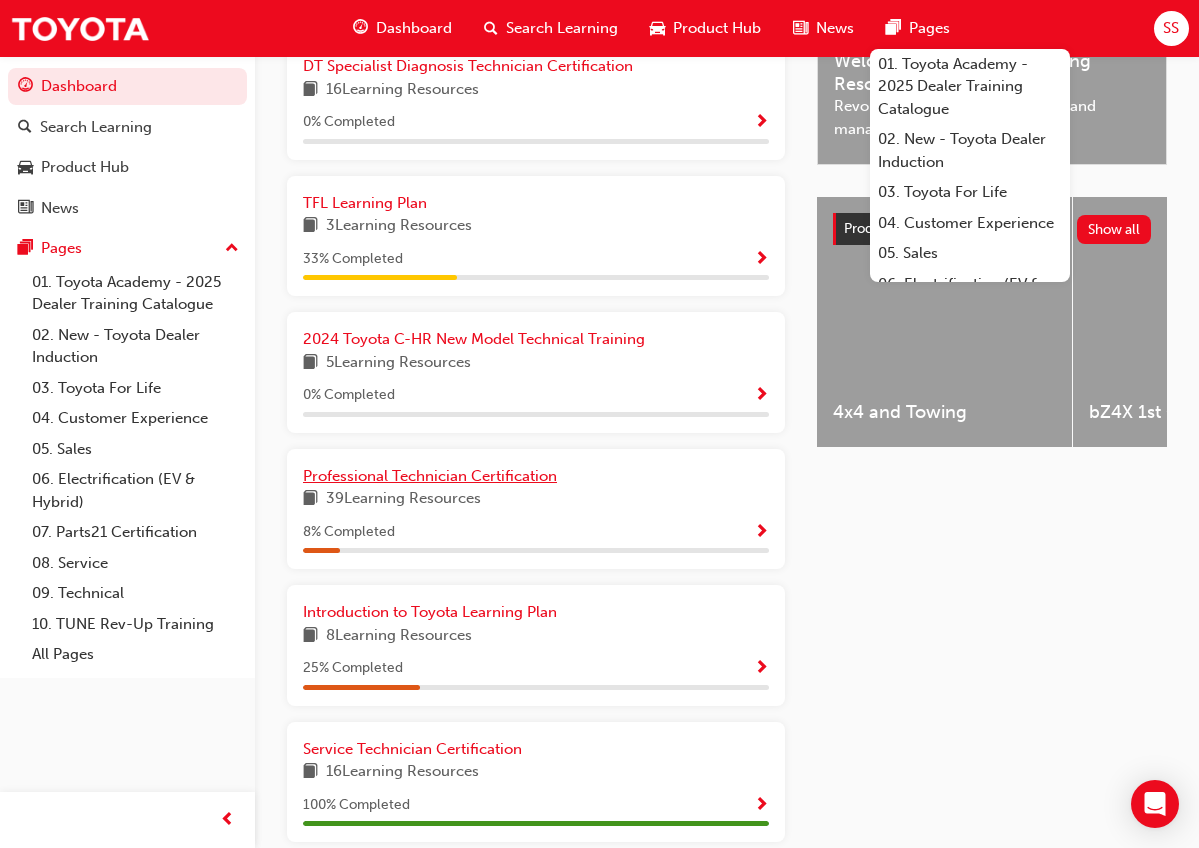 click on "Professional Technician Certification" at bounding box center [430, 476] 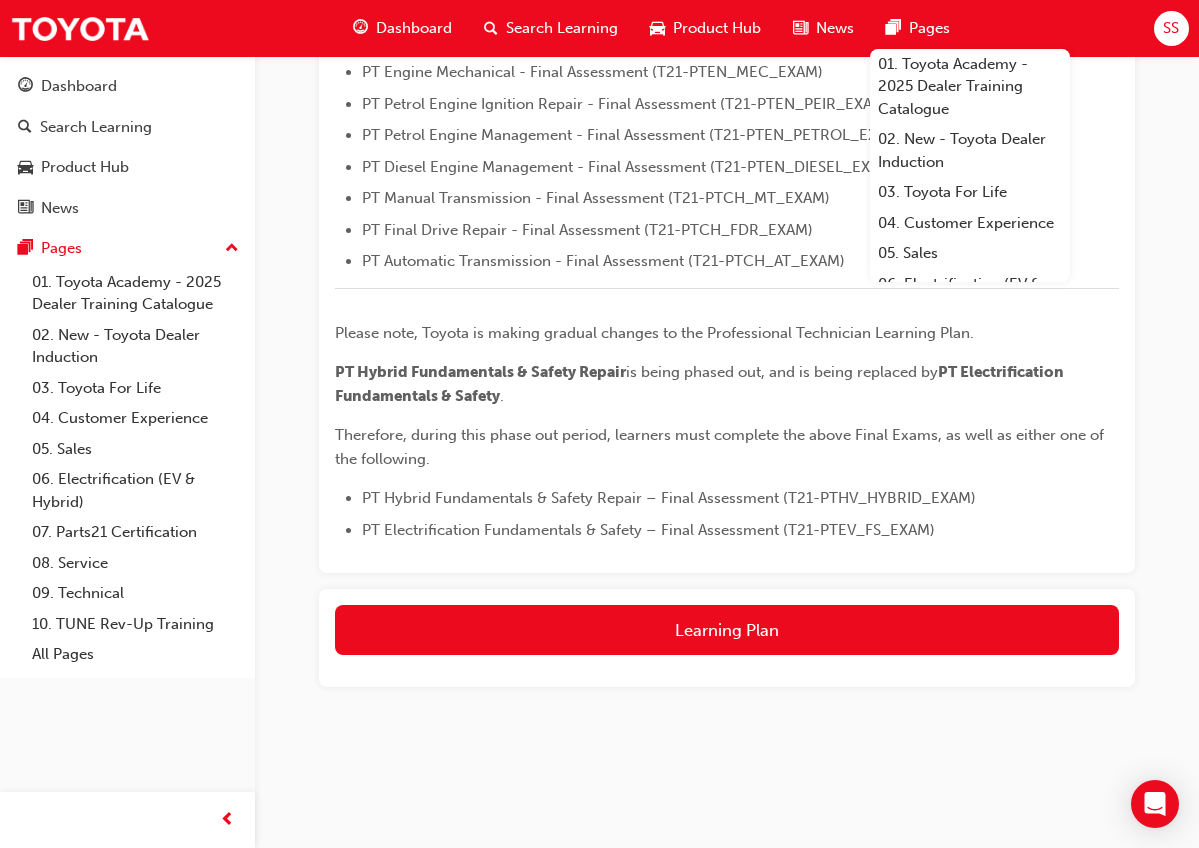 scroll, scrollTop: 732, scrollLeft: 0, axis: vertical 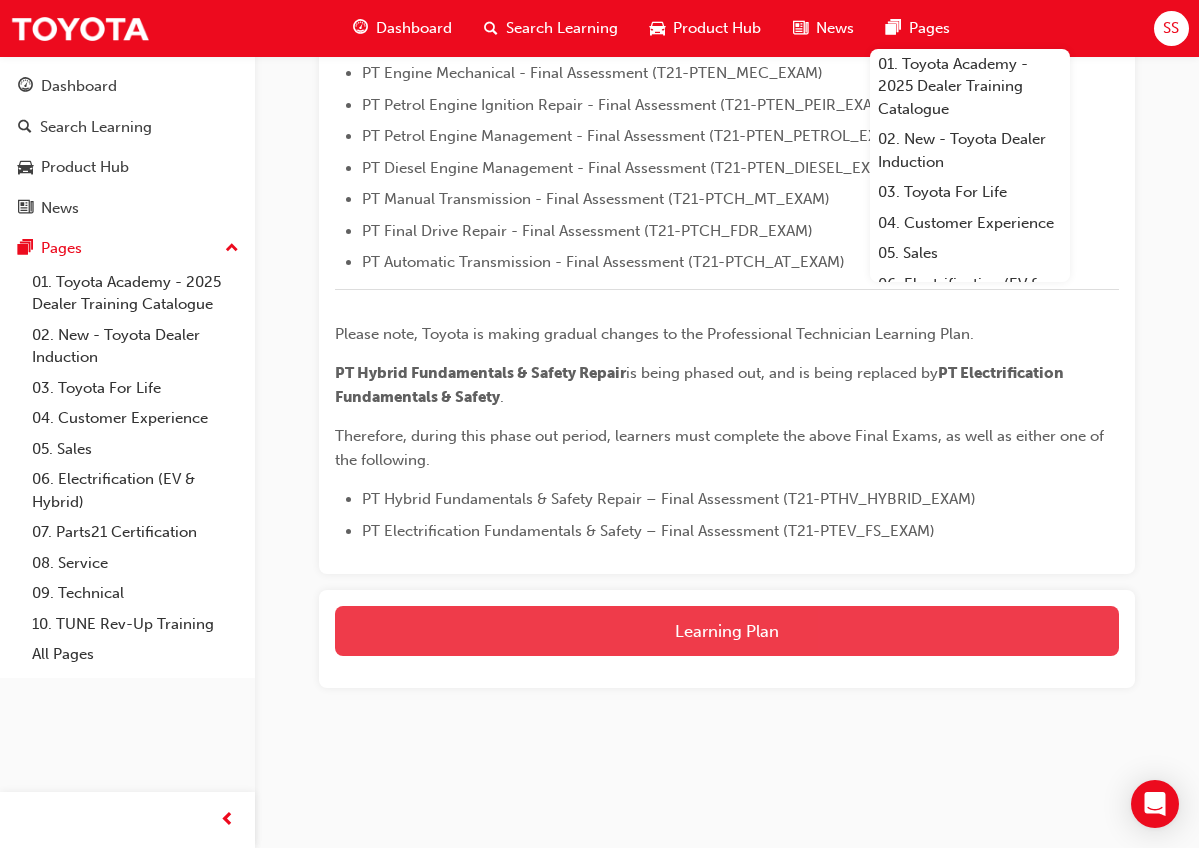 click on "Learning Plan" at bounding box center (727, 631) 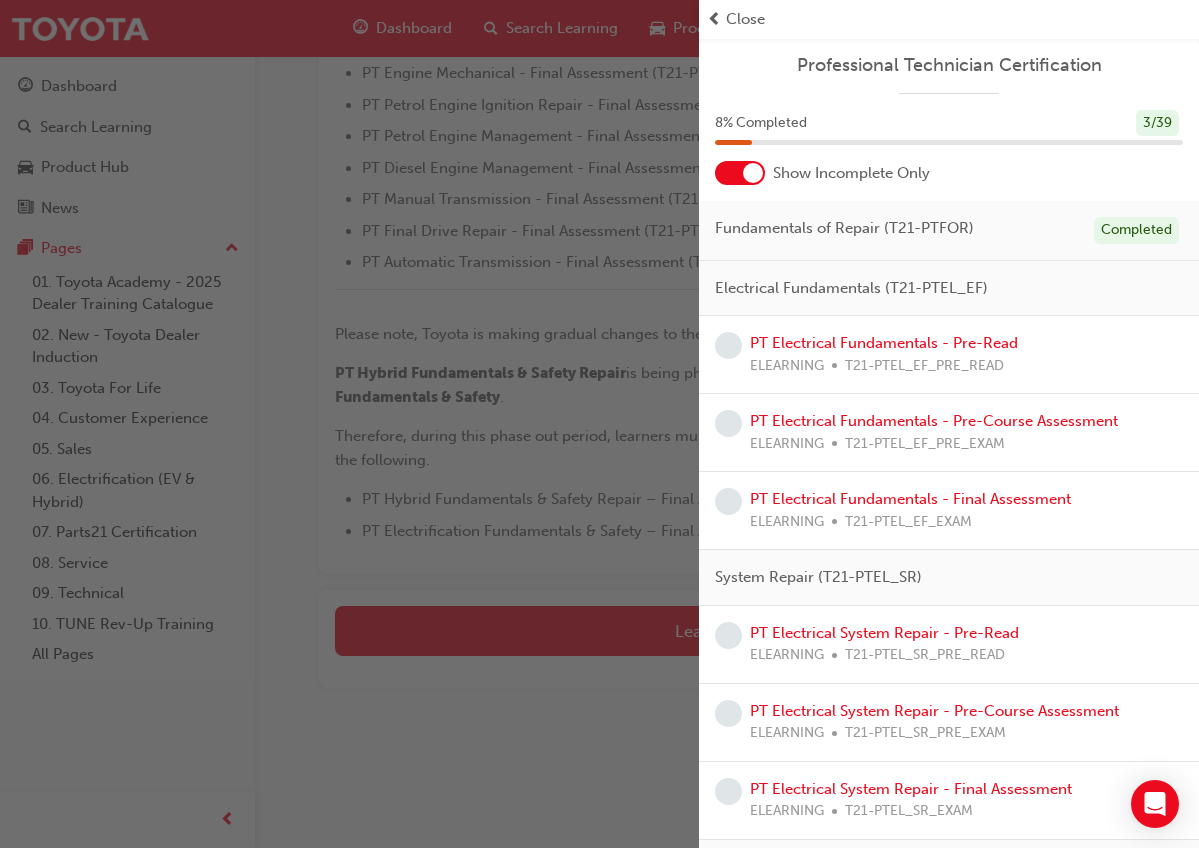 drag, startPoint x: 593, startPoint y: 426, endPoint x: 909, endPoint y: 163, distance: 411.1265 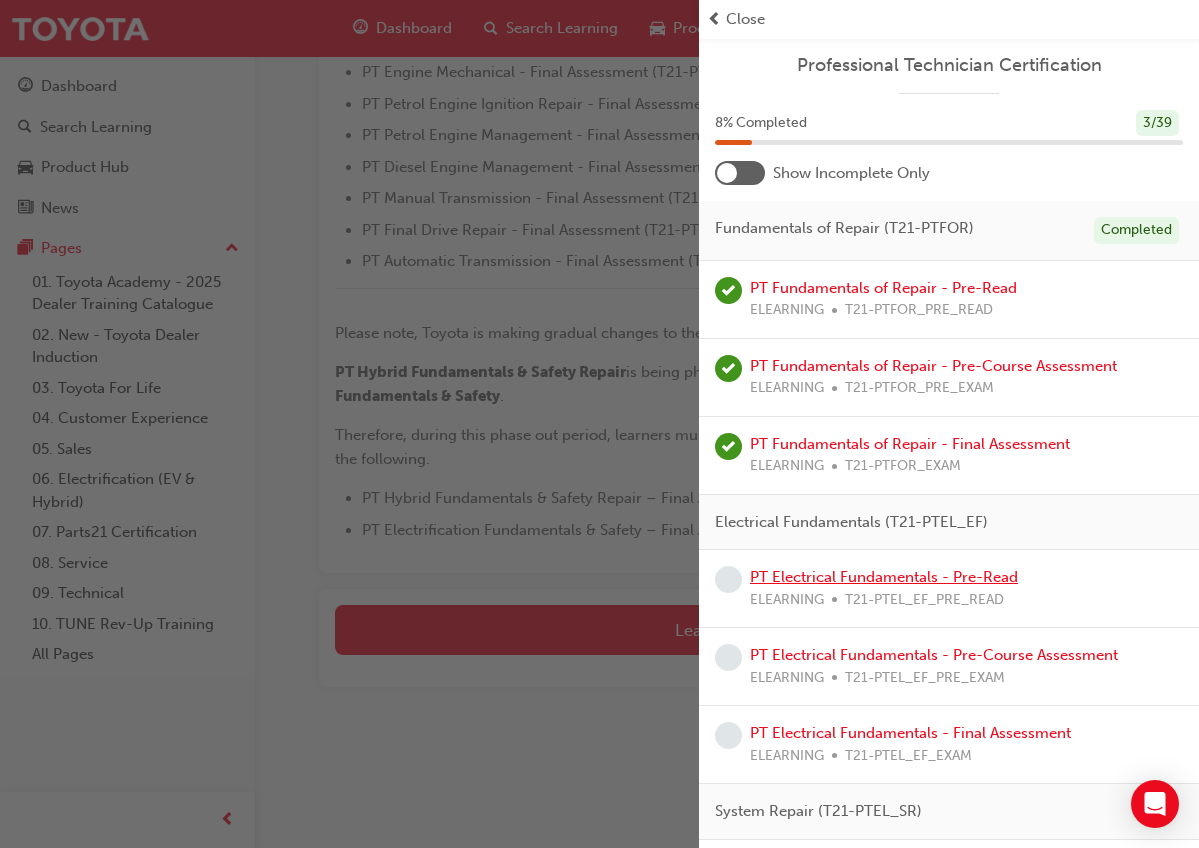 scroll, scrollTop: 732, scrollLeft: 0, axis: vertical 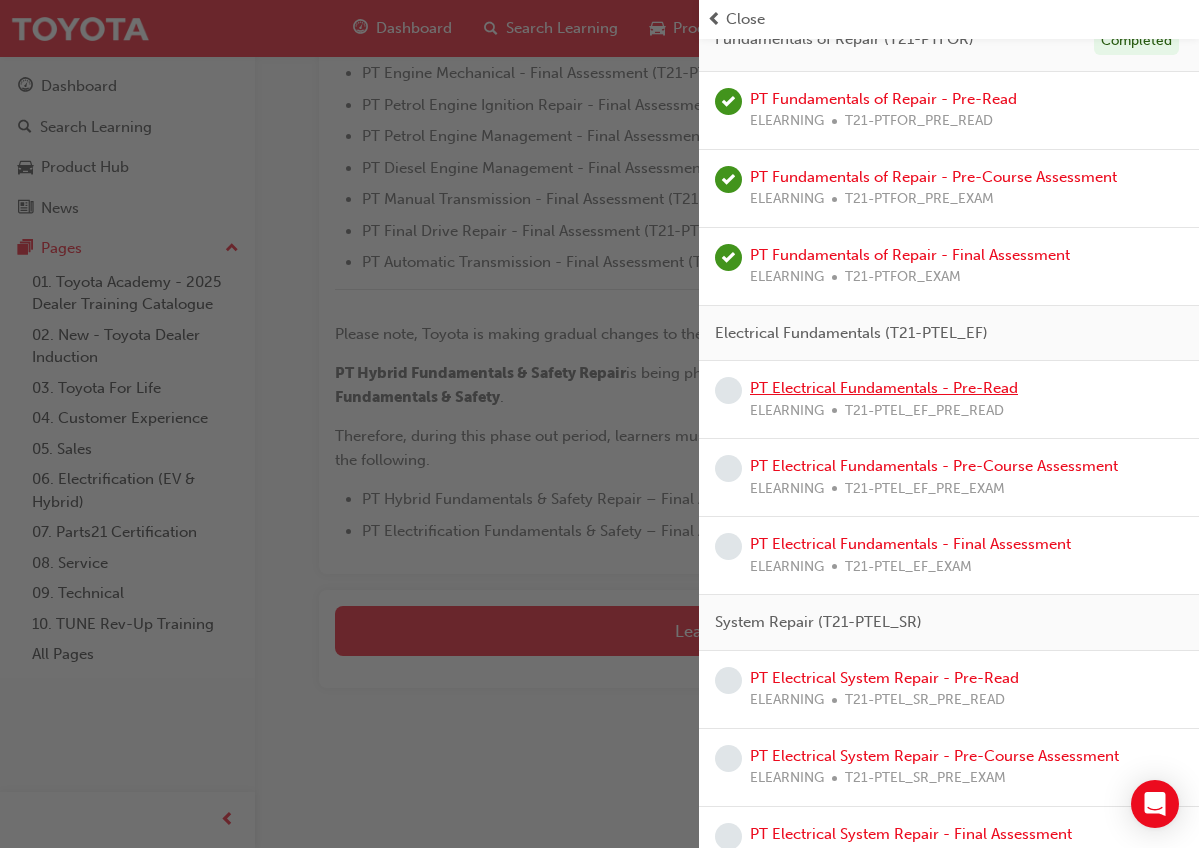 click on "PT Electrical Fundamentals - Pre-Read" at bounding box center [884, 388] 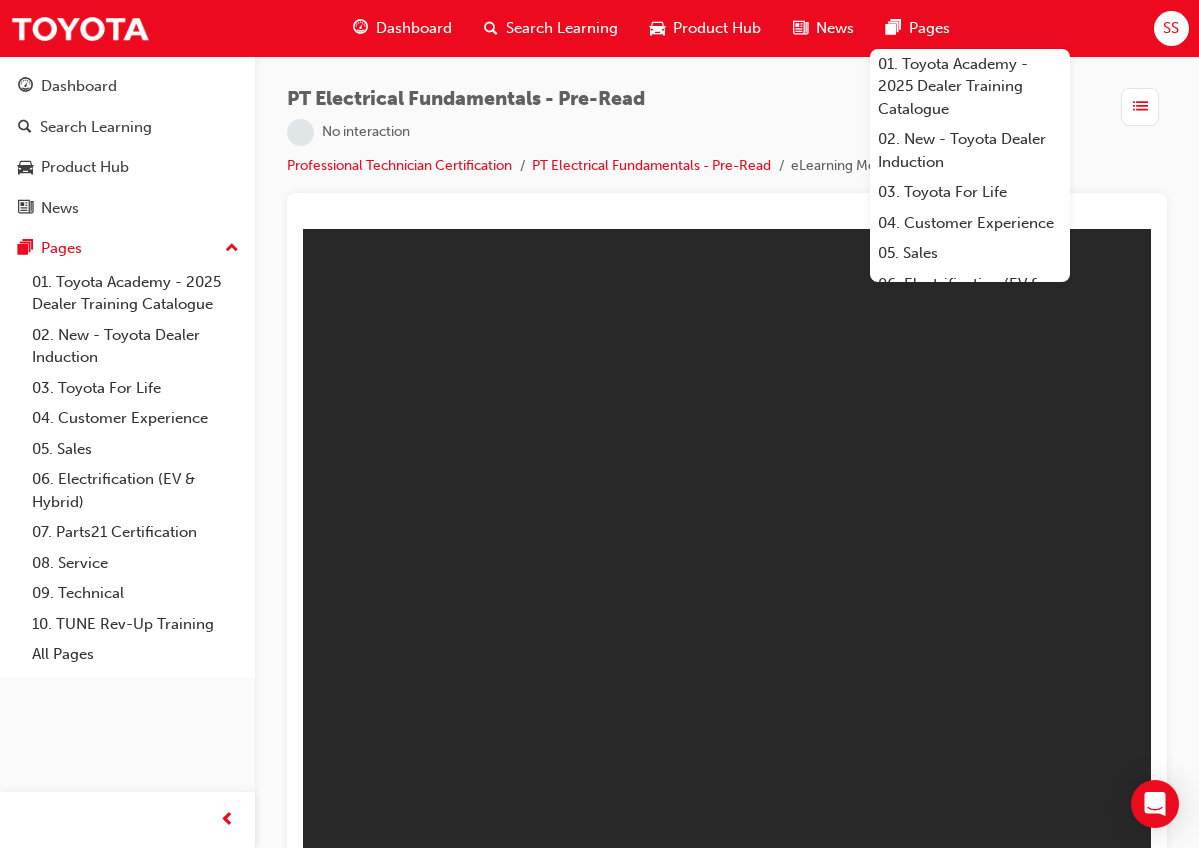 click on "PT Electrical Fundamentals - Pre-Read Express Module
You are offline. Trying to reconnect..." at bounding box center [727, 552] 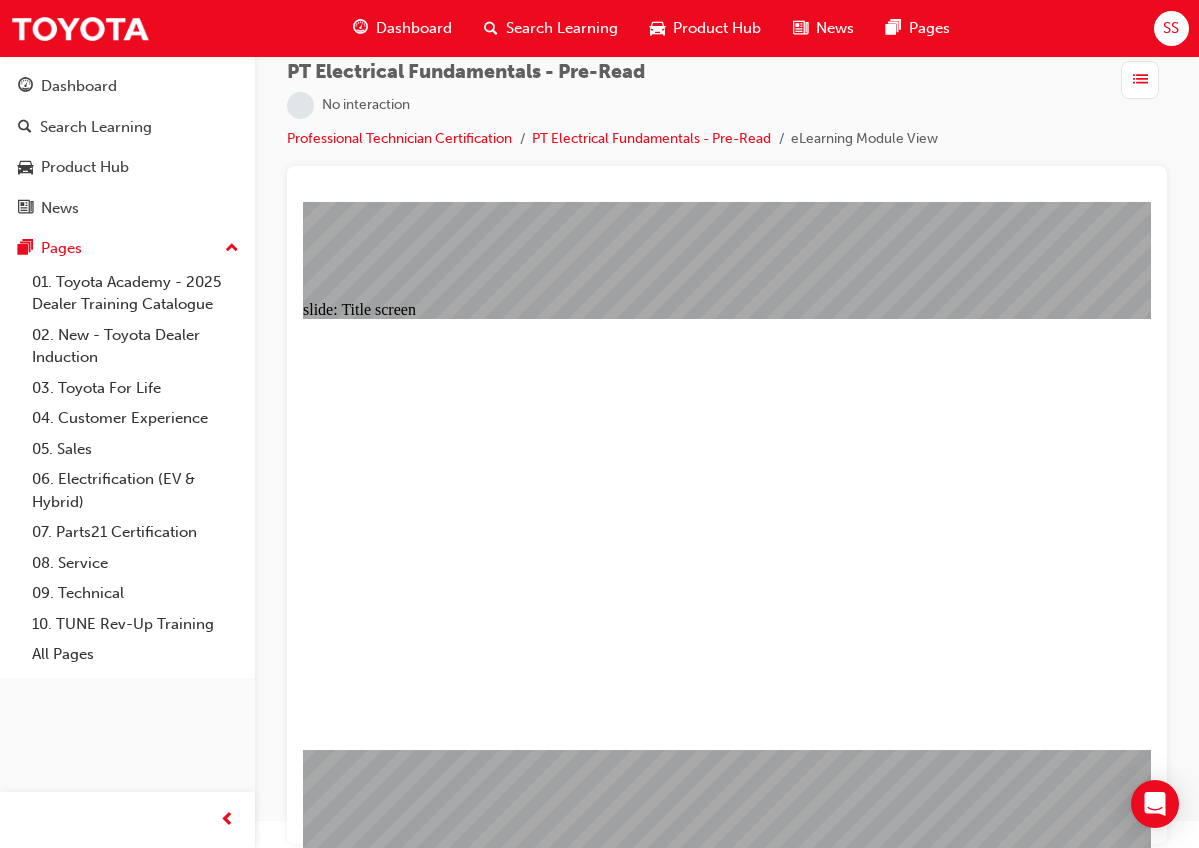 scroll, scrollTop: 26, scrollLeft: 0, axis: vertical 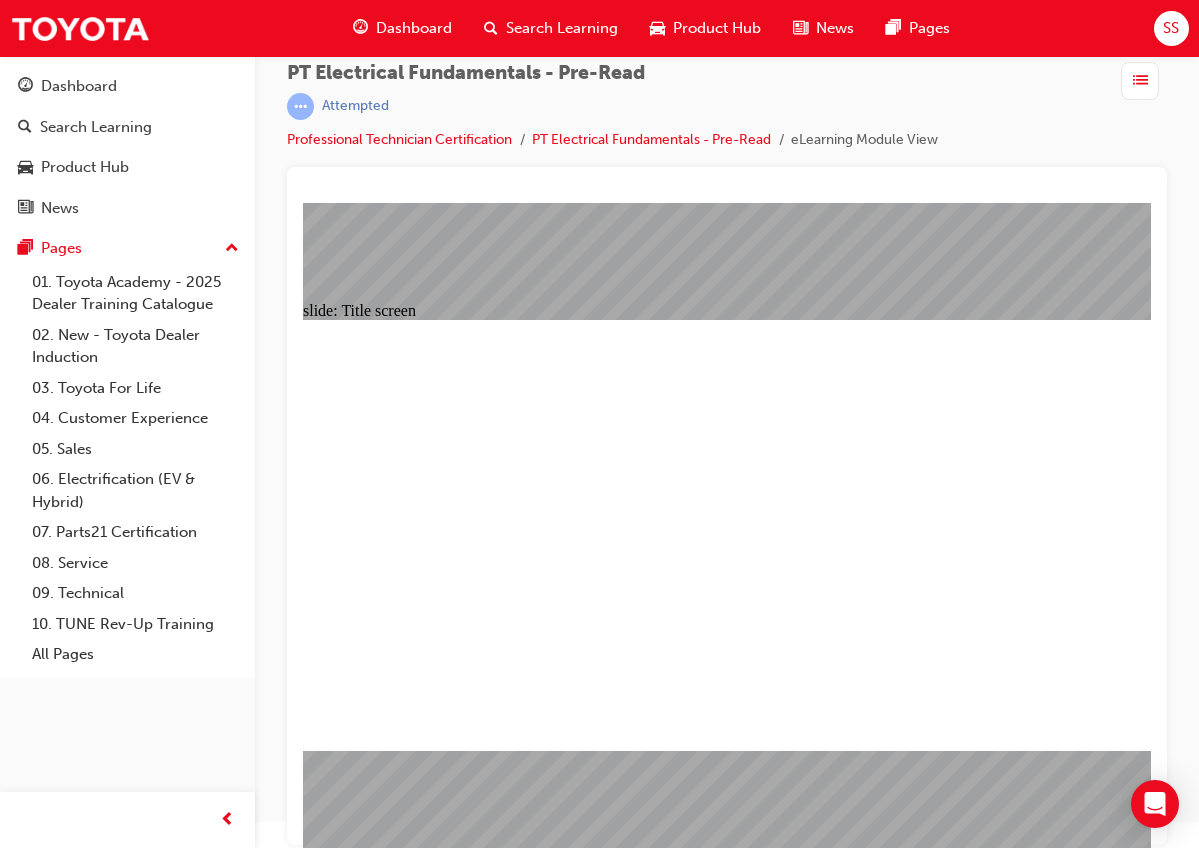 click 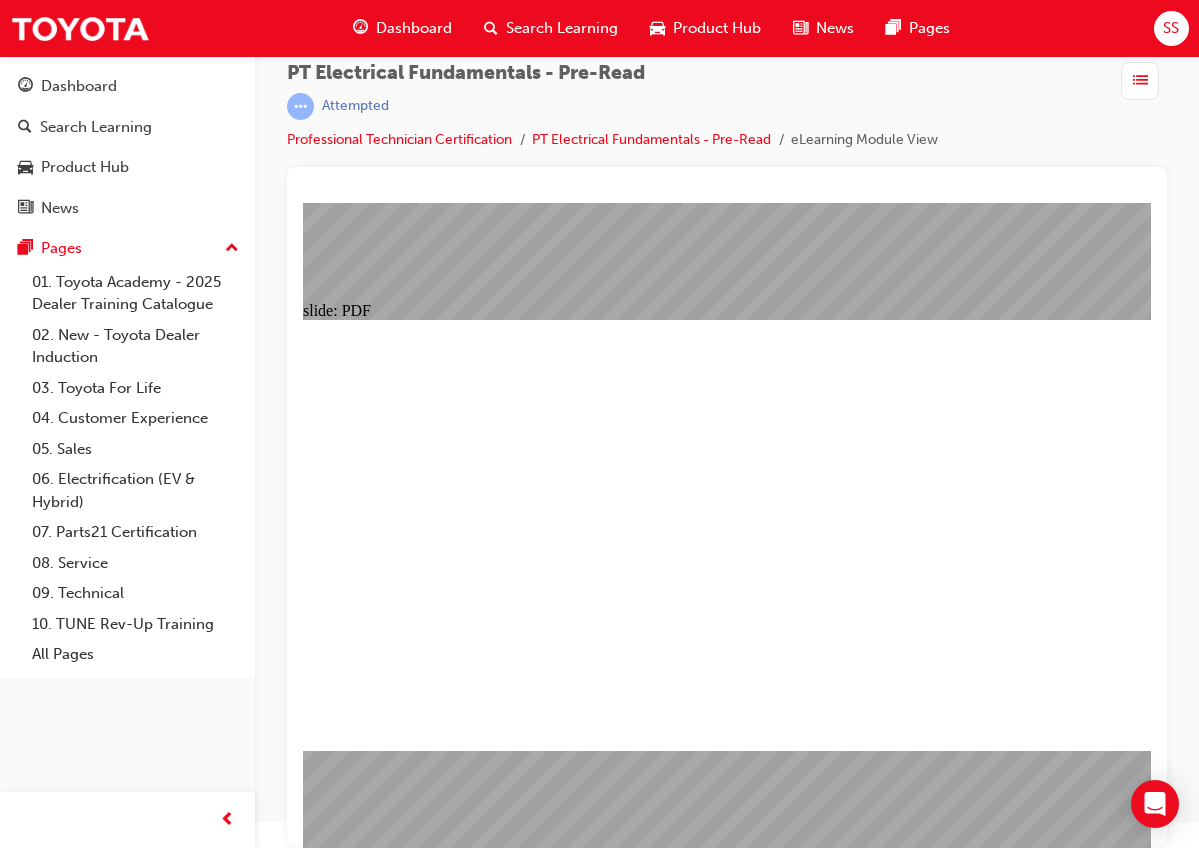 click 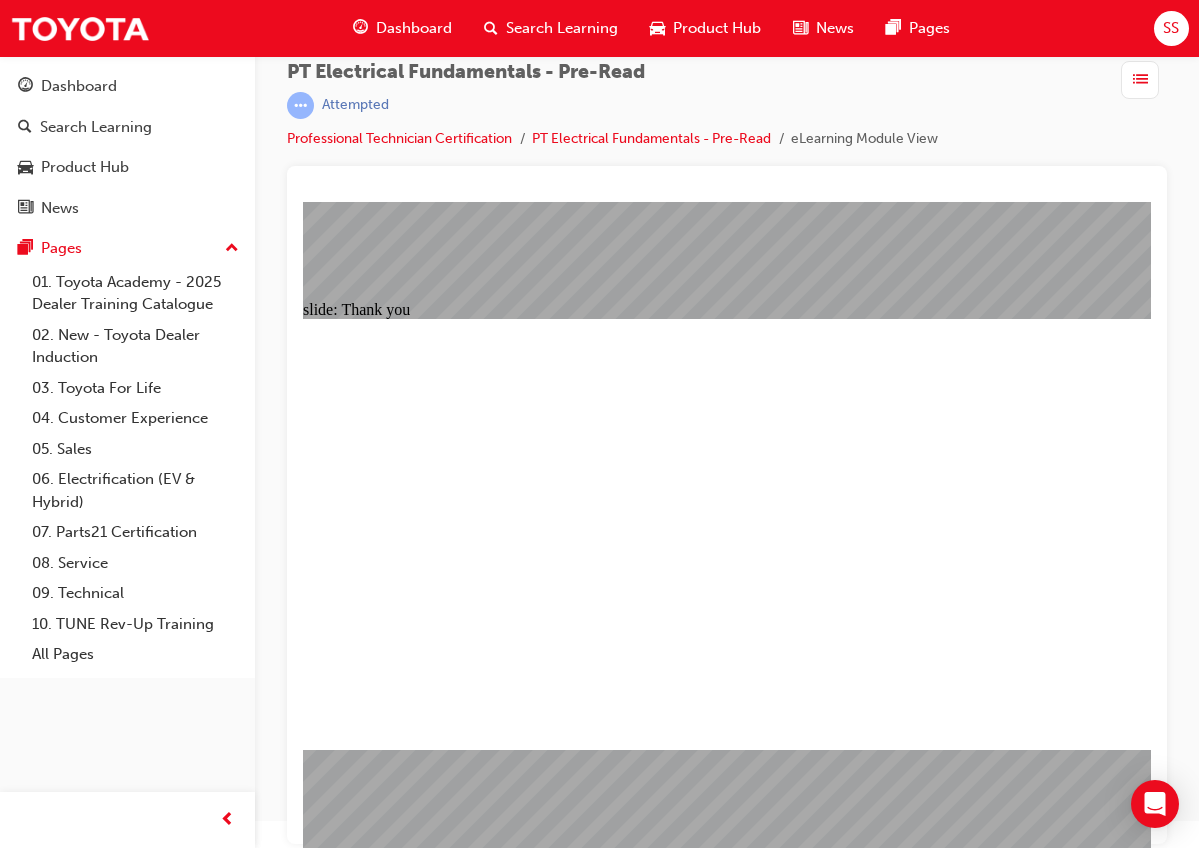 scroll, scrollTop: 47, scrollLeft: 0, axis: vertical 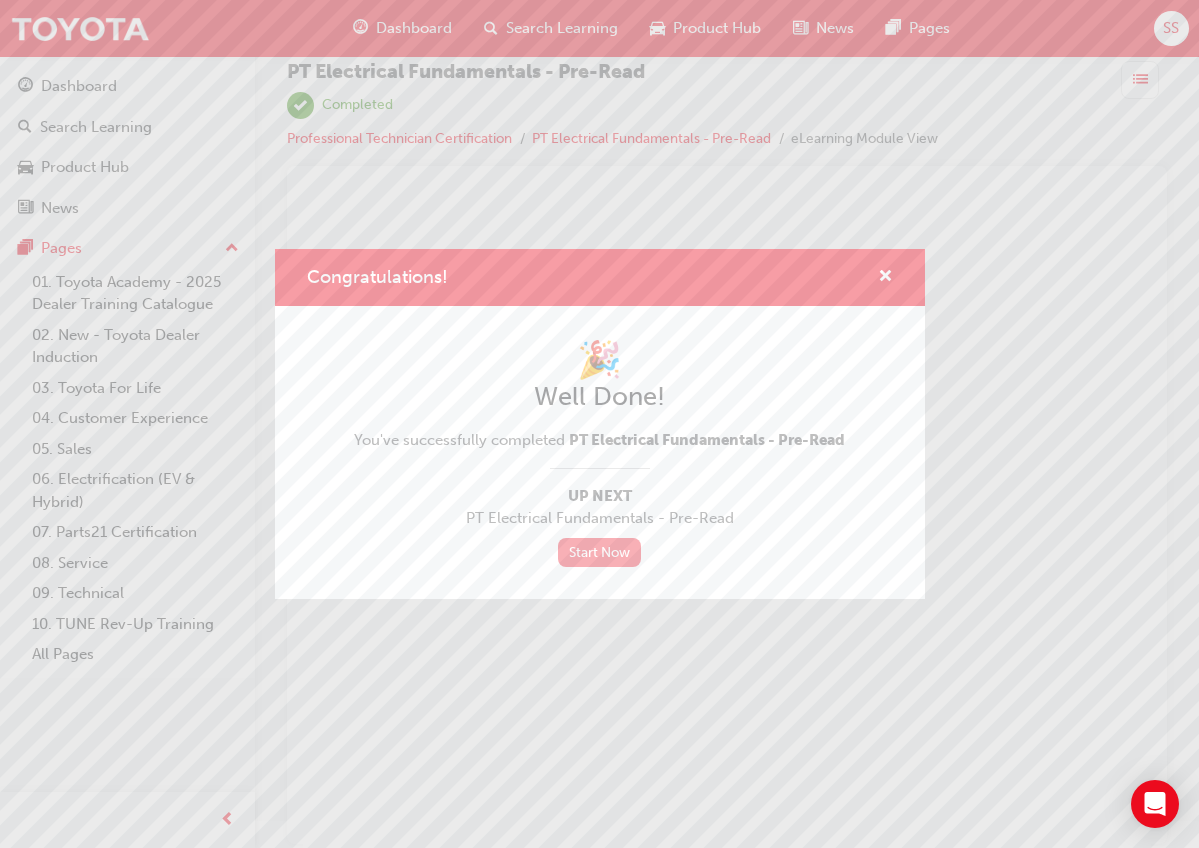 click on "Start Now" at bounding box center (600, 552) 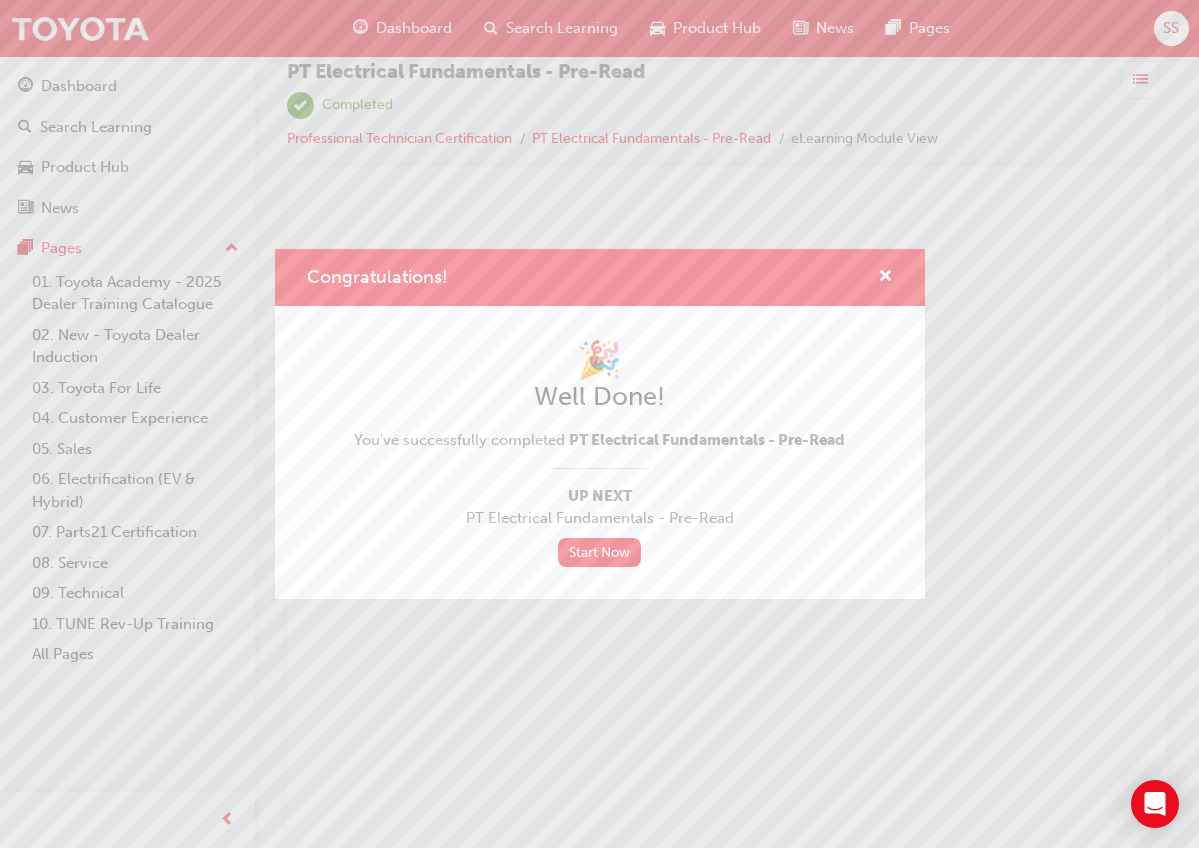 click on "🎉 Well Done! You've successfully completed   PT Electrical Fundamentals - Pre-Read Up Next PT Electrical Fundamentals - Pre-Read Start Now" at bounding box center (599, 452) 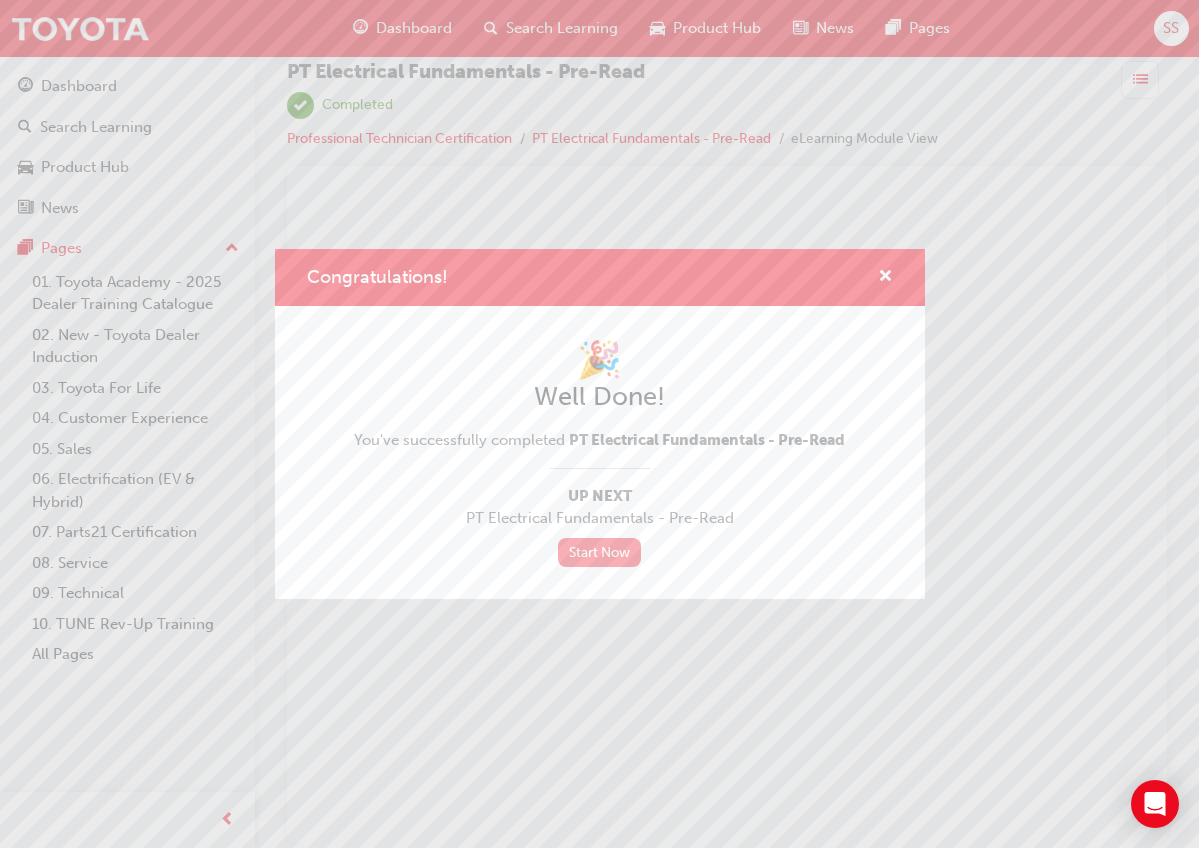 click on "Start Now" at bounding box center (600, 552) 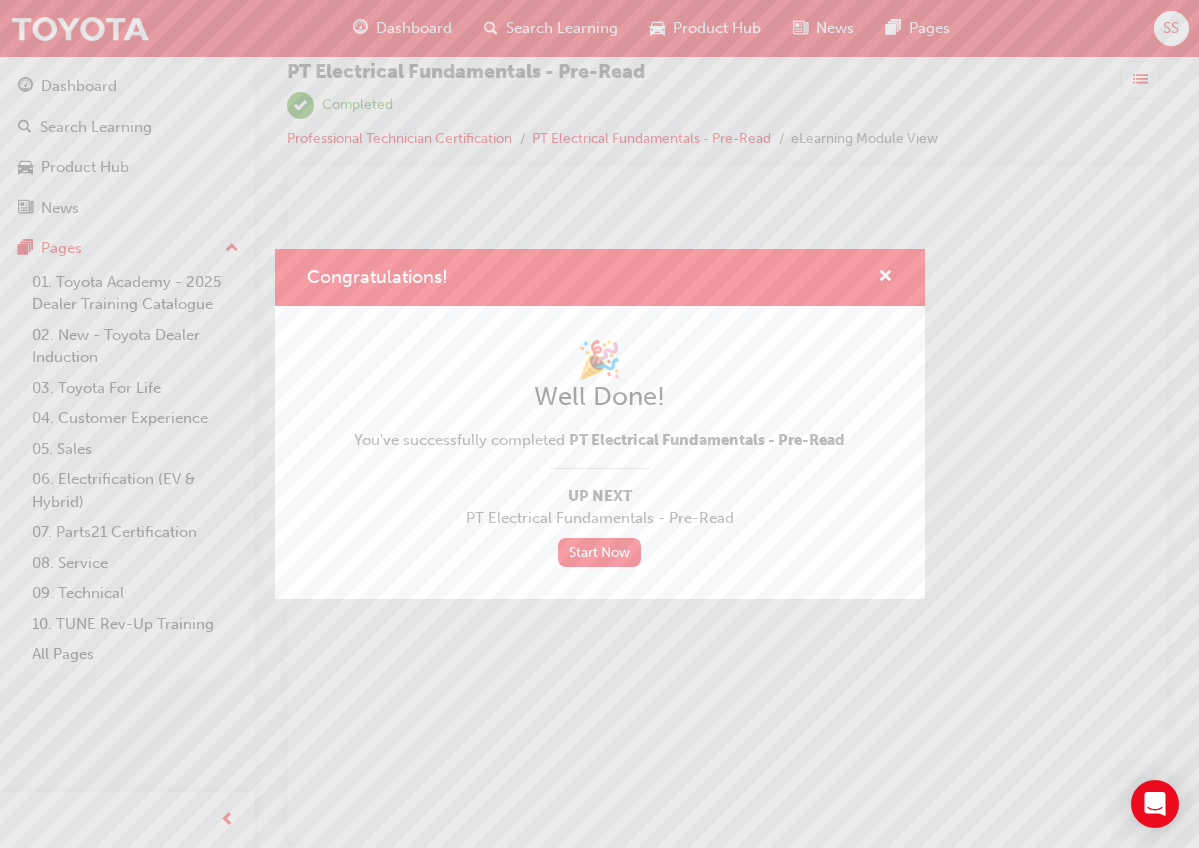 click on "PT Electrical Fundamentals - Pre-Read" at bounding box center [599, 518] 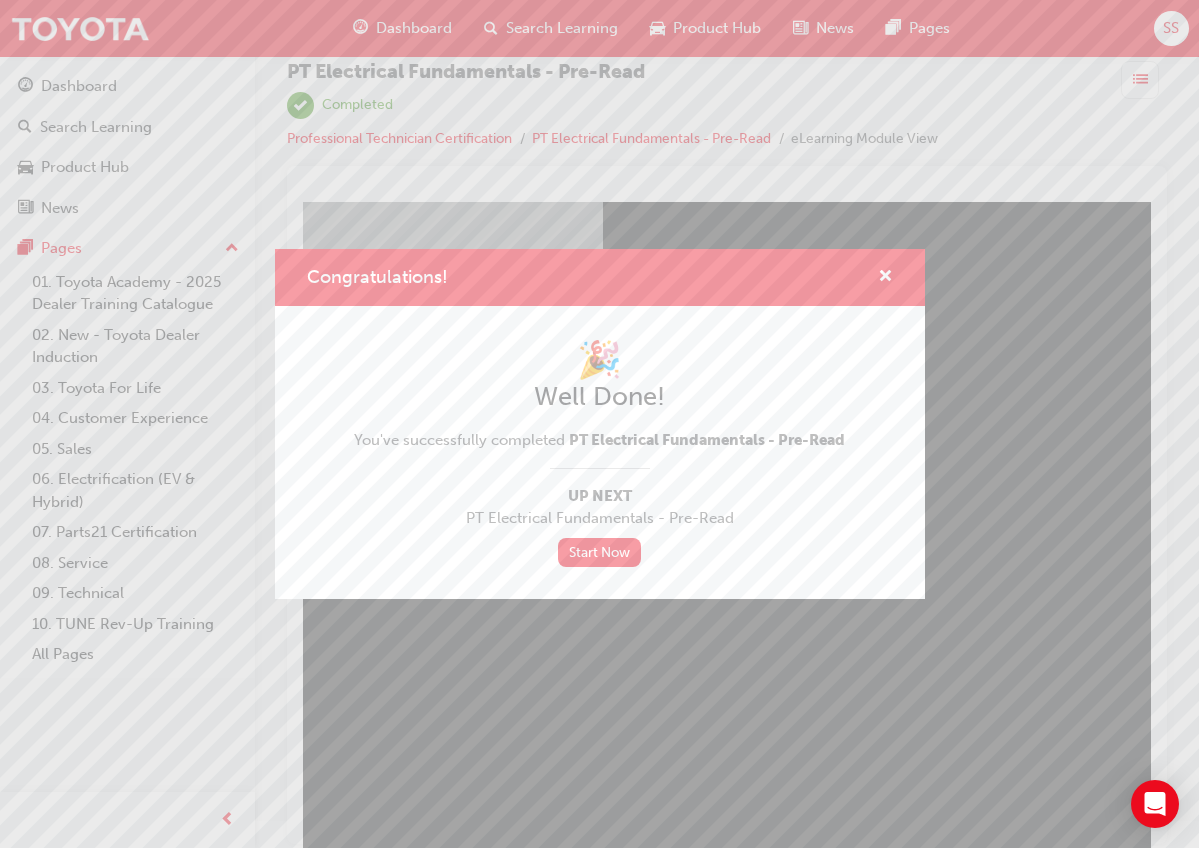 scroll, scrollTop: 0, scrollLeft: 0, axis: both 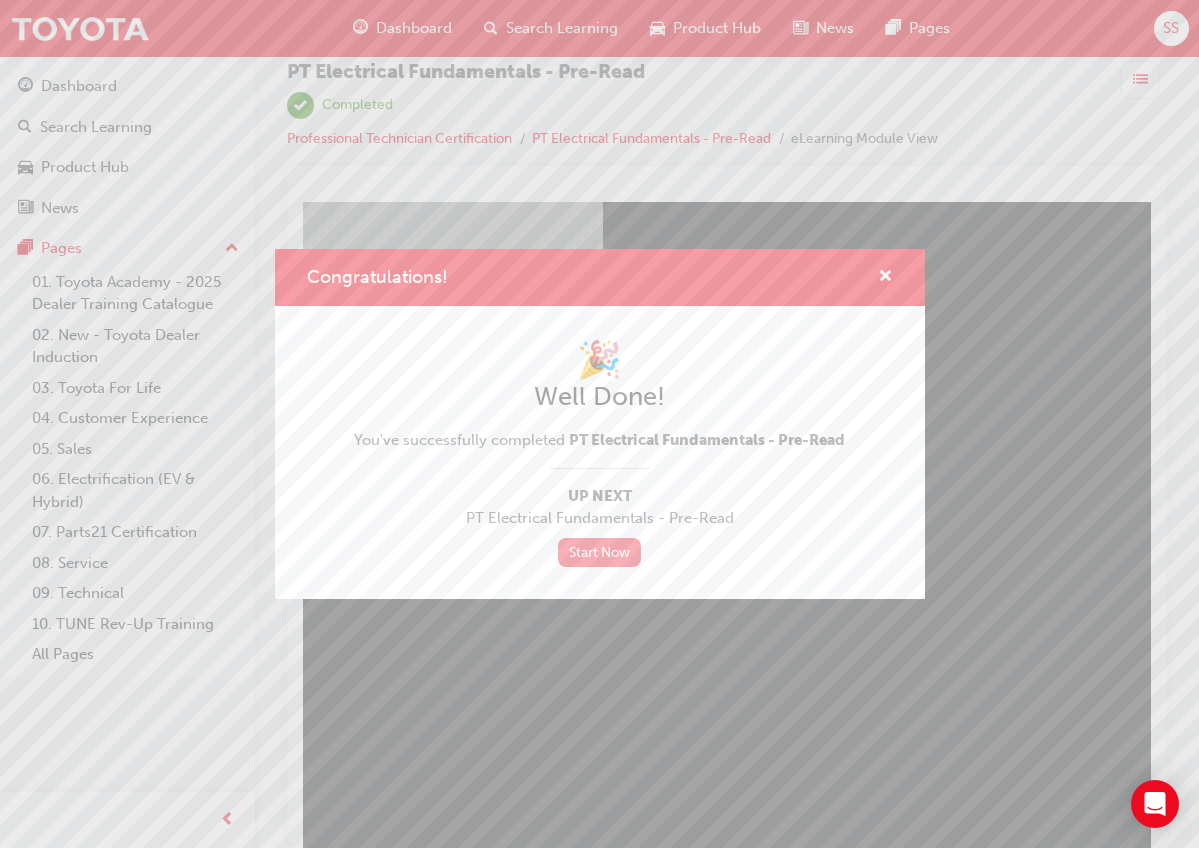 click on "Start Now" at bounding box center (600, 552) 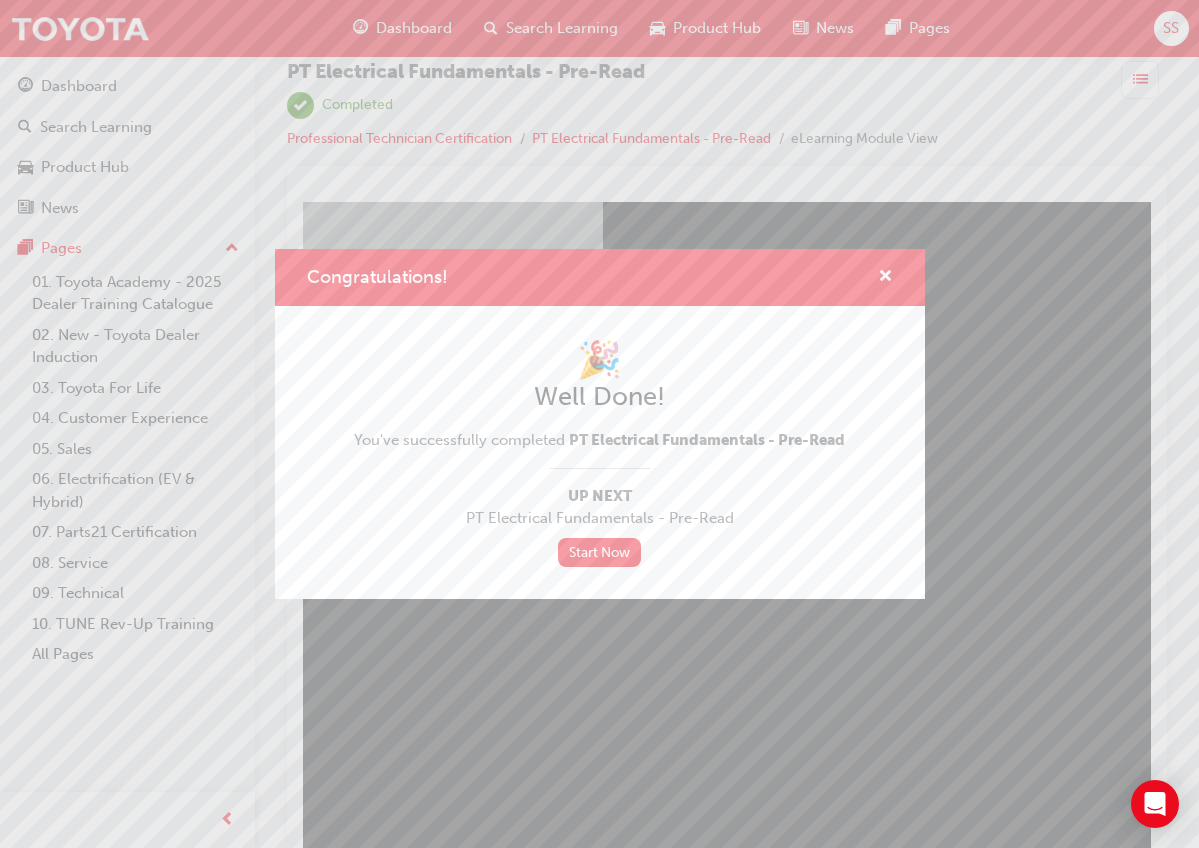 click on "Congratulations!" at bounding box center (600, 277) 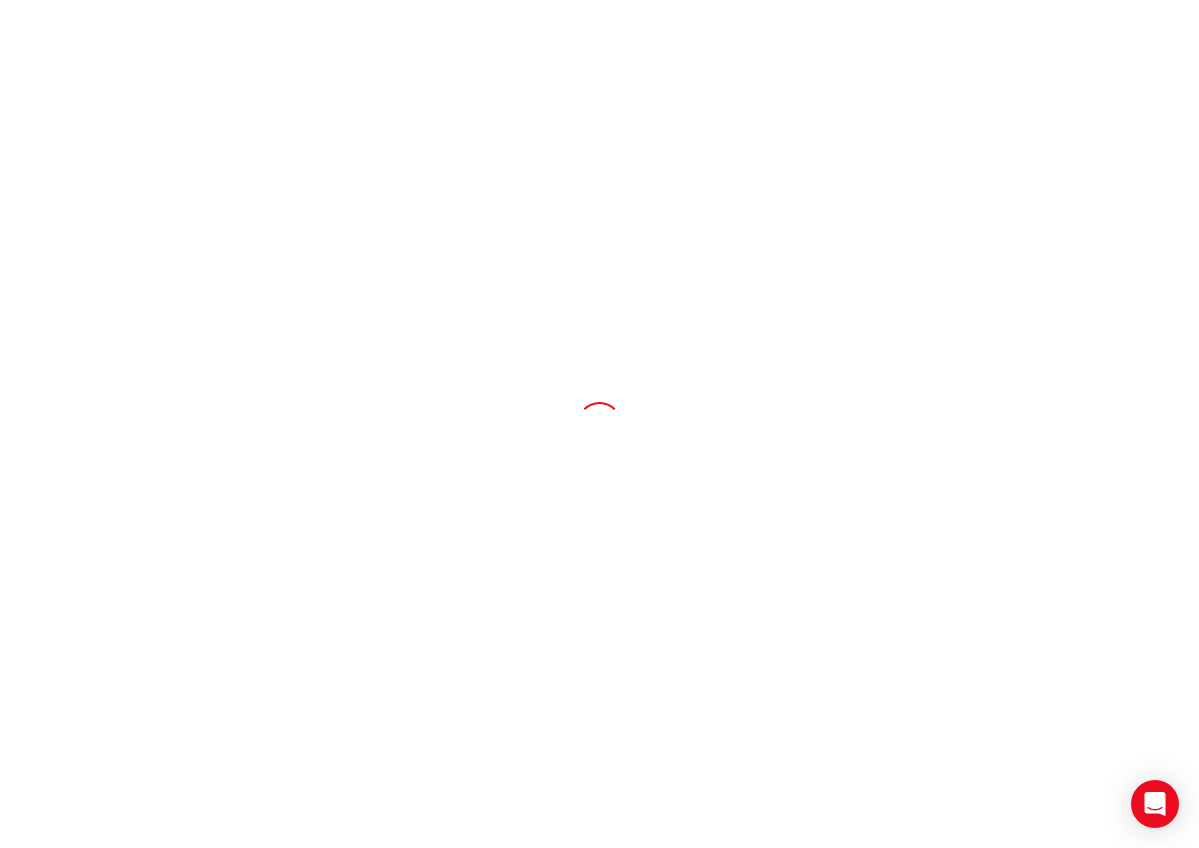 scroll, scrollTop: 0, scrollLeft: 0, axis: both 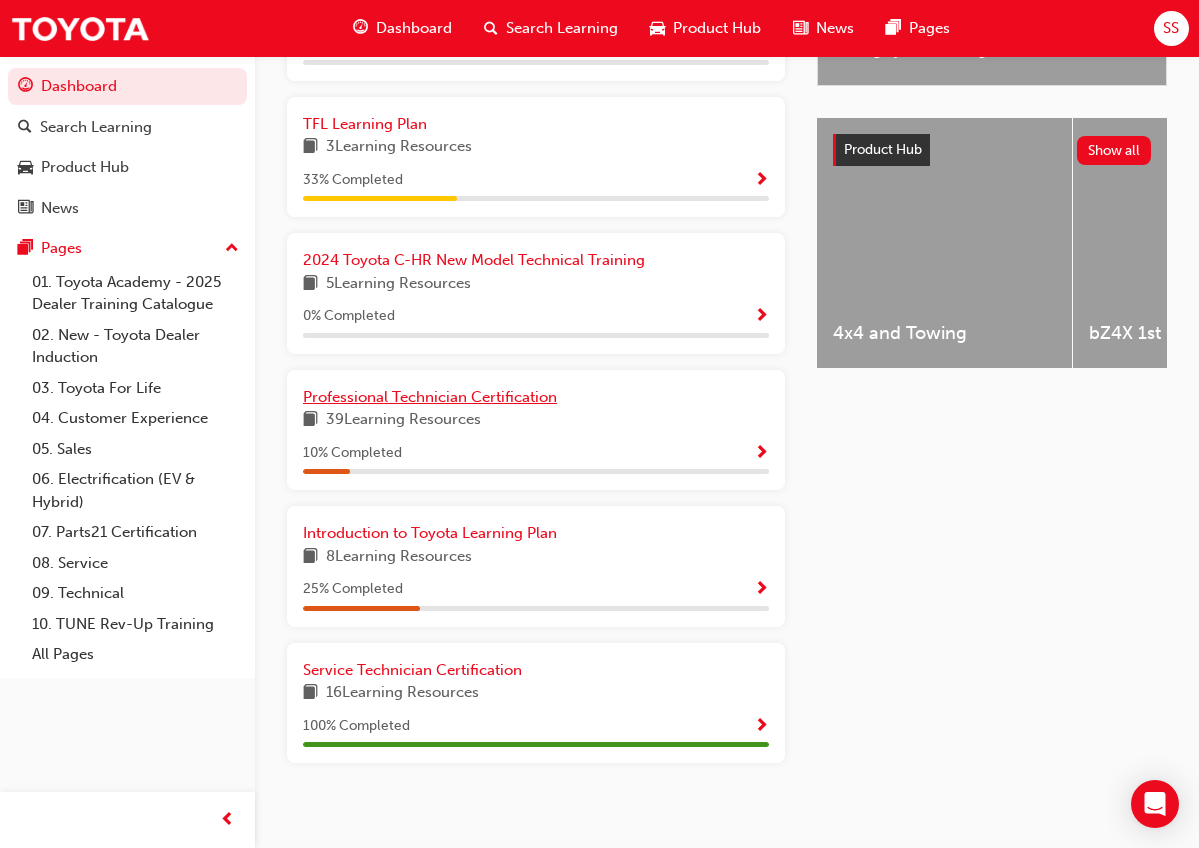 click on "Professional Technician Certification" at bounding box center (430, 397) 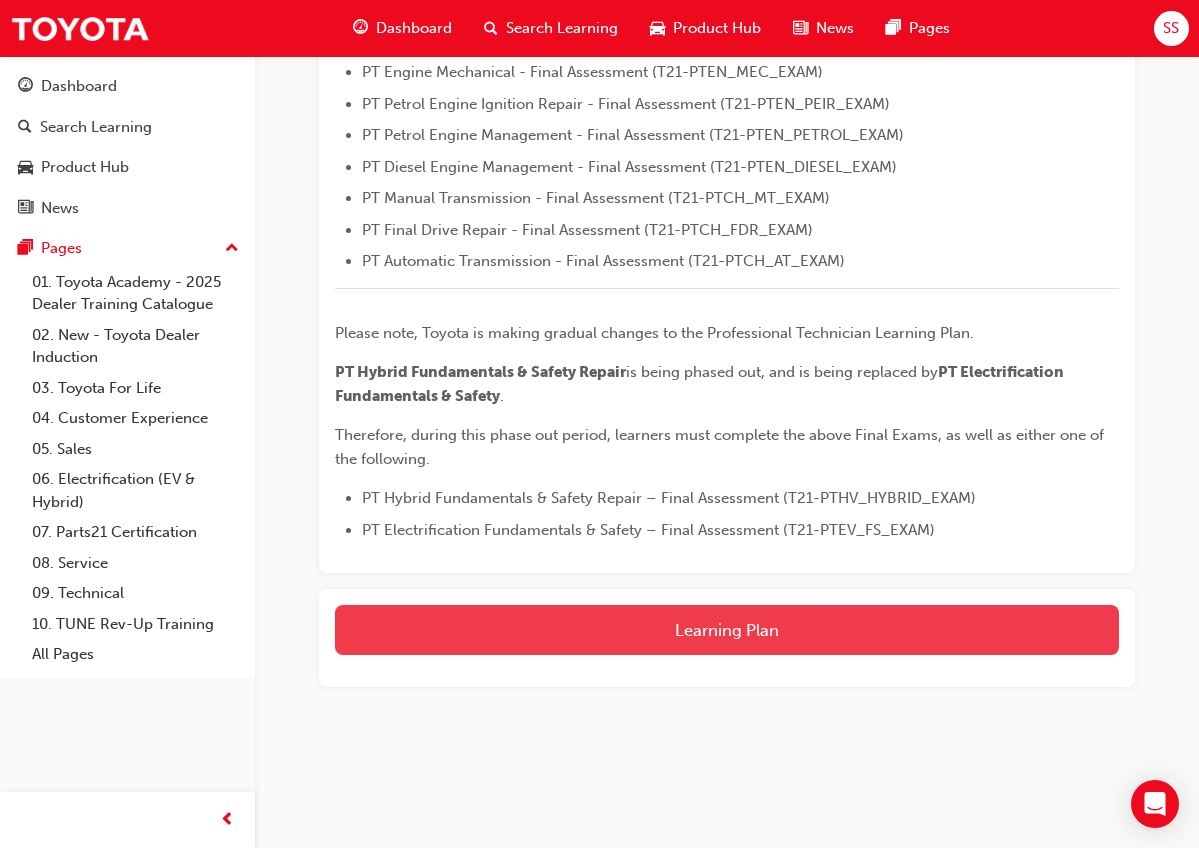 scroll, scrollTop: 732, scrollLeft: 0, axis: vertical 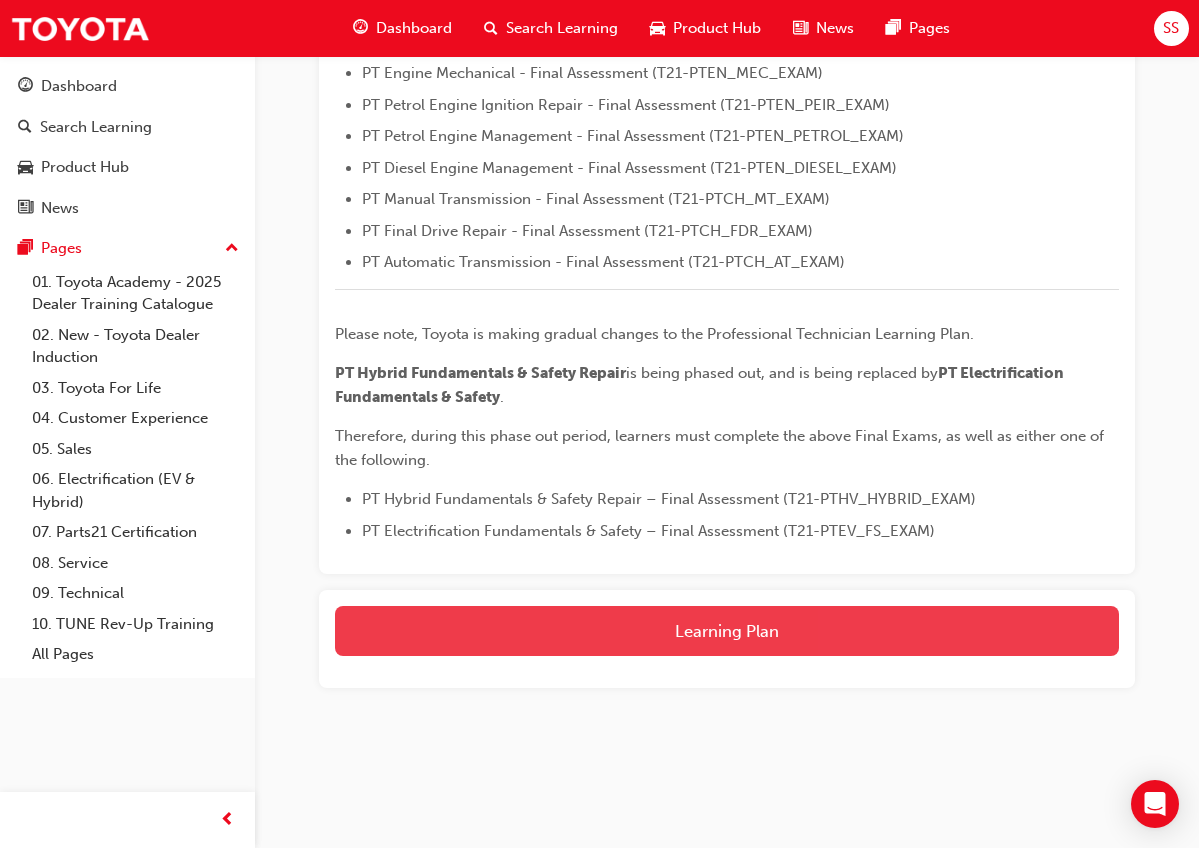 click on "Learning Plan" at bounding box center (727, 631) 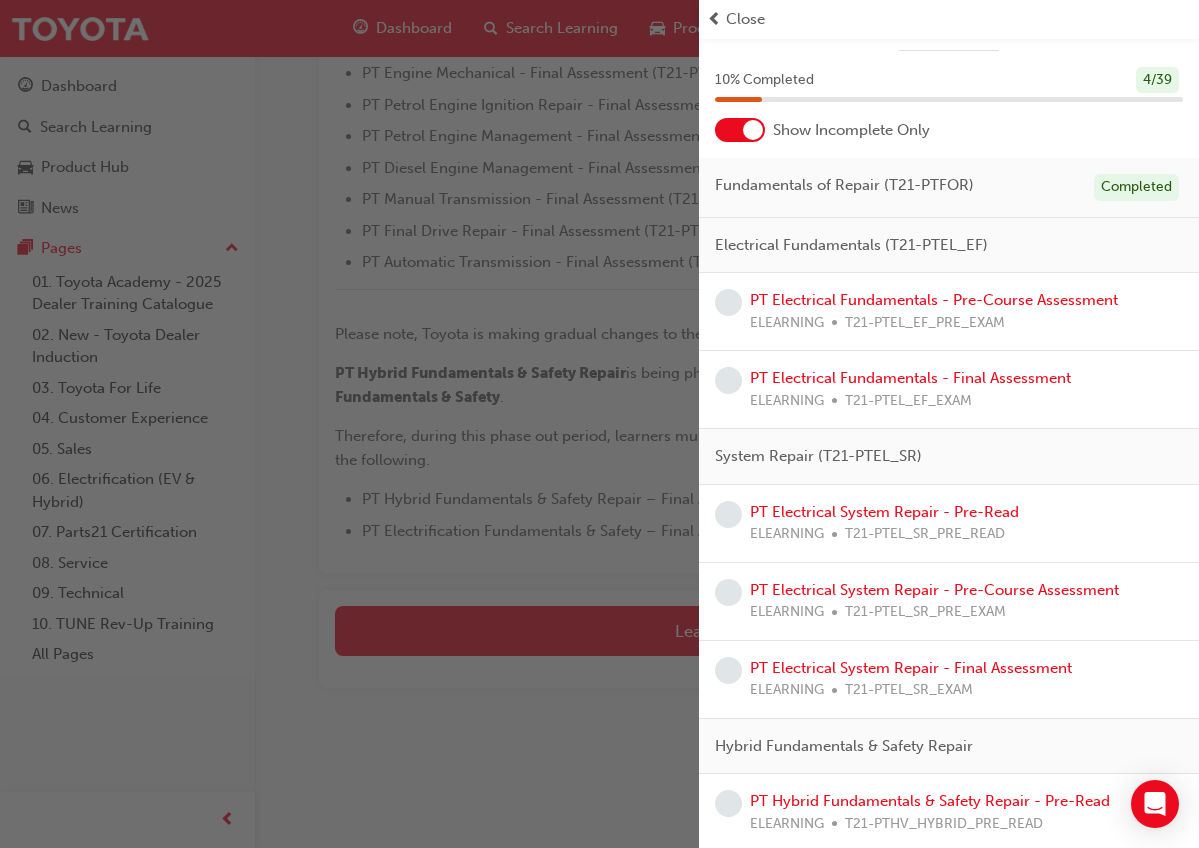 scroll, scrollTop: 45, scrollLeft: 0, axis: vertical 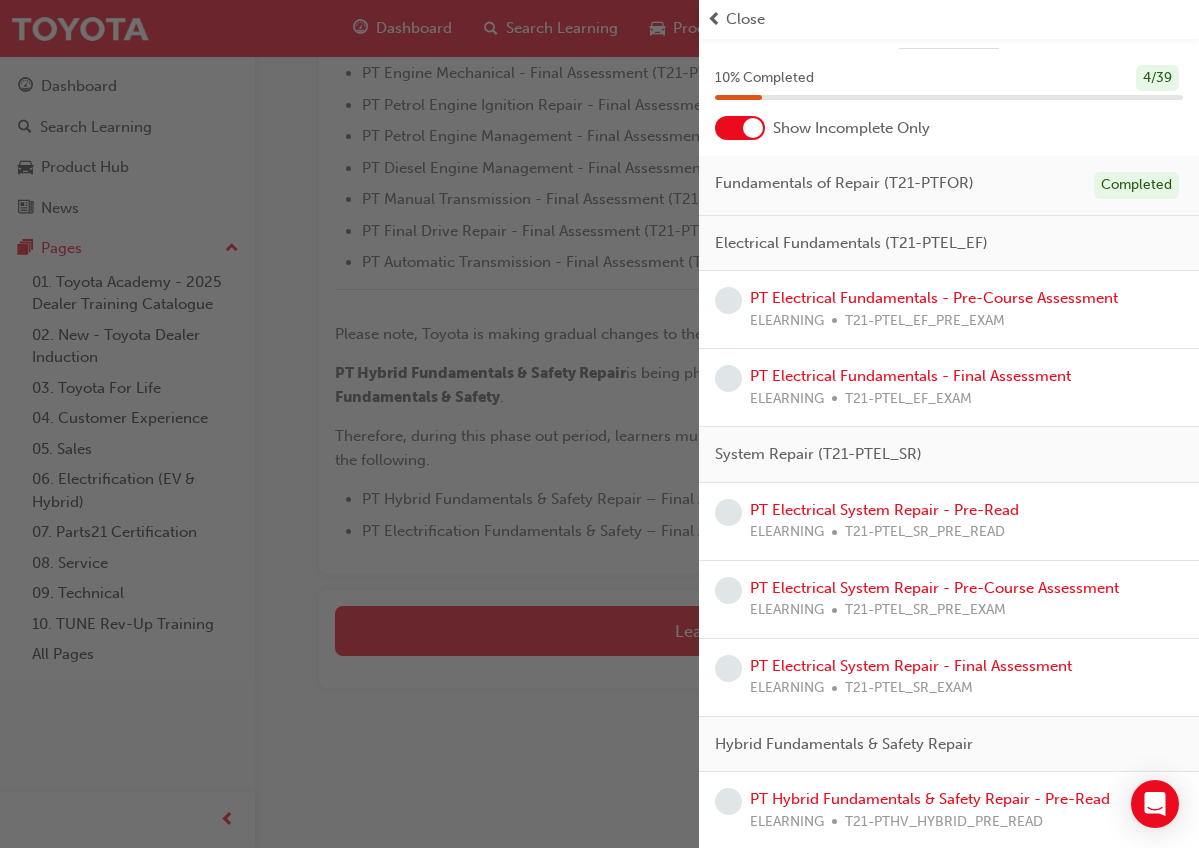 click at bounding box center [740, 128] 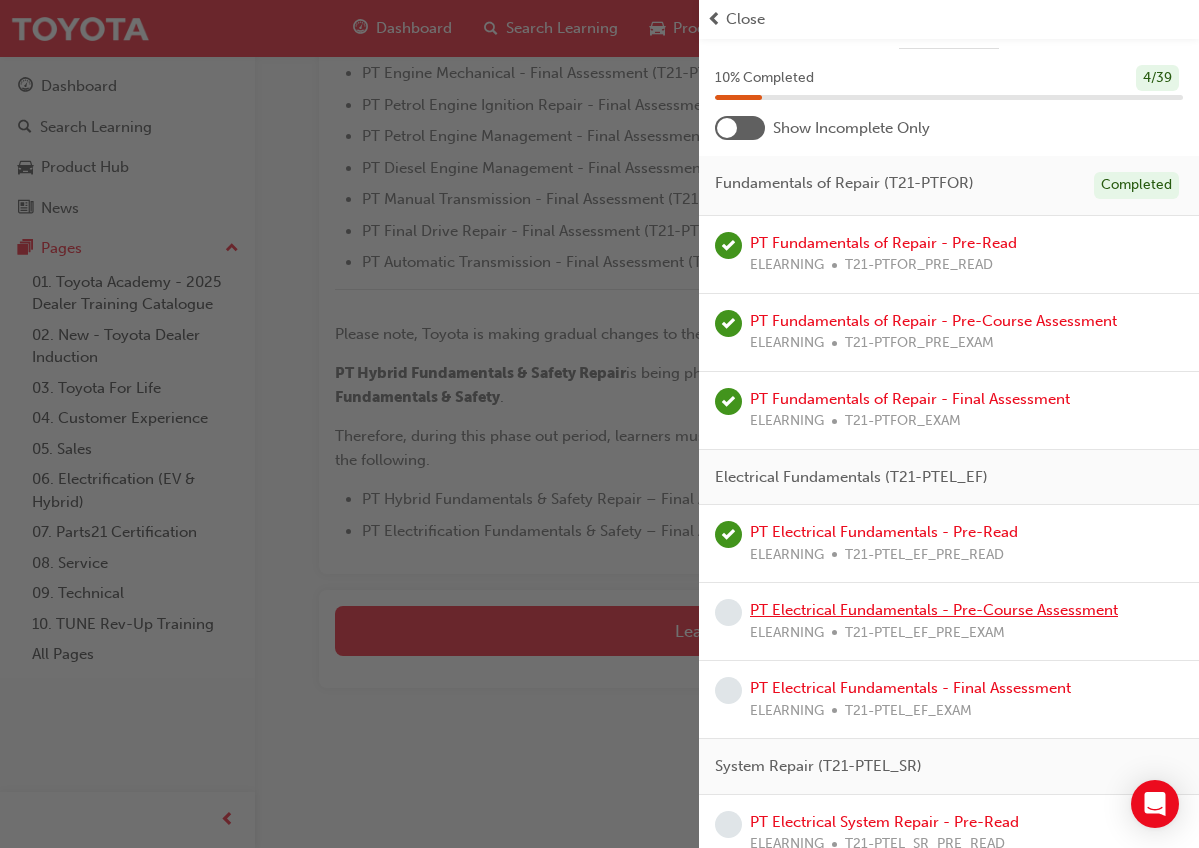 click on "PT Electrical Fundamentals - Pre-Course Assessment" at bounding box center (934, 610) 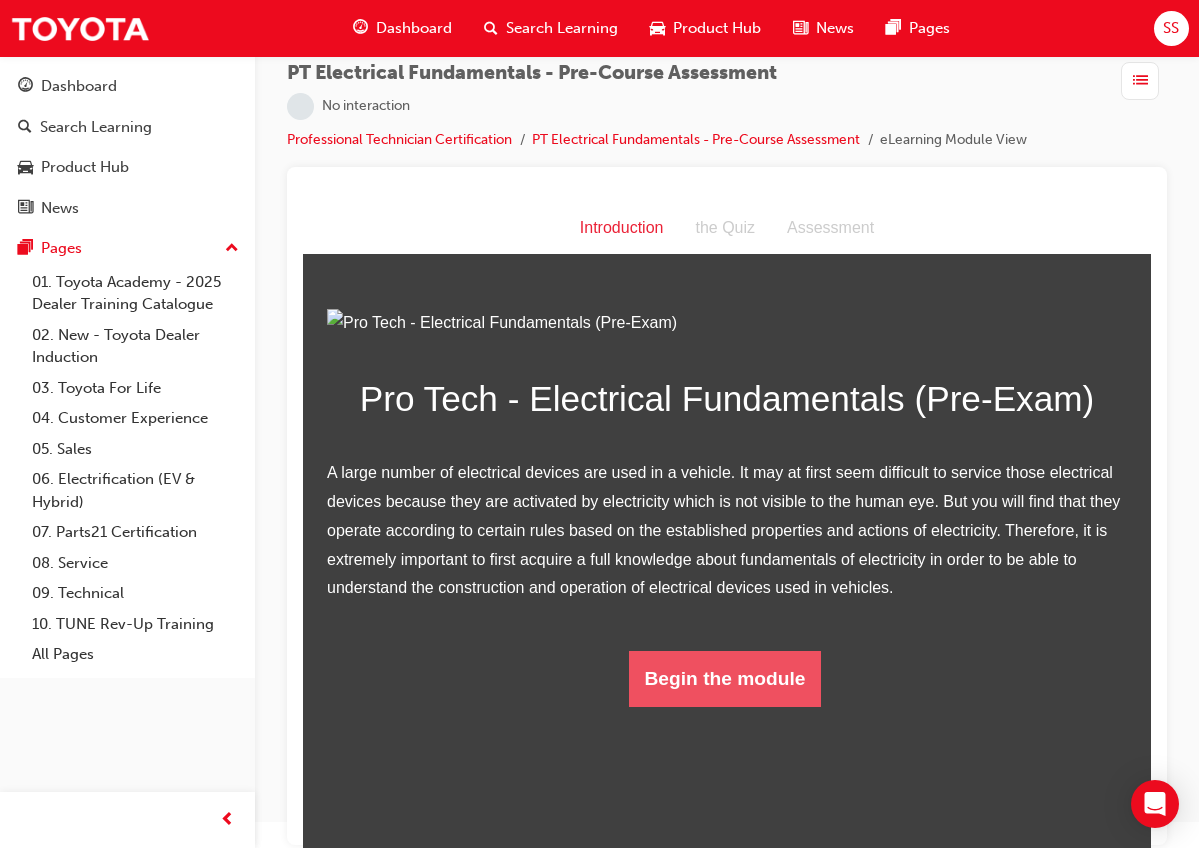 scroll, scrollTop: 73, scrollLeft: 0, axis: vertical 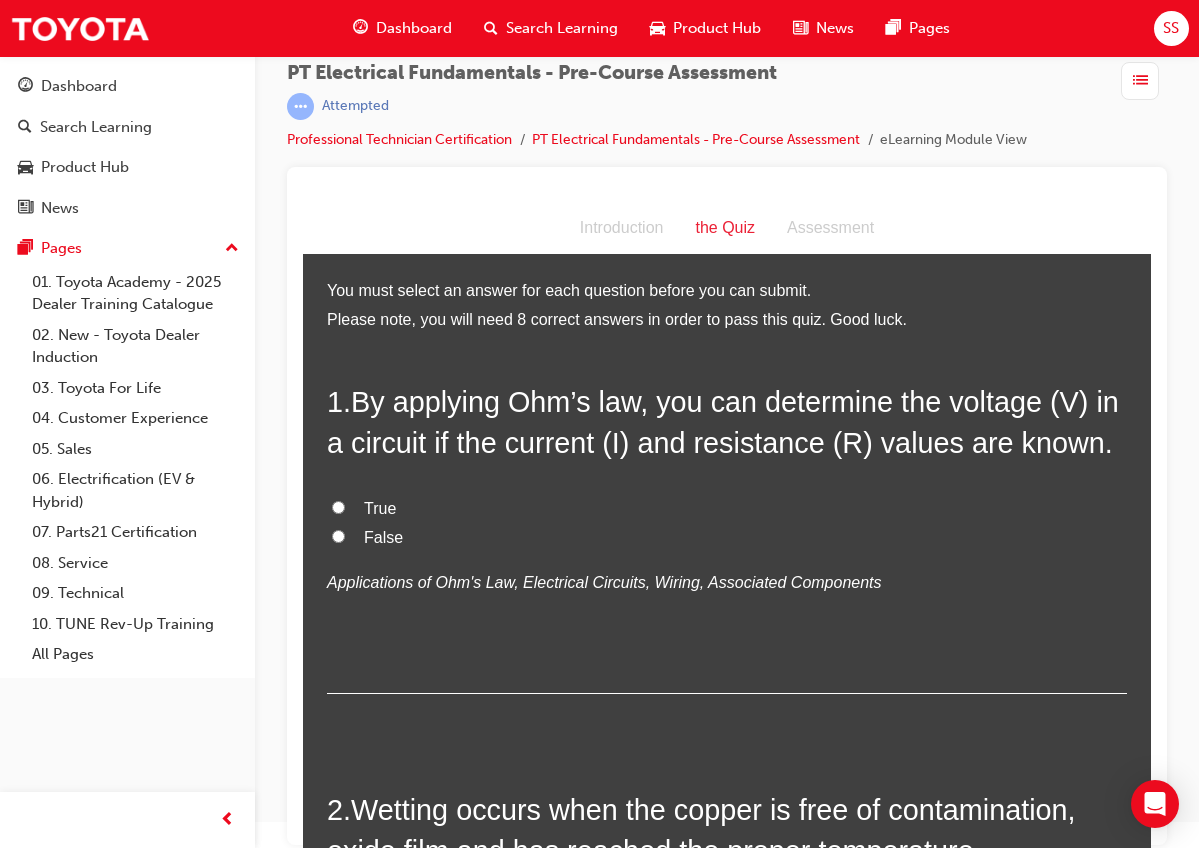 drag, startPoint x: 358, startPoint y: 396, endPoint x: 565, endPoint y: 559, distance: 263.47296 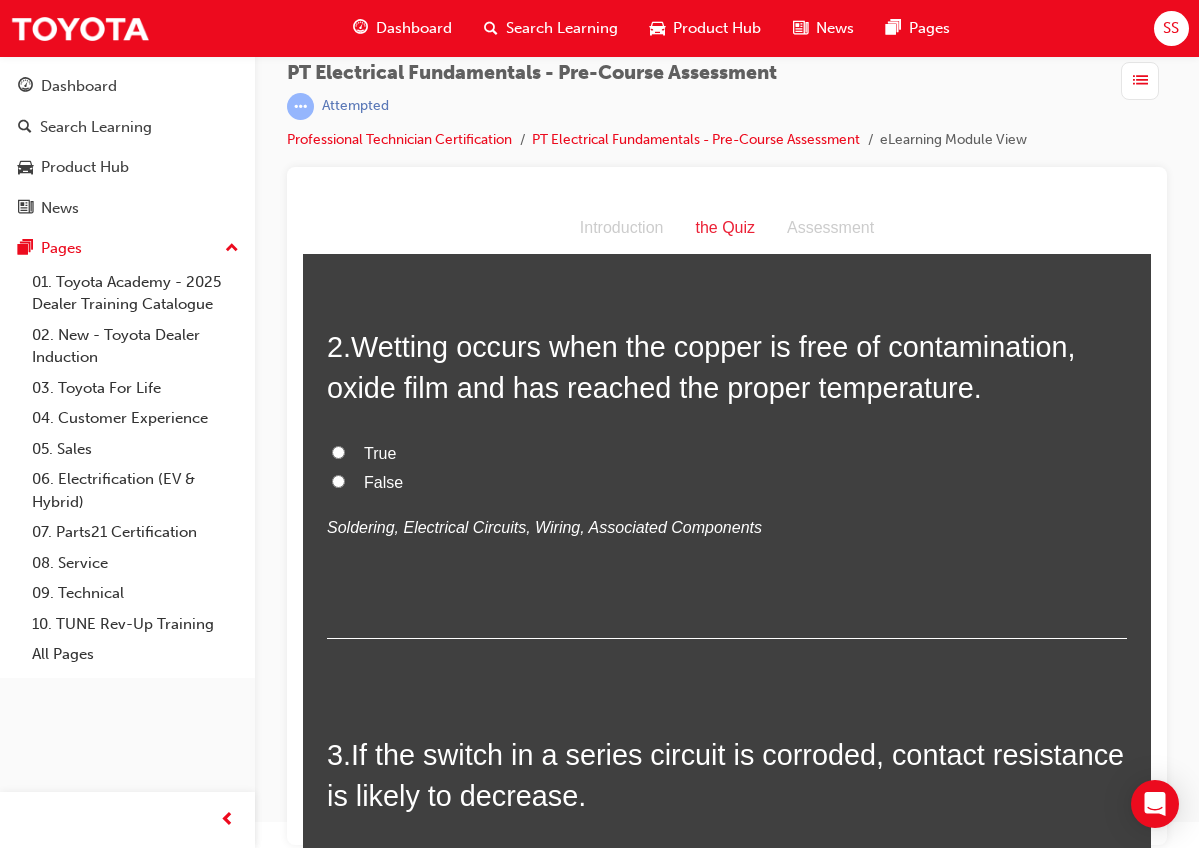 scroll, scrollTop: 478, scrollLeft: 0, axis: vertical 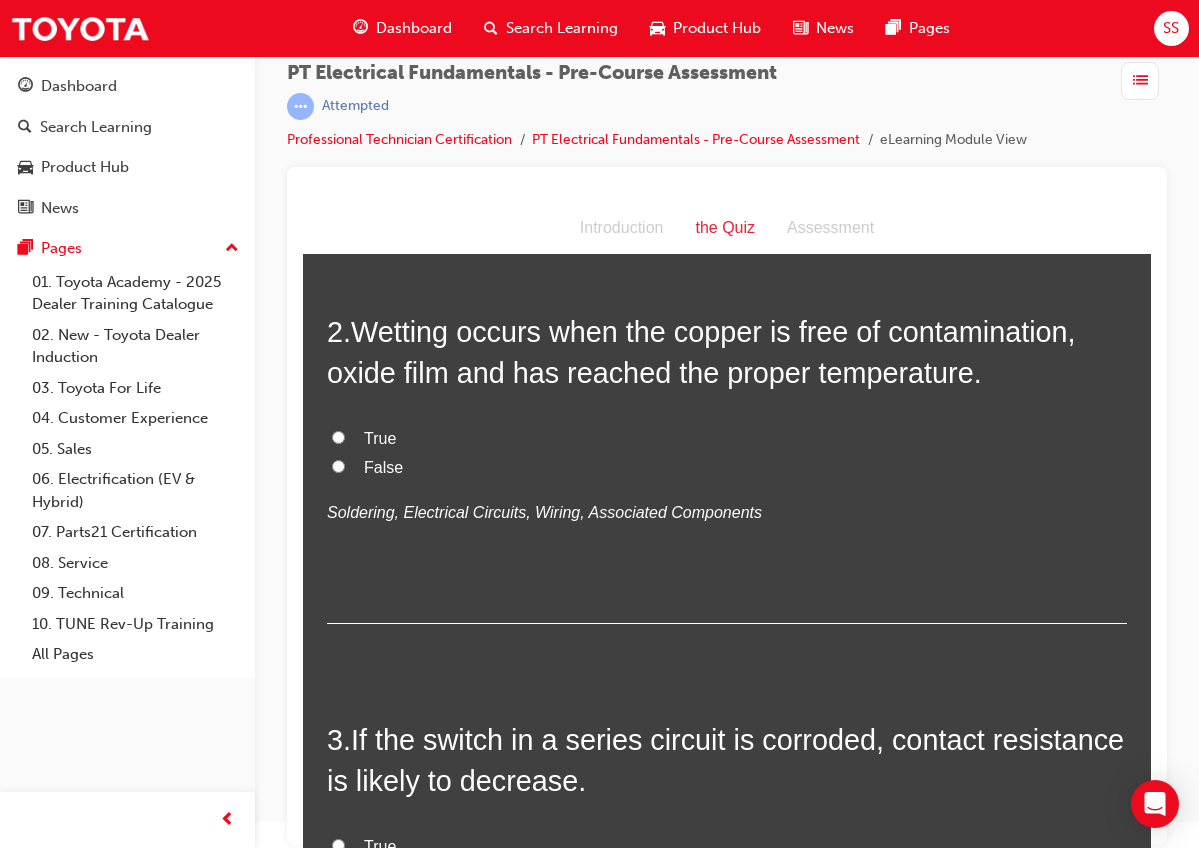 drag, startPoint x: 367, startPoint y: 323, endPoint x: 447, endPoint y: 481, distance: 177.09885 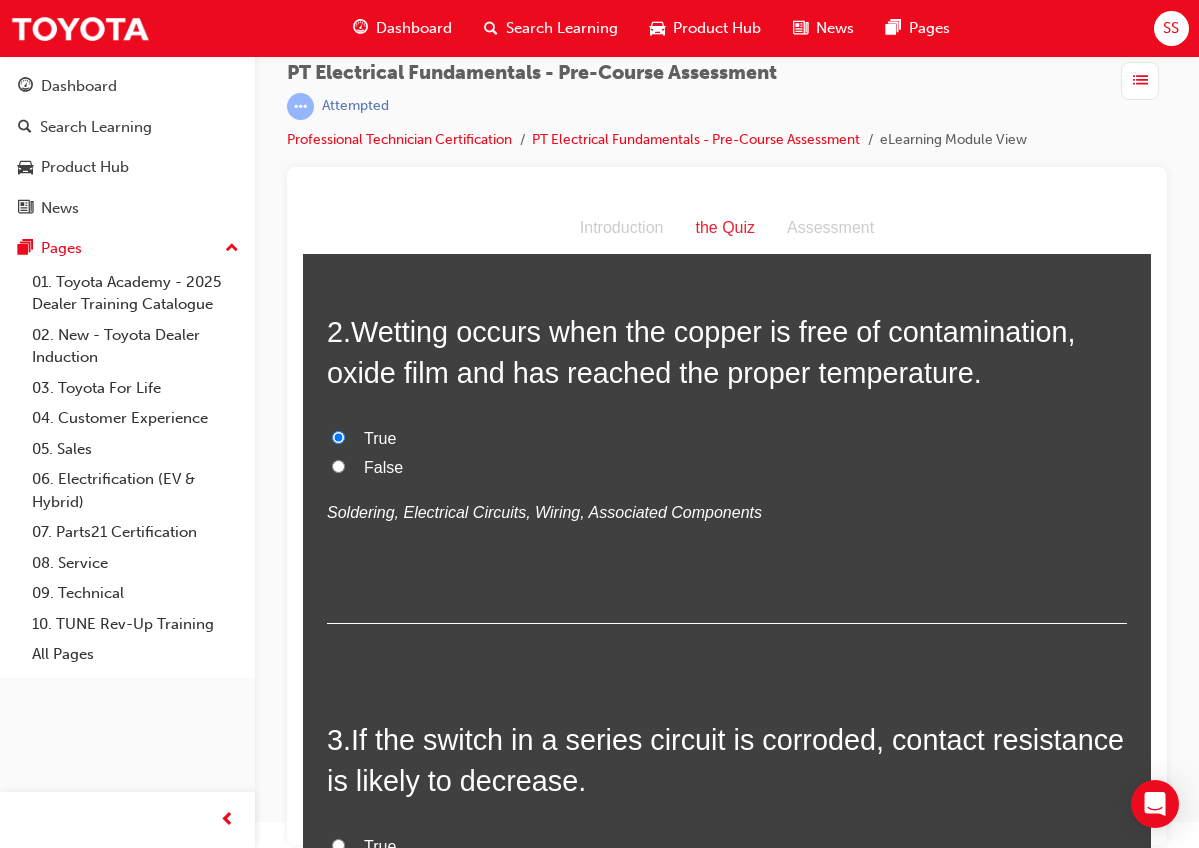 click on "True" at bounding box center (727, 439) 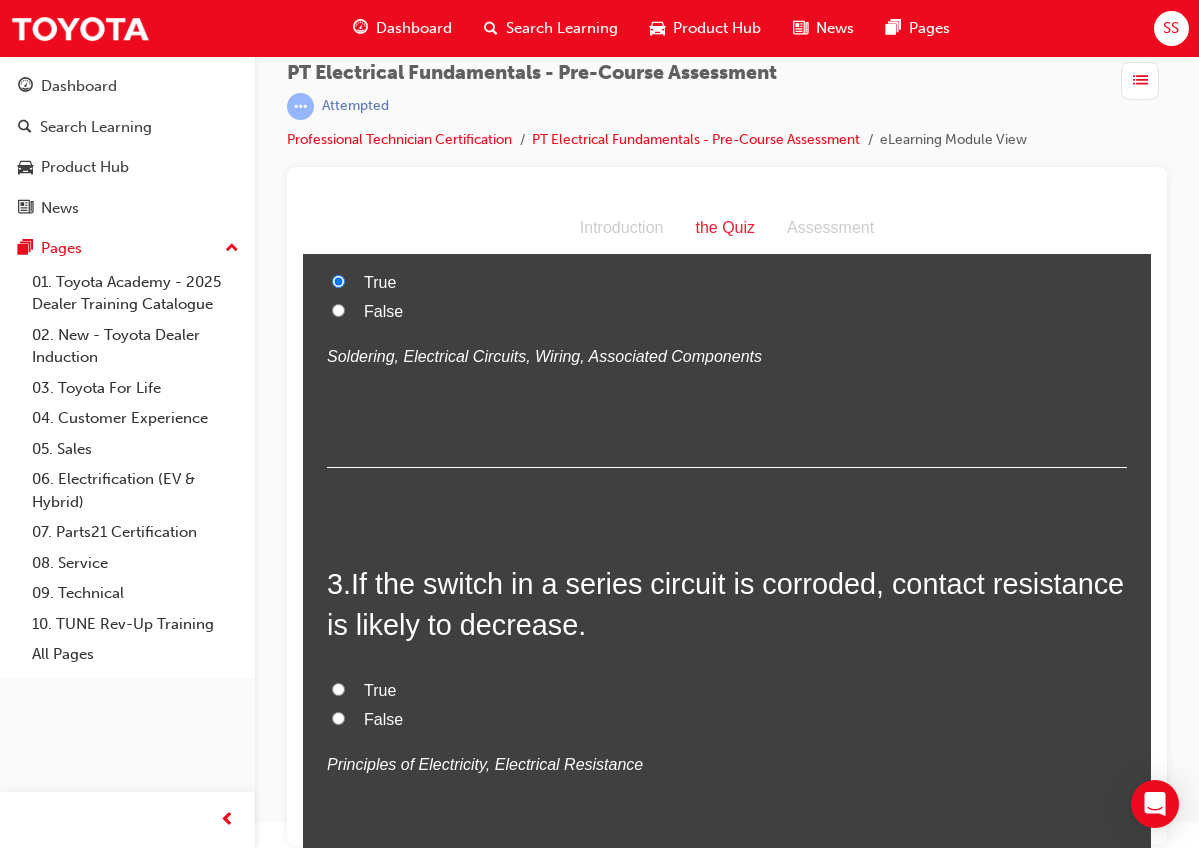 scroll, scrollTop: 713, scrollLeft: 0, axis: vertical 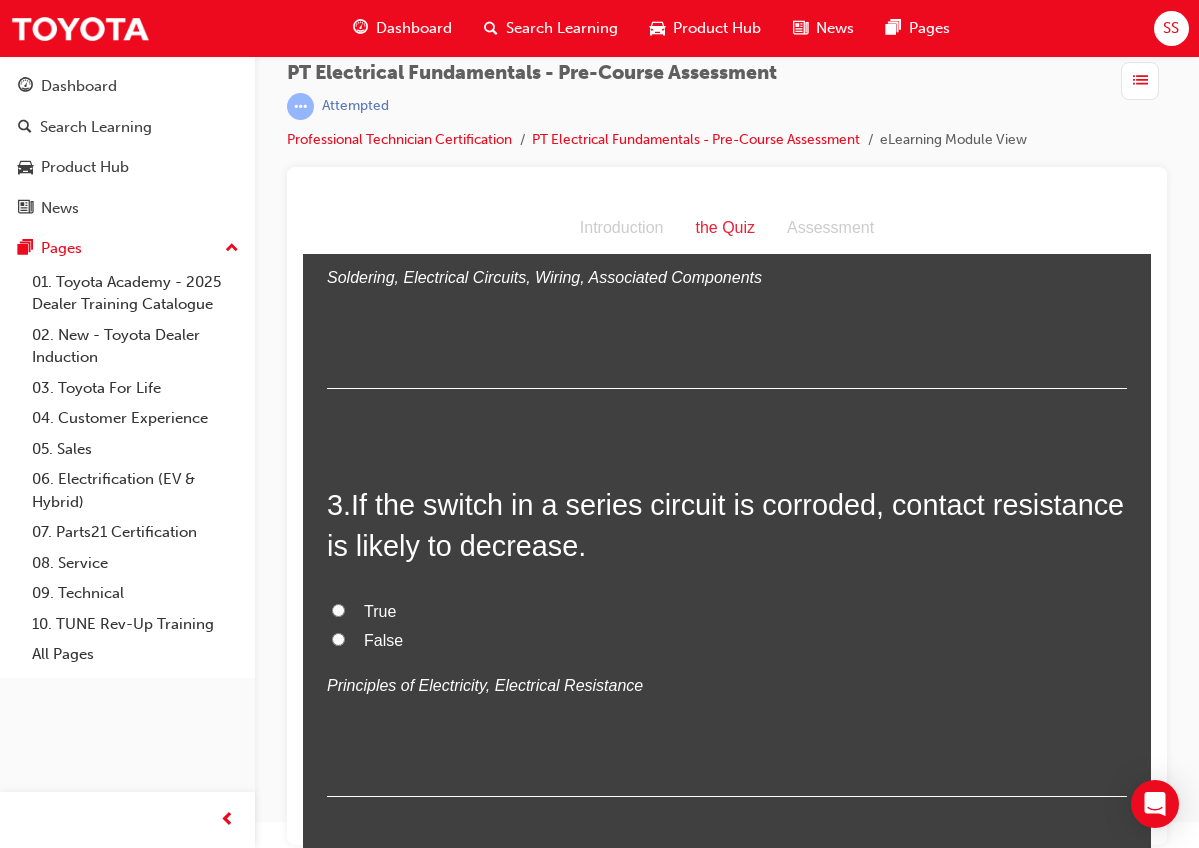 drag, startPoint x: 359, startPoint y: 491, endPoint x: 389, endPoint y: 658, distance: 169.67322 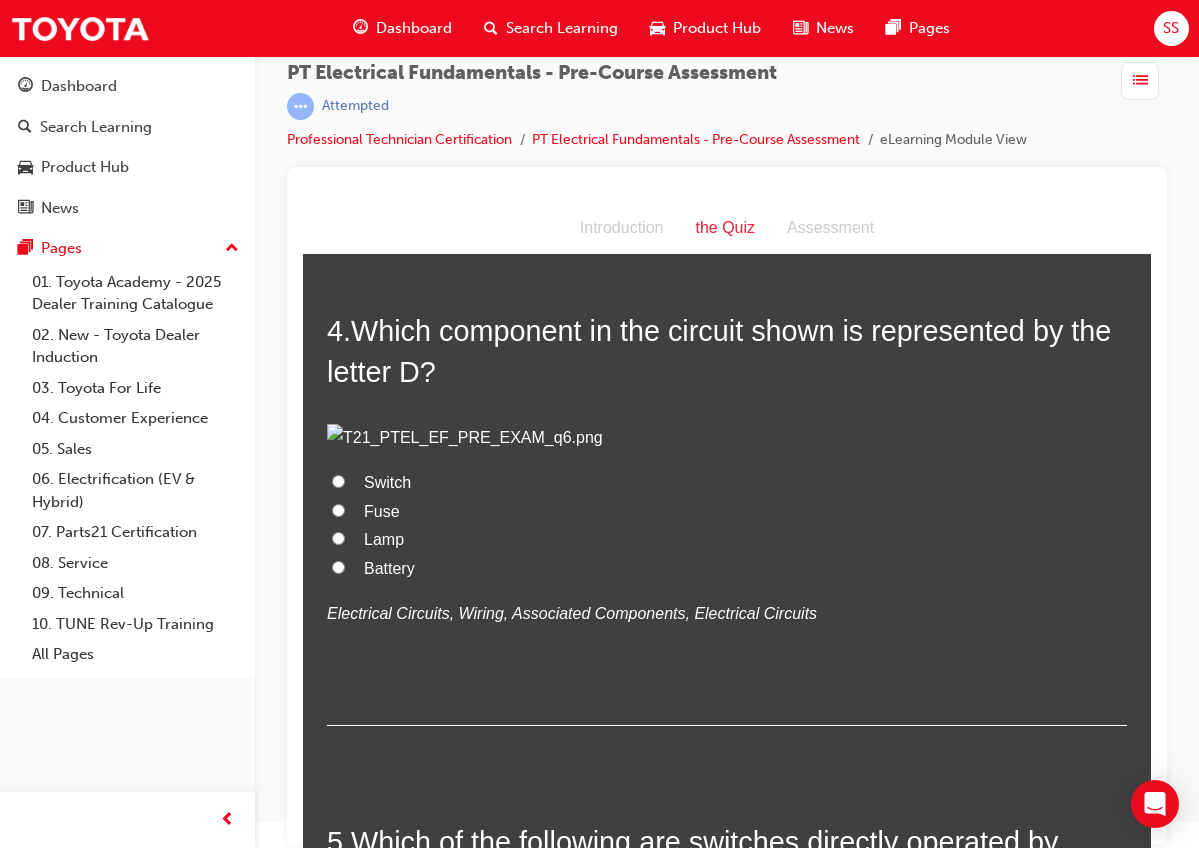 scroll, scrollTop: 1292, scrollLeft: 0, axis: vertical 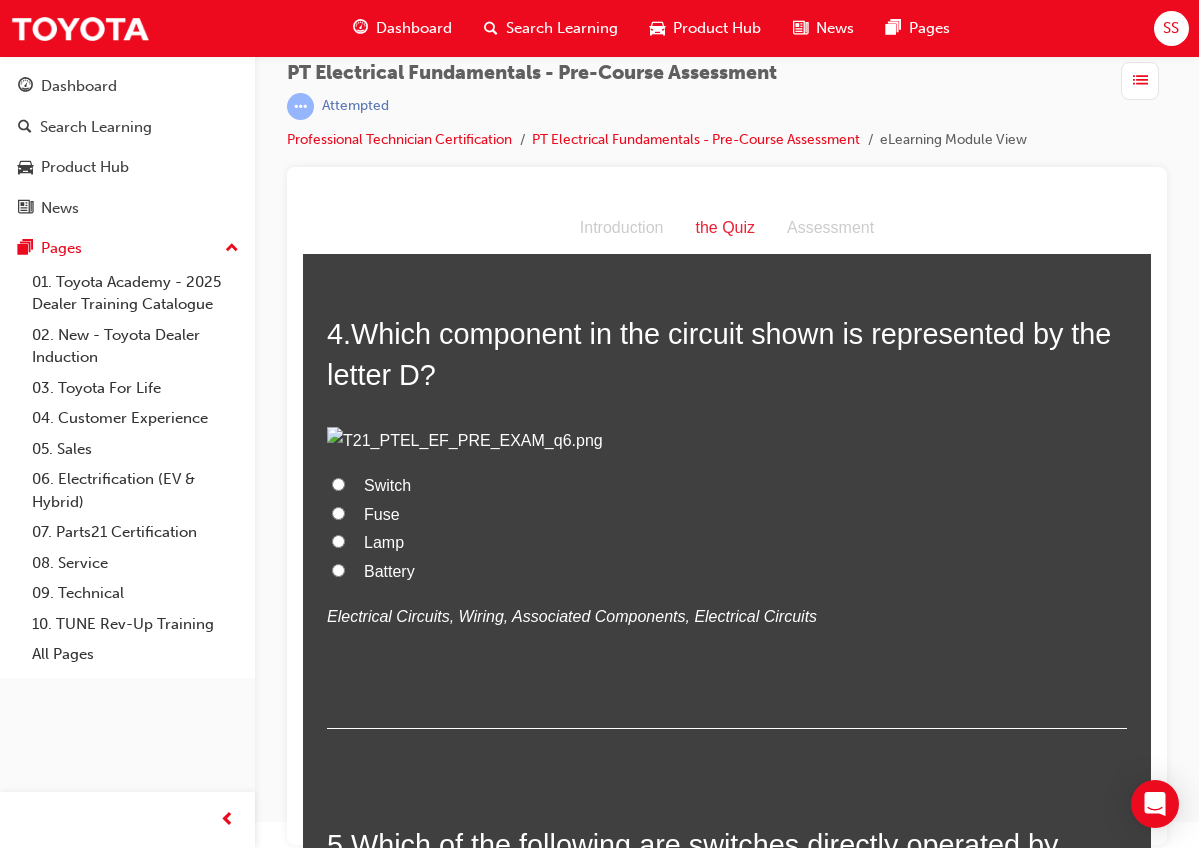 drag, startPoint x: 368, startPoint y: 320, endPoint x: 436, endPoint y: 807, distance: 491.72452 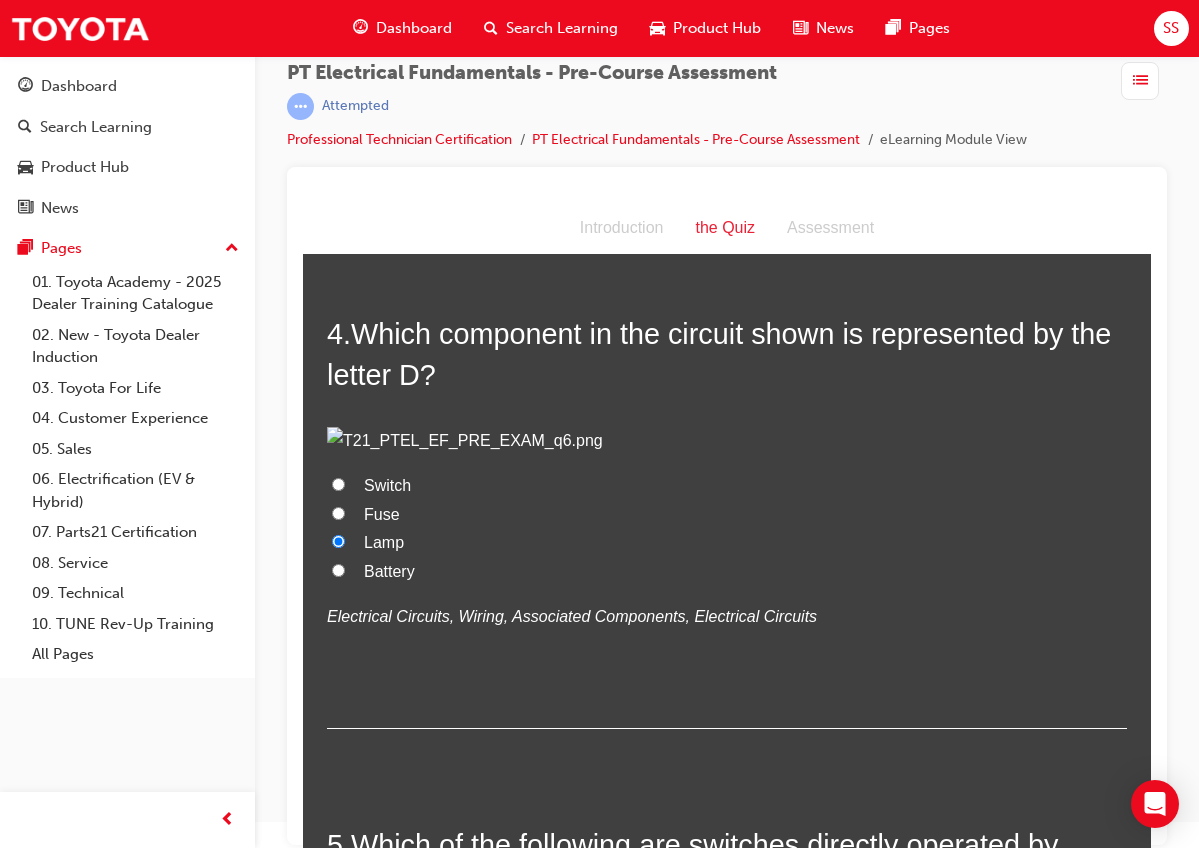 click on "Switch" at bounding box center (387, 485) 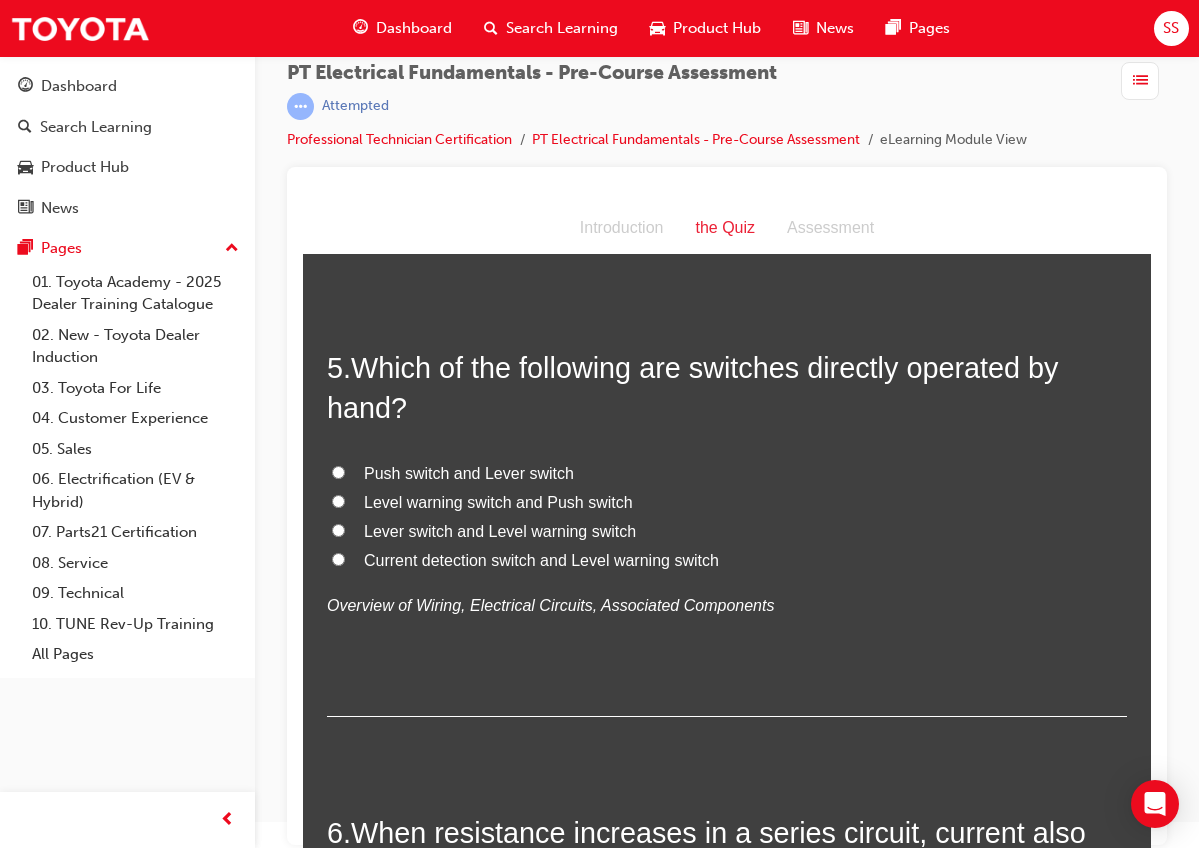 scroll, scrollTop: 1816, scrollLeft: 0, axis: vertical 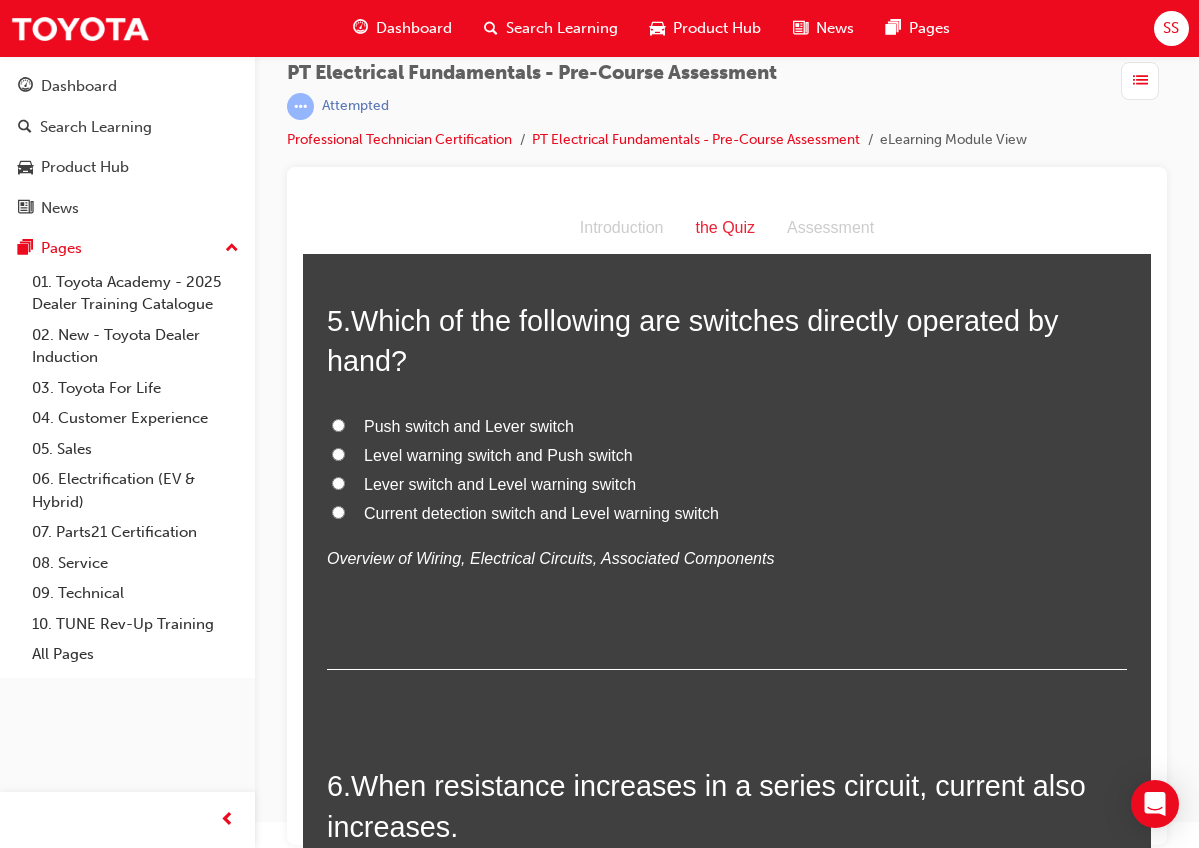 drag, startPoint x: 357, startPoint y: 532, endPoint x: 735, endPoint y: 736, distance: 429.53464 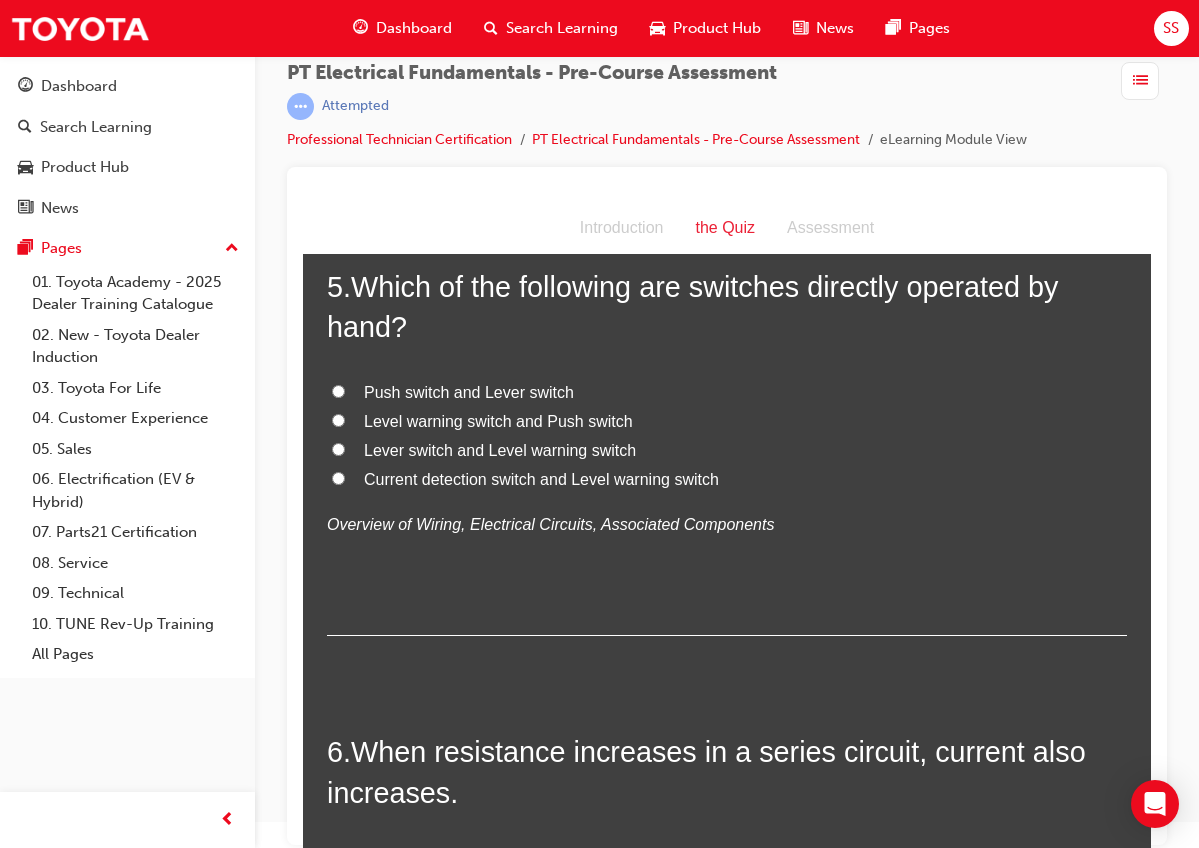 scroll, scrollTop: 1857, scrollLeft: 0, axis: vertical 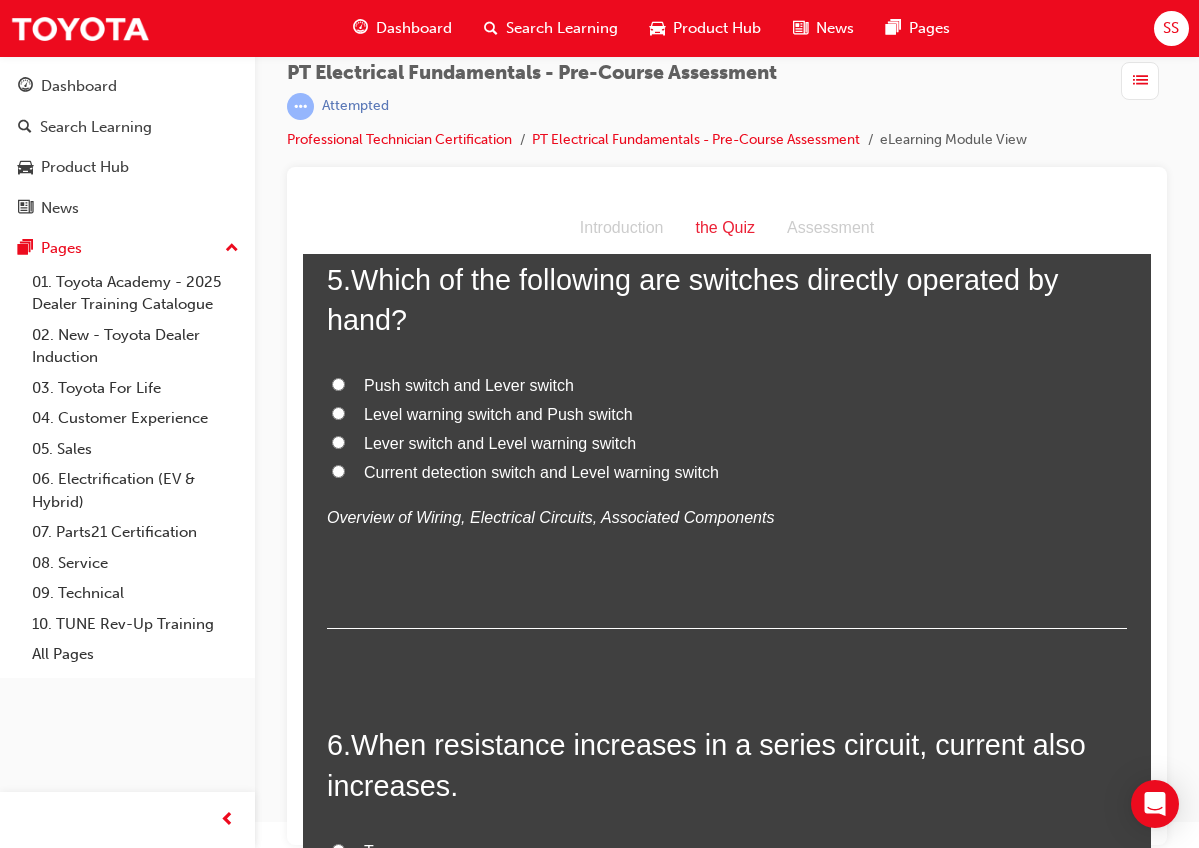 click on "Push switch and Lever switch" at bounding box center [469, 385] 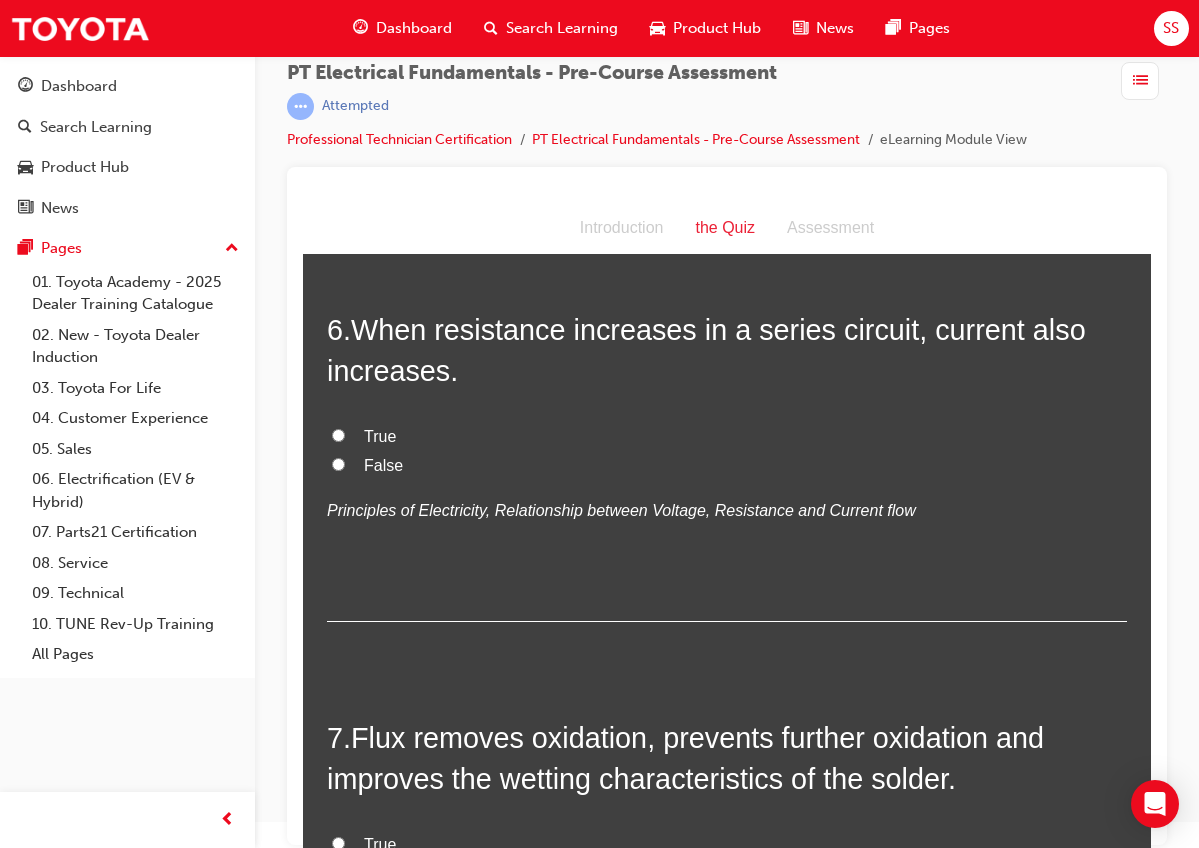 scroll, scrollTop: 2385, scrollLeft: 0, axis: vertical 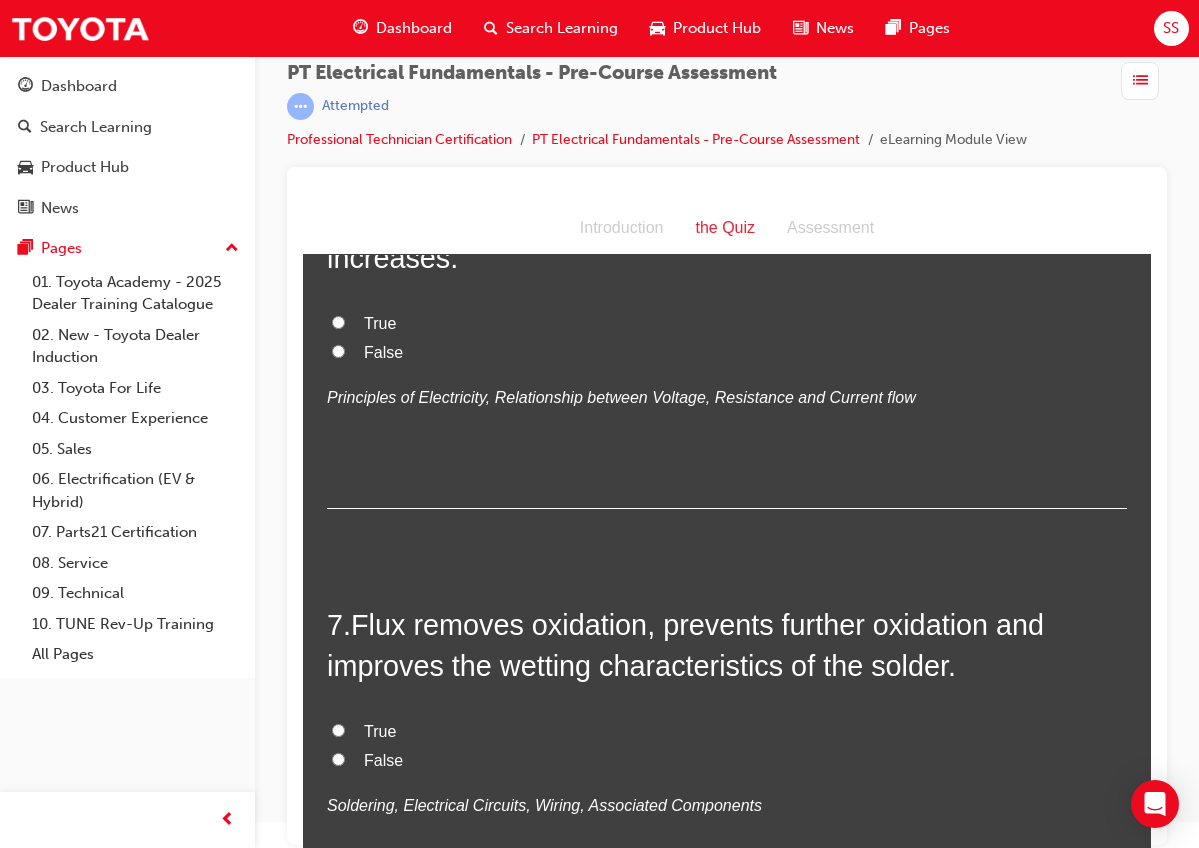 drag, startPoint x: 359, startPoint y: 424, endPoint x: 420, endPoint y: 578, distance: 165.64117 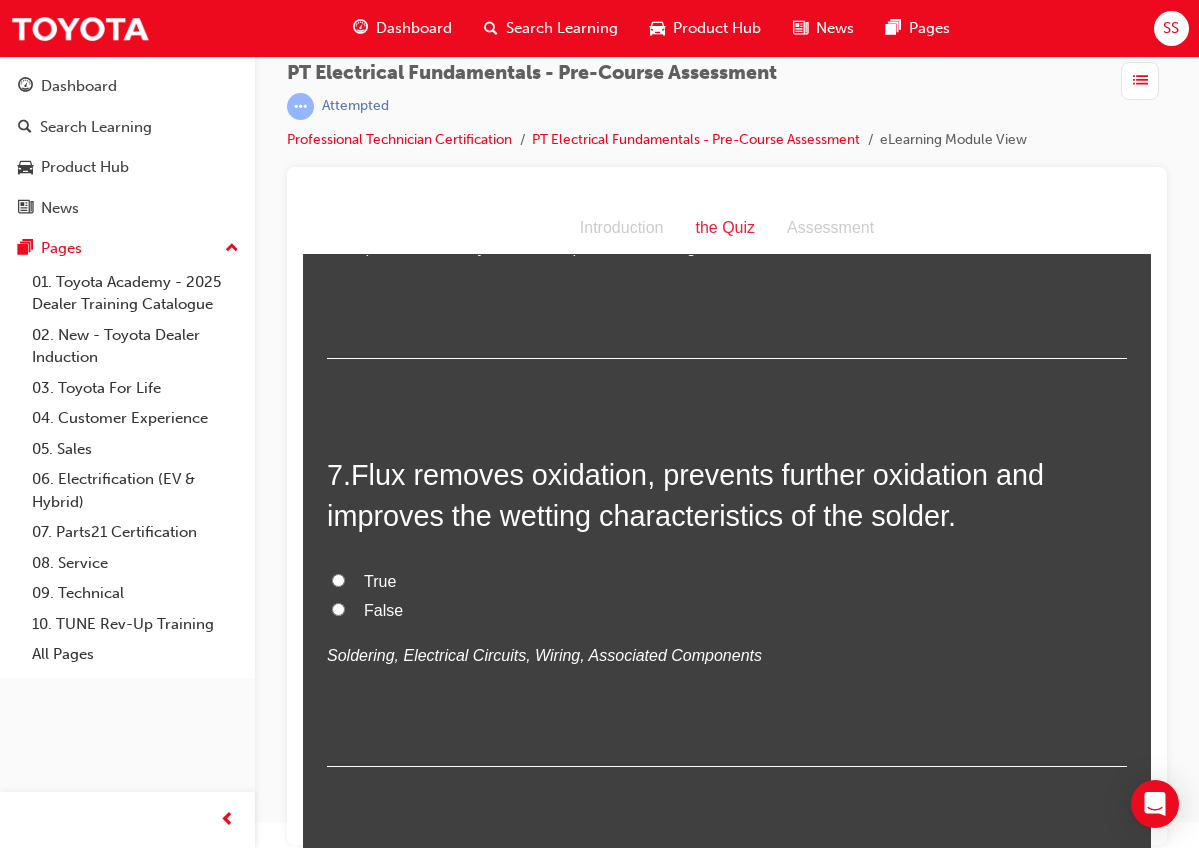 scroll, scrollTop: 2547, scrollLeft: 0, axis: vertical 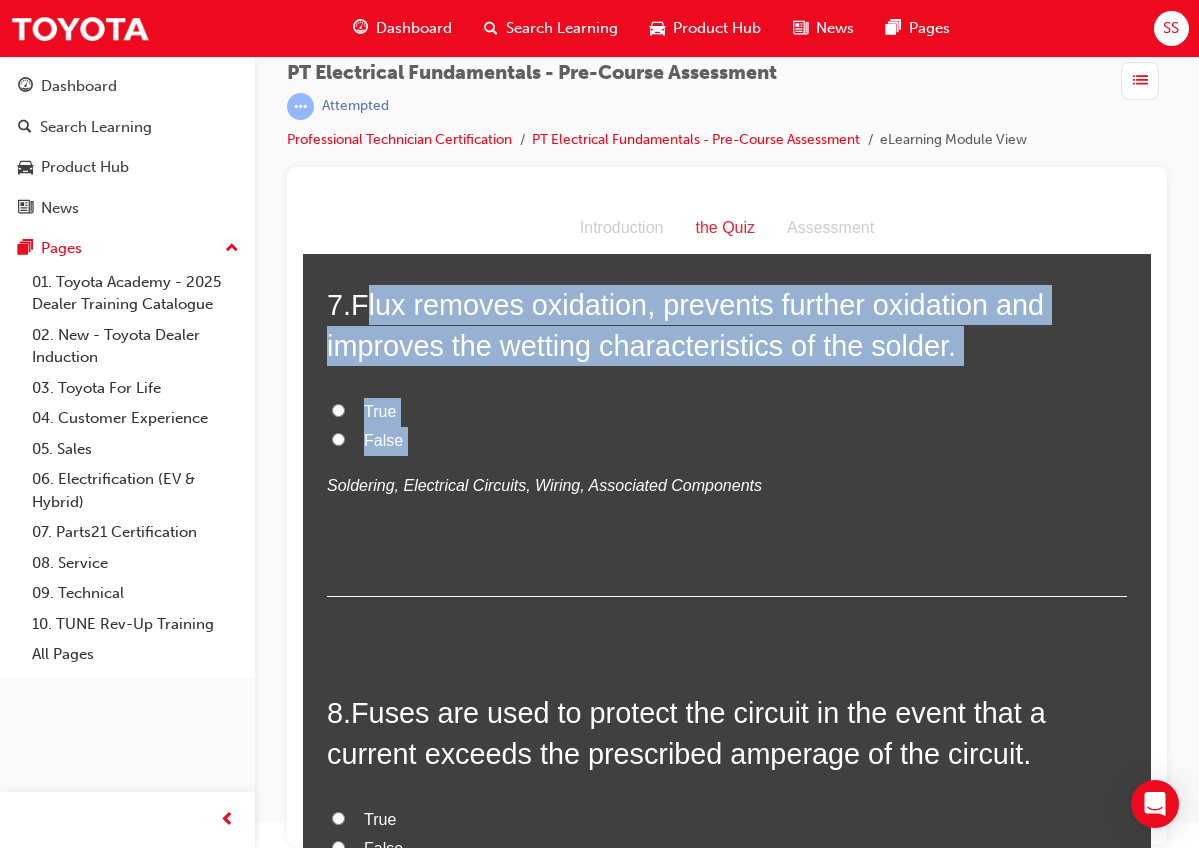 drag, startPoint x: 366, startPoint y: 666, endPoint x: 417, endPoint y: 663, distance: 51.088158 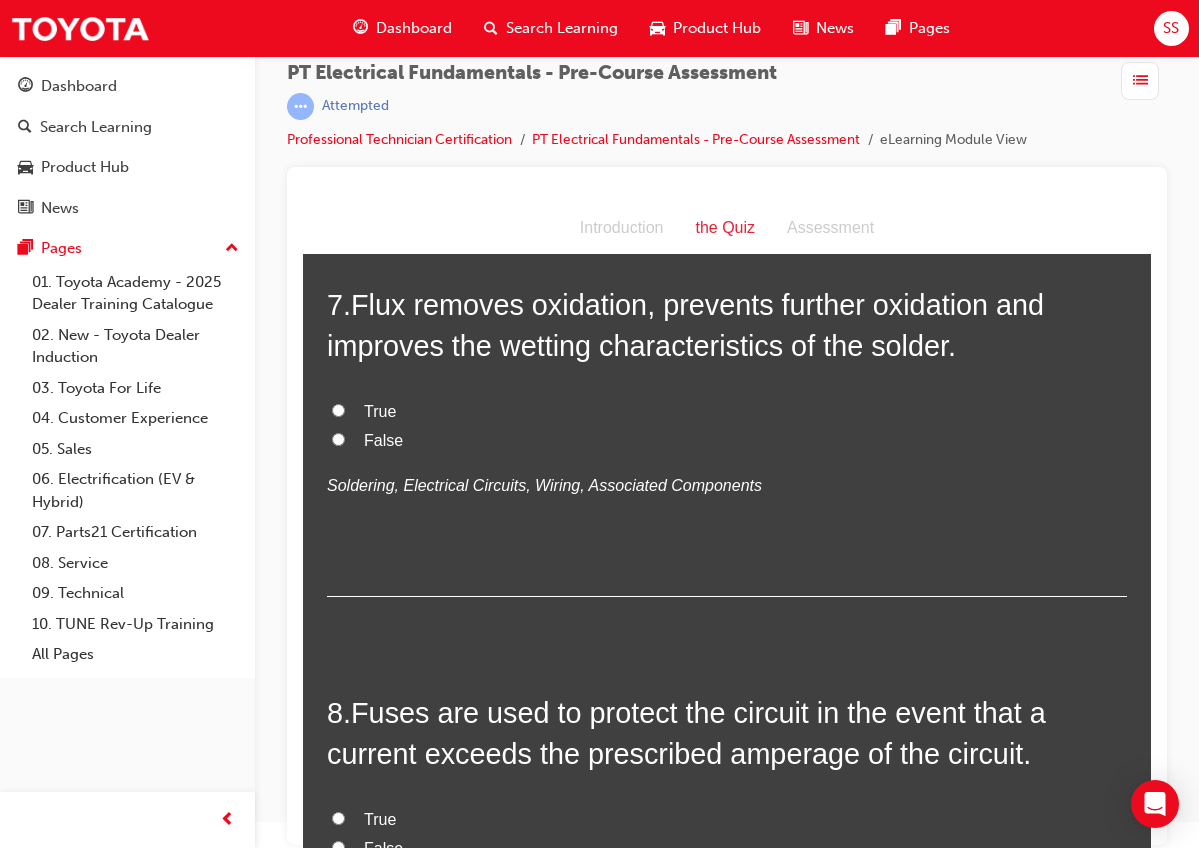 click on "7 .  Flux removes oxidation, prevents further oxidation and improves the wetting characteristics of the solder." at bounding box center (727, 325) 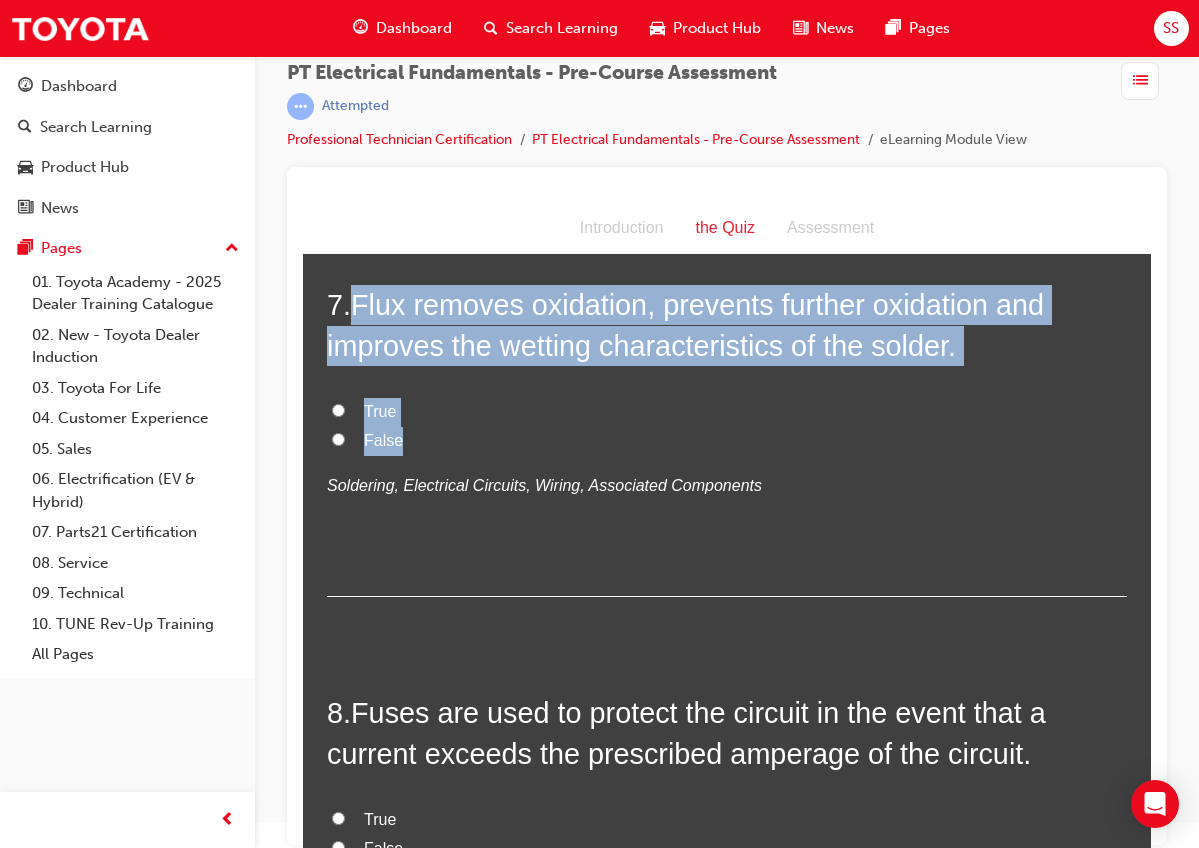 drag, startPoint x: 352, startPoint y: 501, endPoint x: 425, endPoint y: 654, distance: 169.52286 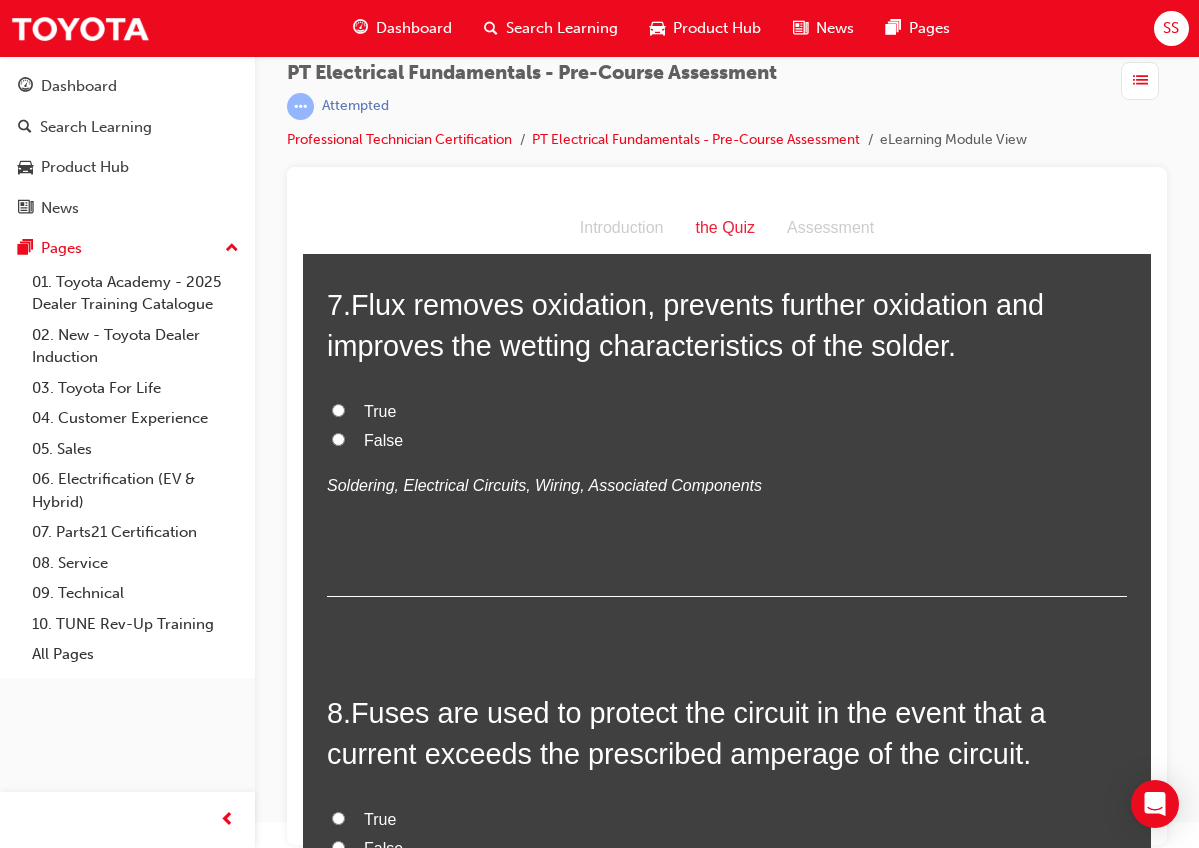 click on "False" at bounding box center [727, 441] 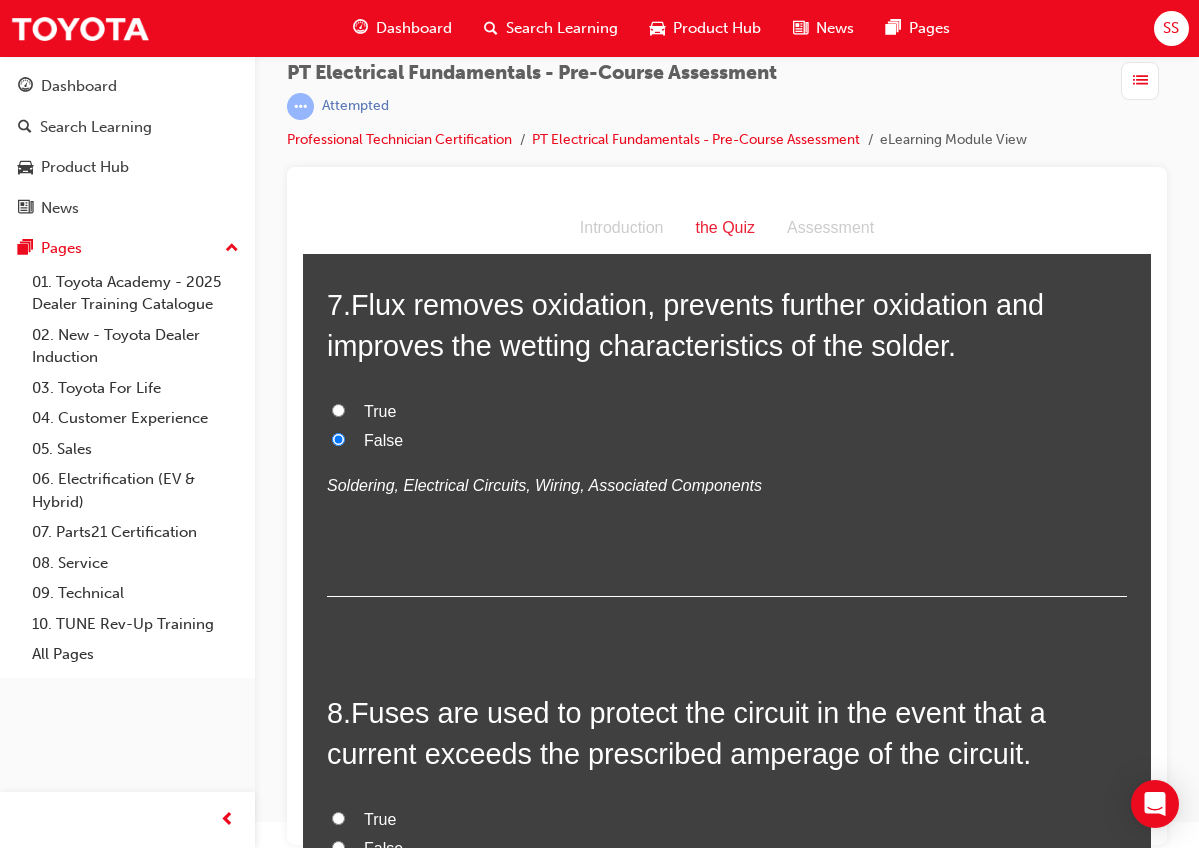 click on "True" at bounding box center (380, 411) 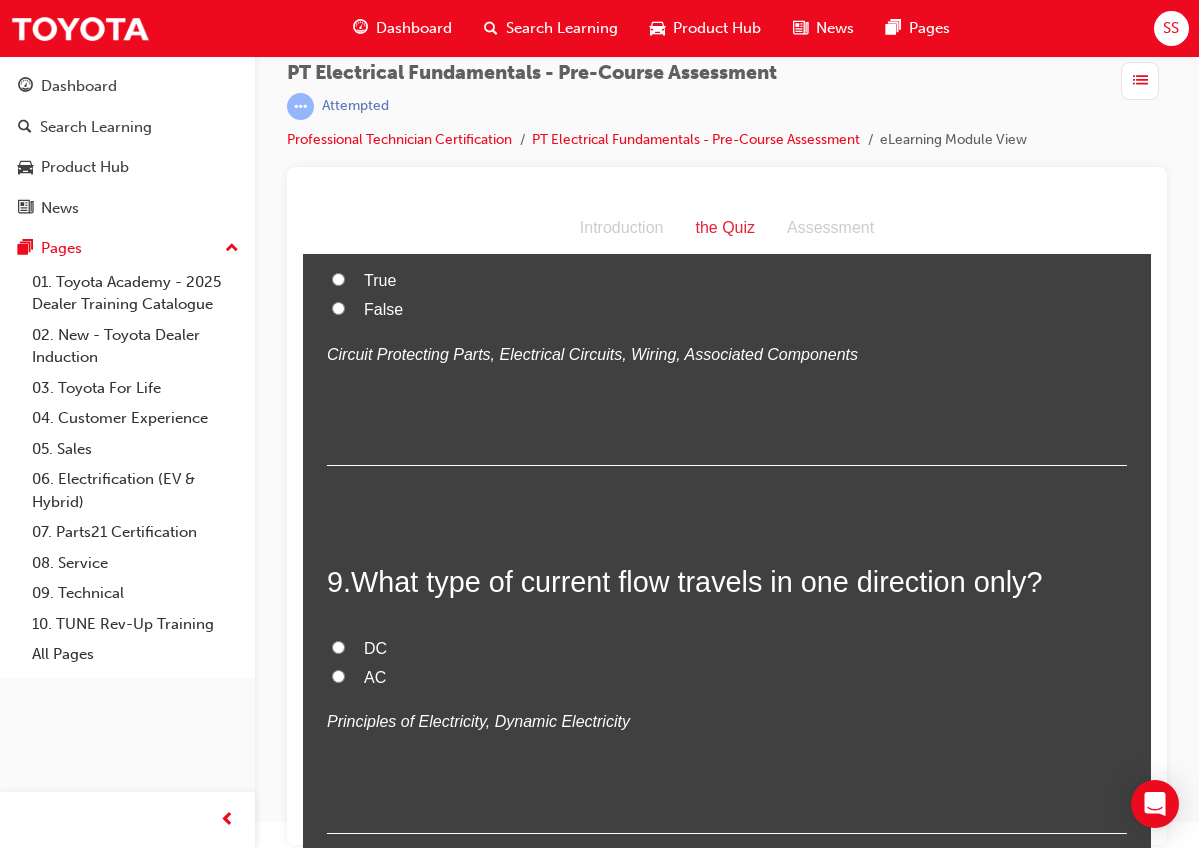 scroll, scrollTop: 3248, scrollLeft: 0, axis: vertical 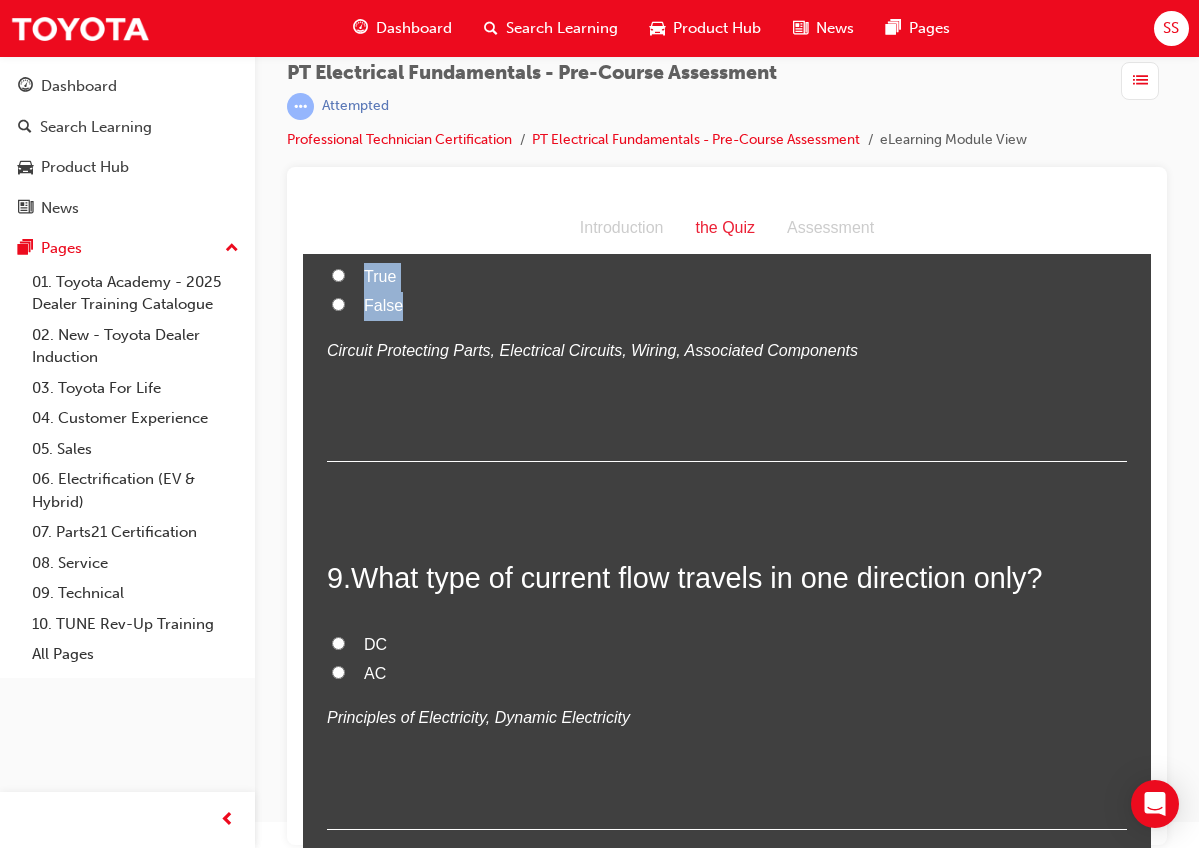drag, startPoint x: 367, startPoint y: 370, endPoint x: 403, endPoint y: 506, distance: 140.68404 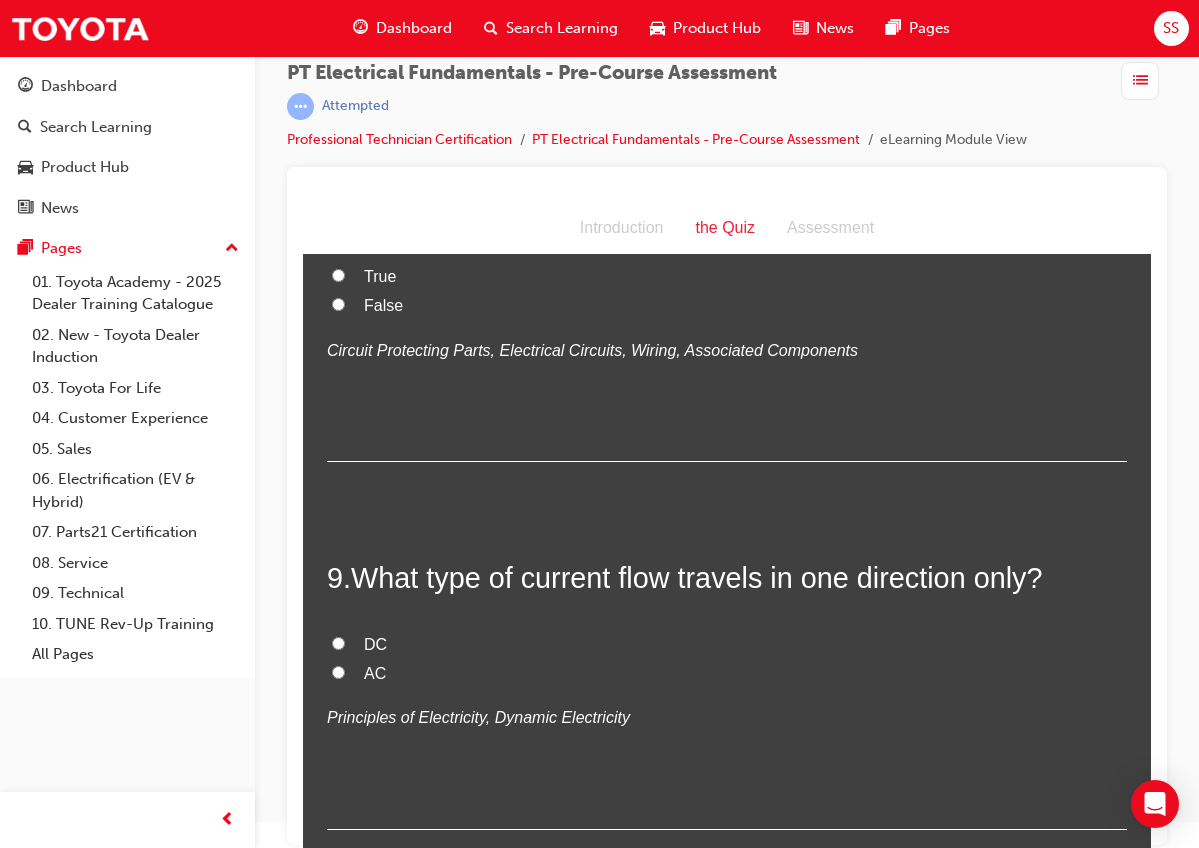 click on "Fuses are used to protect the circuit in the event that a current exceeds the prescribed amperage of the circuit." at bounding box center [686, 190] 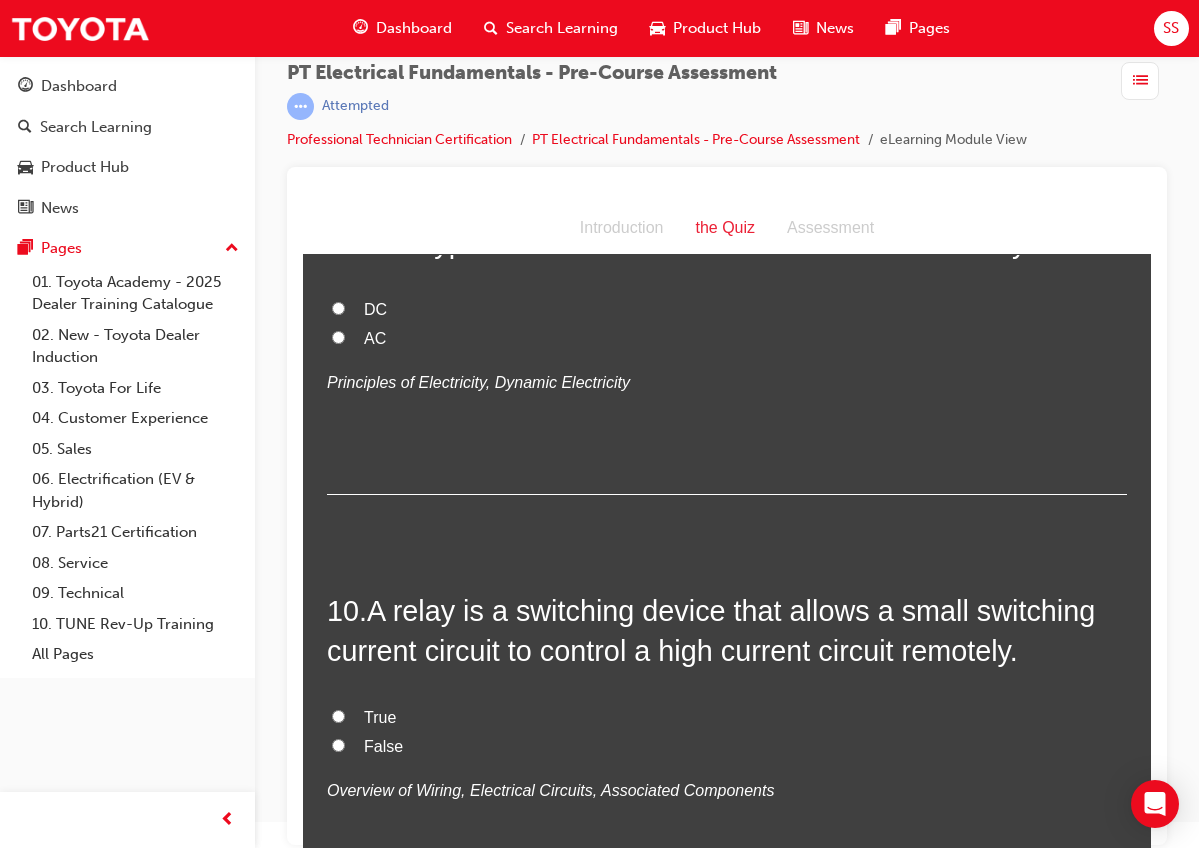 scroll, scrollTop: 3595, scrollLeft: 0, axis: vertical 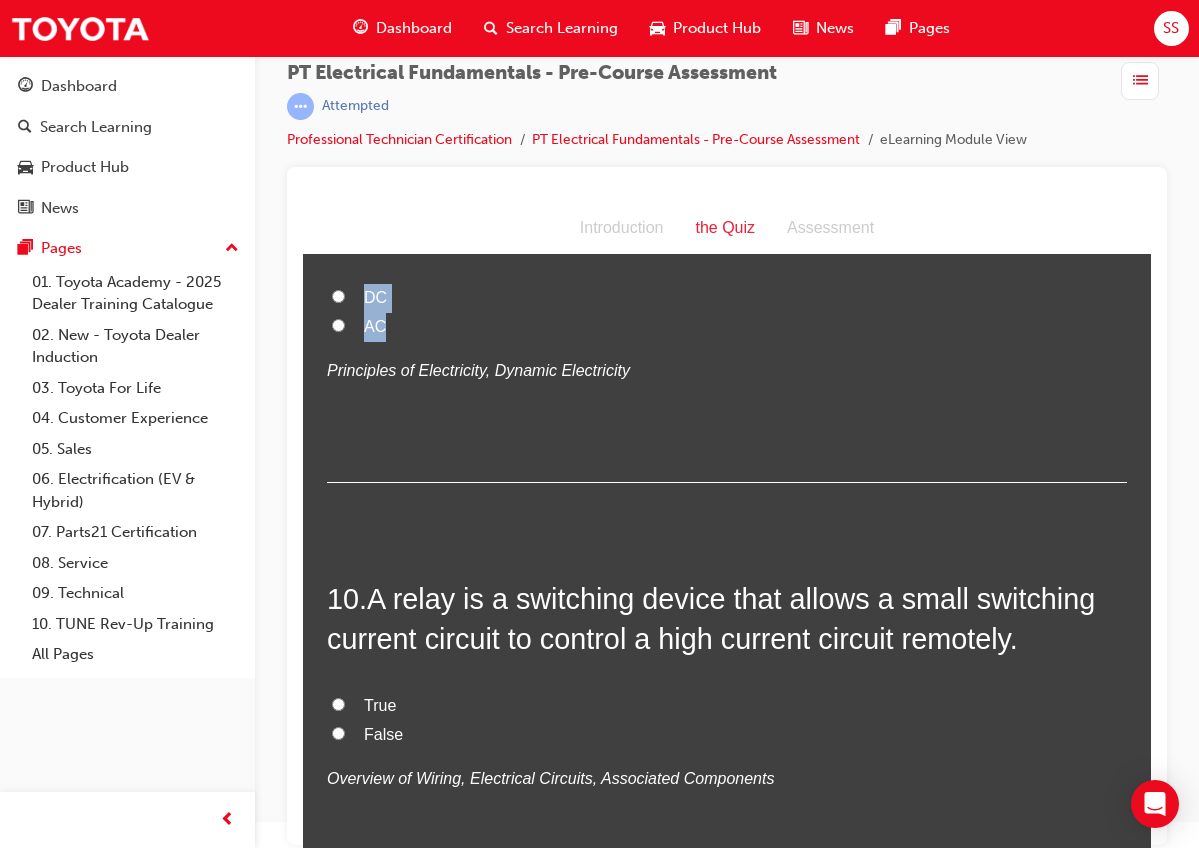 drag, startPoint x: 351, startPoint y: 428, endPoint x: 409, endPoint y: 534, distance: 120.83046 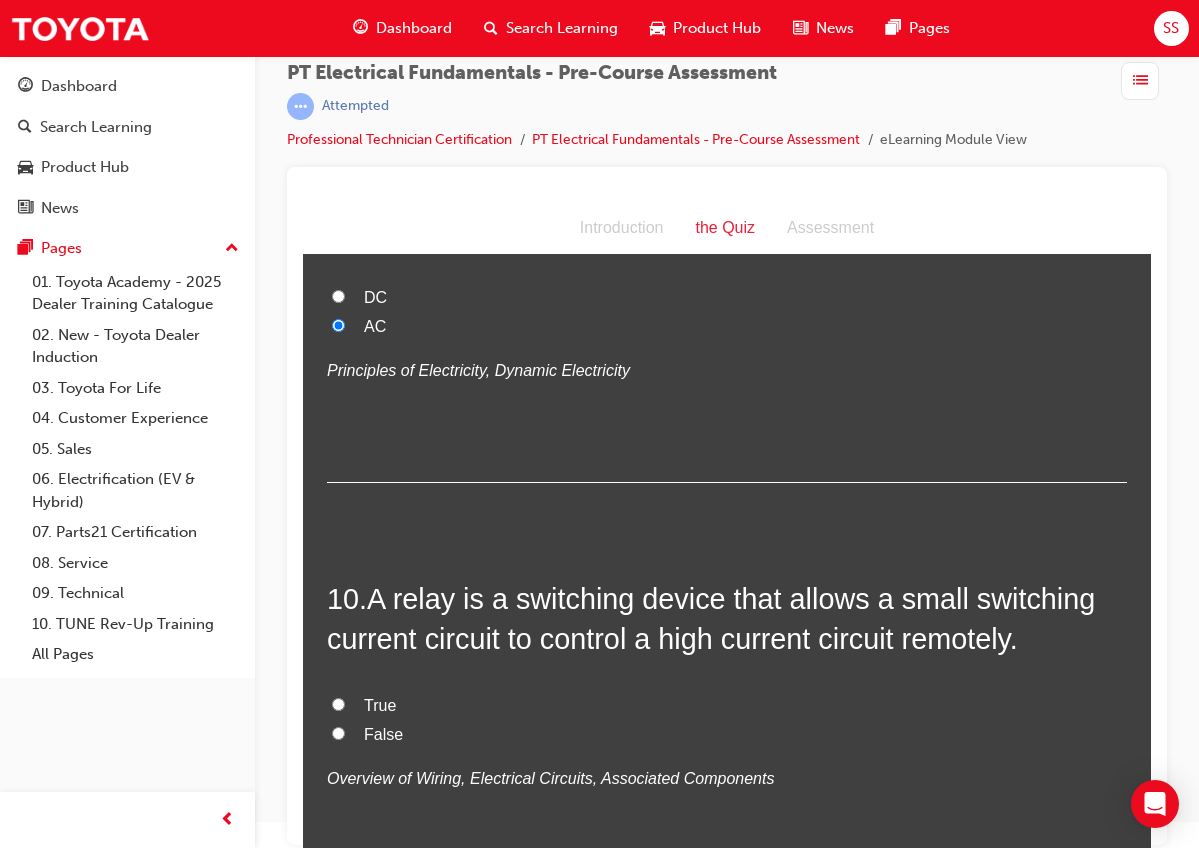 click on "DC" at bounding box center (727, 298) 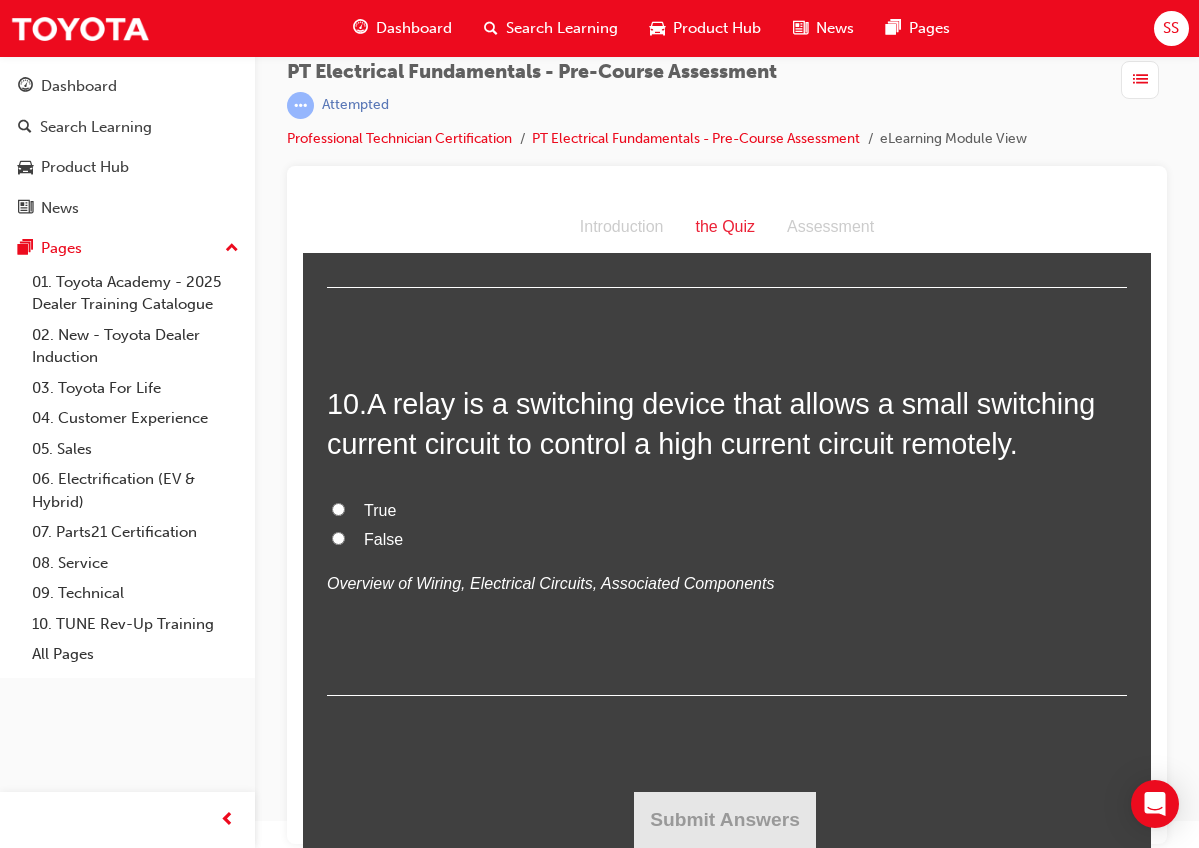 scroll, scrollTop: 26, scrollLeft: 0, axis: vertical 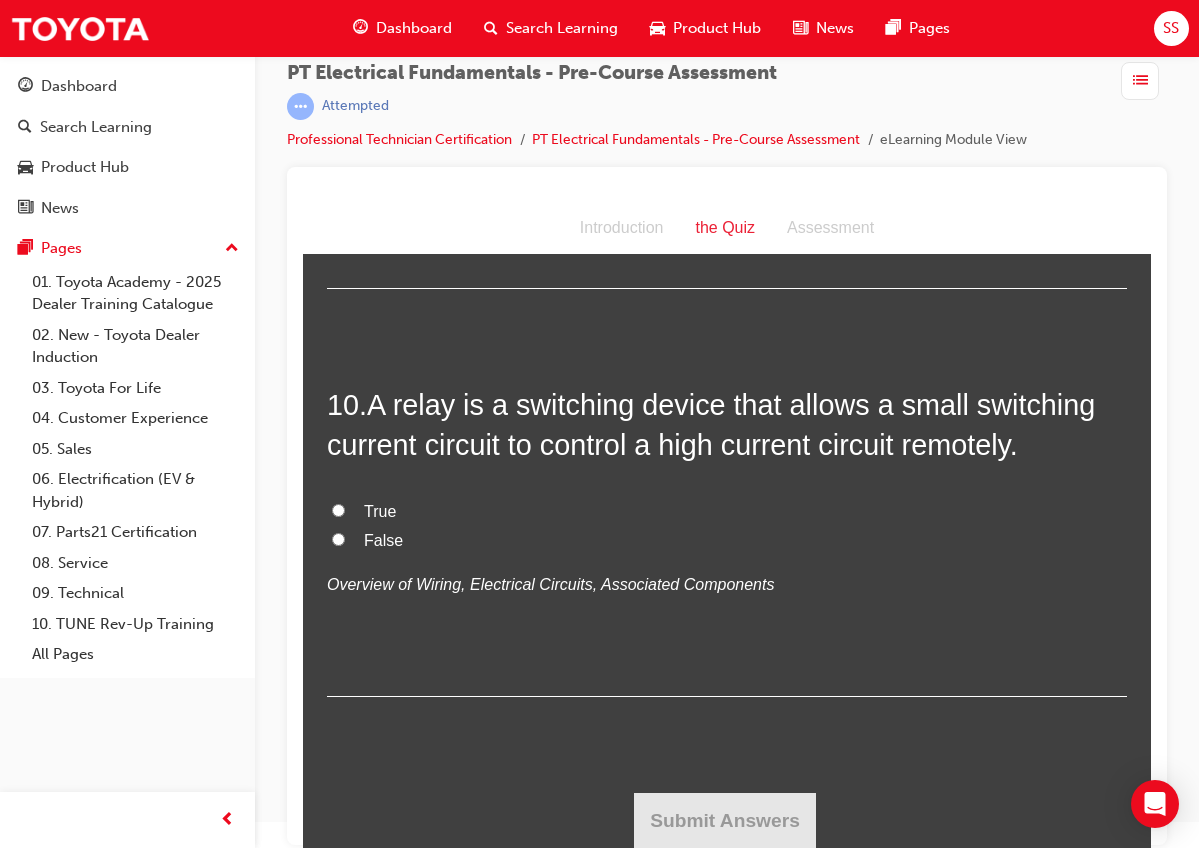 drag, startPoint x: 376, startPoint y: 409, endPoint x: 408, endPoint y: 530, distance: 125.1599 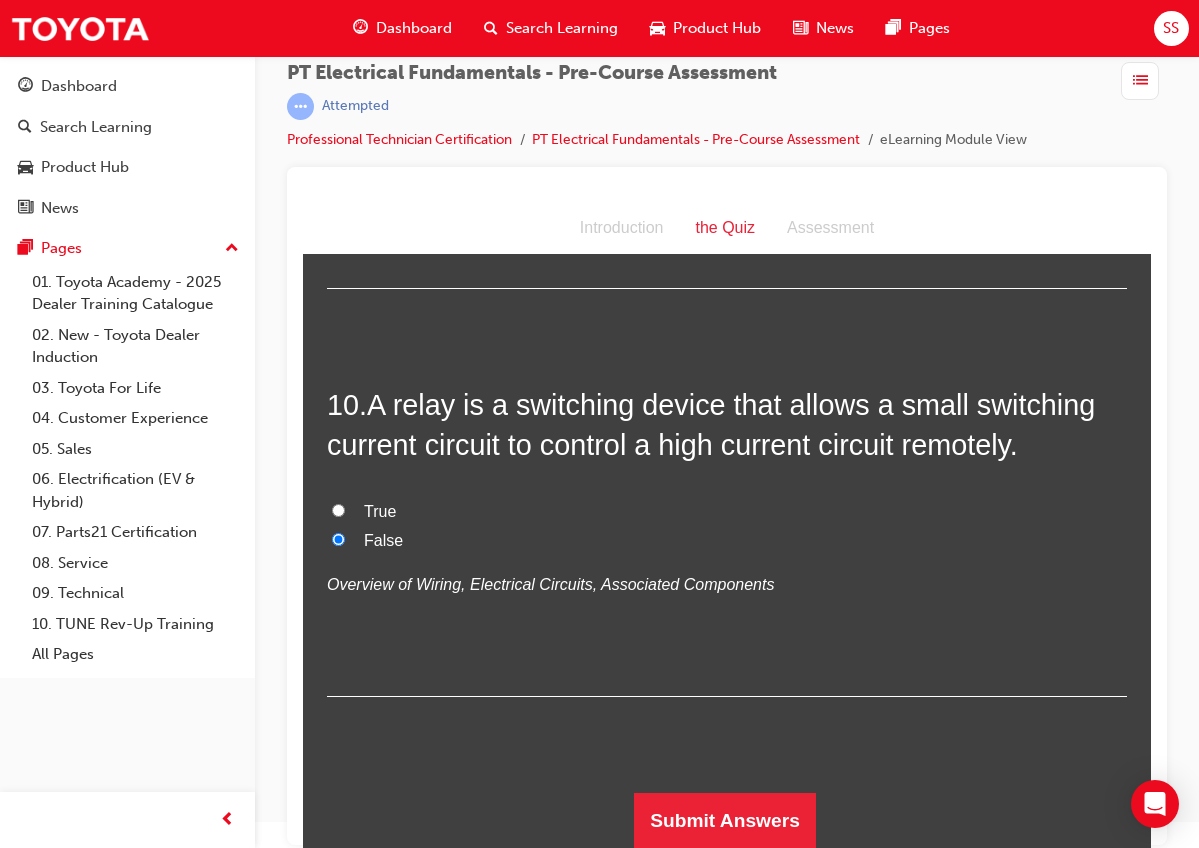 click on "False" at bounding box center [383, 540] 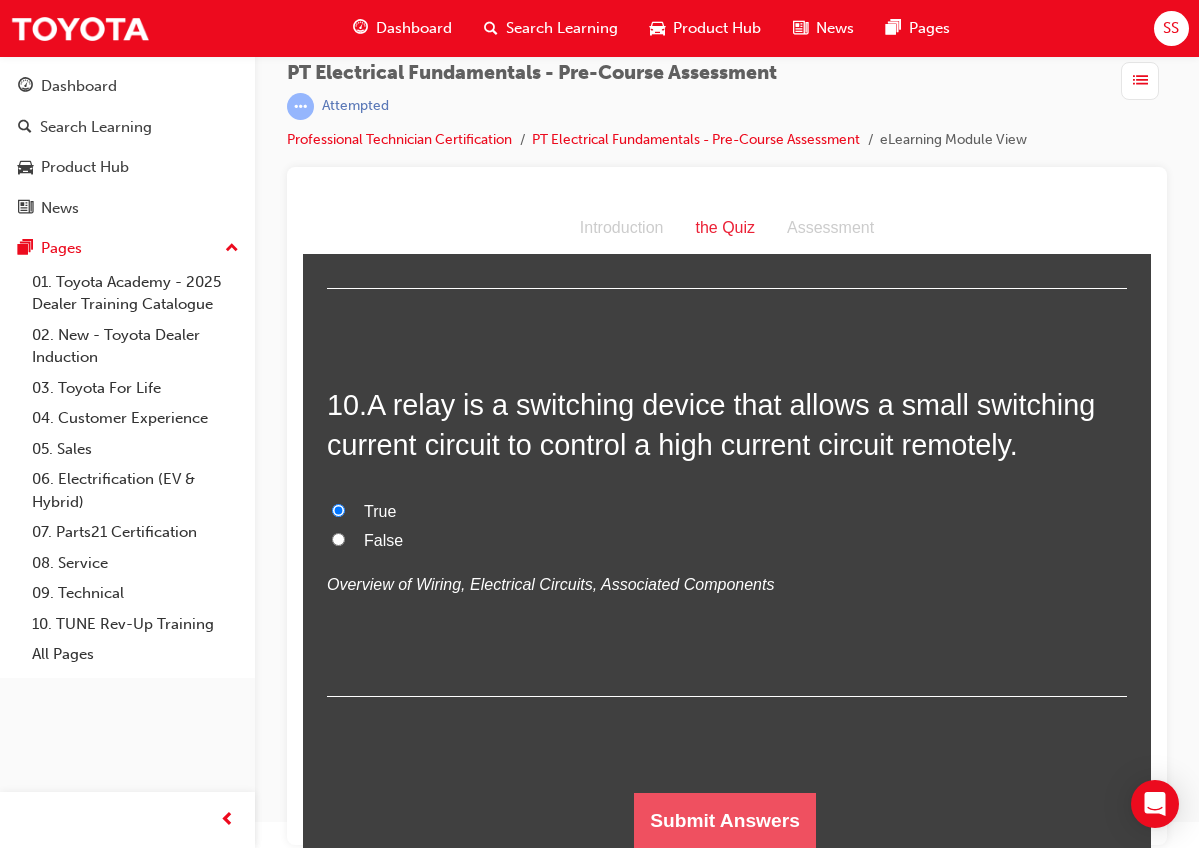 click on "Submit Answers" at bounding box center [725, 821] 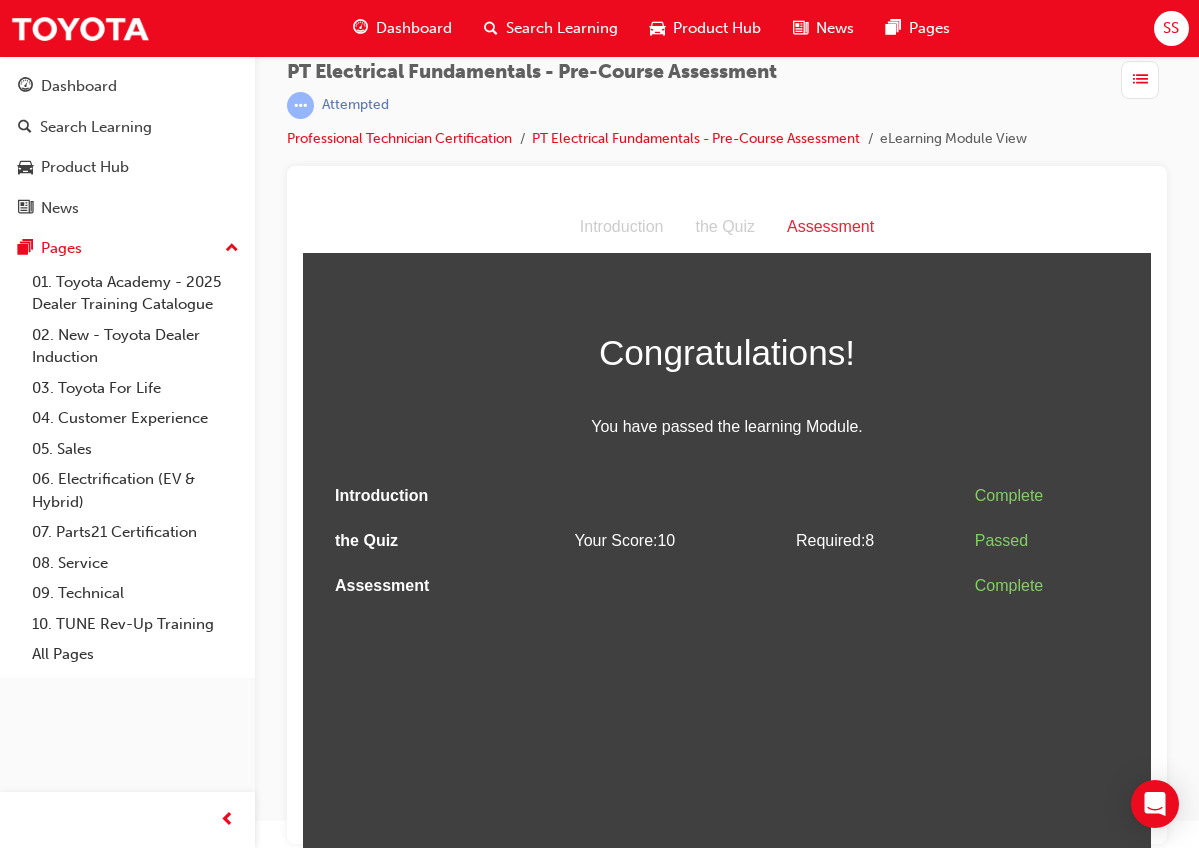 scroll, scrollTop: 26, scrollLeft: 0, axis: vertical 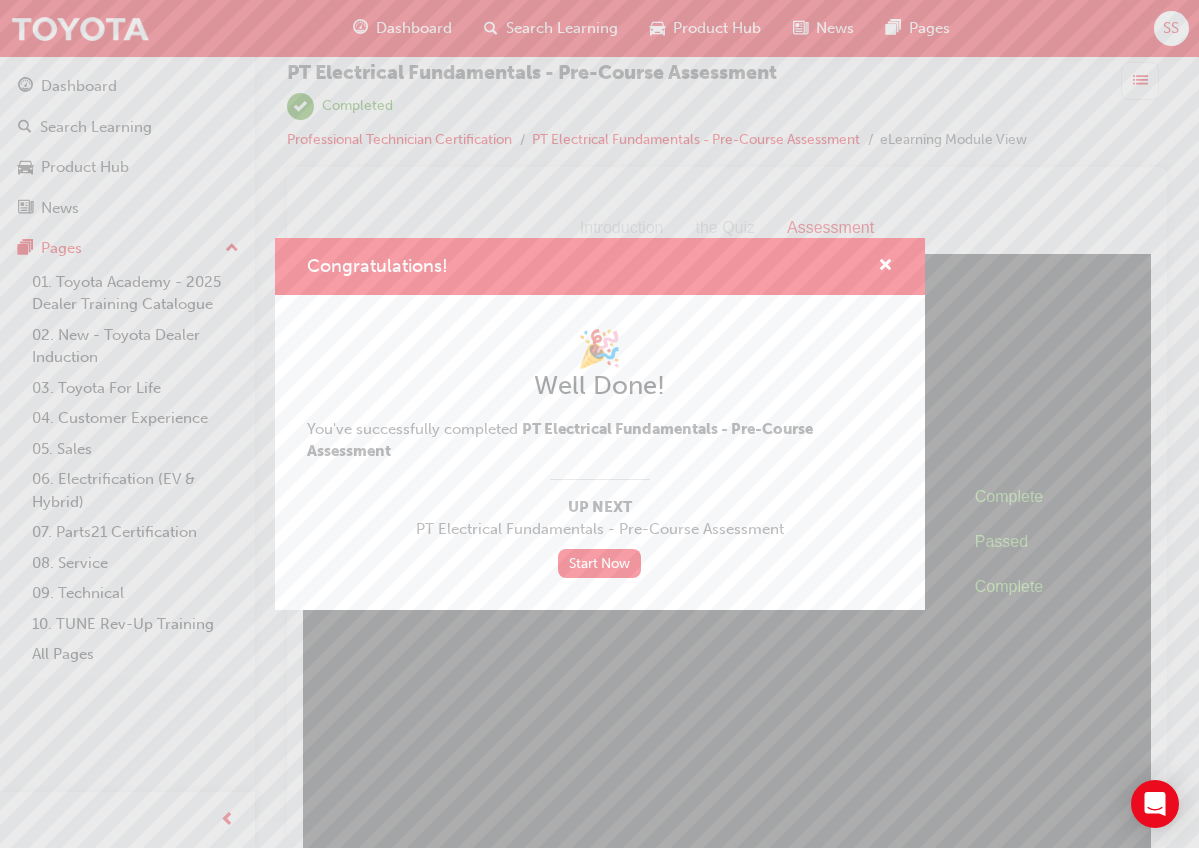 click on "🎉 Well Done! You've successfully completed   PT Electrical Fundamentals - Pre-Course Assessment Up Next PT Electrical Fundamentals - Pre-Course Assessment Start Now" at bounding box center [600, 452] 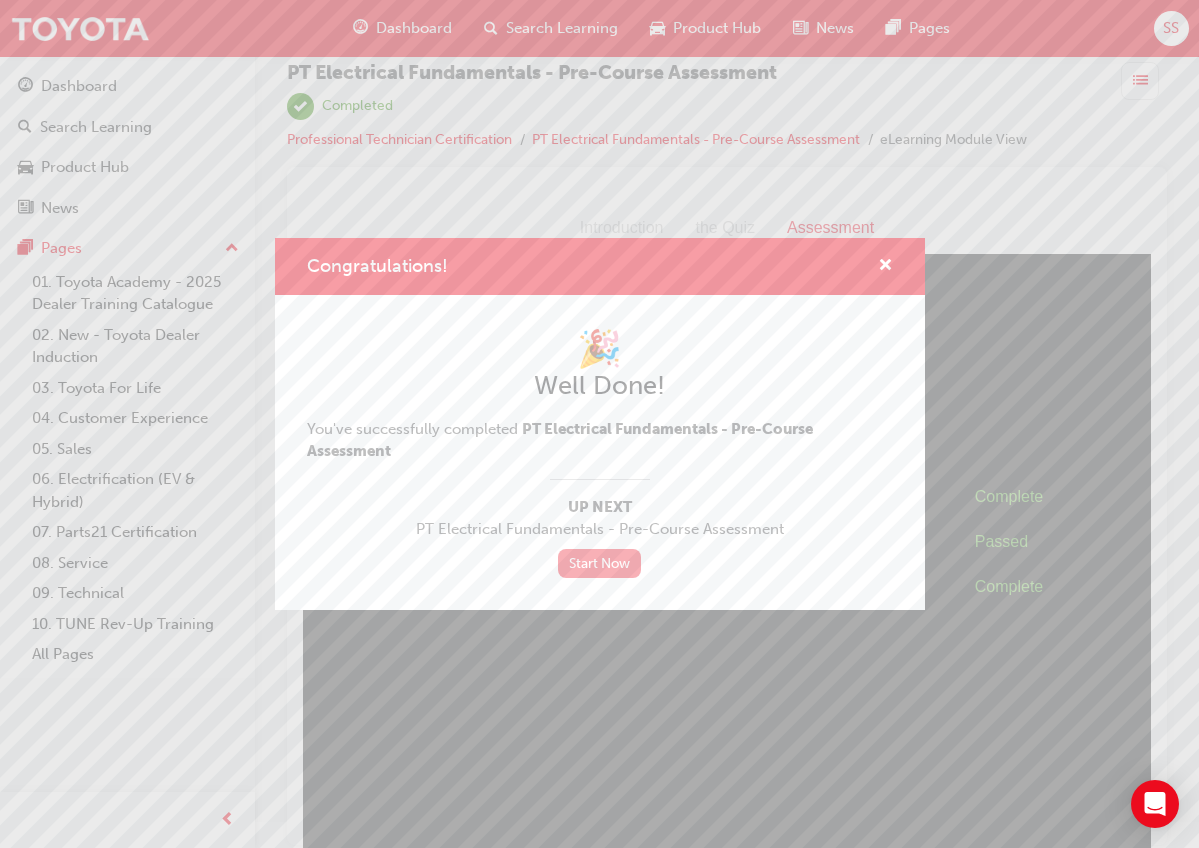 click on "Start Now" at bounding box center [600, 563] 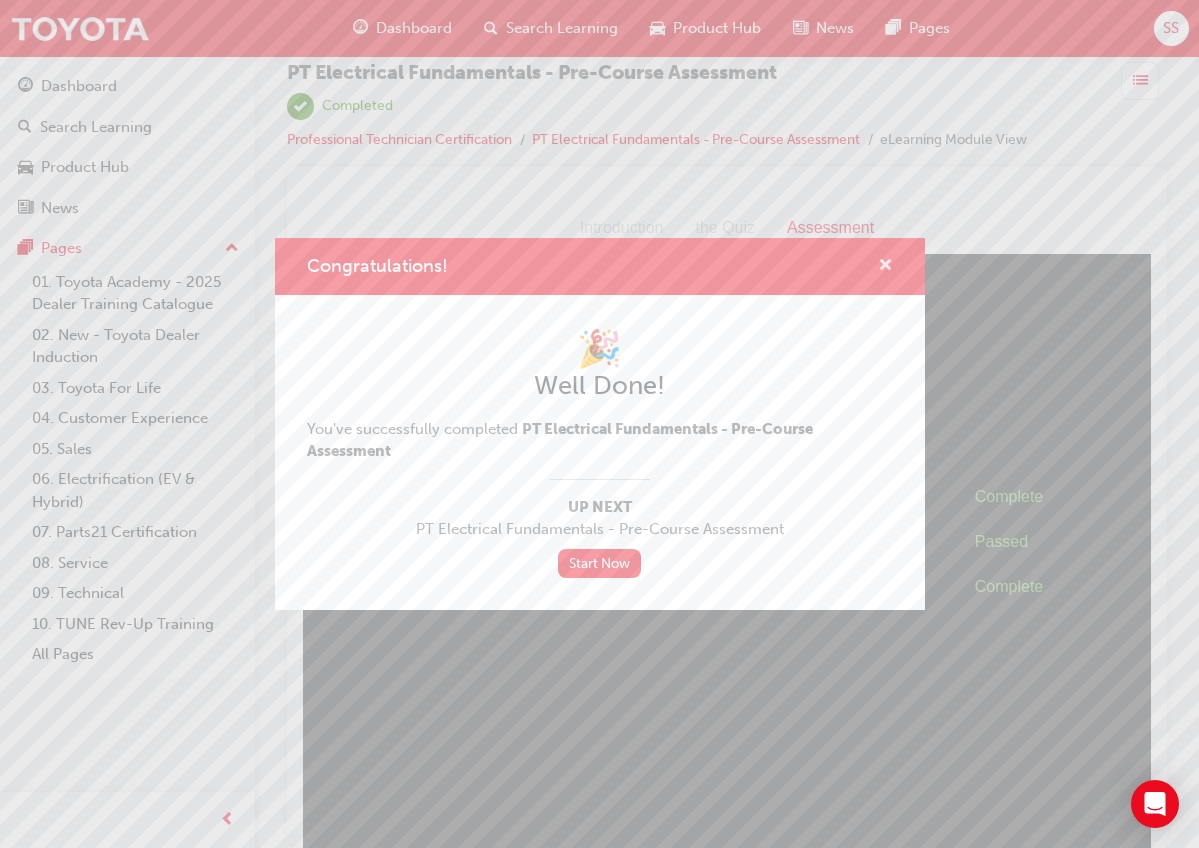 click at bounding box center [885, 267] 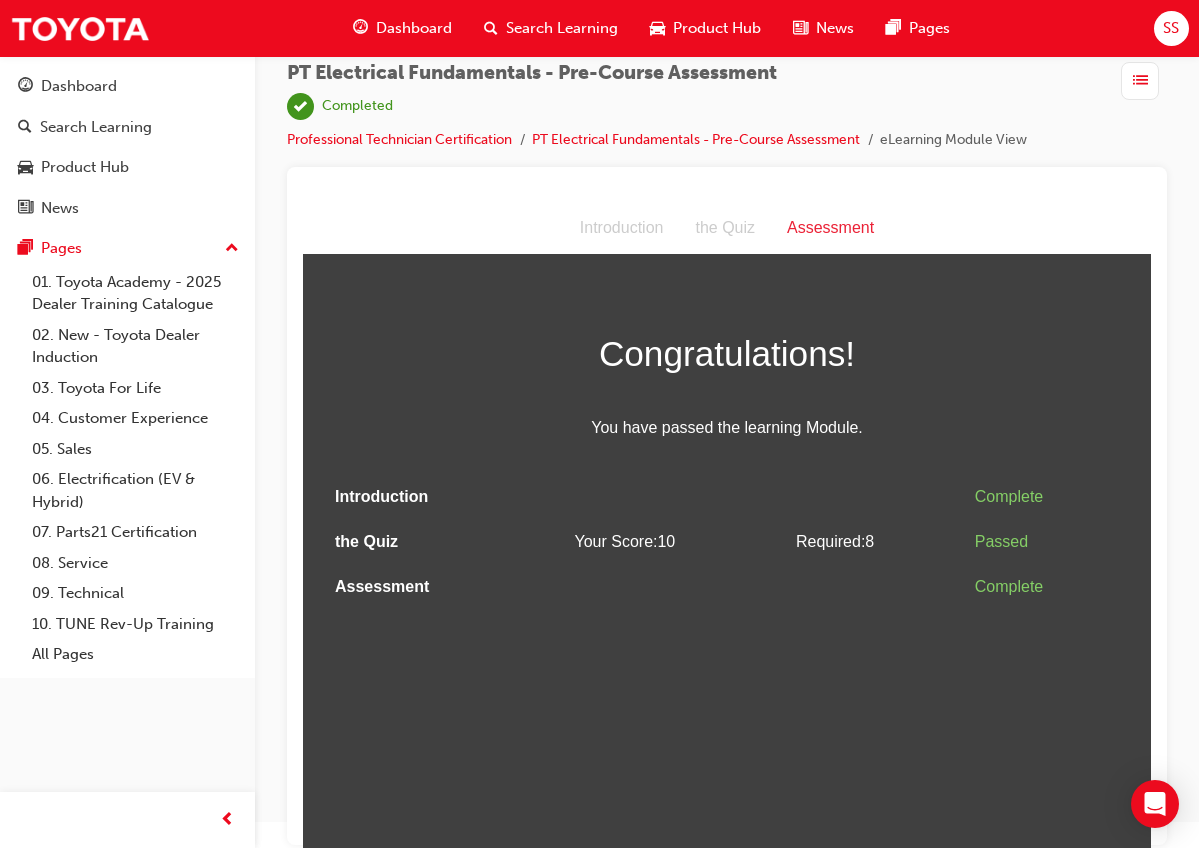 click on "SS" at bounding box center [1171, 28] 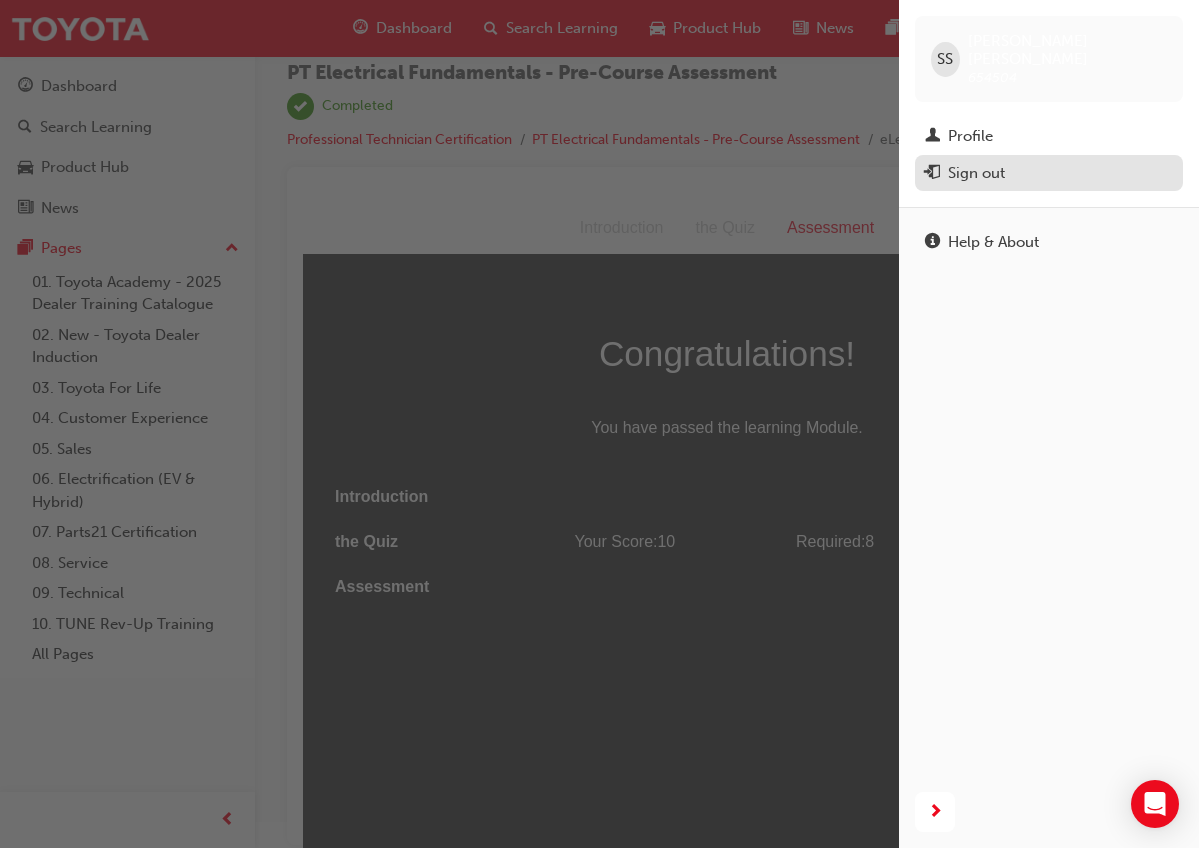 click on "Sign out" at bounding box center (1049, 173) 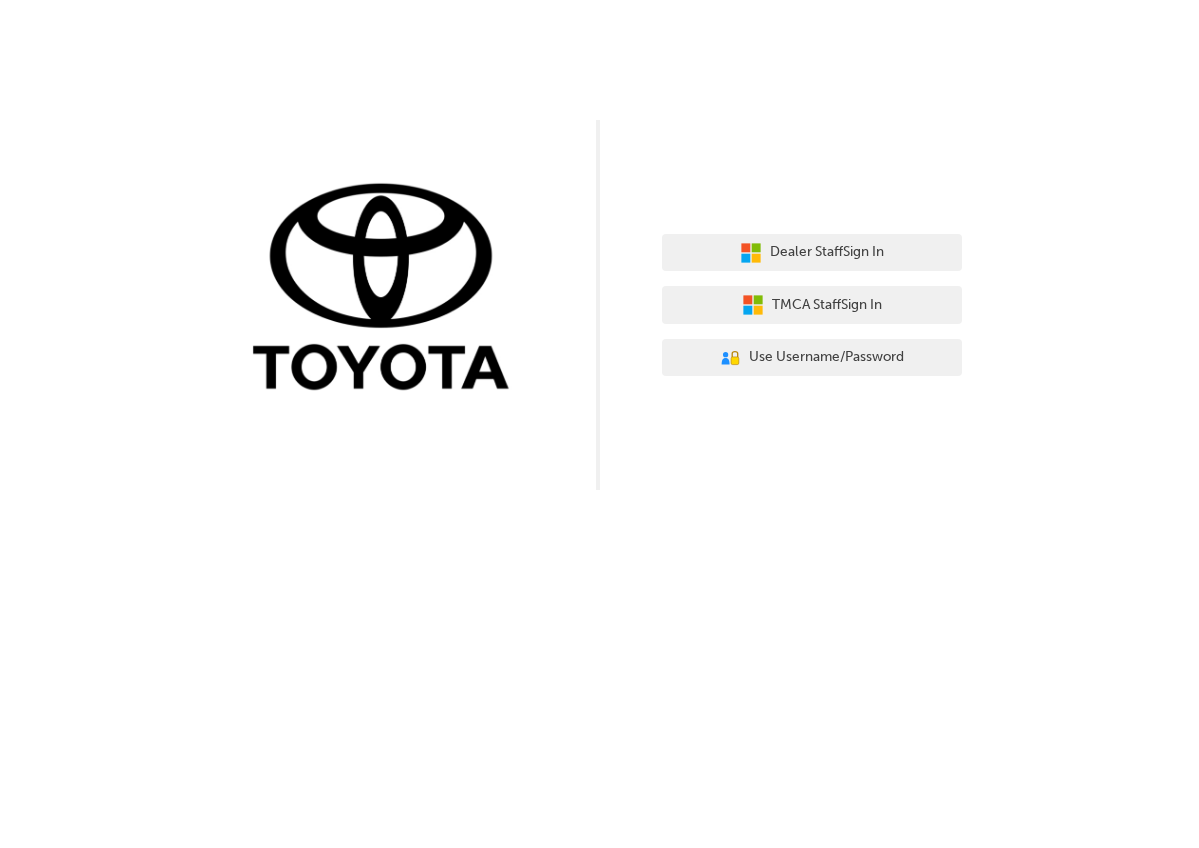scroll, scrollTop: 0, scrollLeft: 0, axis: both 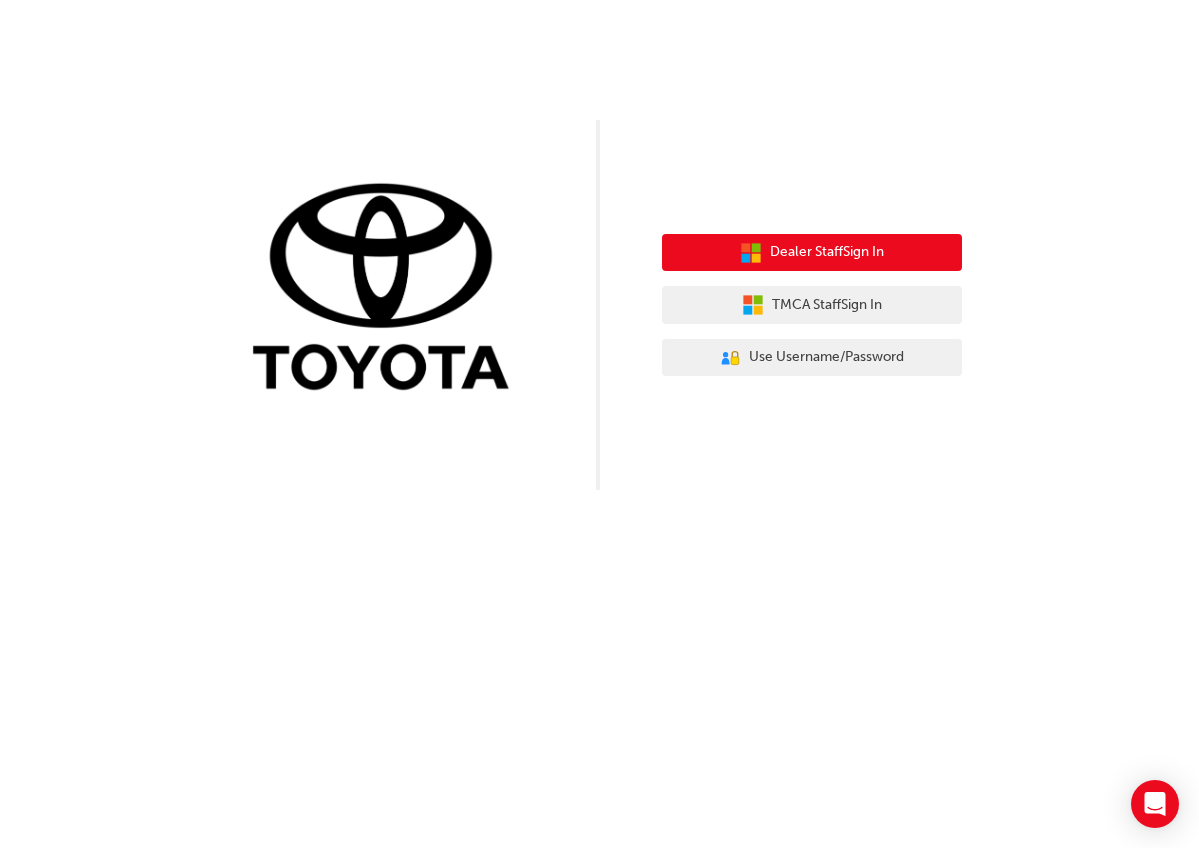 click on "Dealer Staff  Sign In" at bounding box center (827, 252) 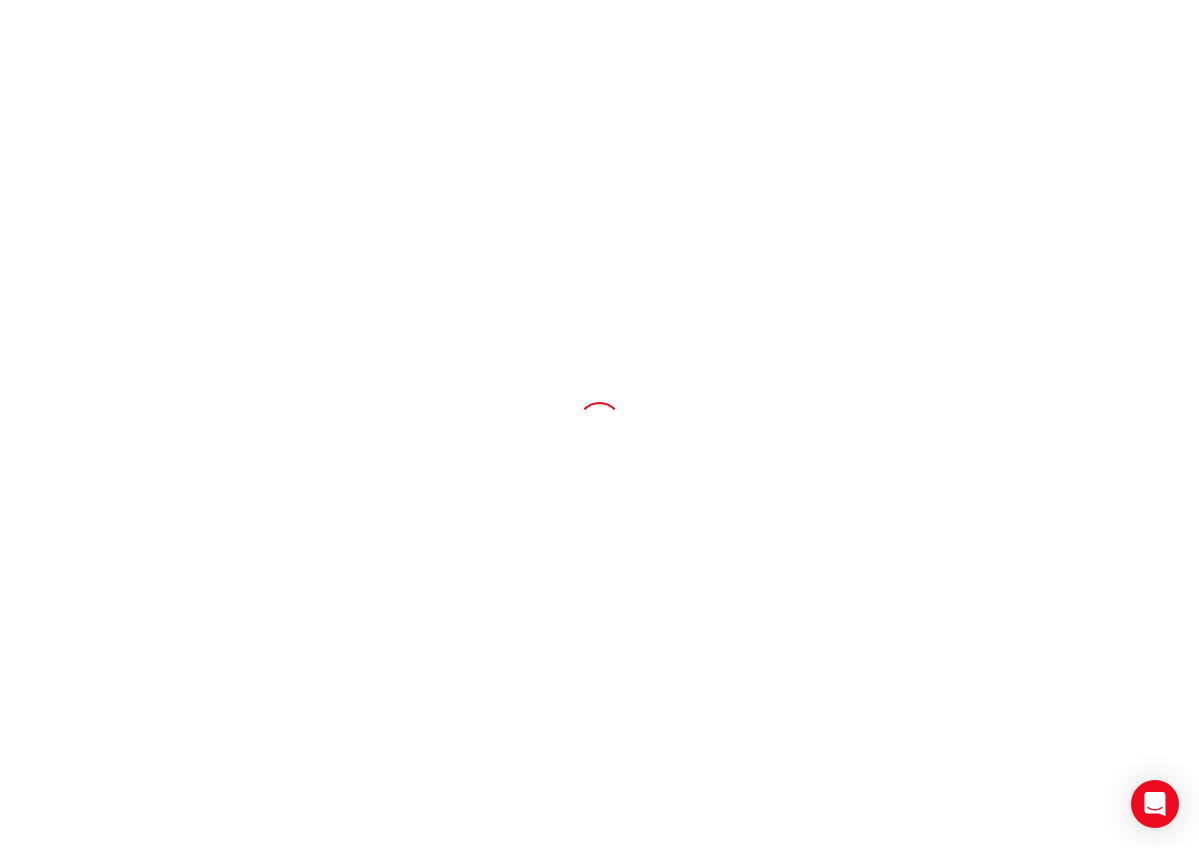 scroll, scrollTop: 0, scrollLeft: 0, axis: both 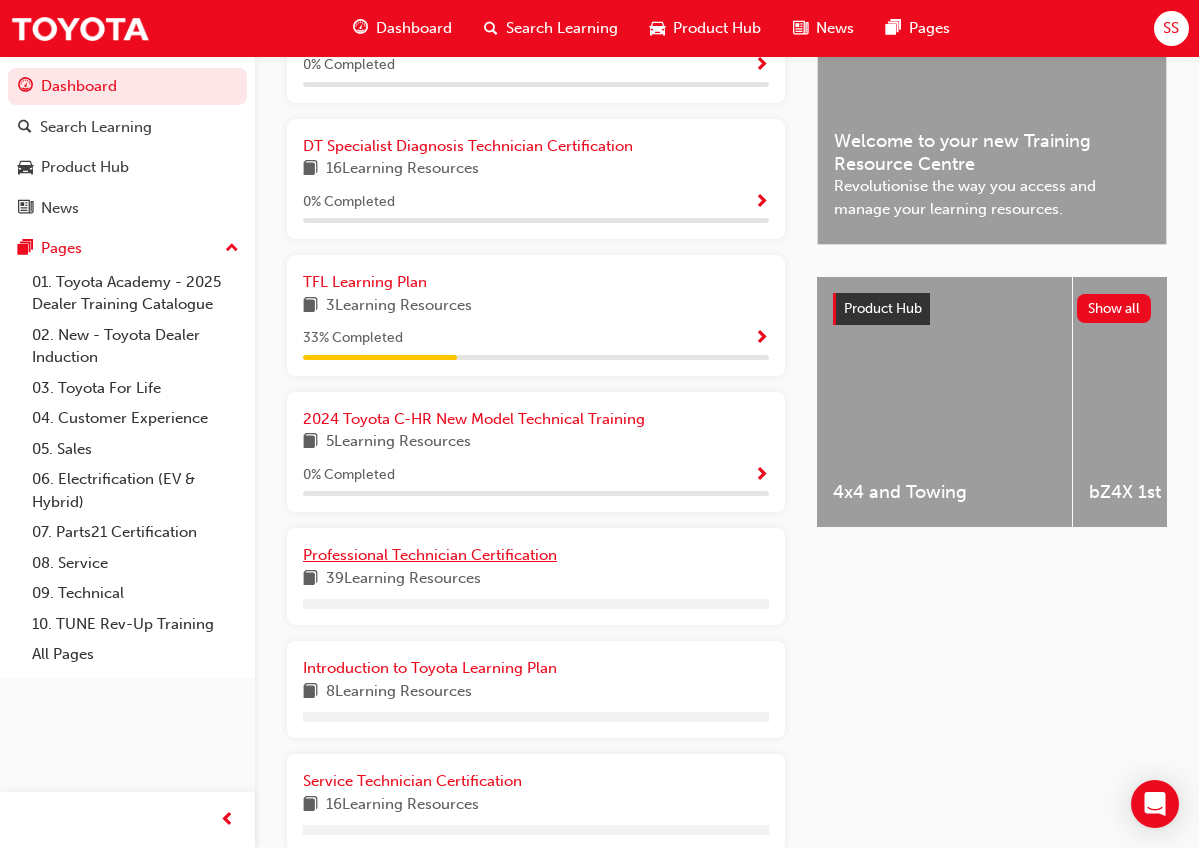 click on "Professional Technician Certification" at bounding box center (430, 555) 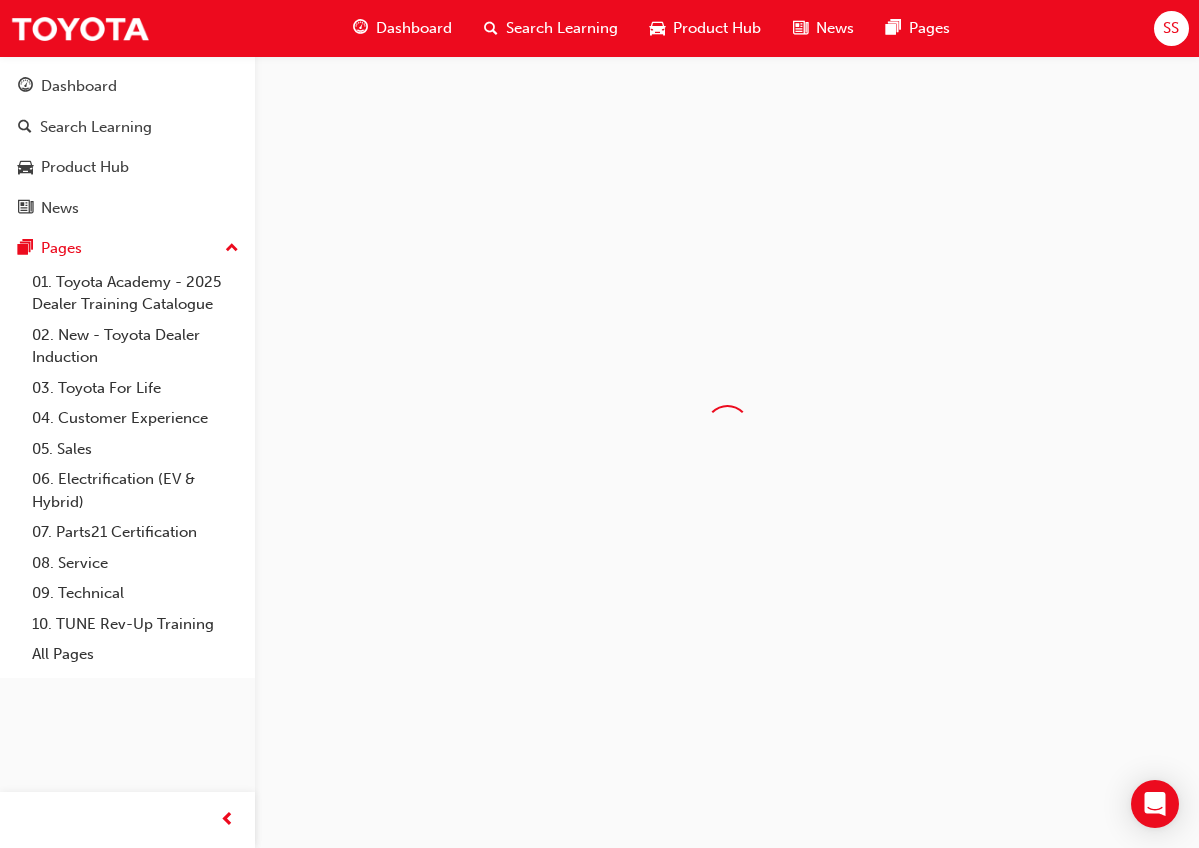 scroll, scrollTop: 0, scrollLeft: 0, axis: both 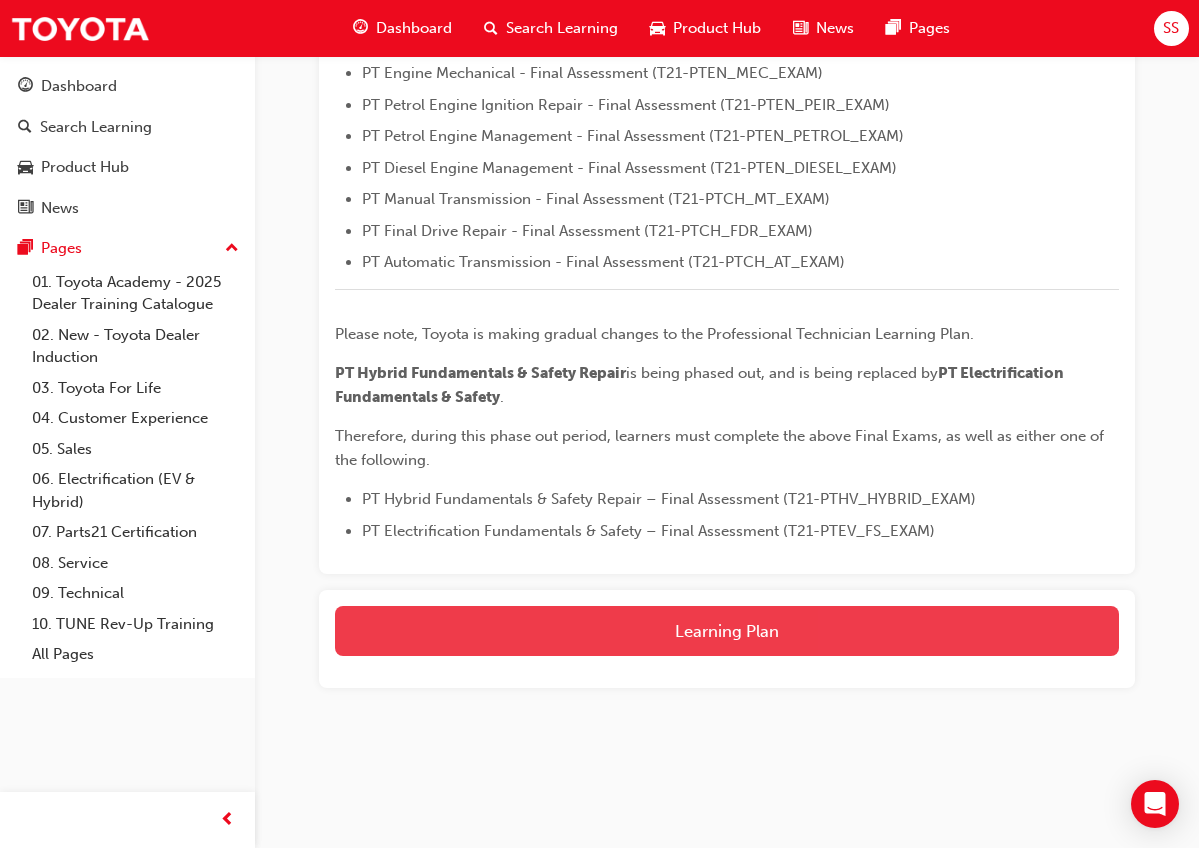 click on "Learning Plan" at bounding box center [727, 631] 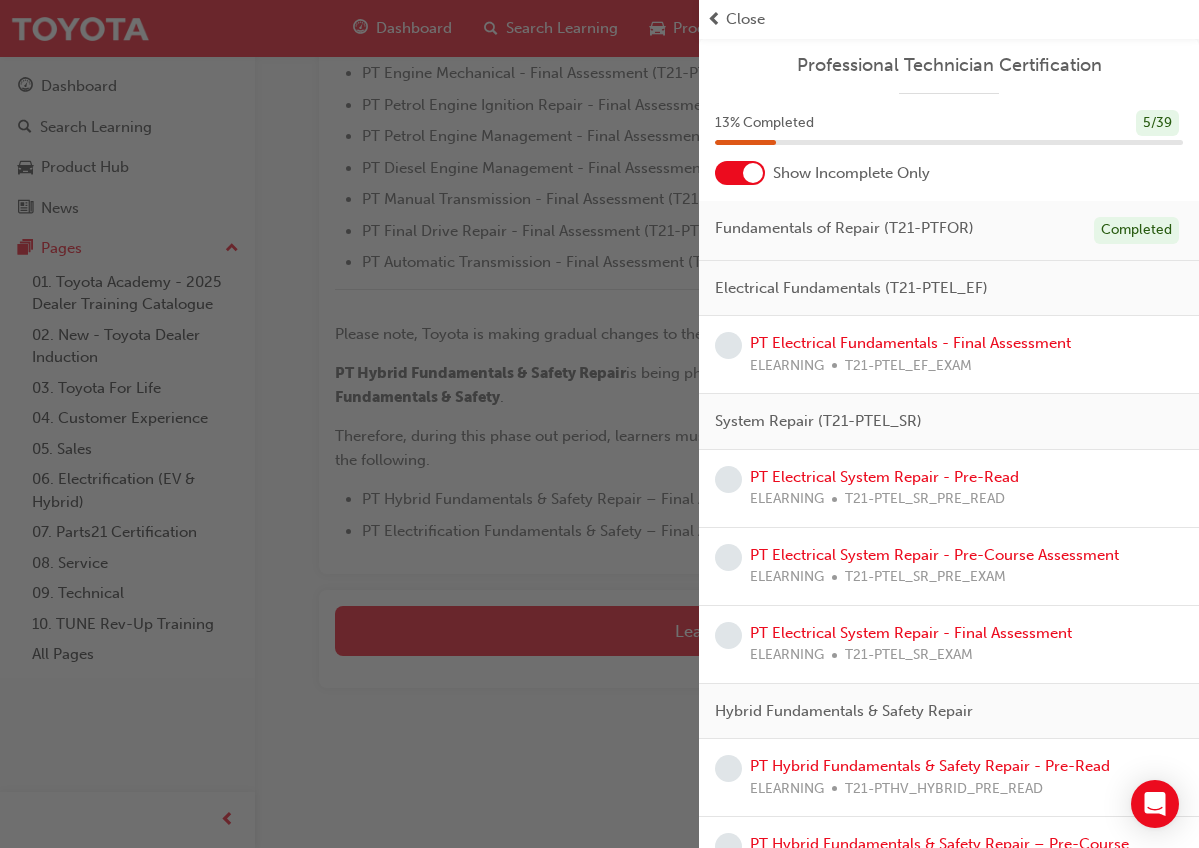 click at bounding box center [753, 173] 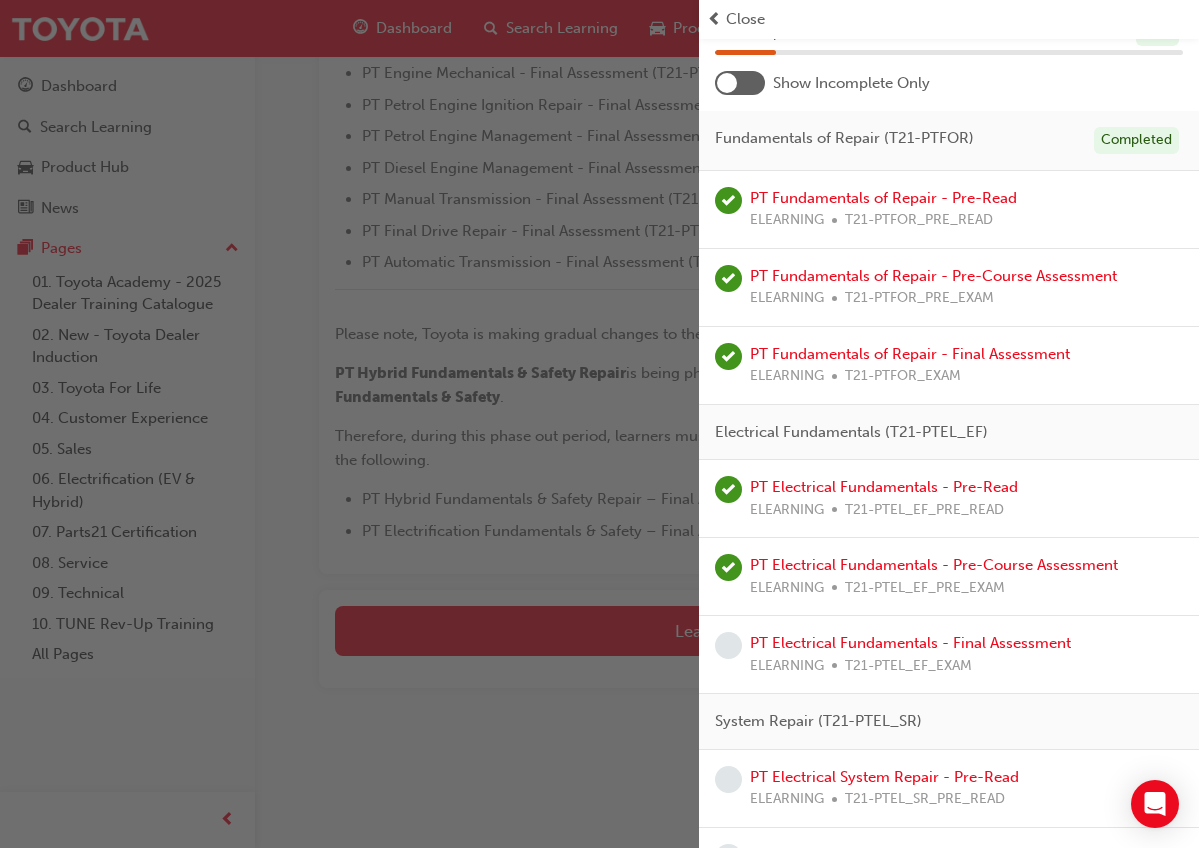 scroll, scrollTop: 94, scrollLeft: 0, axis: vertical 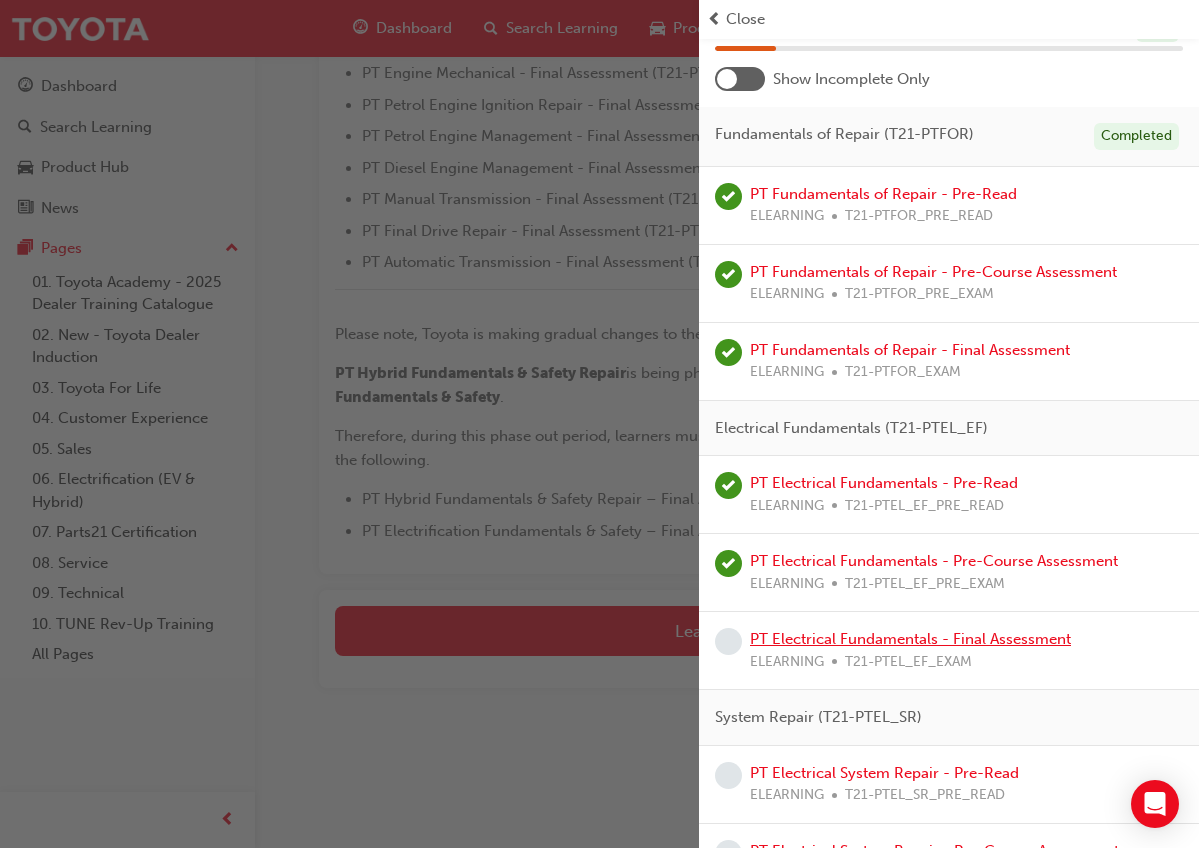 click on "PT Electrical Fundamentals - Final Assessment" at bounding box center (910, 639) 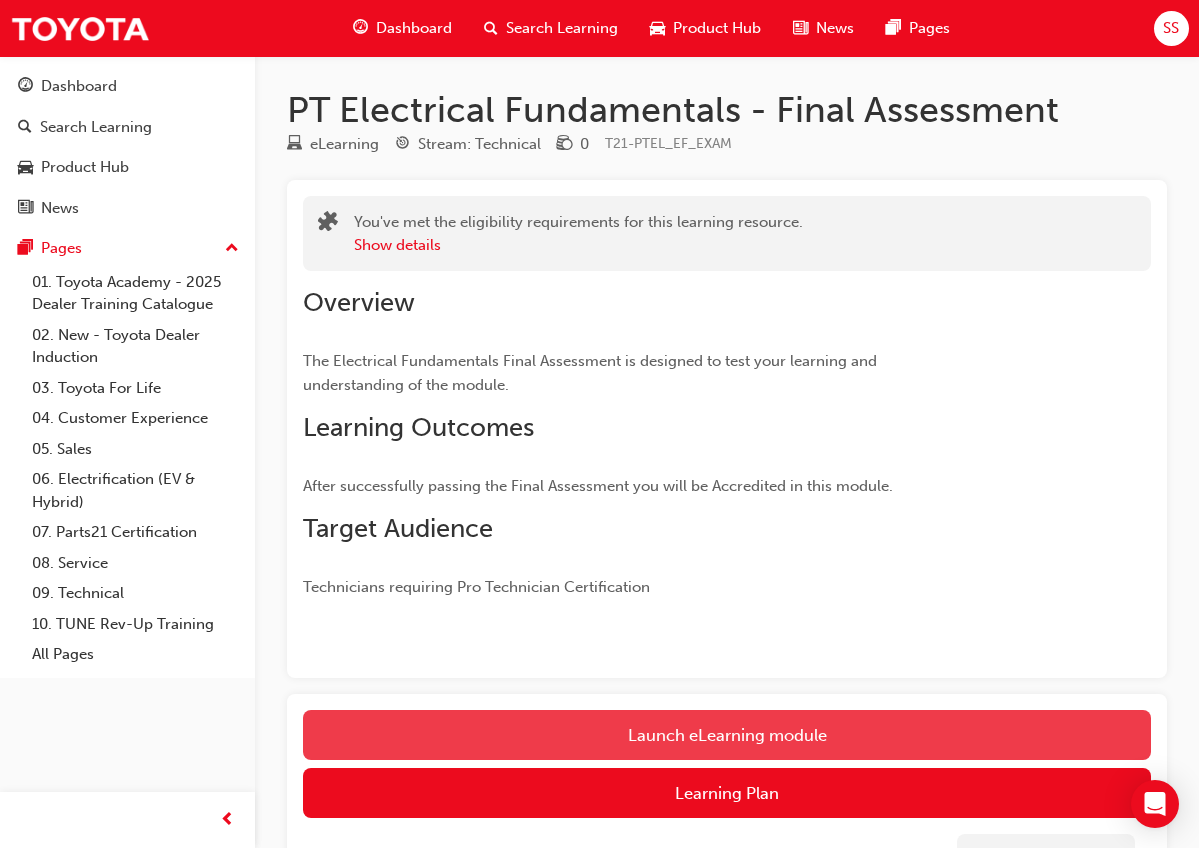 click on "Launch eLearning module" at bounding box center (727, 735) 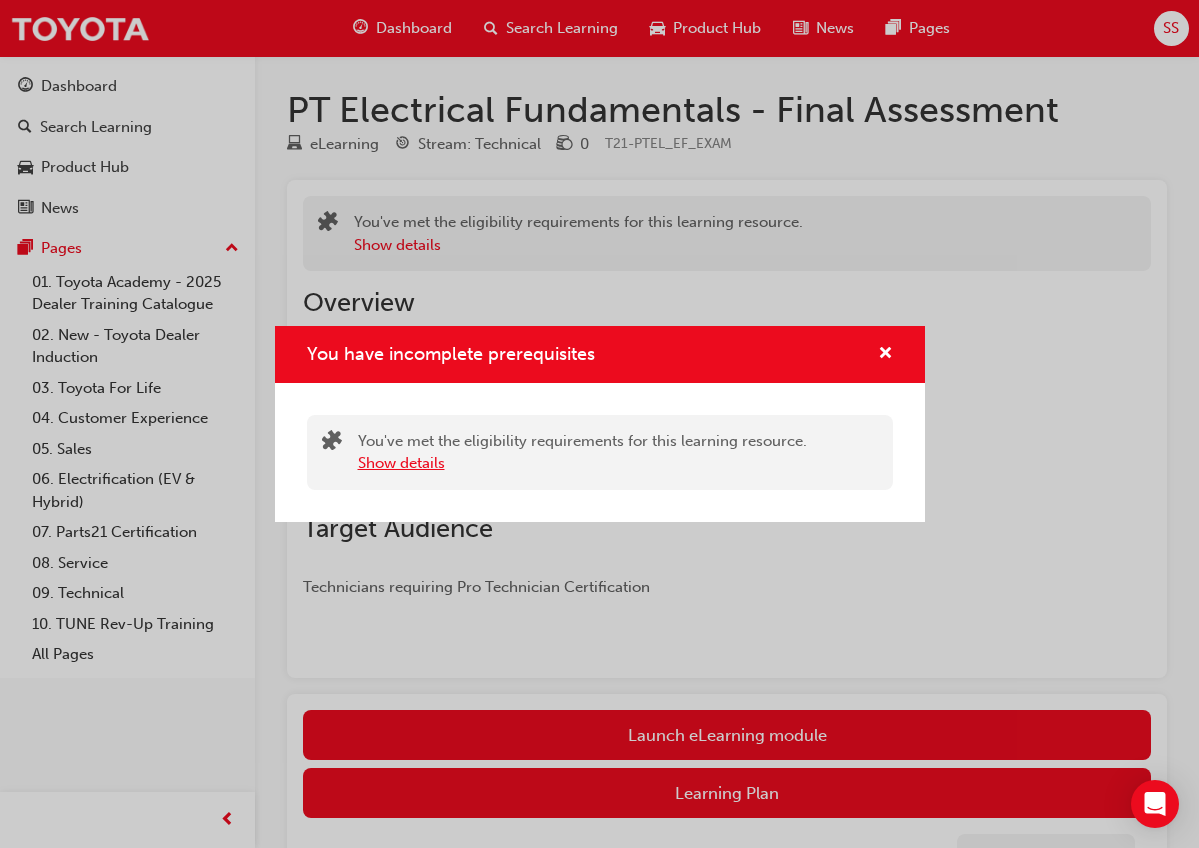 click on "Show details" at bounding box center (401, 463) 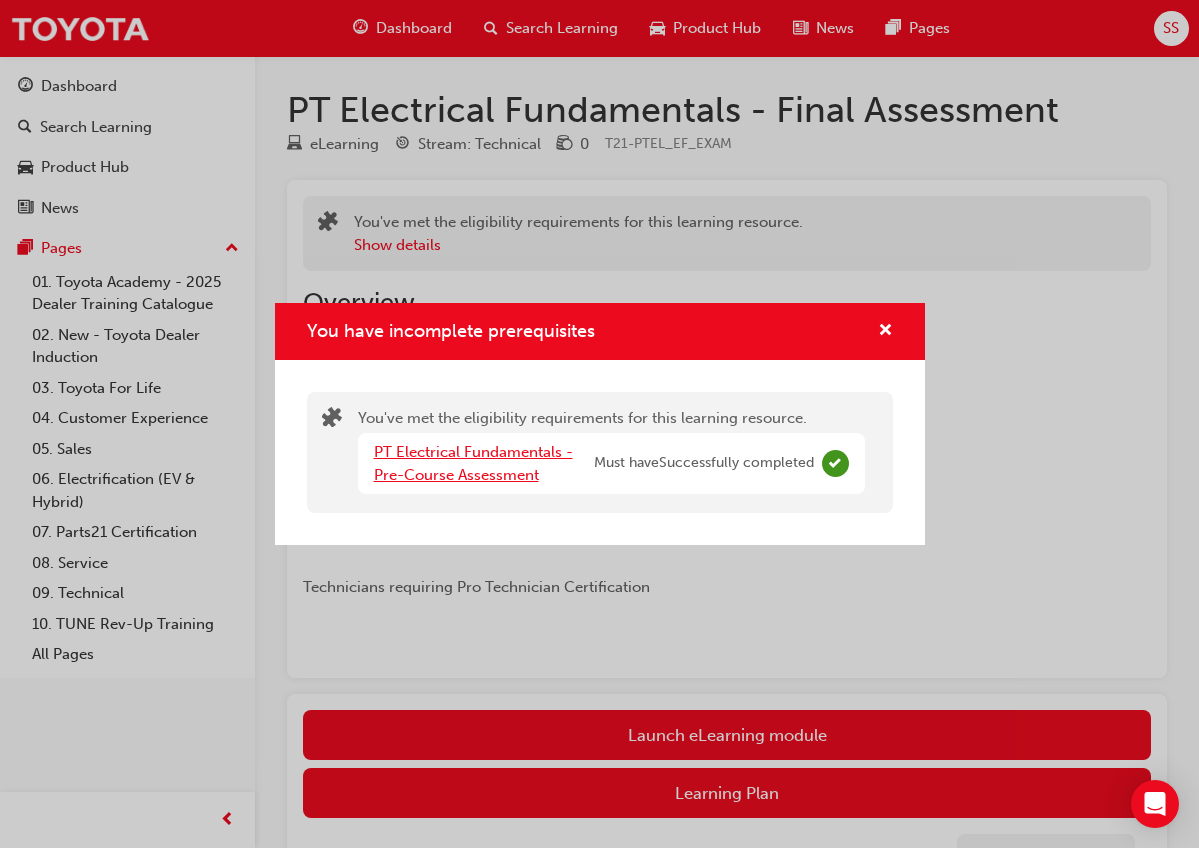 click on "PT Electrical Fundamentals - Pre-Course Assessment" at bounding box center (473, 463) 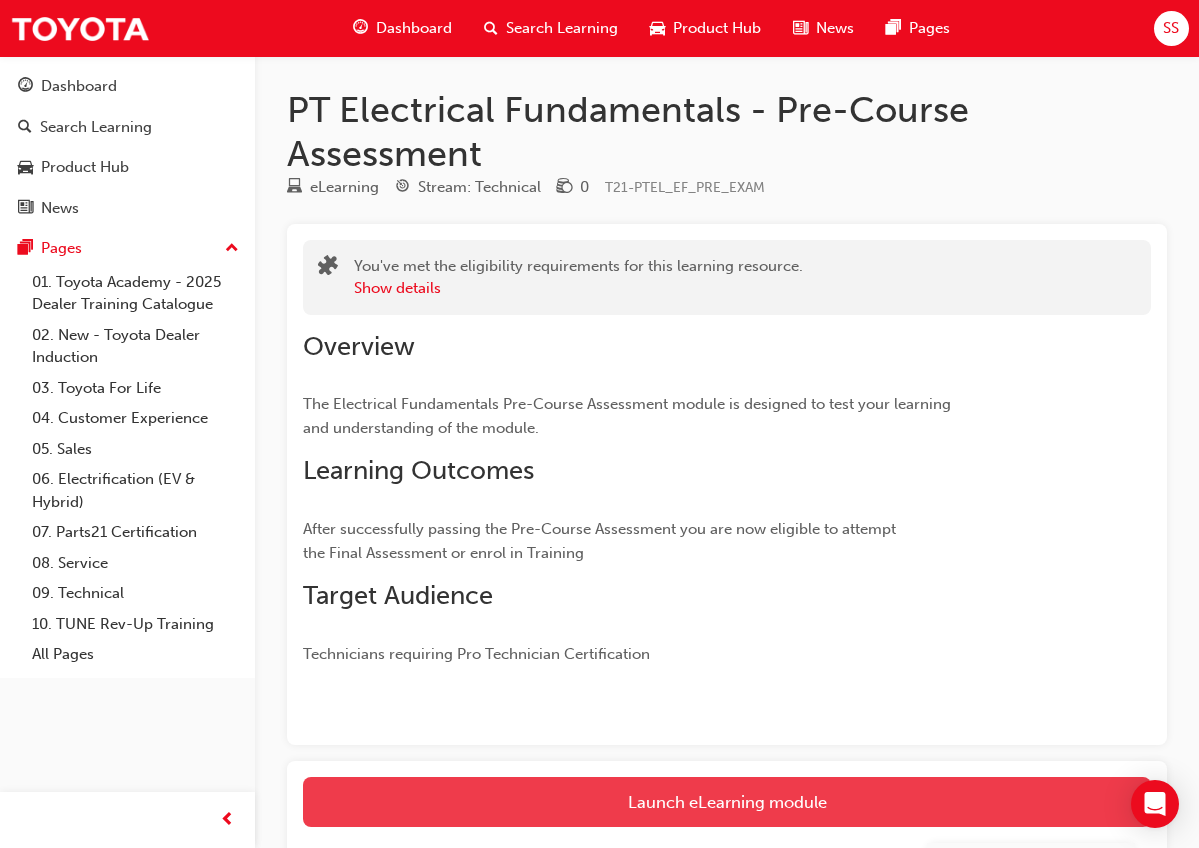 click on "Launch eLearning module" at bounding box center (727, 802) 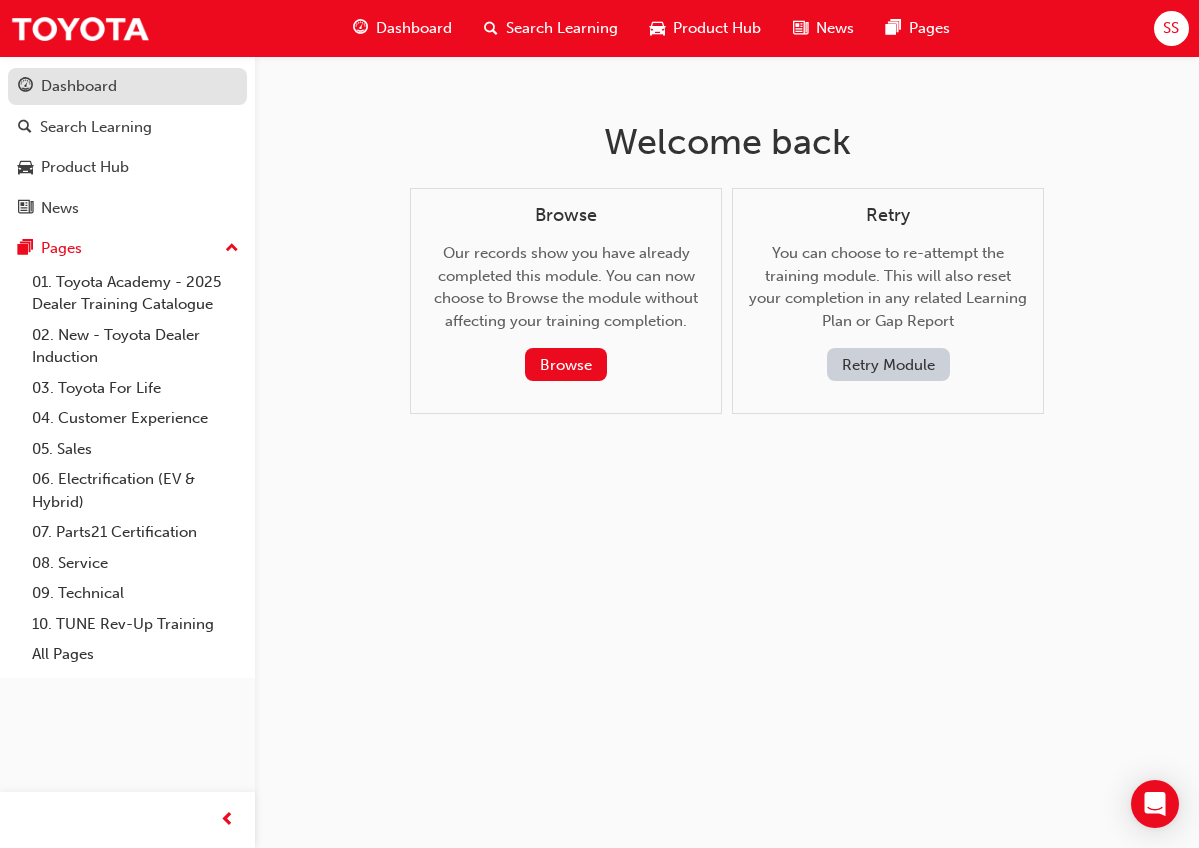 click on "Dashboard" at bounding box center [79, 86] 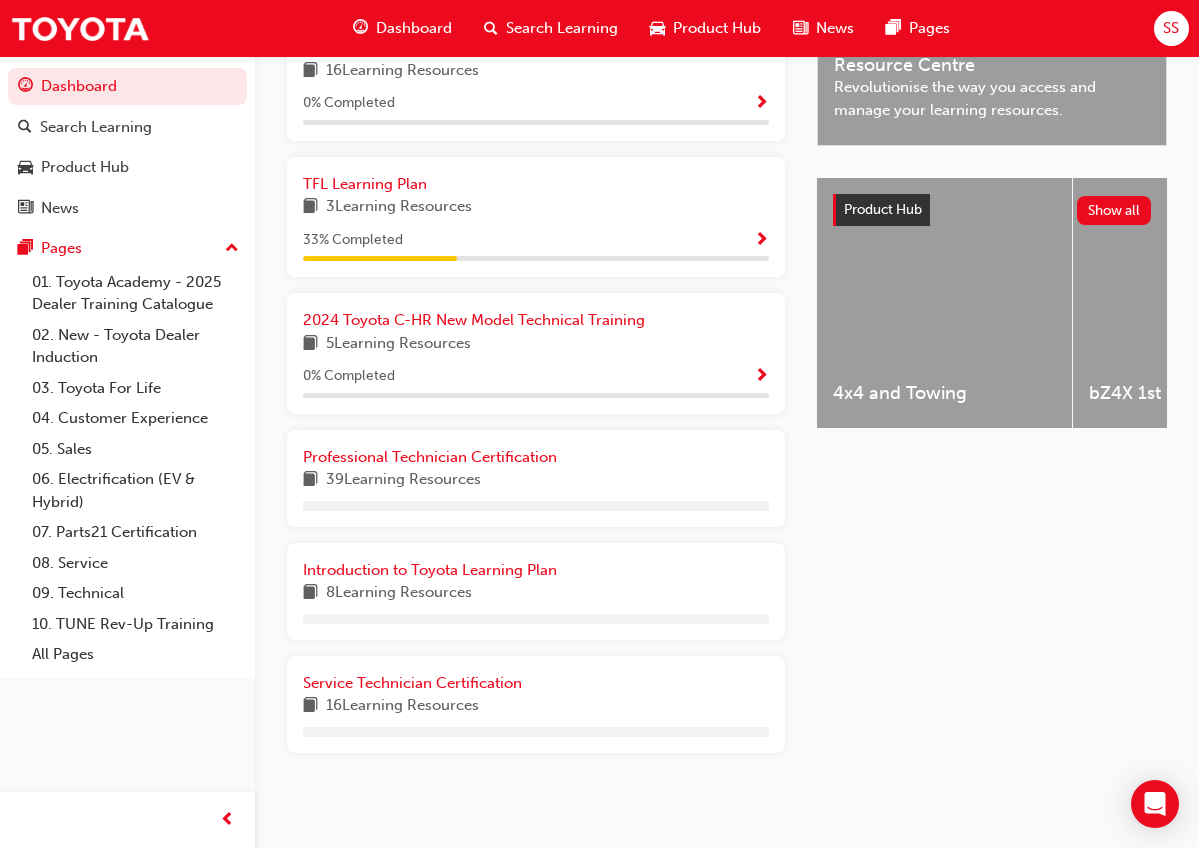 scroll, scrollTop: 664, scrollLeft: 0, axis: vertical 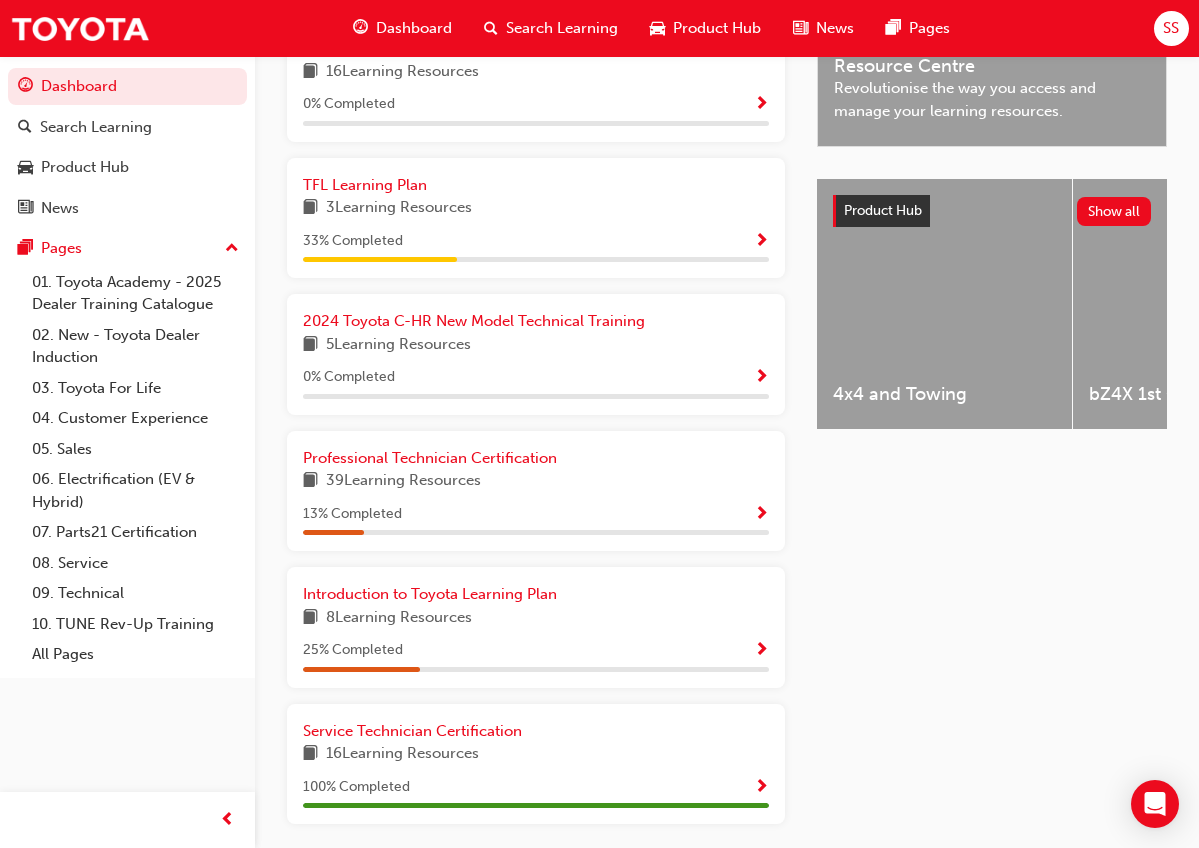 click on "13 % Completed" at bounding box center [536, 514] 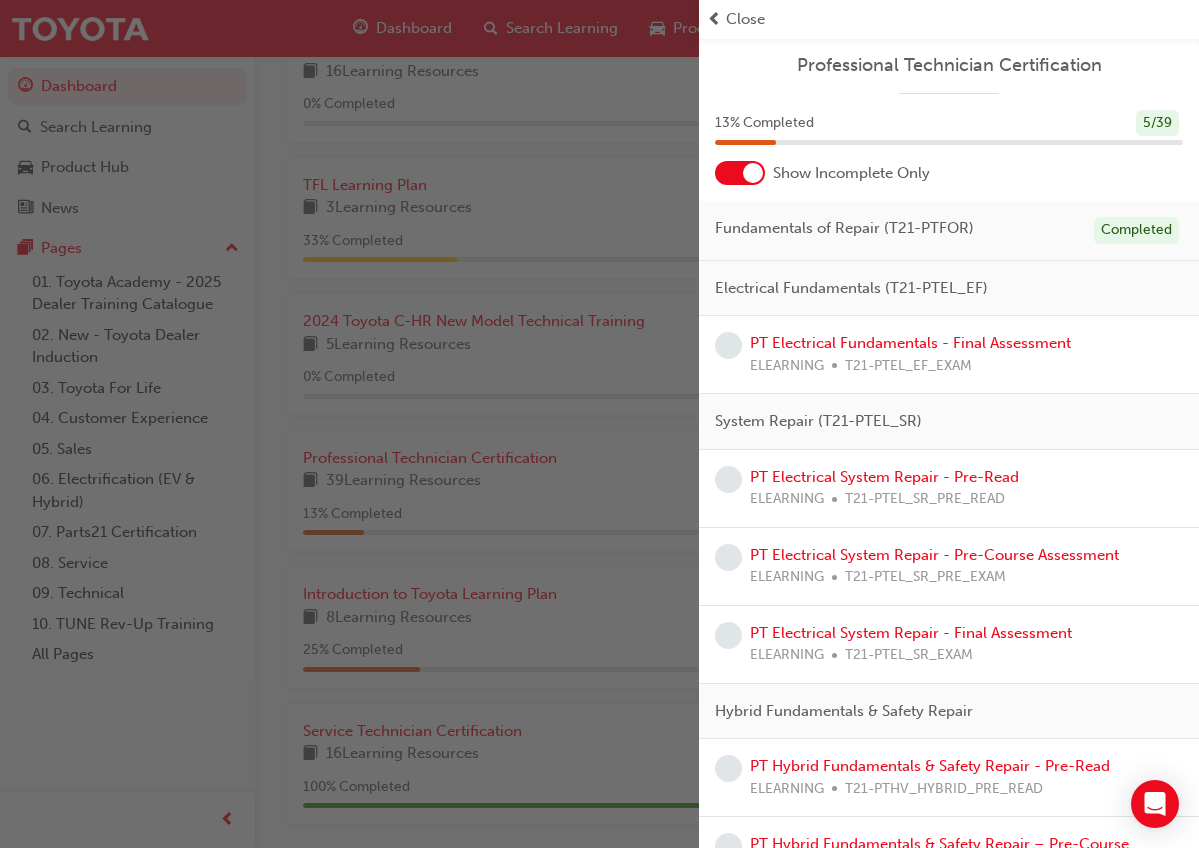 click at bounding box center [740, 173] 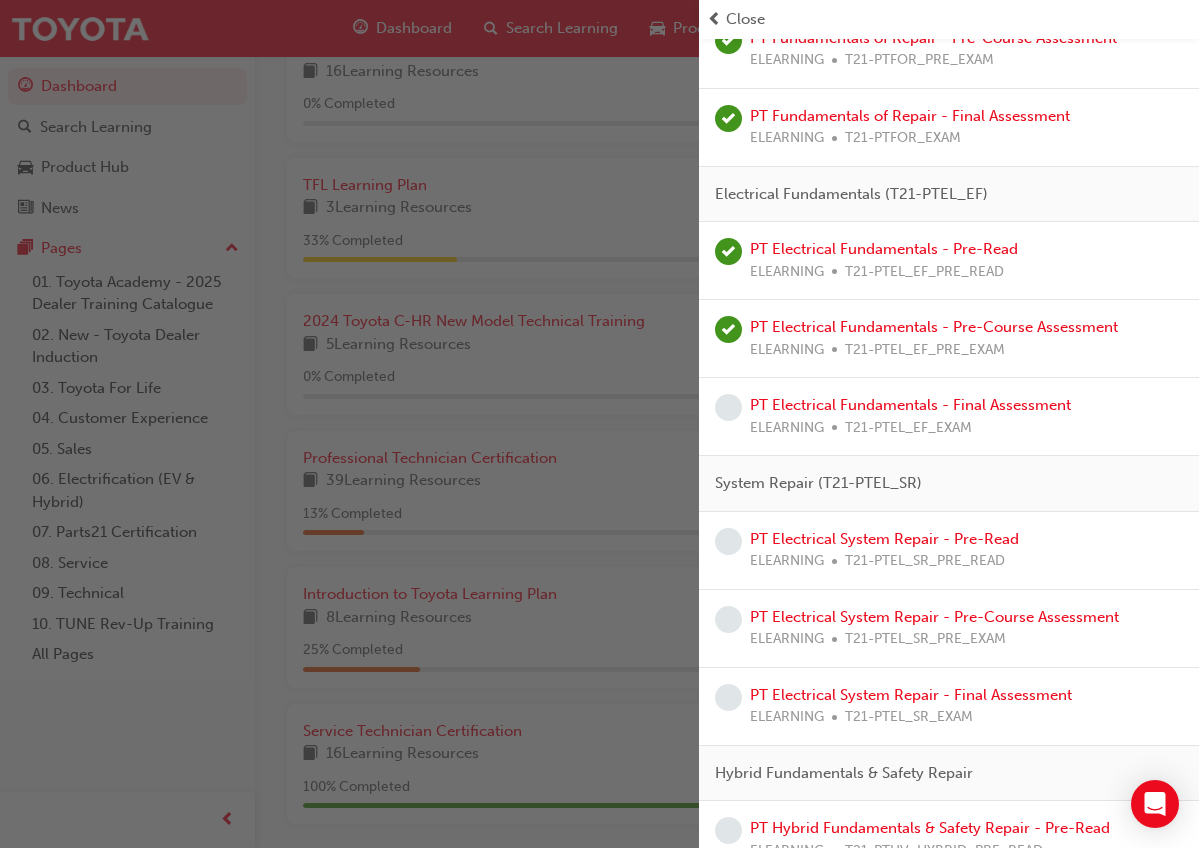 scroll, scrollTop: 384, scrollLeft: 0, axis: vertical 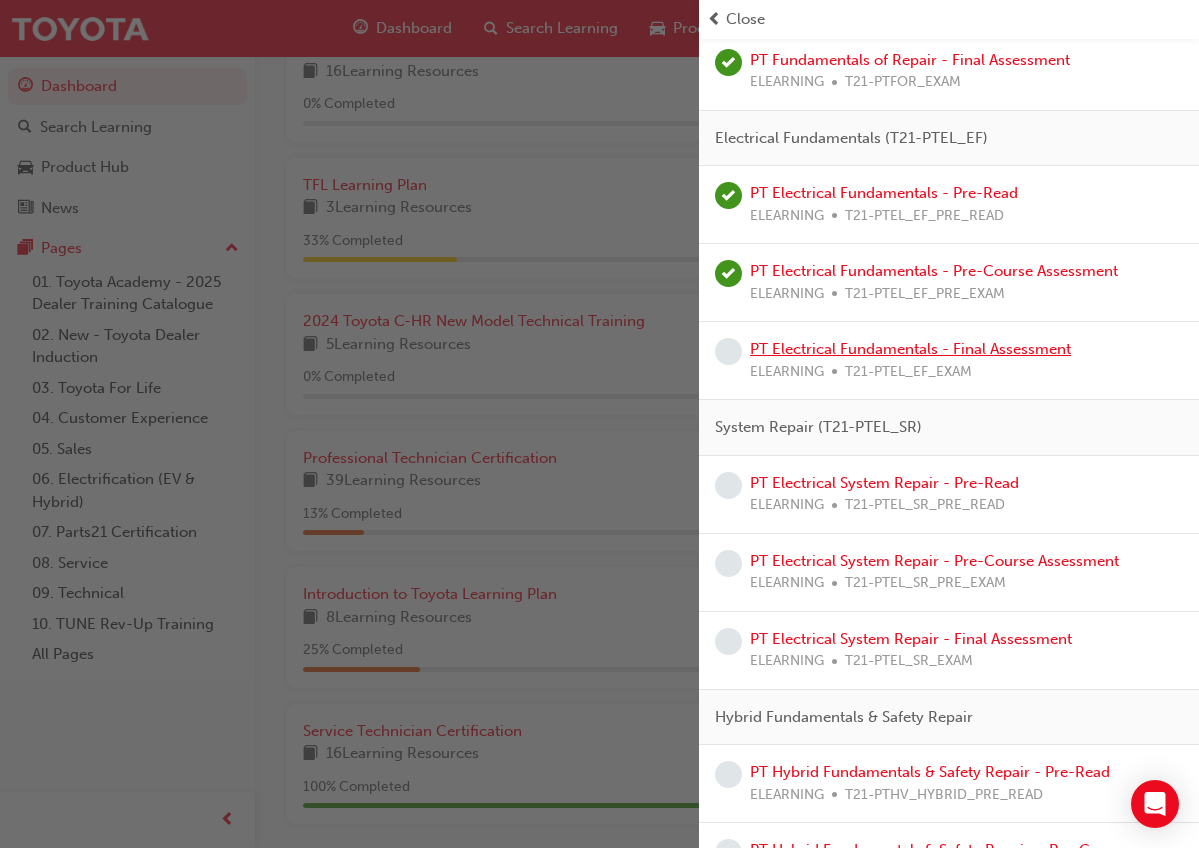 click on "PT Electrical Fundamentals - Final Assessment" at bounding box center [910, 349] 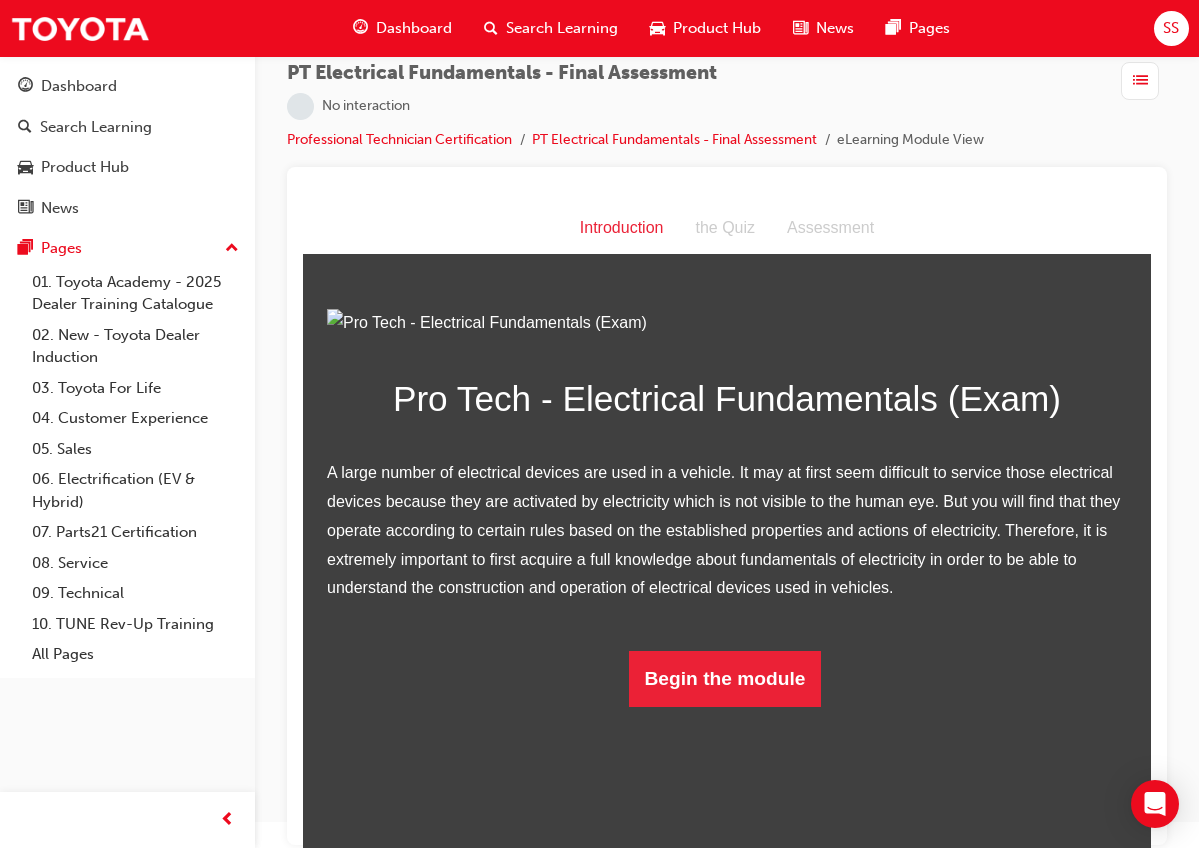 scroll, scrollTop: 0, scrollLeft: 0, axis: both 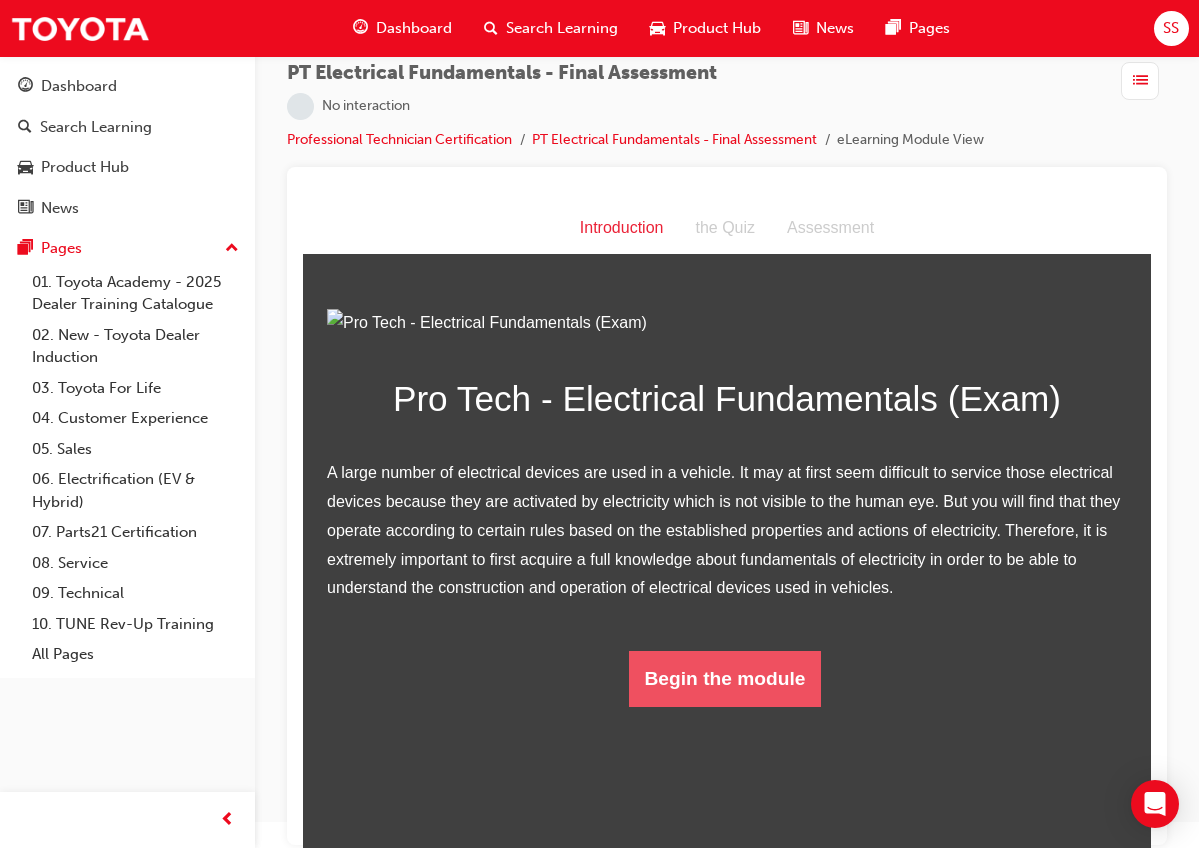 click on "Begin the module" at bounding box center [725, 679] 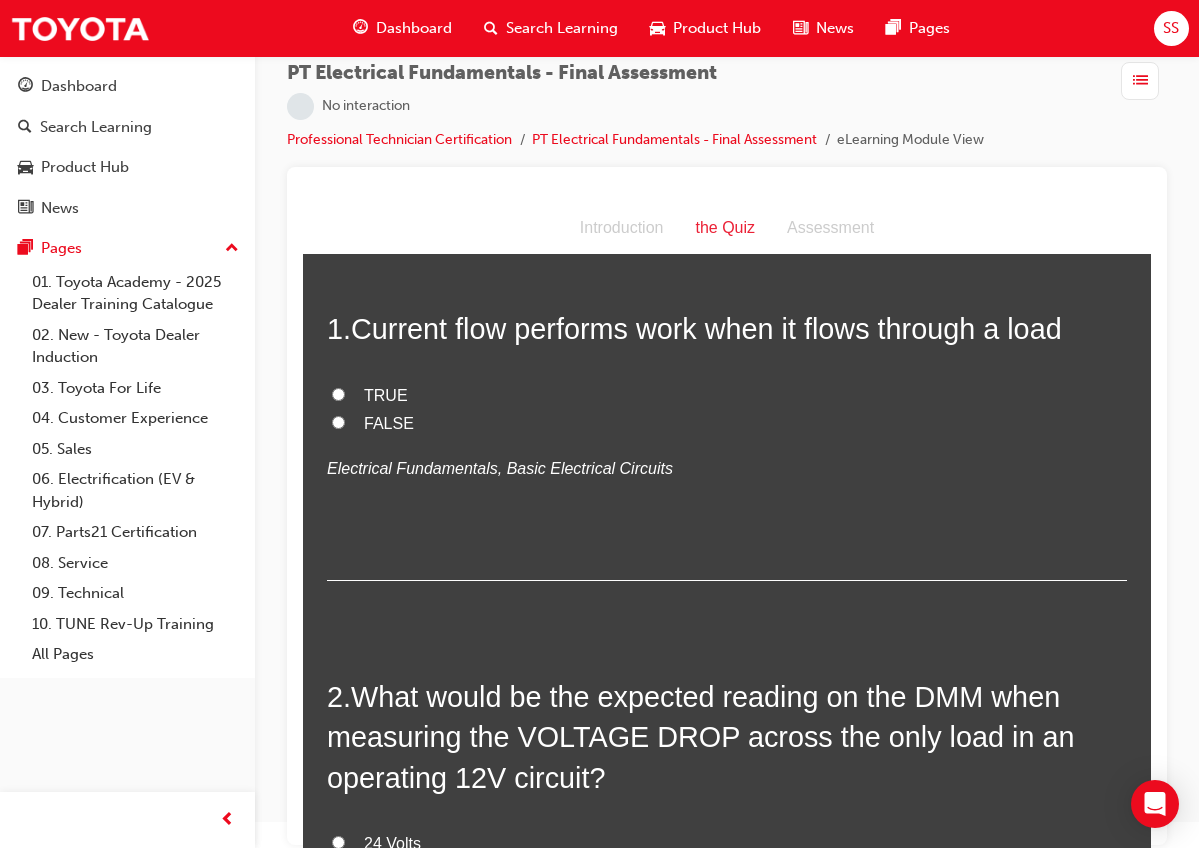 scroll, scrollTop: 0, scrollLeft: 0, axis: both 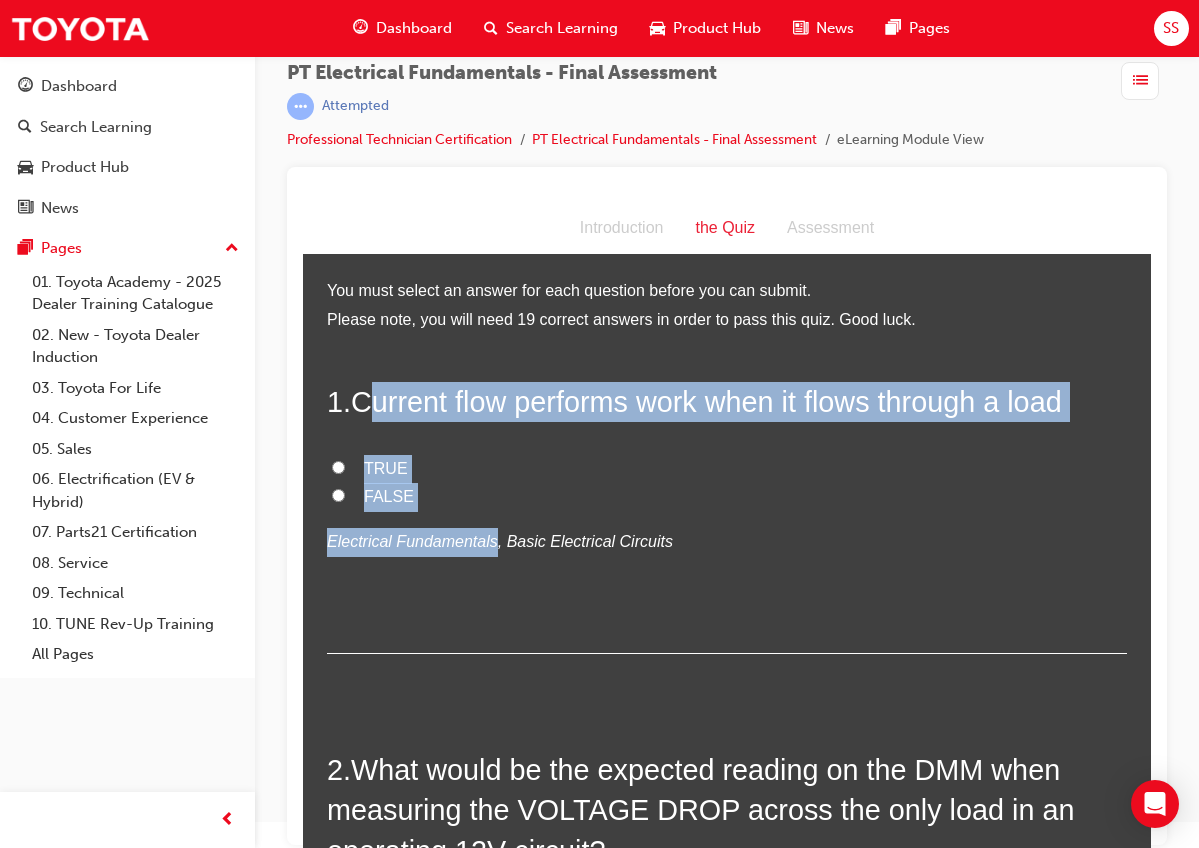 drag, startPoint x: 368, startPoint y: 385, endPoint x: 476, endPoint y: 507, distance: 162.93558 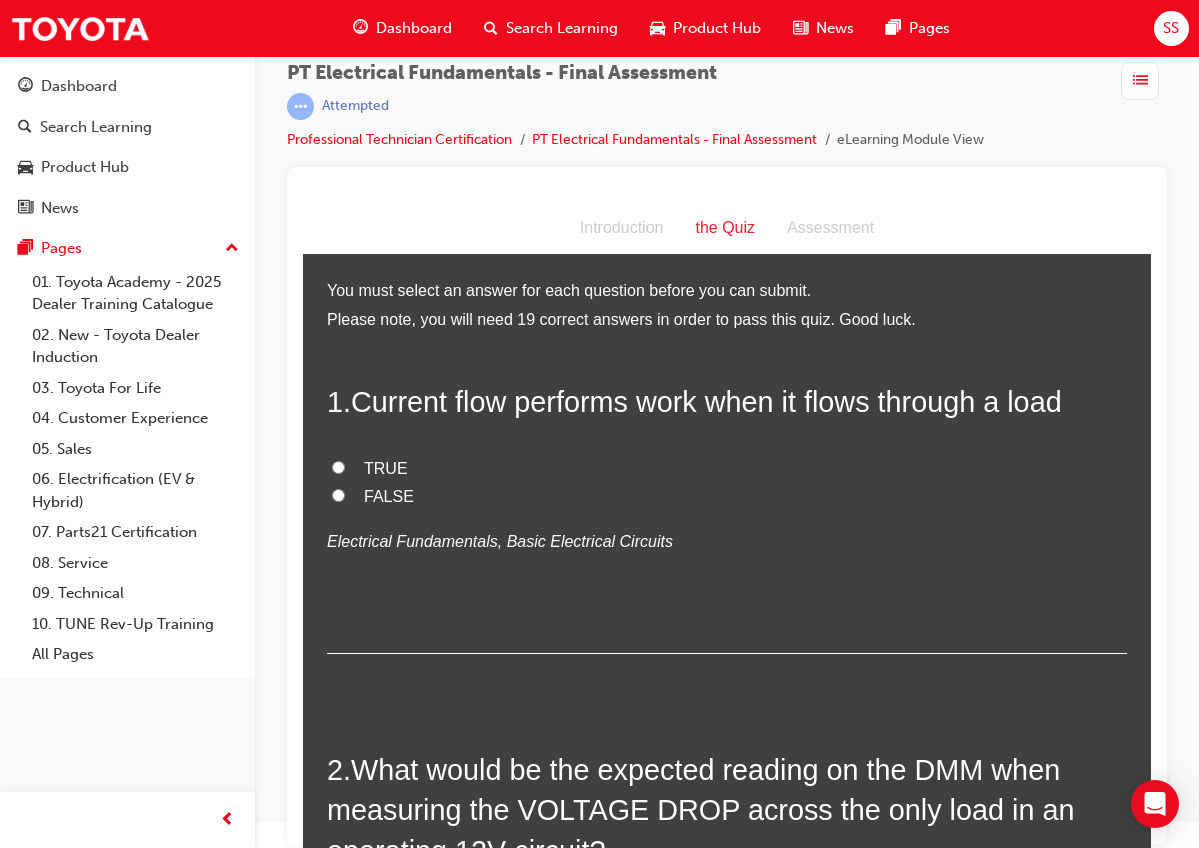 drag, startPoint x: 392, startPoint y: 450, endPoint x: 392, endPoint y: 428, distance: 22 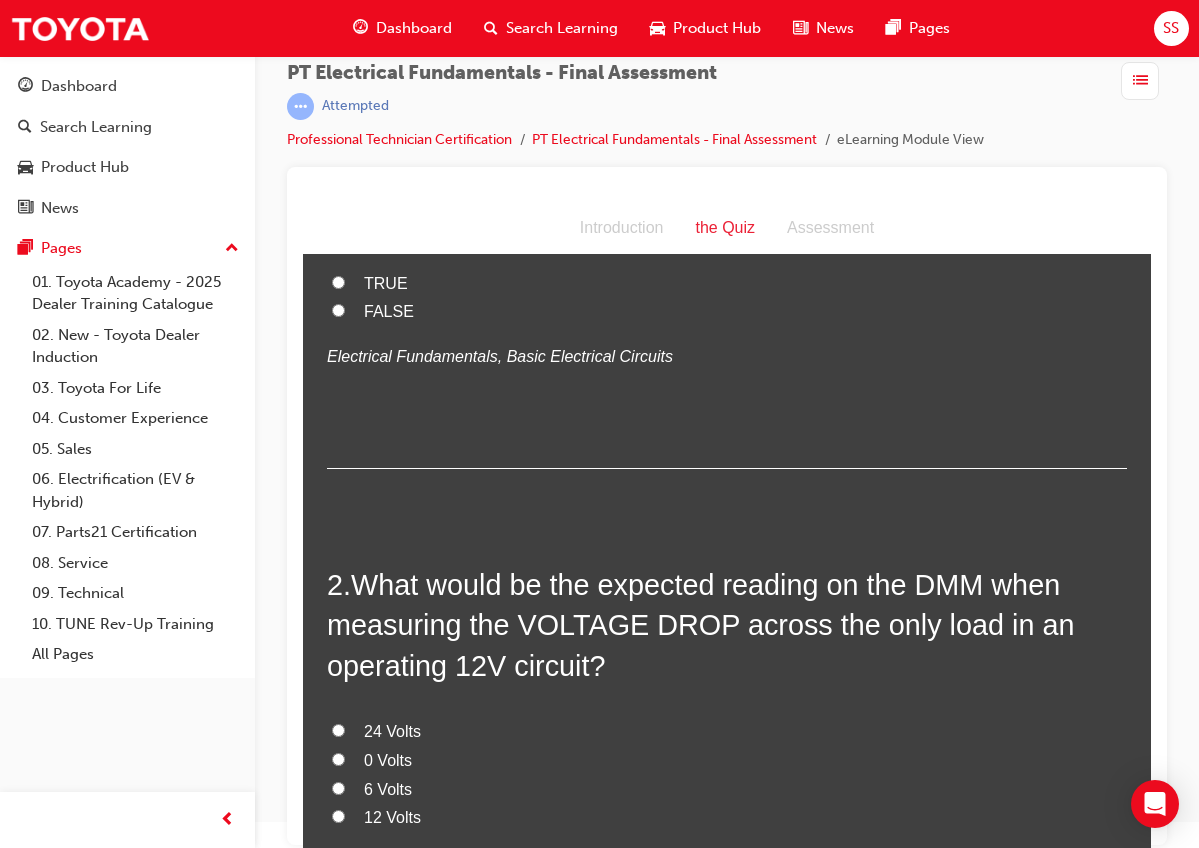 scroll, scrollTop: 190, scrollLeft: 0, axis: vertical 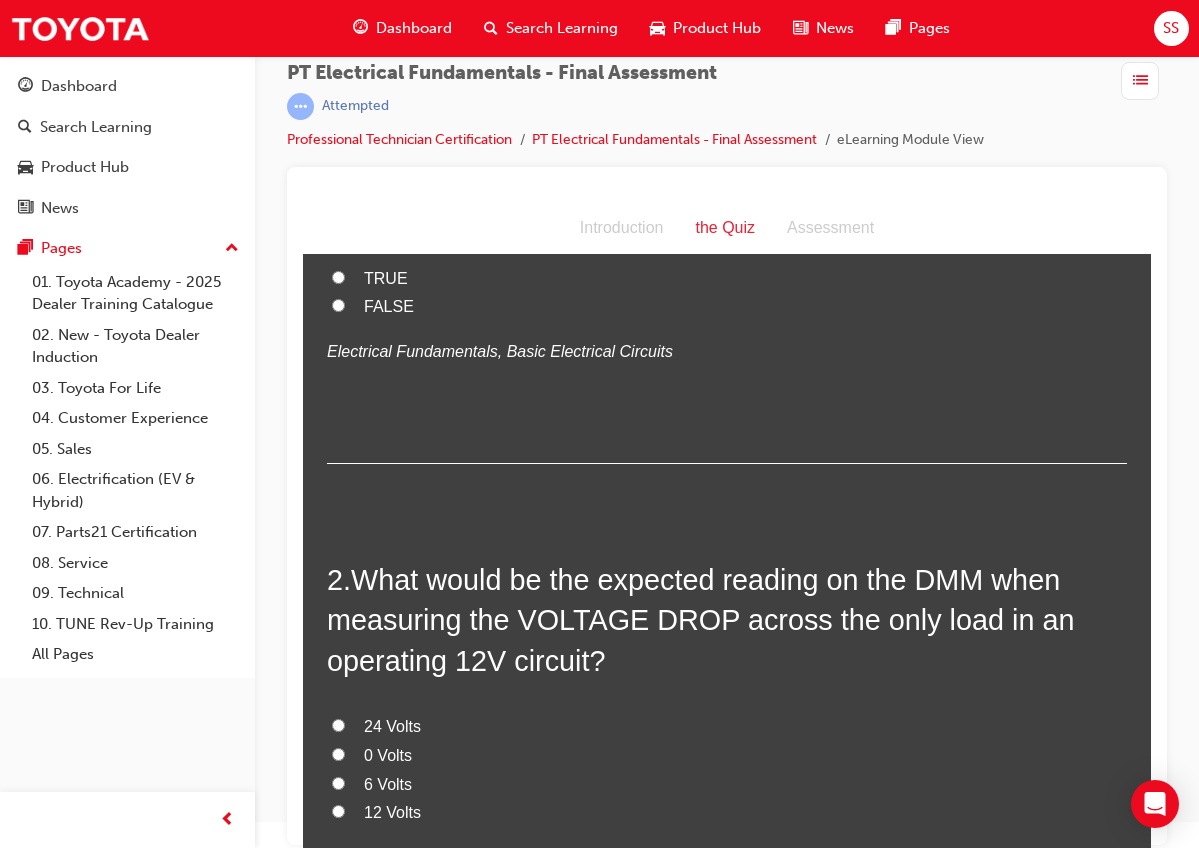 drag, startPoint x: 365, startPoint y: 573, endPoint x: 436, endPoint y: 835, distance: 271.4498 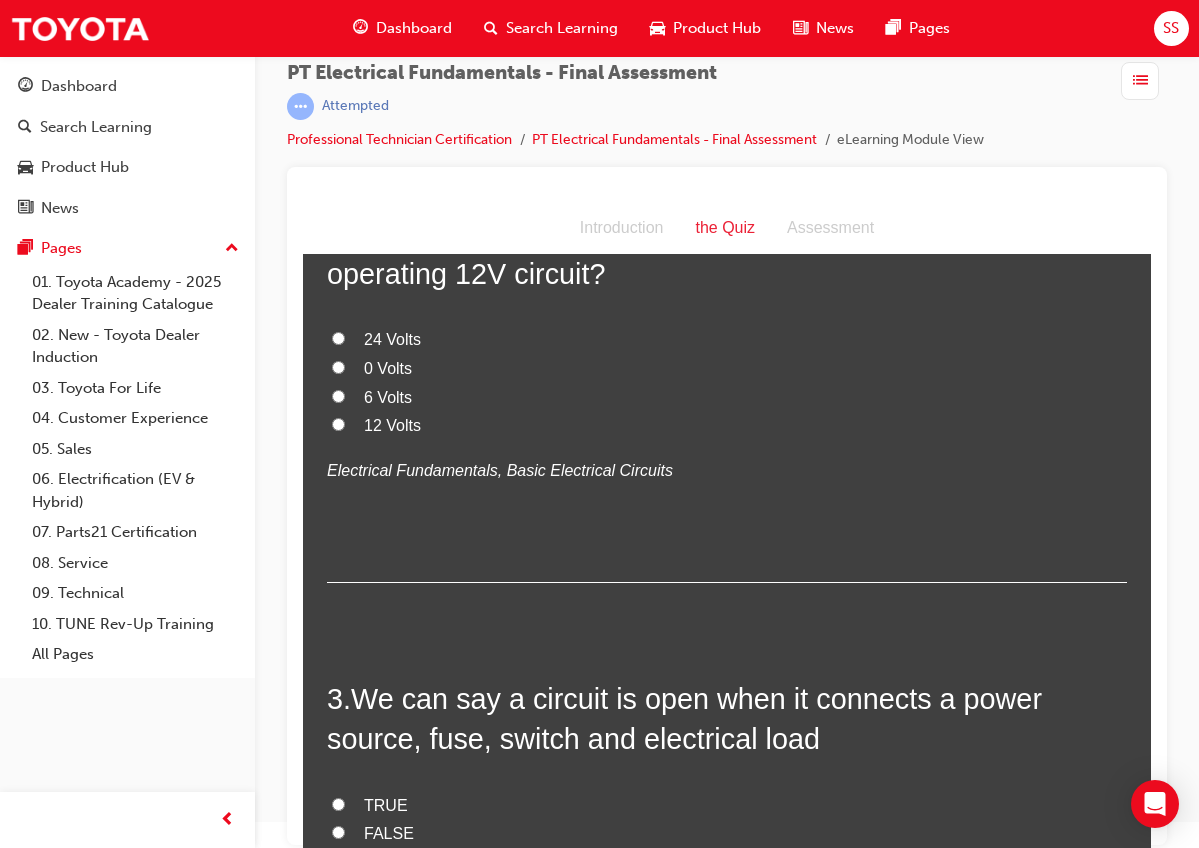 scroll, scrollTop: 566, scrollLeft: 0, axis: vertical 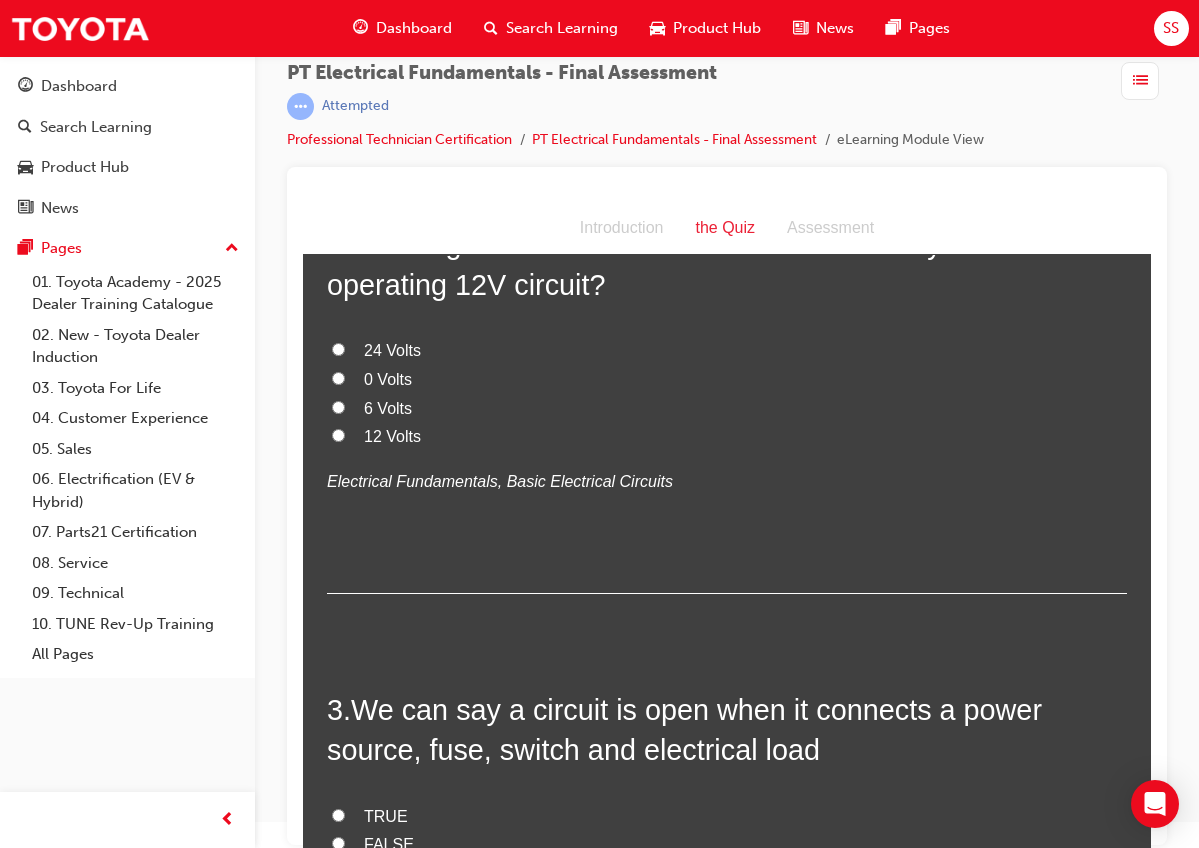 copy on "What would be the expected reading on the DMM when measuring the VOLTAGE DROP across the only load in an operating 12V circuit? 24 Volts 0 Volts 6 Volts 12 Volts" 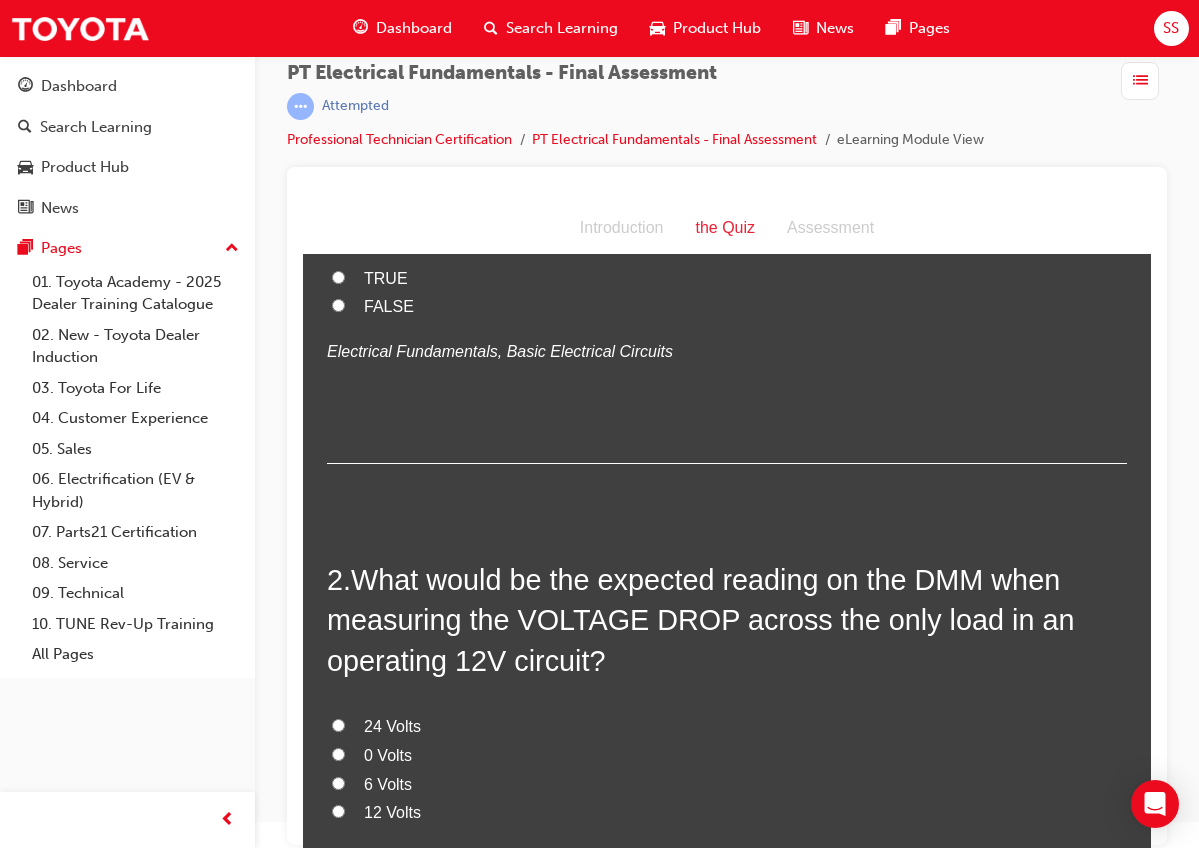 scroll, scrollTop: 197, scrollLeft: 0, axis: vertical 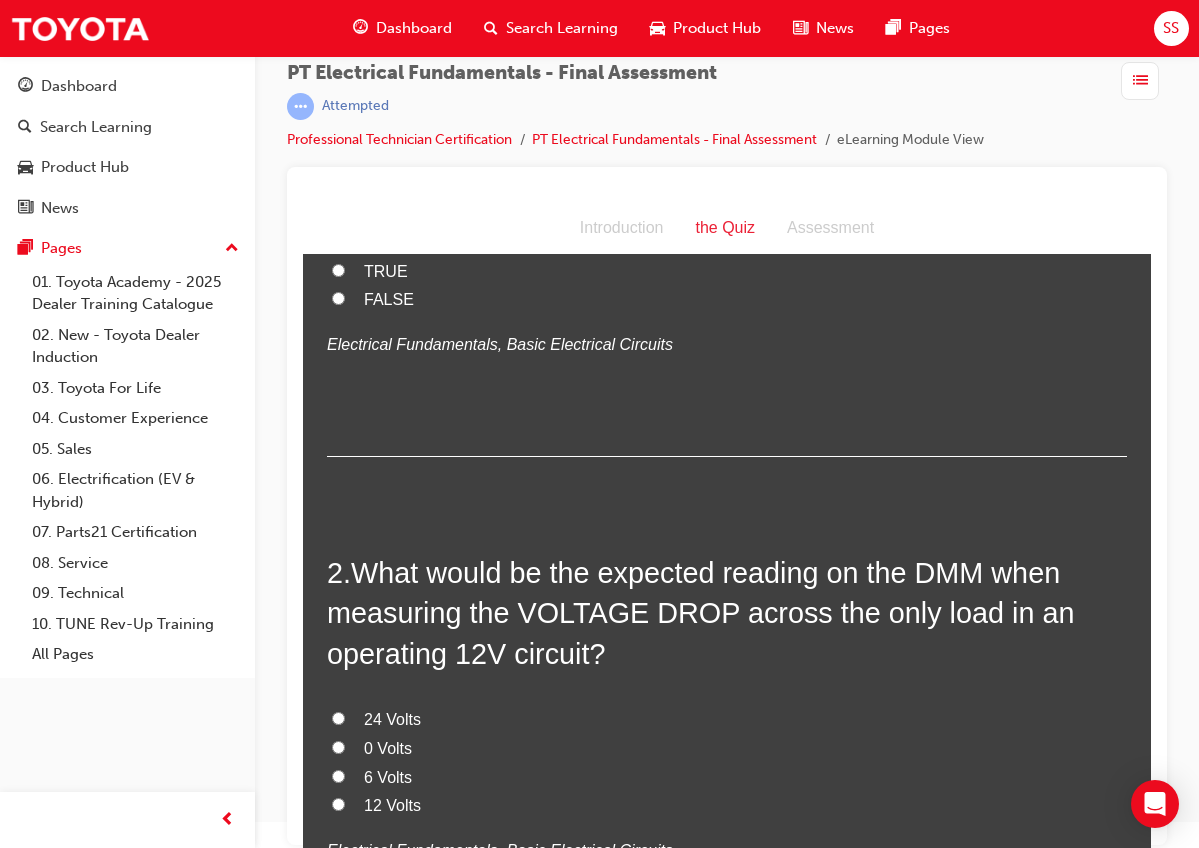 click on "TRUE" at bounding box center (727, 272) 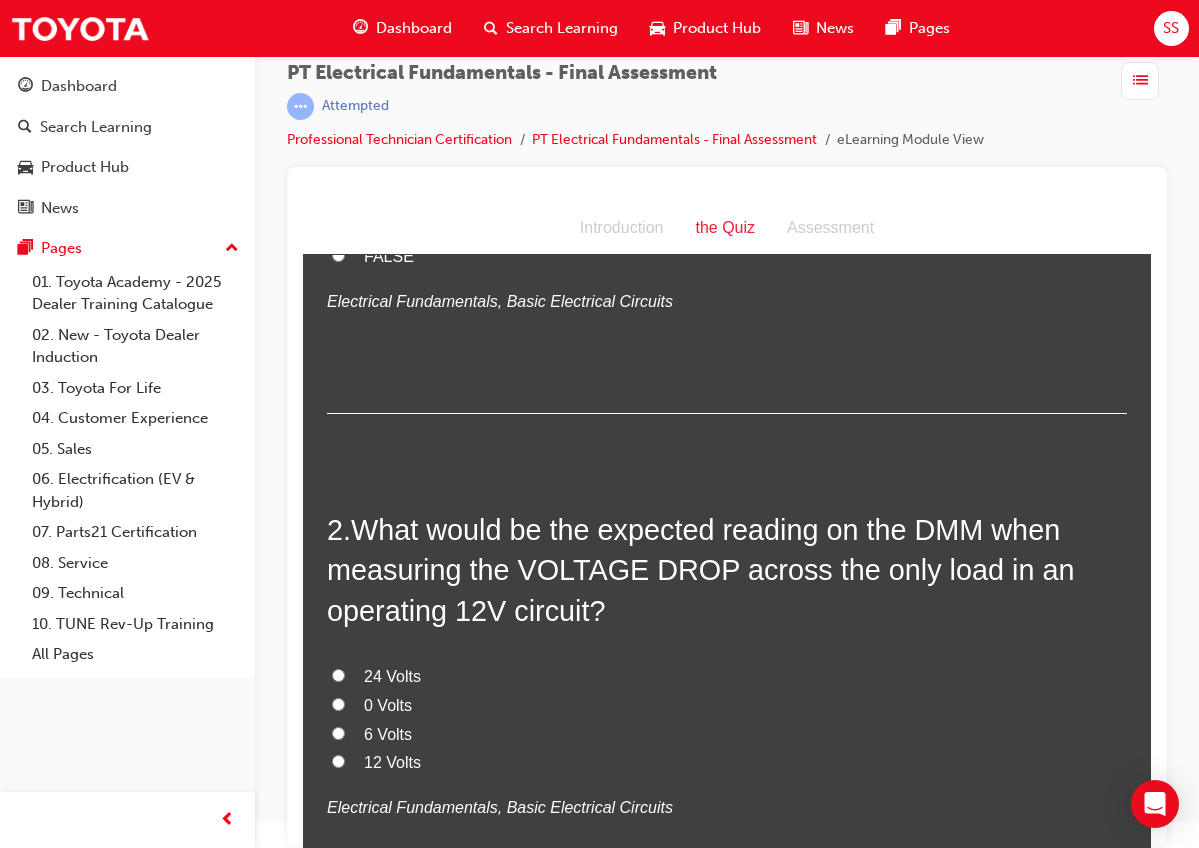 scroll, scrollTop: 275, scrollLeft: 0, axis: vertical 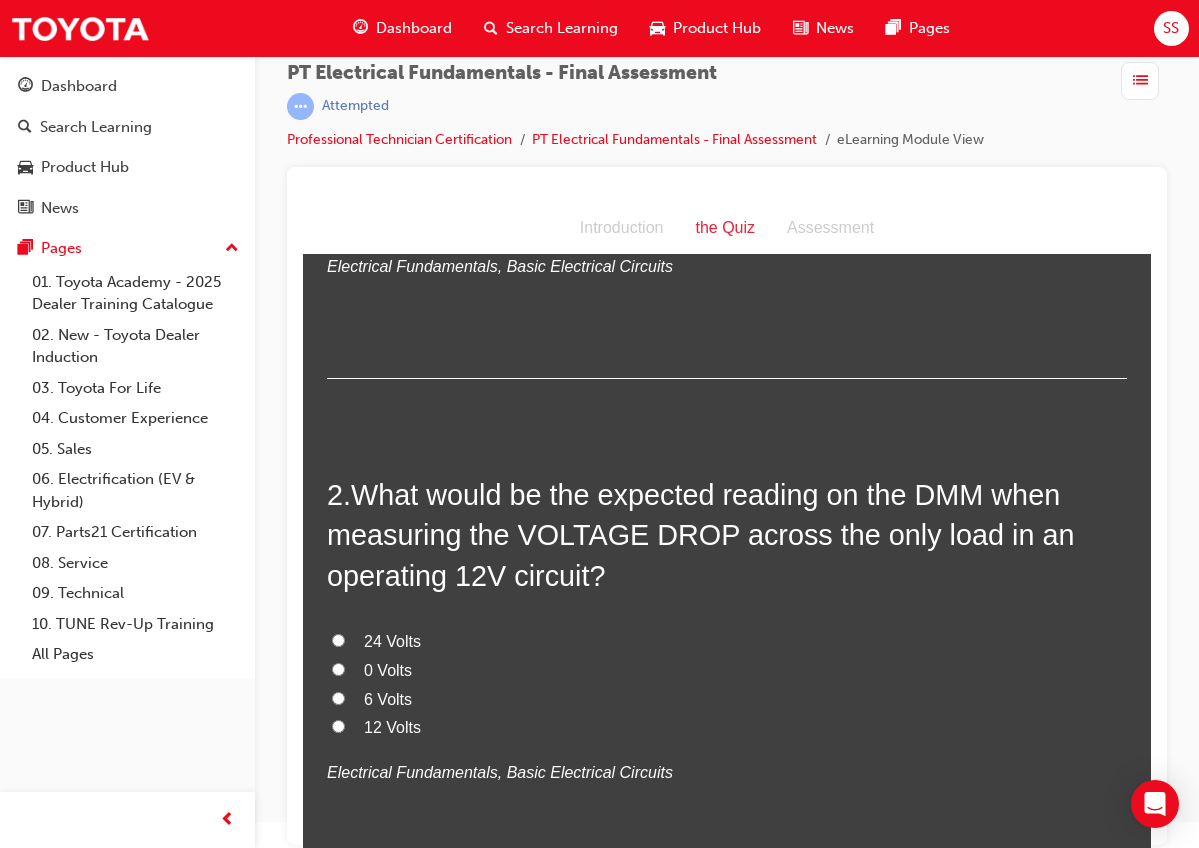 click on "12 Volts" at bounding box center [727, 728] 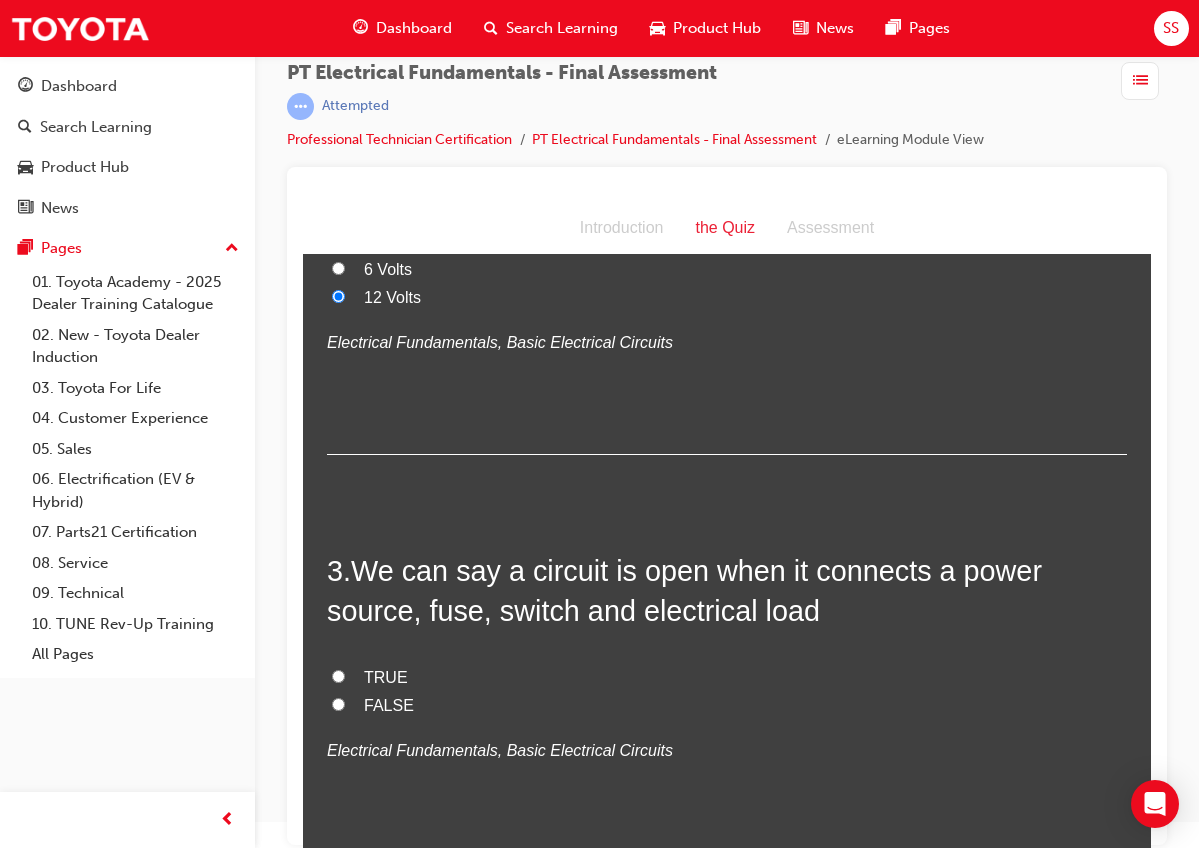 scroll, scrollTop: 733, scrollLeft: 0, axis: vertical 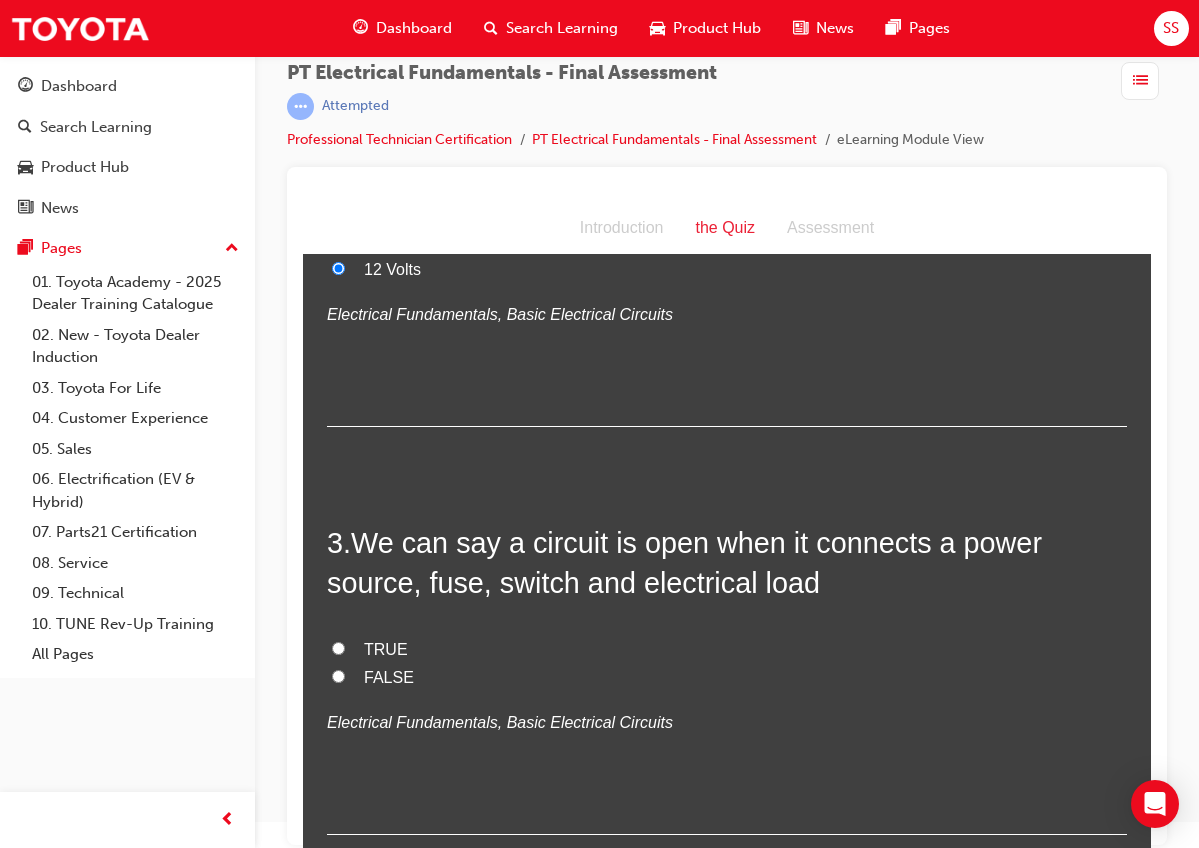 drag, startPoint x: 365, startPoint y: 530, endPoint x: 429, endPoint y: 686, distance: 168.6179 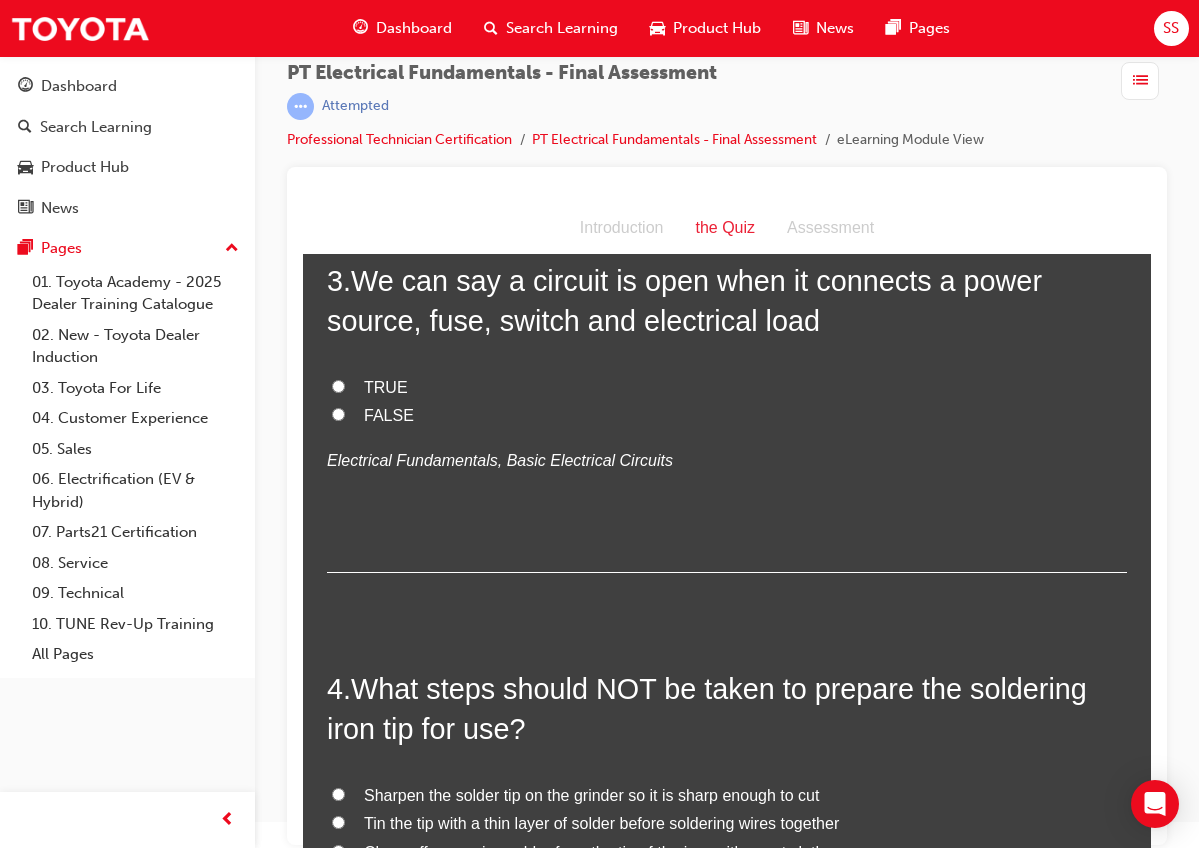scroll, scrollTop: 1000, scrollLeft: 0, axis: vertical 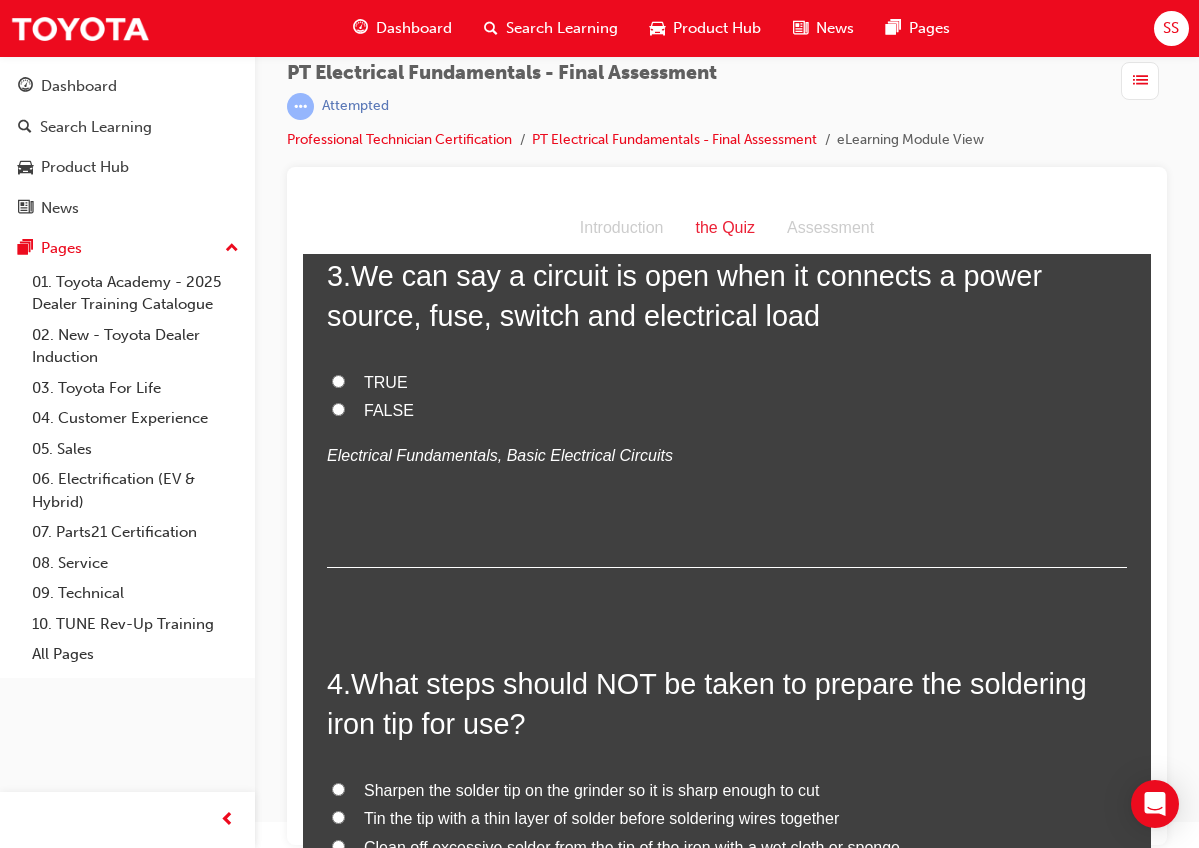 click on "FALSE" at bounding box center [389, 410] 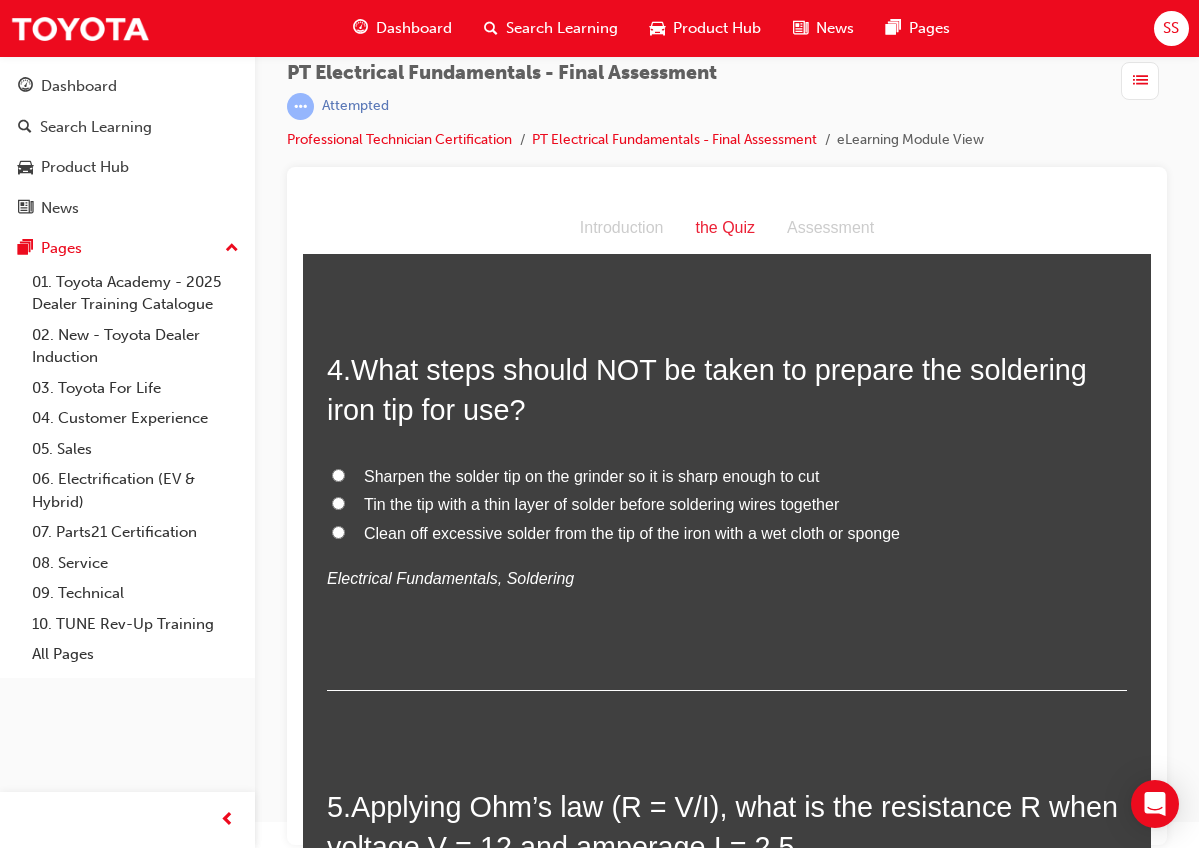 scroll, scrollTop: 1317, scrollLeft: 0, axis: vertical 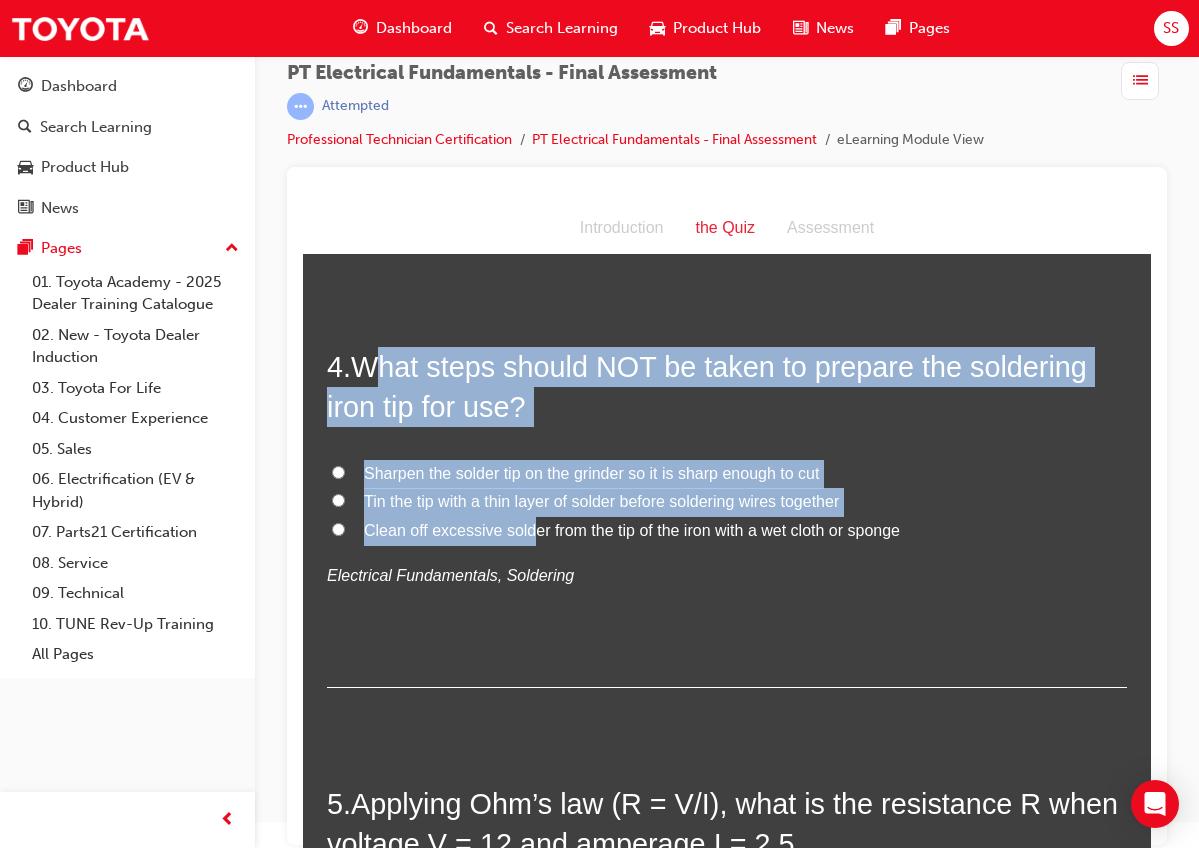 drag, startPoint x: 370, startPoint y: 356, endPoint x: 506, endPoint y: 500, distance: 198.0707 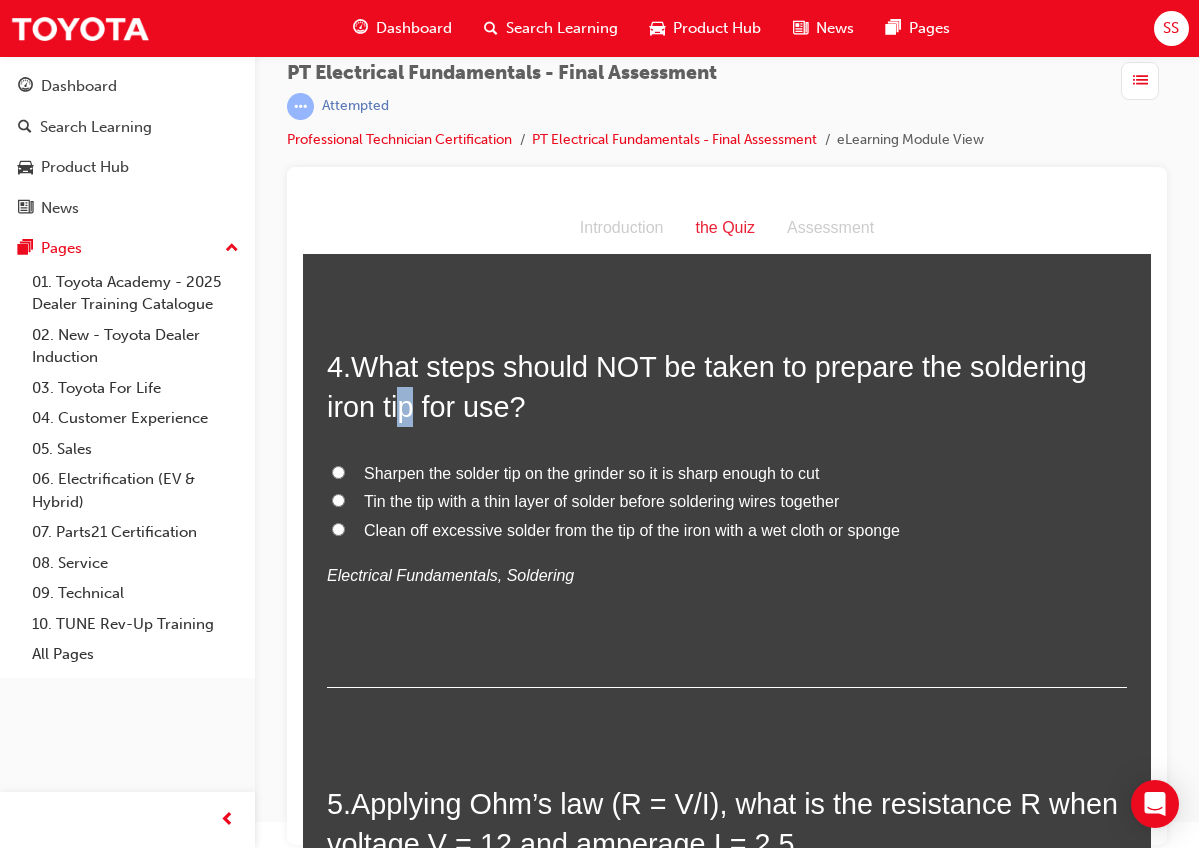 click on "What steps should NOT be taken to prepare the soldering iron tip for use?" at bounding box center [707, 387] 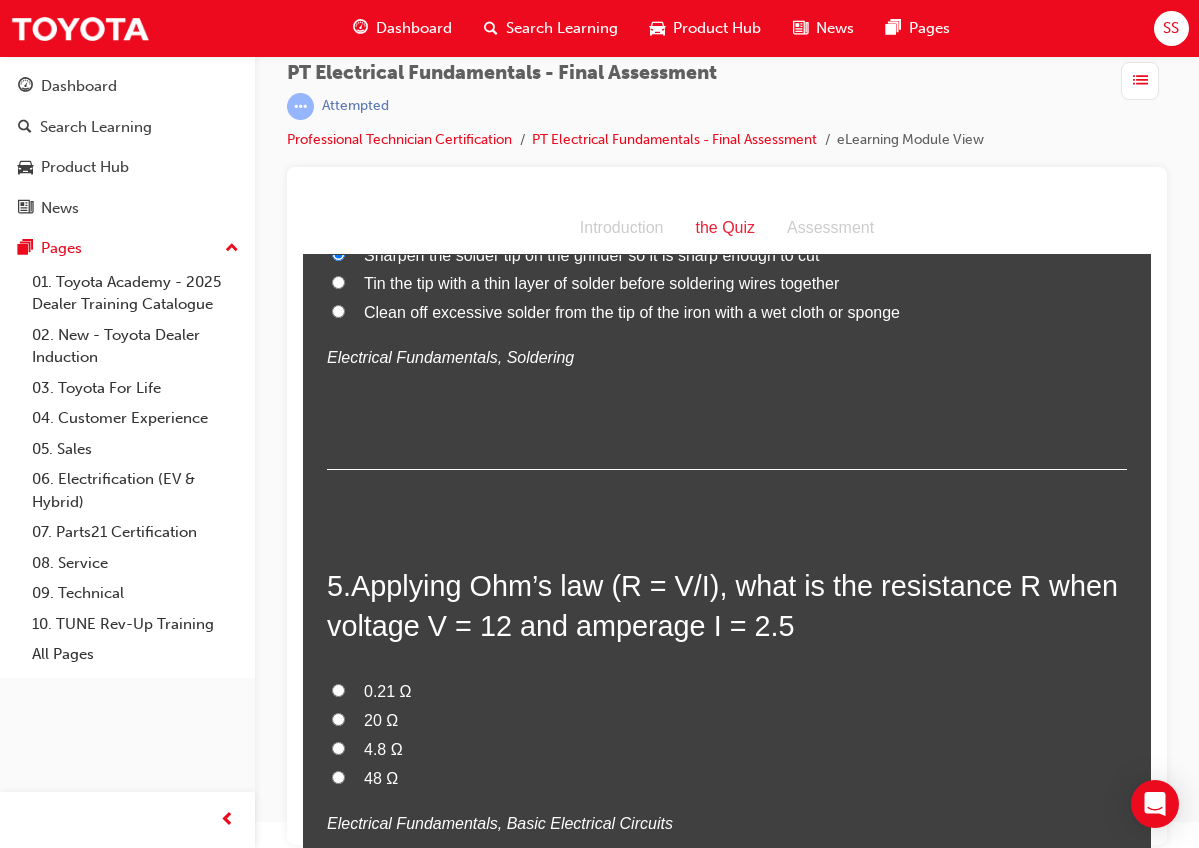 scroll, scrollTop: 1551, scrollLeft: 0, axis: vertical 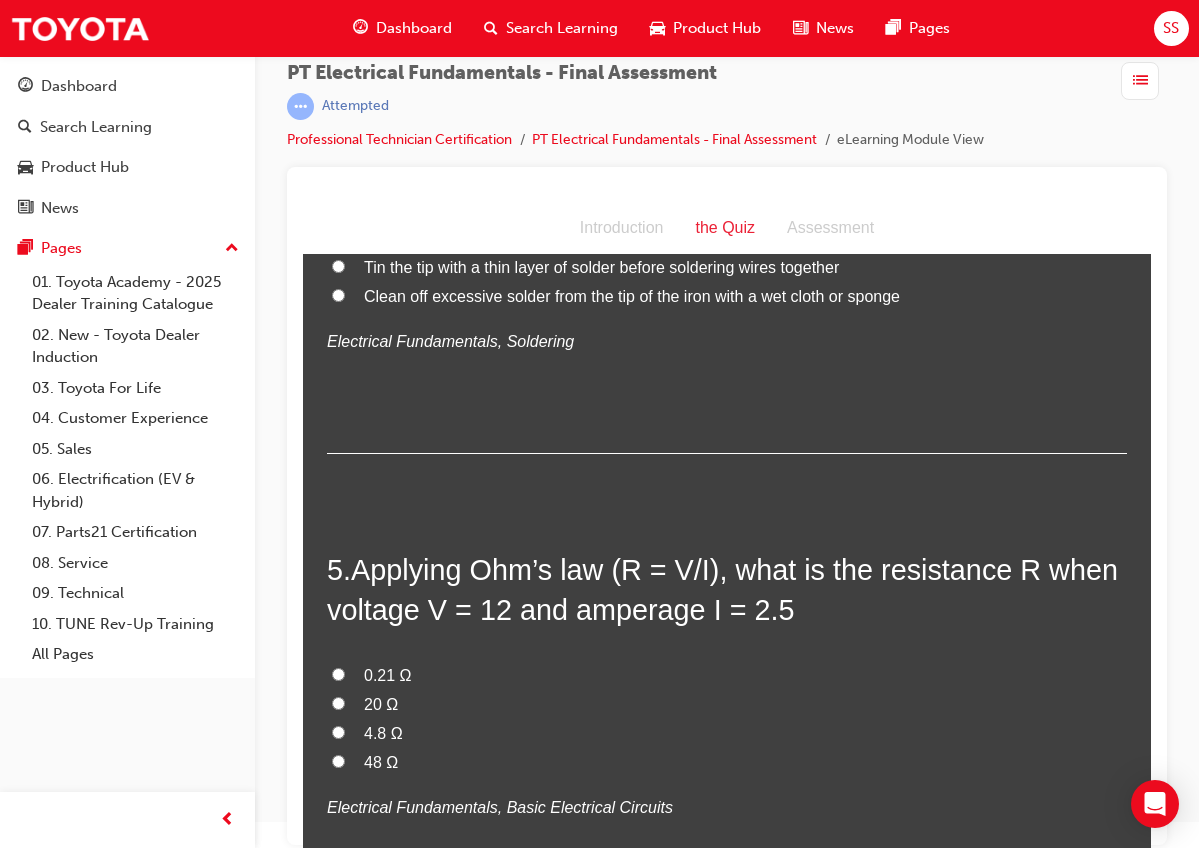 drag, startPoint x: 358, startPoint y: 550, endPoint x: 431, endPoint y: 749, distance: 211.96698 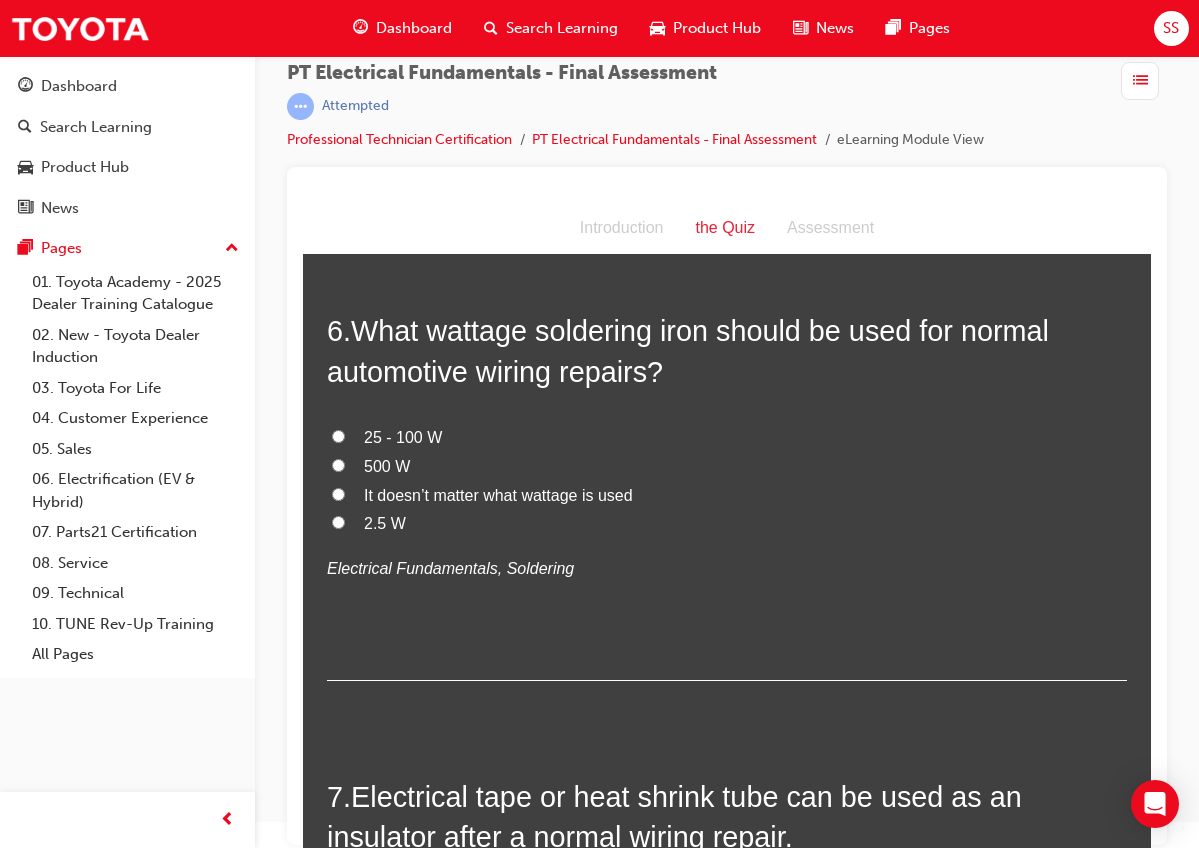 scroll, scrollTop: 2257, scrollLeft: 0, axis: vertical 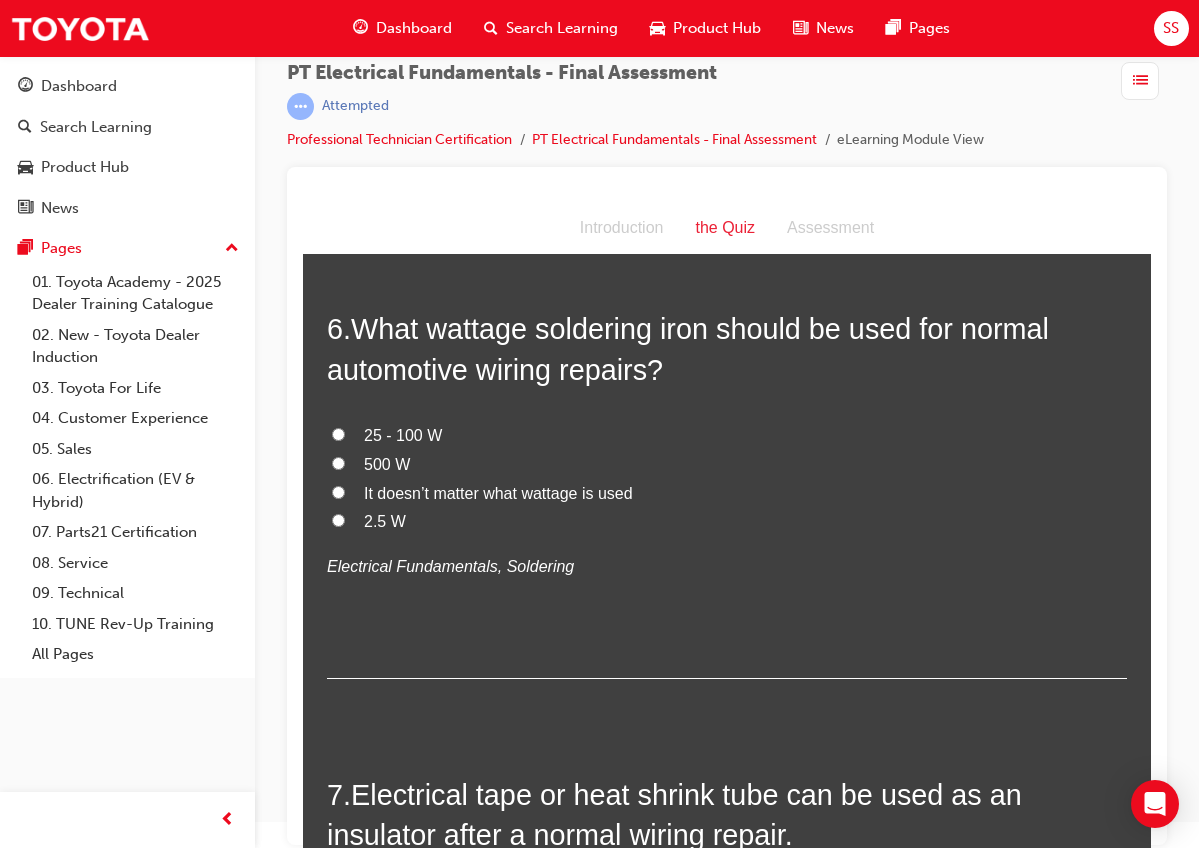 drag, startPoint x: 357, startPoint y: 313, endPoint x: 424, endPoint y: 499, distance: 197.69926 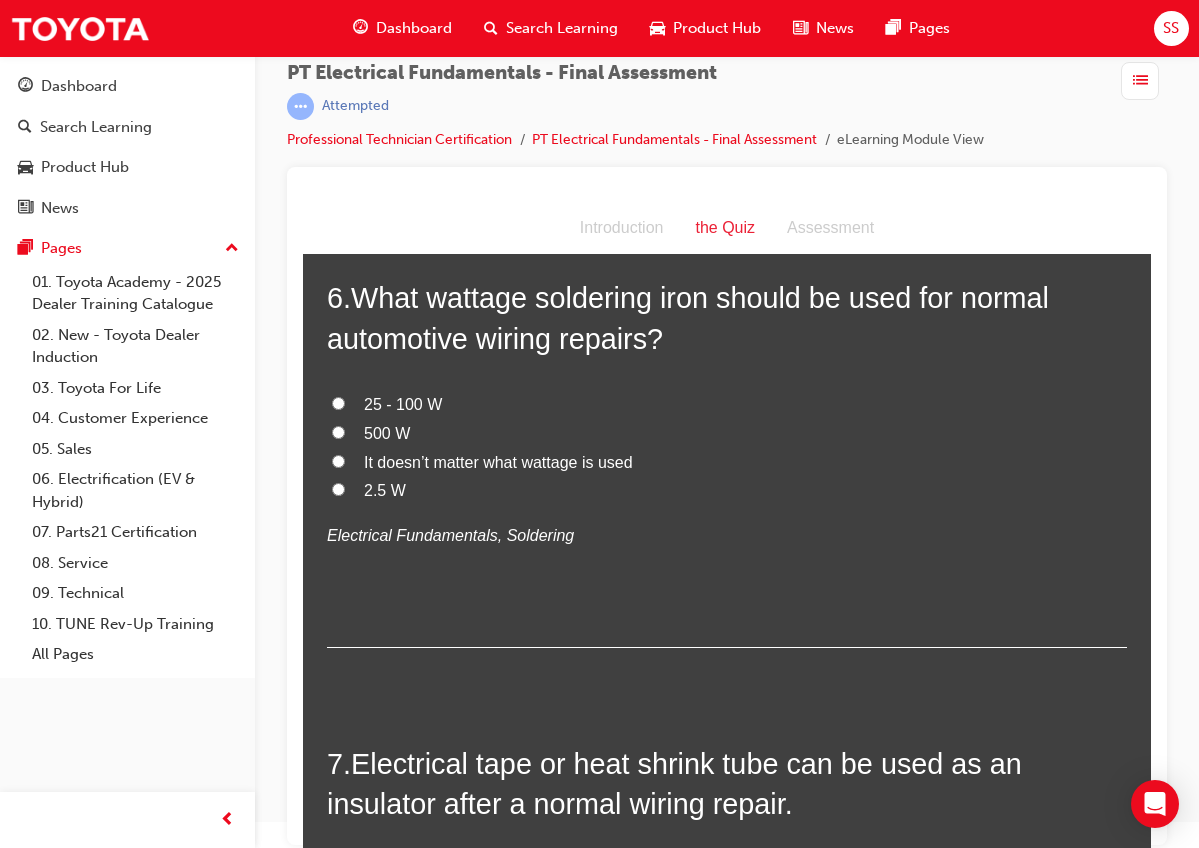 scroll, scrollTop: 2290, scrollLeft: 0, axis: vertical 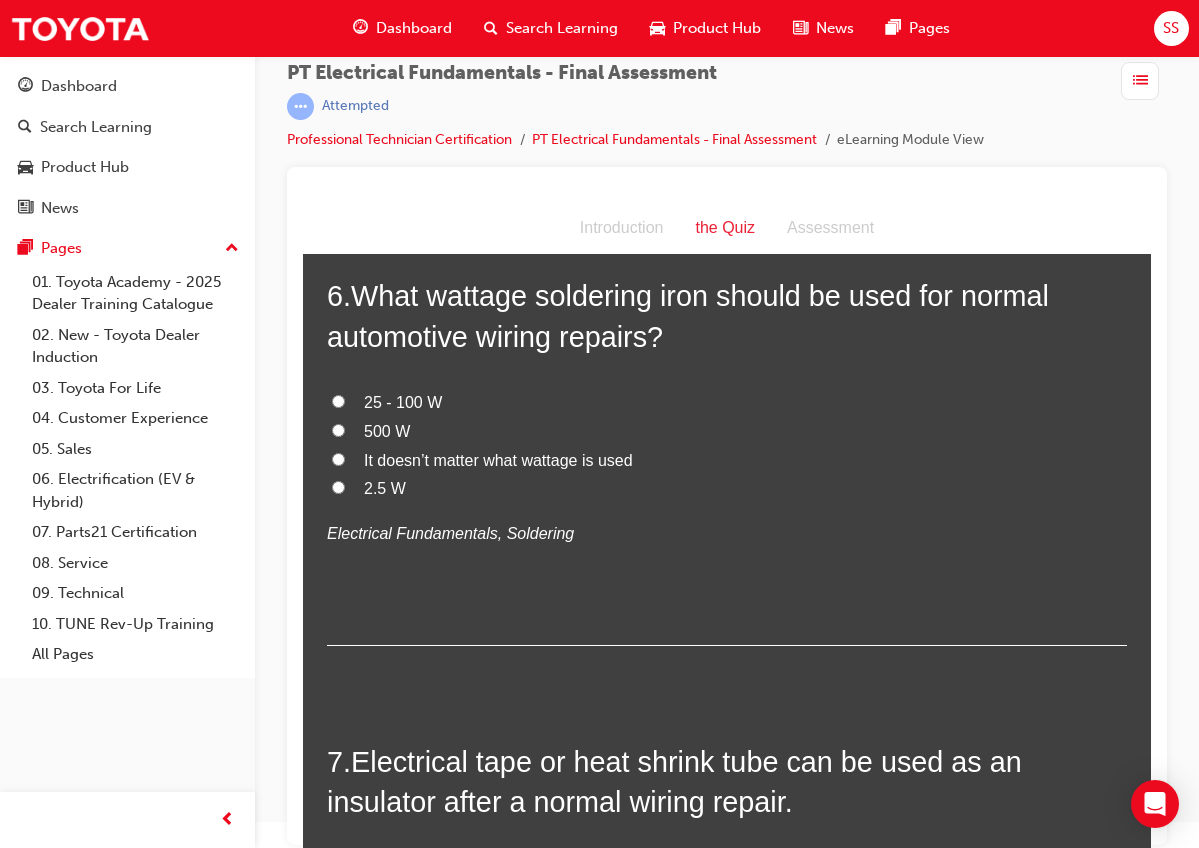 click on "6 .  What wattage soldering iron should be used for normal automotive wiring repairs? 25 - 100 W 500 W It doesn’t matter what wattage is used 2.5 W
Electrical Fundamentals, Soldering" at bounding box center (727, 461) 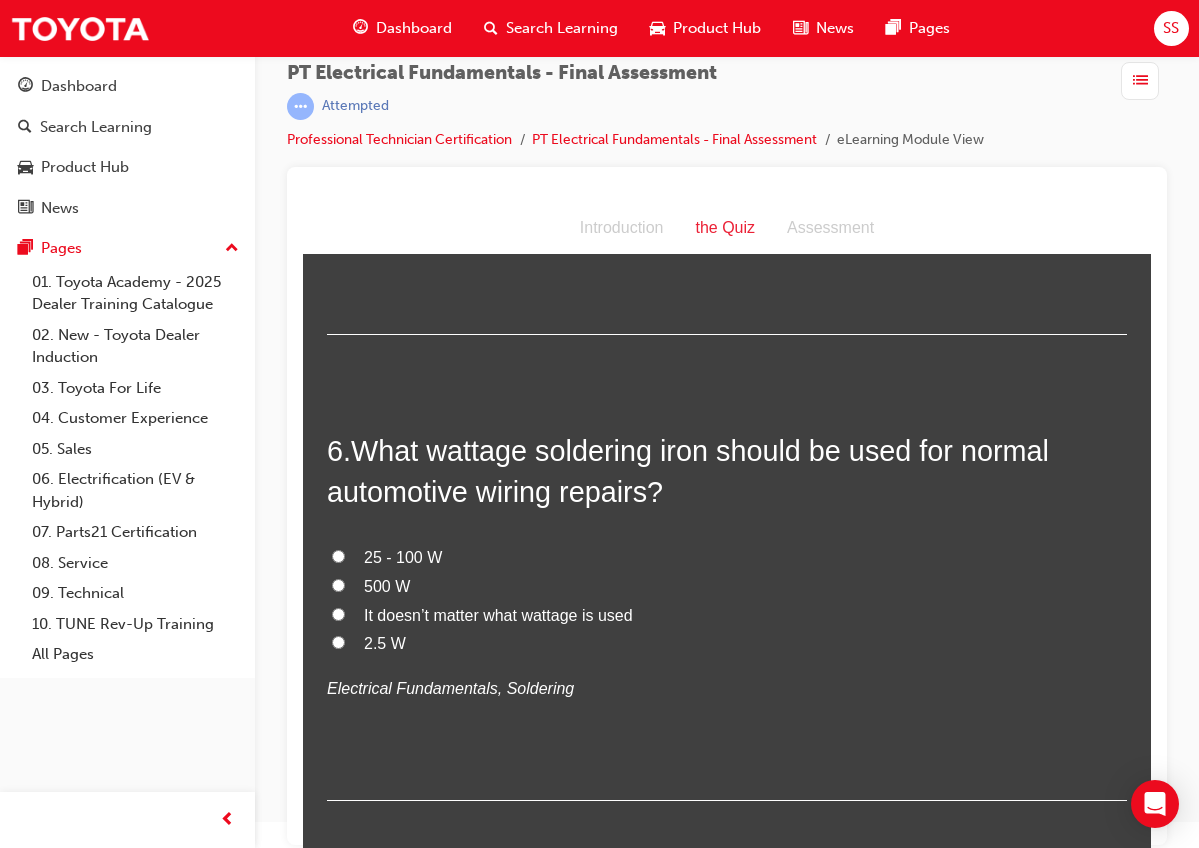 scroll, scrollTop: 2159, scrollLeft: 0, axis: vertical 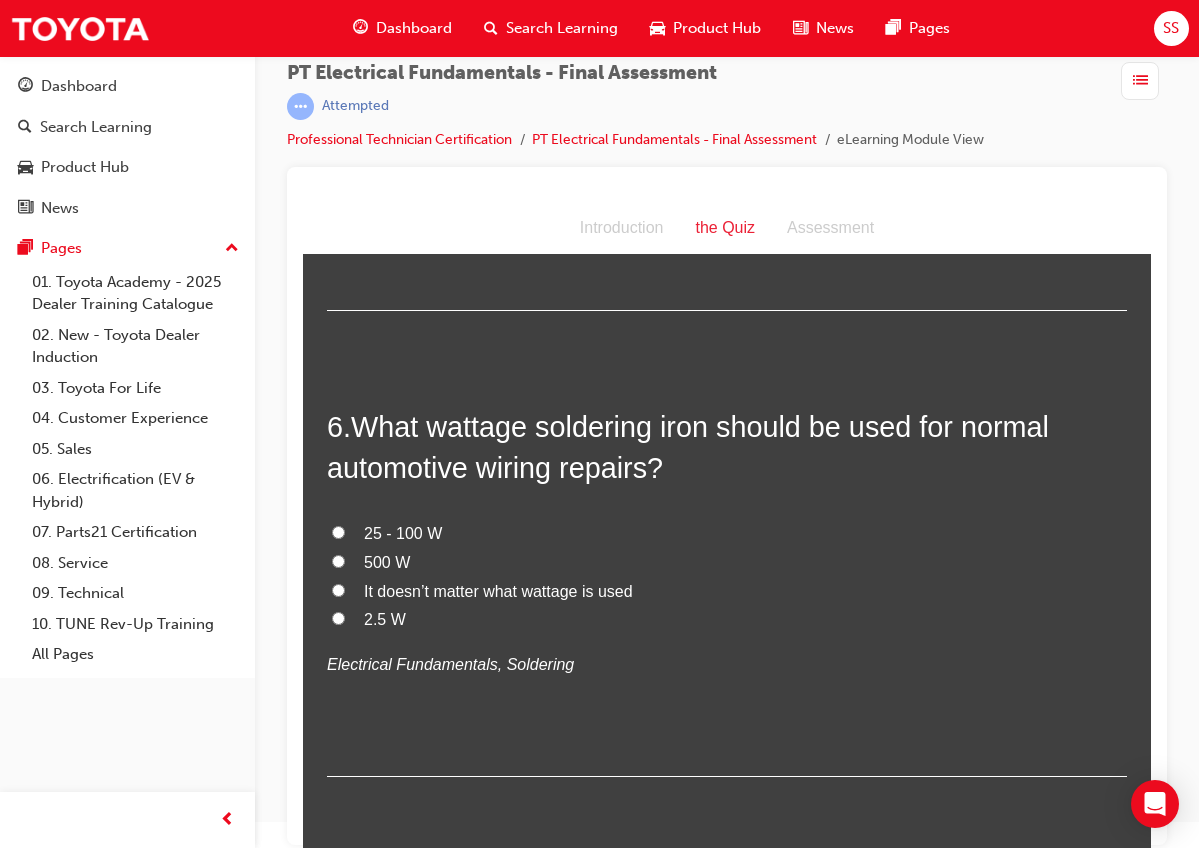 drag, startPoint x: 355, startPoint y: 405, endPoint x: 400, endPoint y: 604, distance: 204.0245 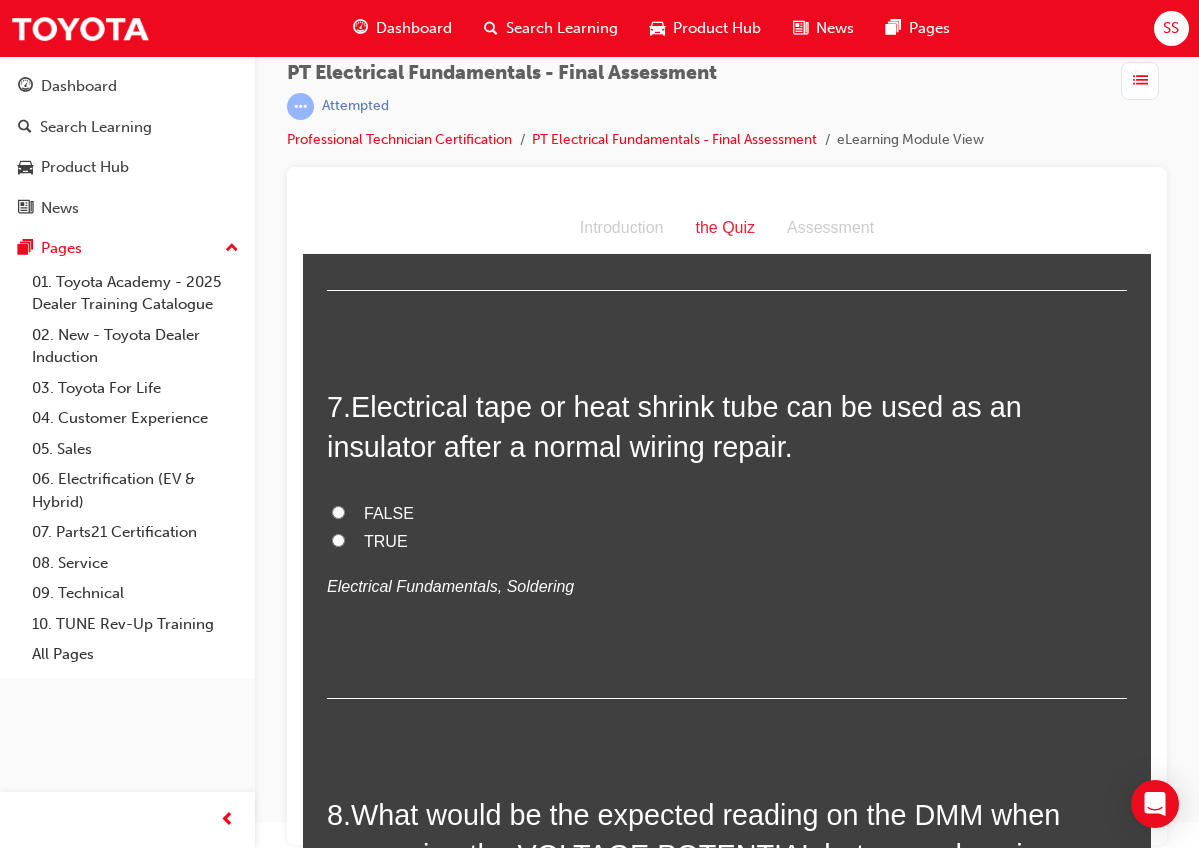 scroll, scrollTop: 2543, scrollLeft: 0, axis: vertical 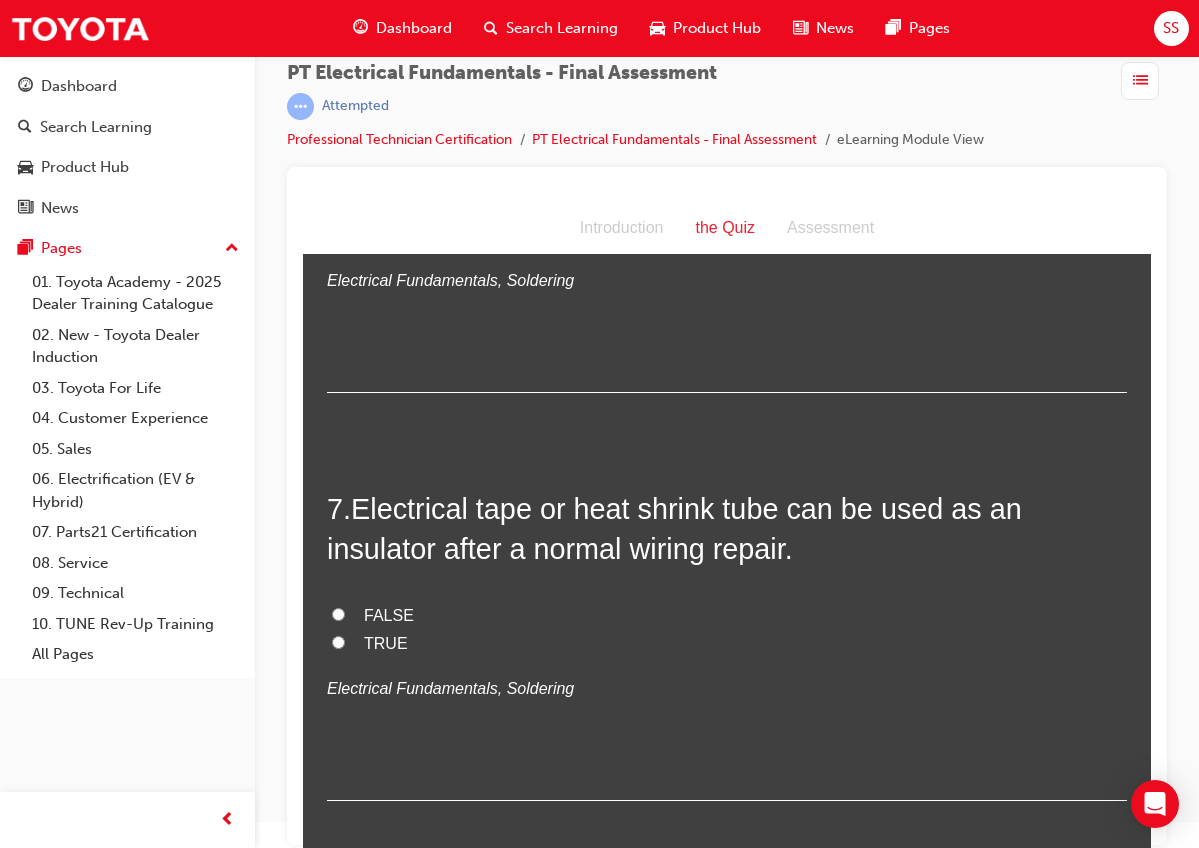 drag, startPoint x: 355, startPoint y: 479, endPoint x: 408, endPoint y: 621, distance: 151.56847 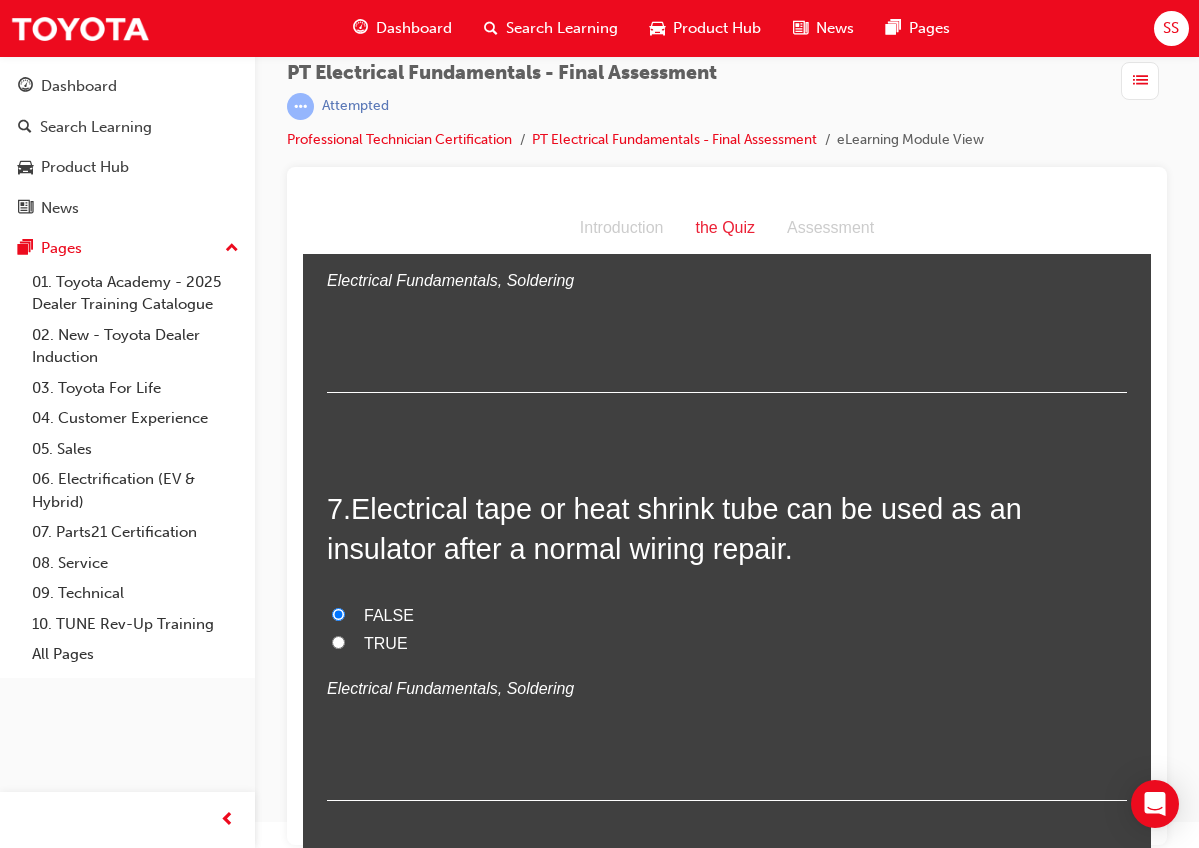 click on "TRUE" at bounding box center [727, 644] 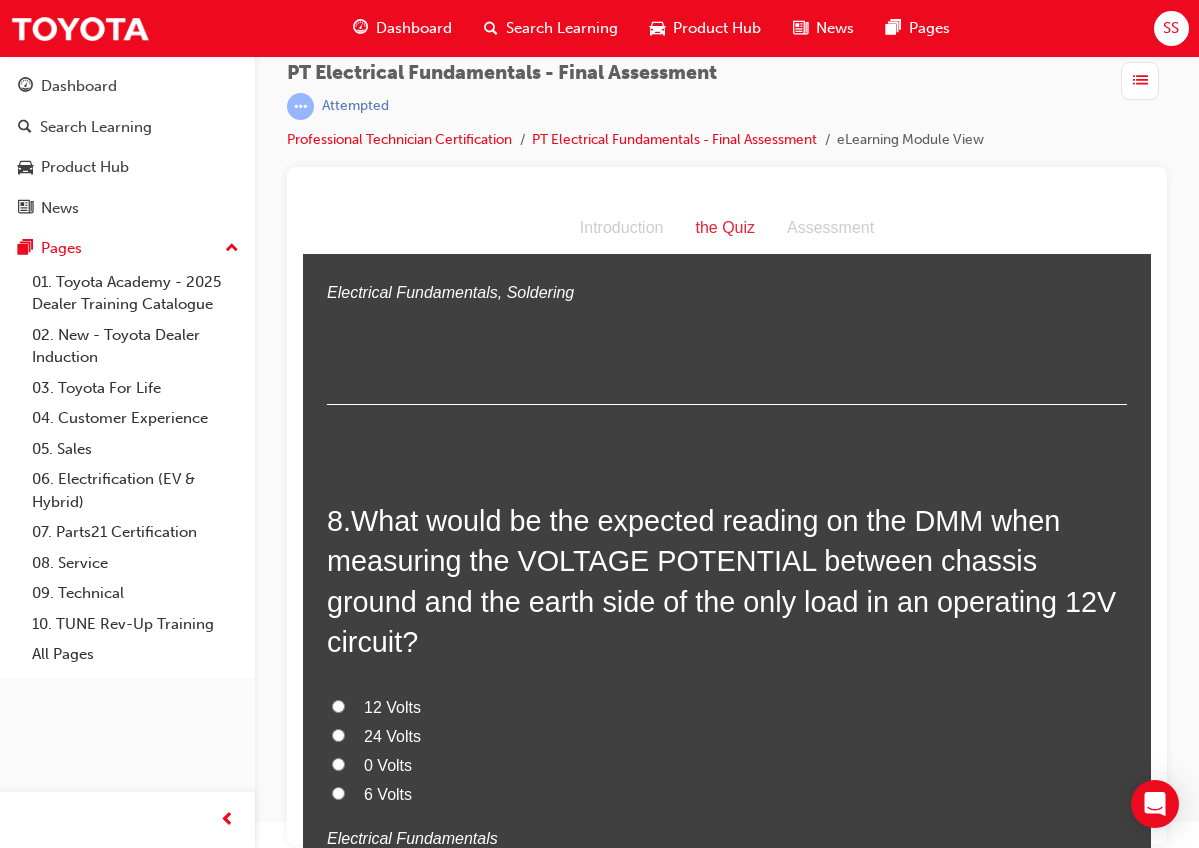 scroll, scrollTop: 2956, scrollLeft: 0, axis: vertical 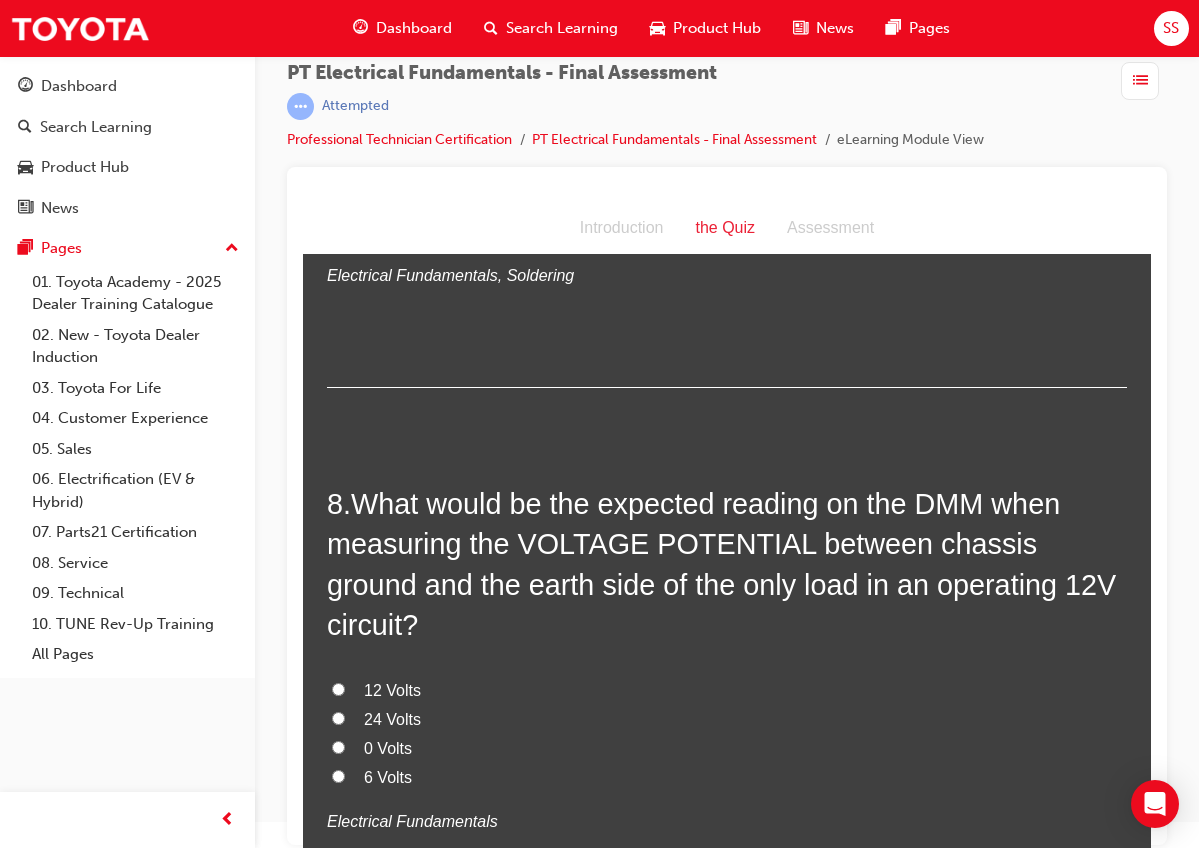 drag, startPoint x: 358, startPoint y: 477, endPoint x: 413, endPoint y: 714, distance: 243.29817 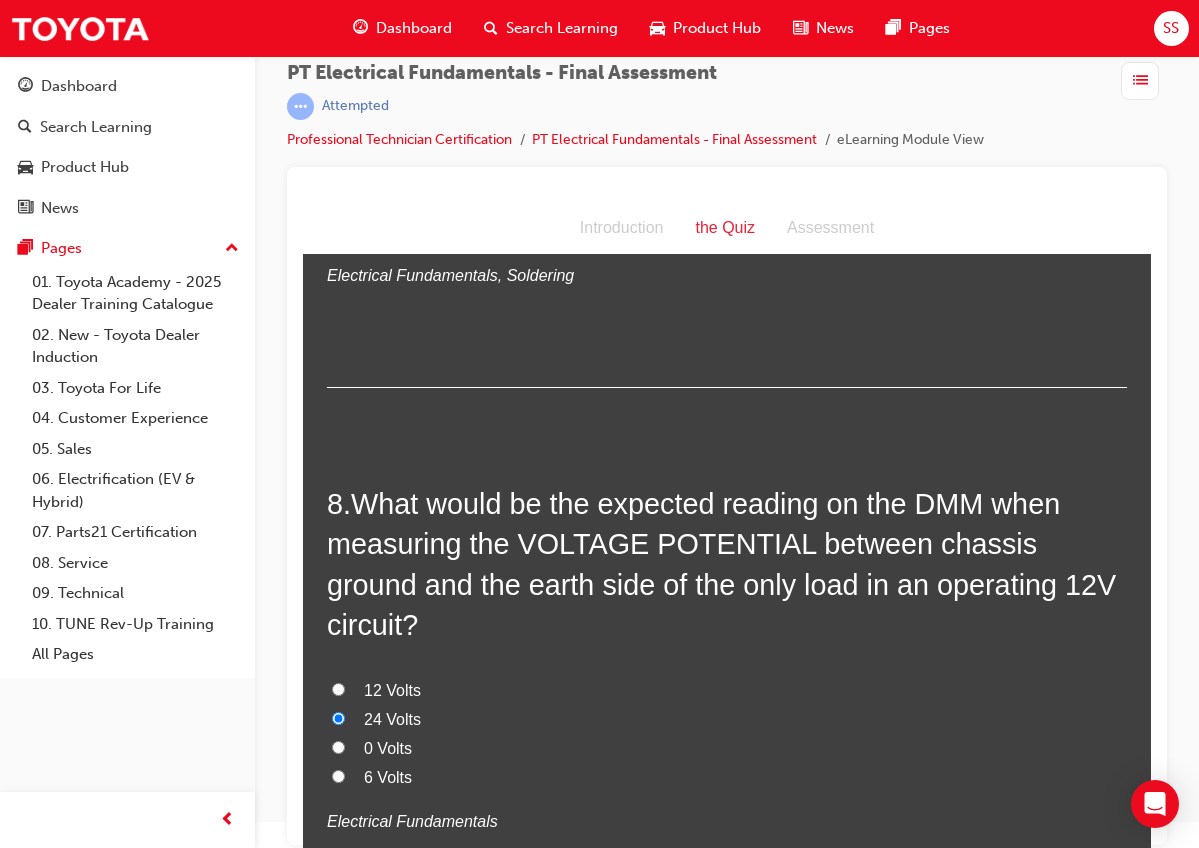 click on "0 Volts" at bounding box center [388, 748] 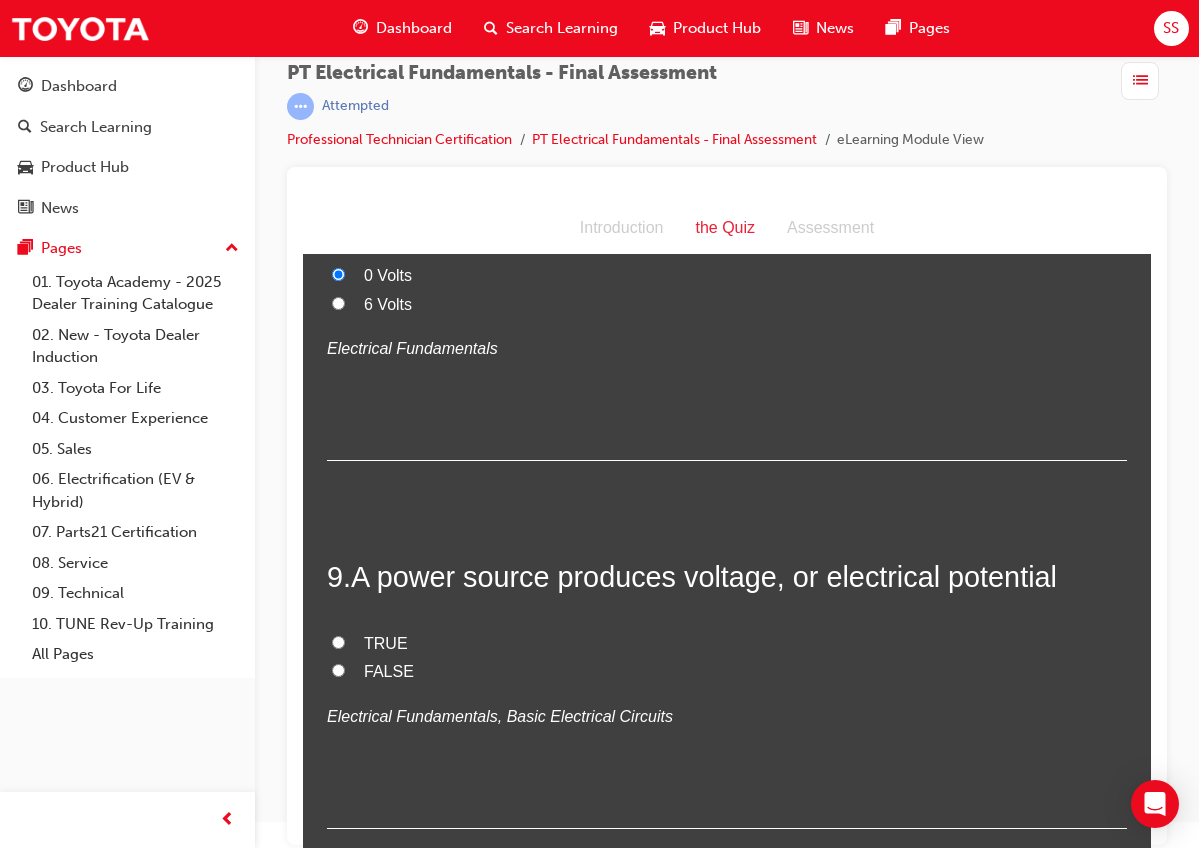 scroll, scrollTop: 3442, scrollLeft: 0, axis: vertical 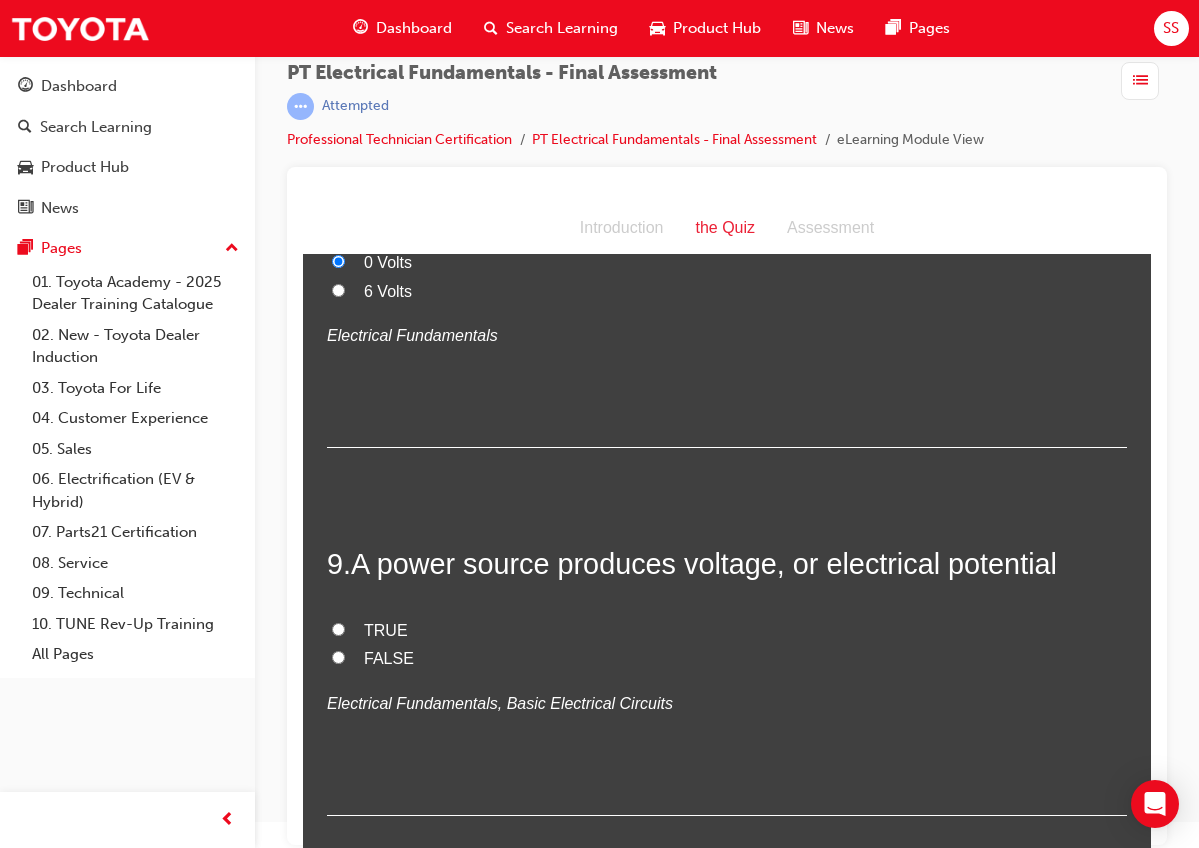 drag, startPoint x: 359, startPoint y: 485, endPoint x: 409, endPoint y: 583, distance: 110.01818 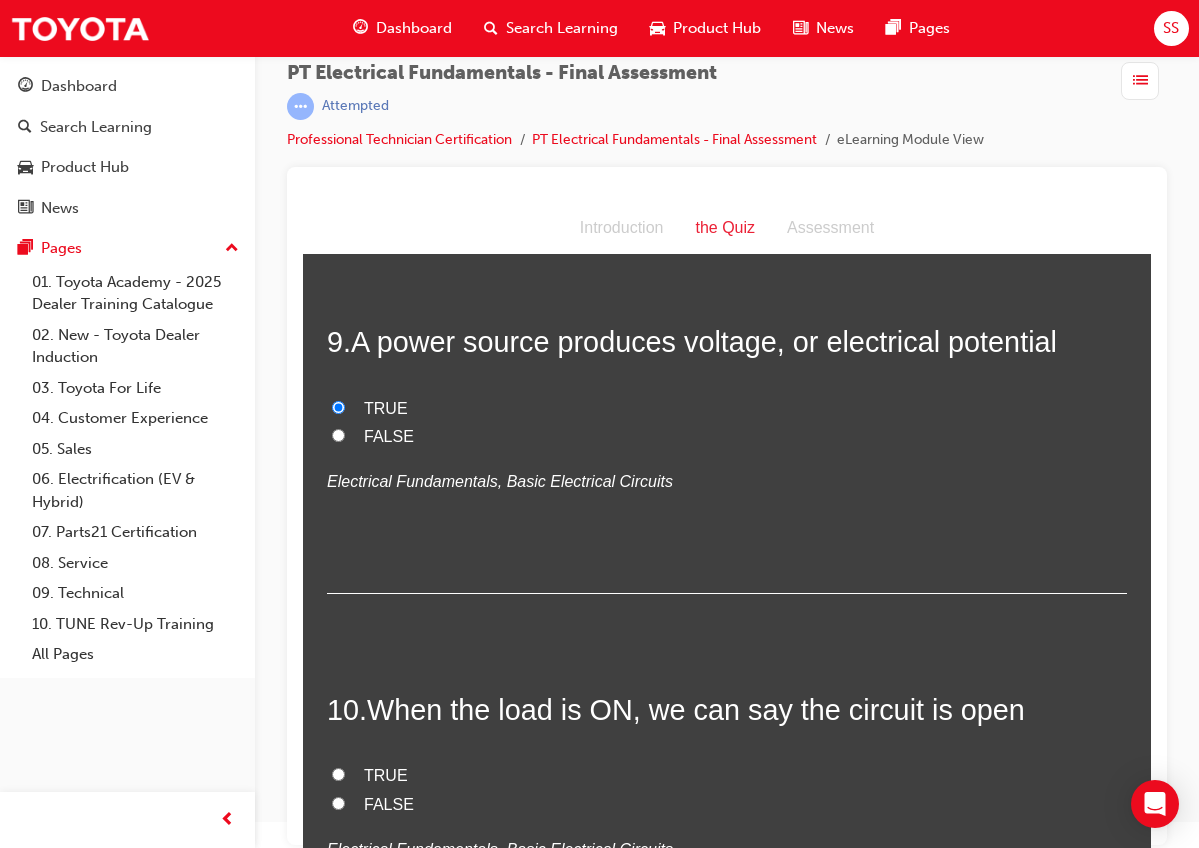 scroll, scrollTop: 3685, scrollLeft: 0, axis: vertical 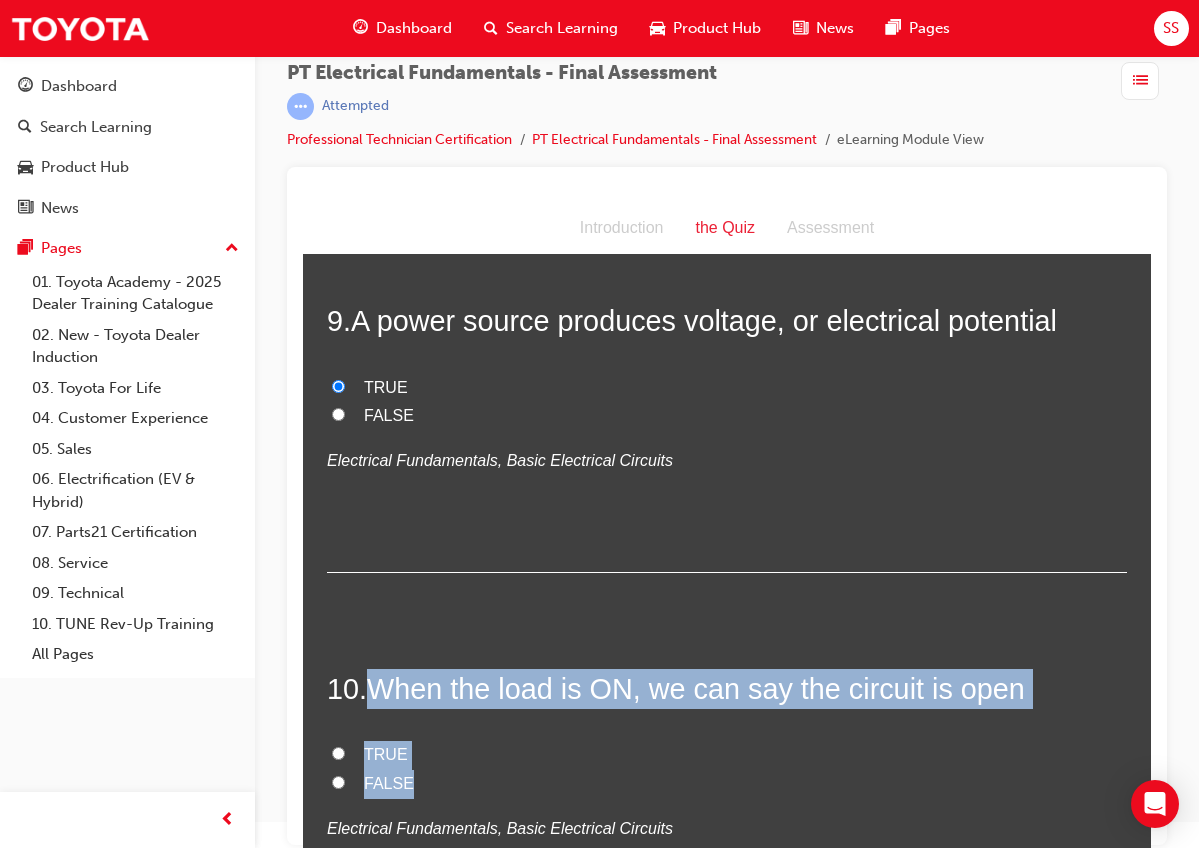 drag, startPoint x: 366, startPoint y: 603, endPoint x: 434, endPoint y: 705, distance: 122.588745 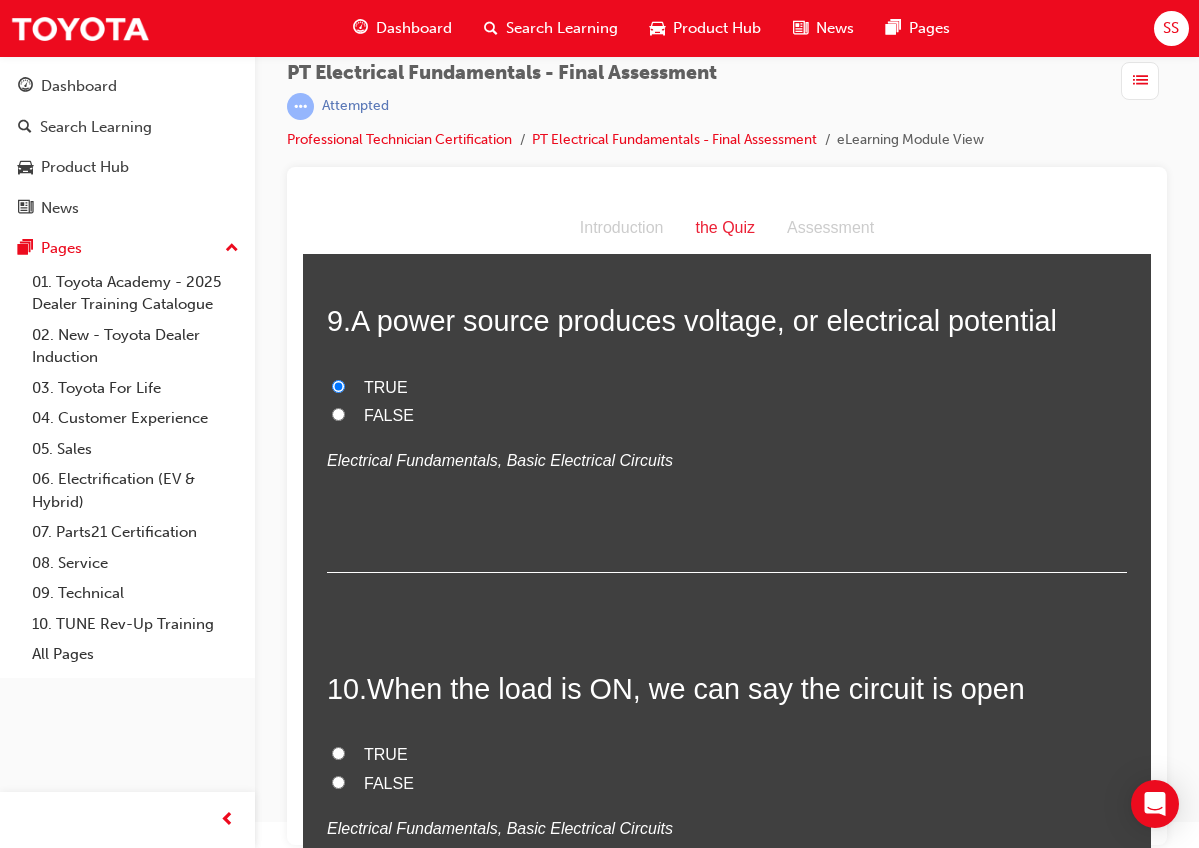 click on "TRUE" at bounding box center [727, 755] 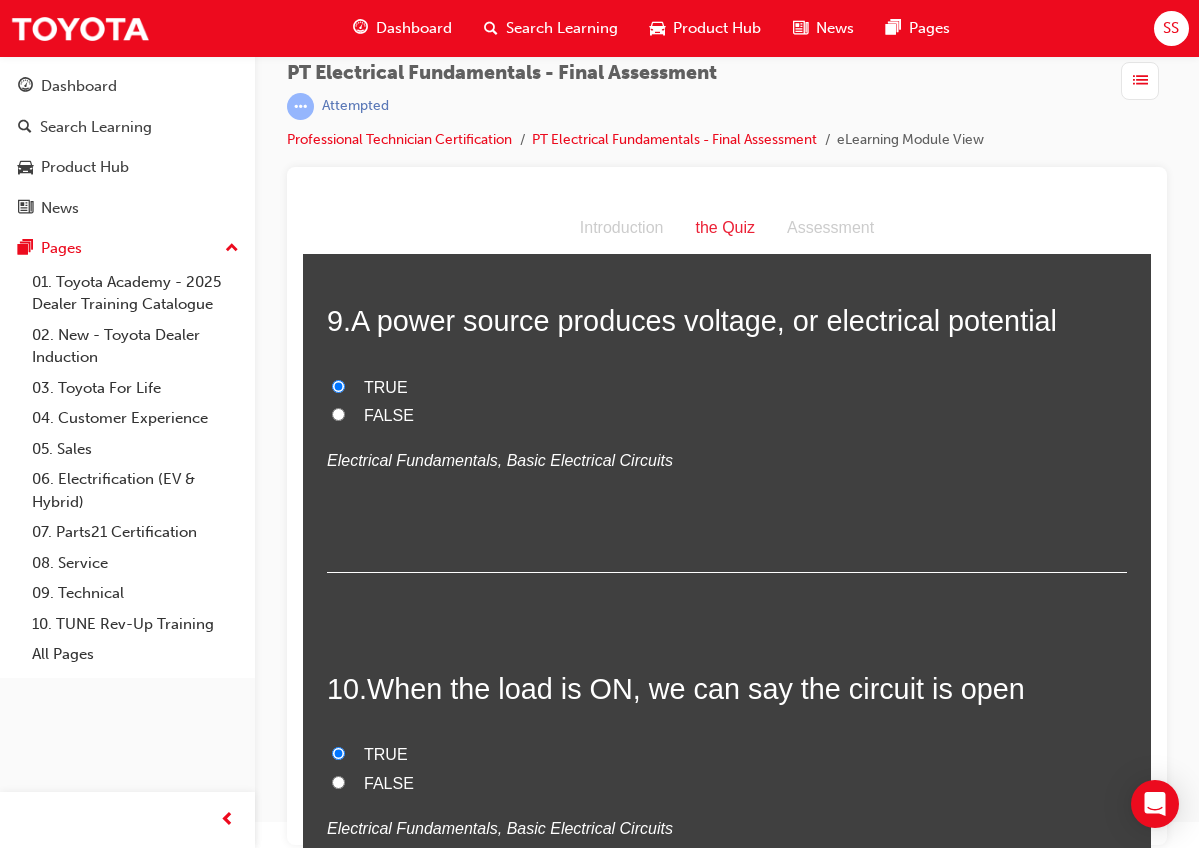 click on "FALSE" at bounding box center (389, 783) 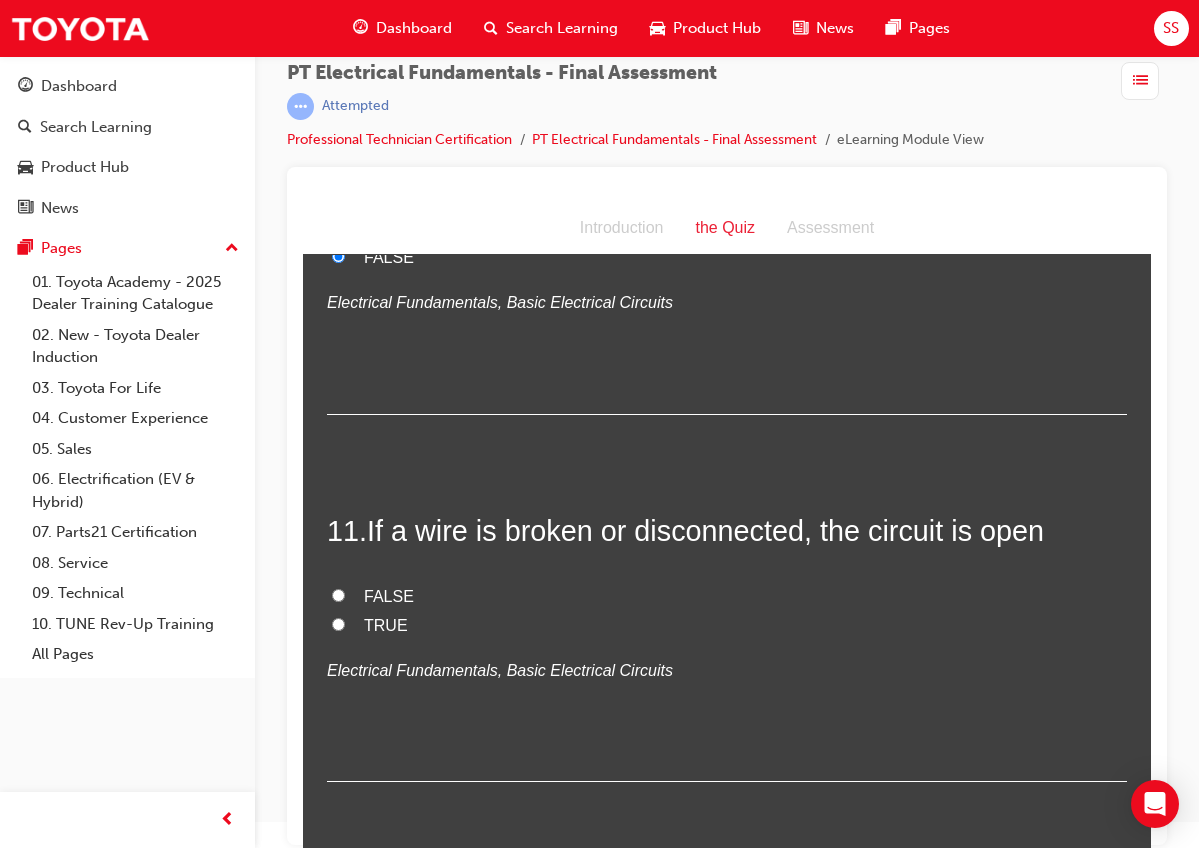 scroll, scrollTop: 4251, scrollLeft: 0, axis: vertical 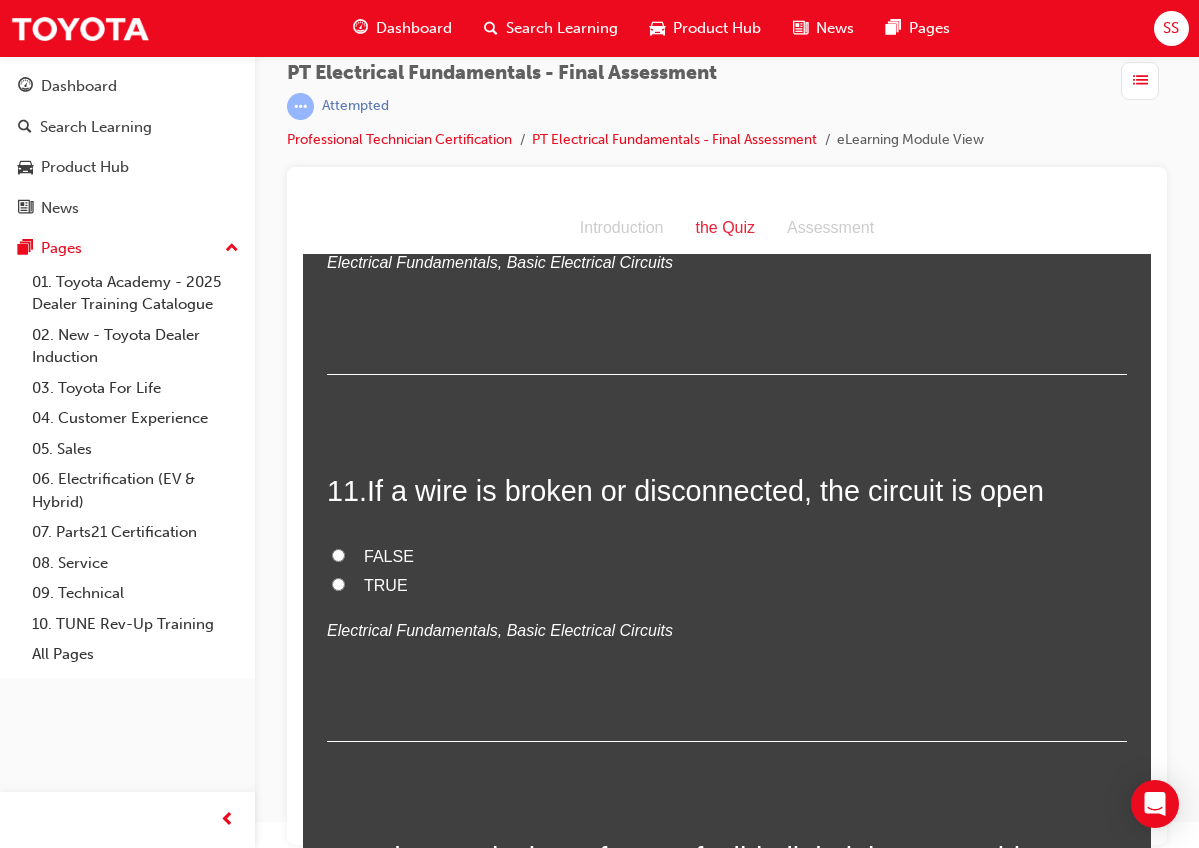 click on "If a wire is broken or disconnected, the circuit is open" at bounding box center [705, 491] 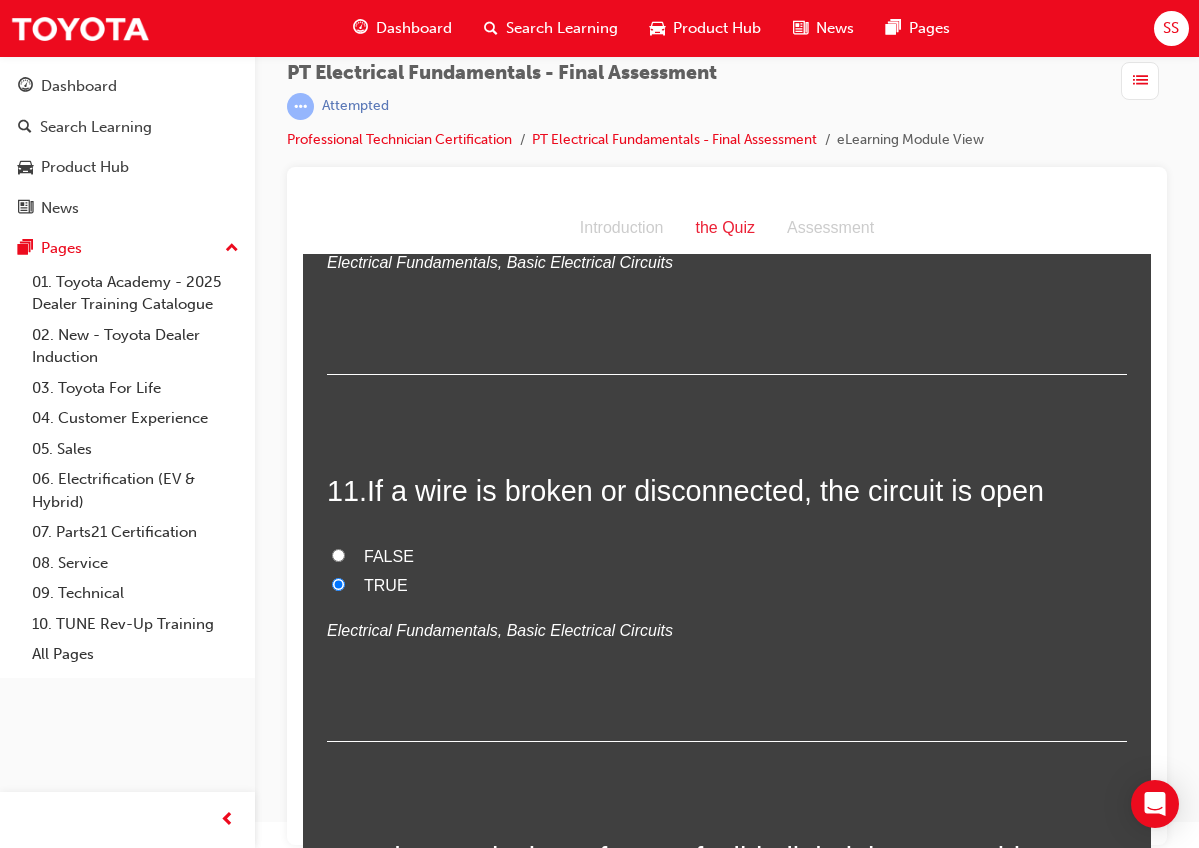 drag, startPoint x: 402, startPoint y: 634, endPoint x: 402, endPoint y: 623, distance: 11 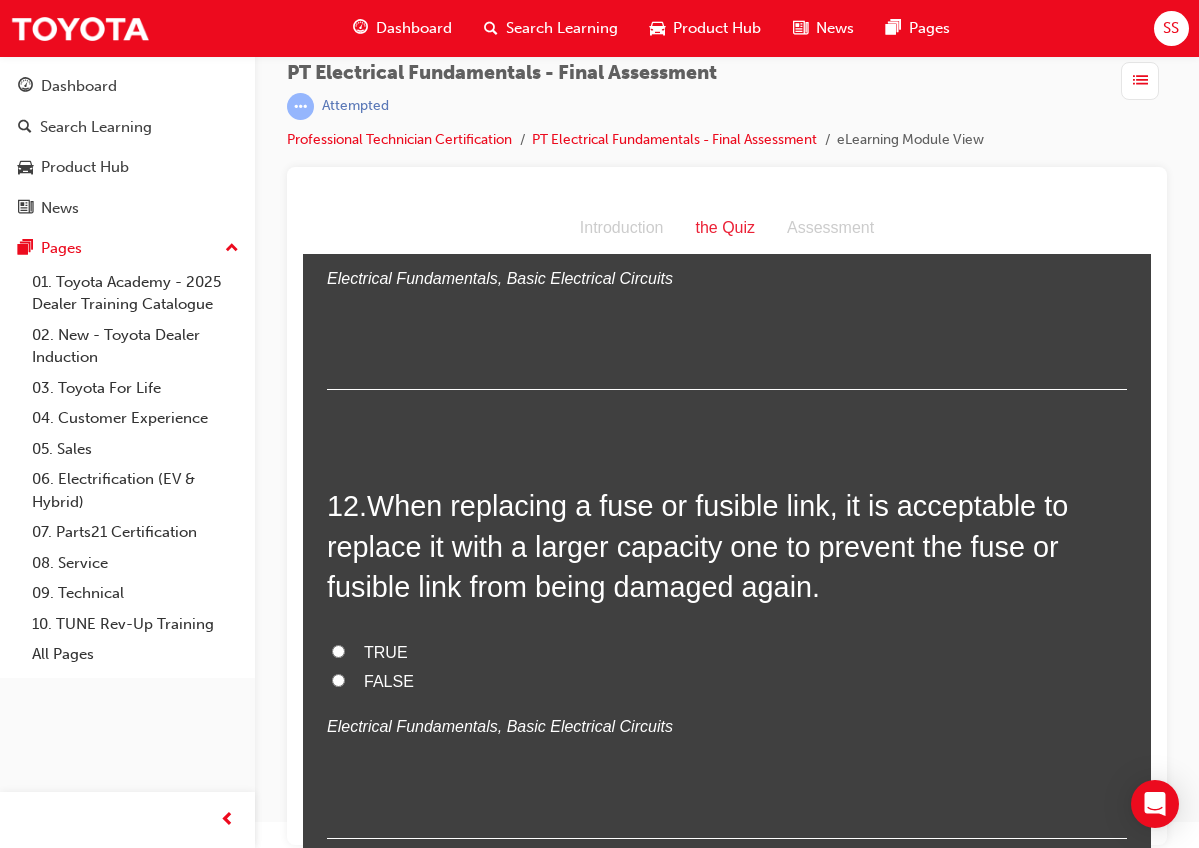 scroll, scrollTop: 4632, scrollLeft: 0, axis: vertical 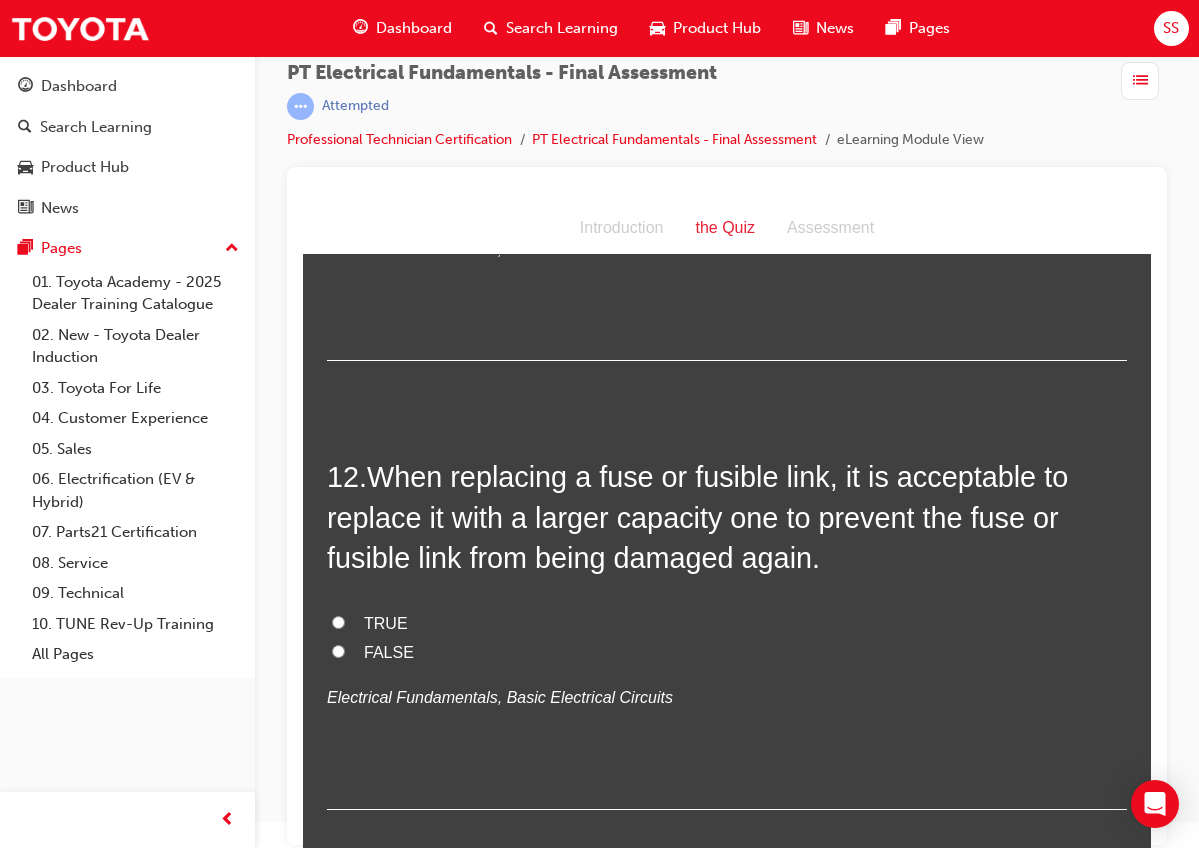 drag, startPoint x: 377, startPoint y: 391, endPoint x: 421, endPoint y: 578, distance: 192.10674 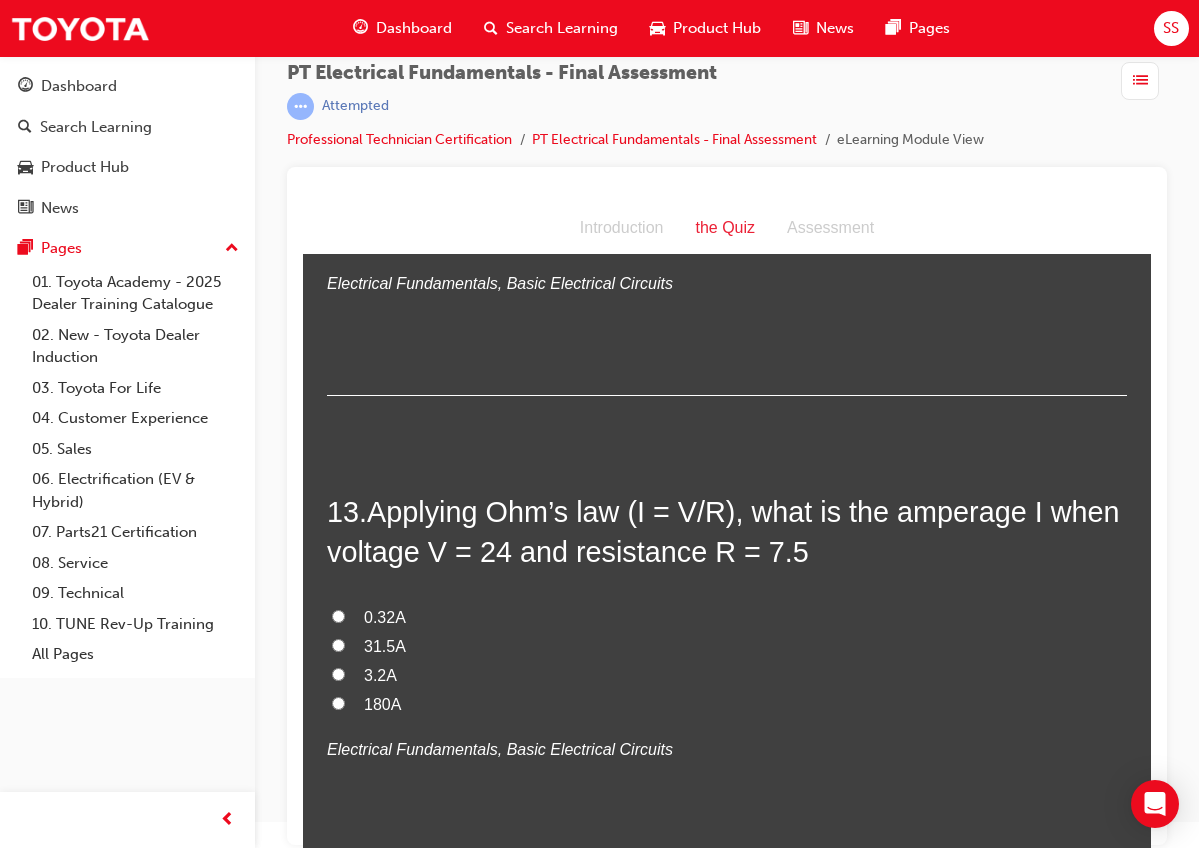 scroll, scrollTop: 5065, scrollLeft: 0, axis: vertical 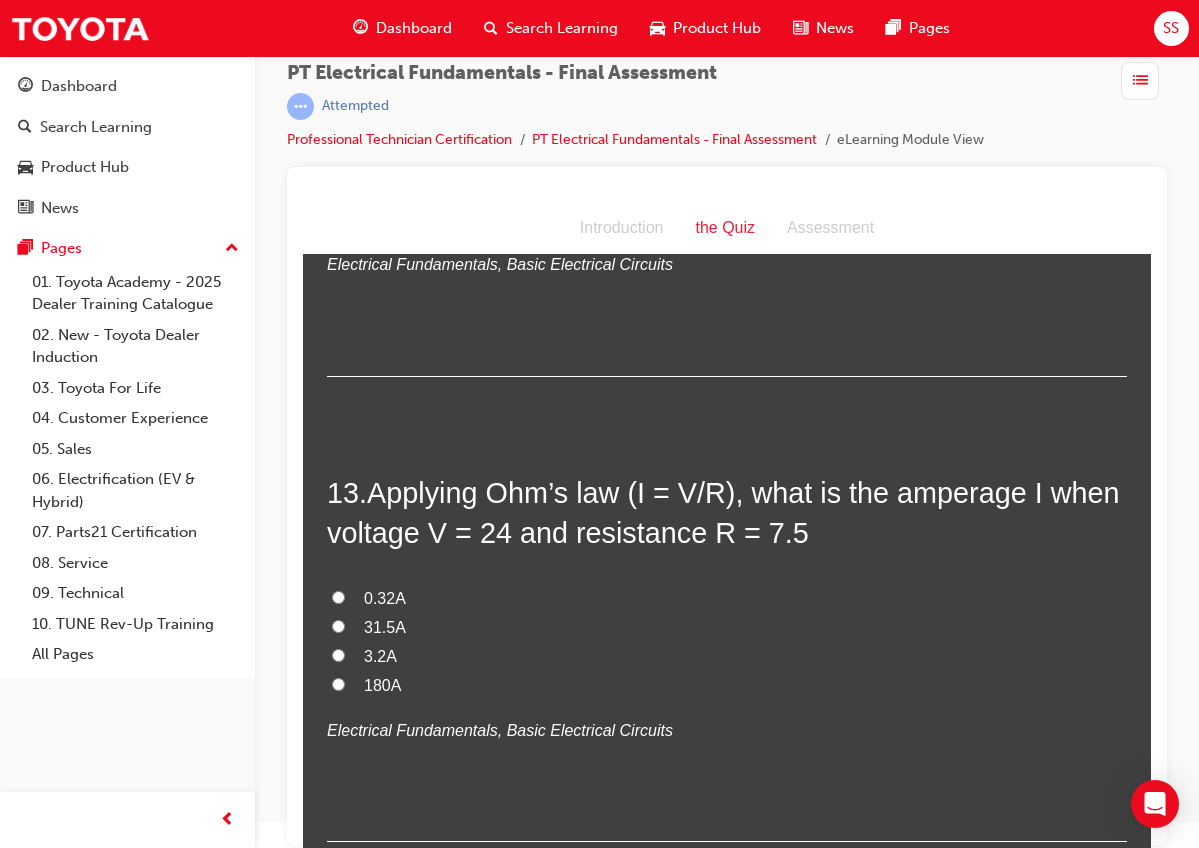 drag, startPoint x: 378, startPoint y: 399, endPoint x: 429, endPoint y: 614, distance: 220.96606 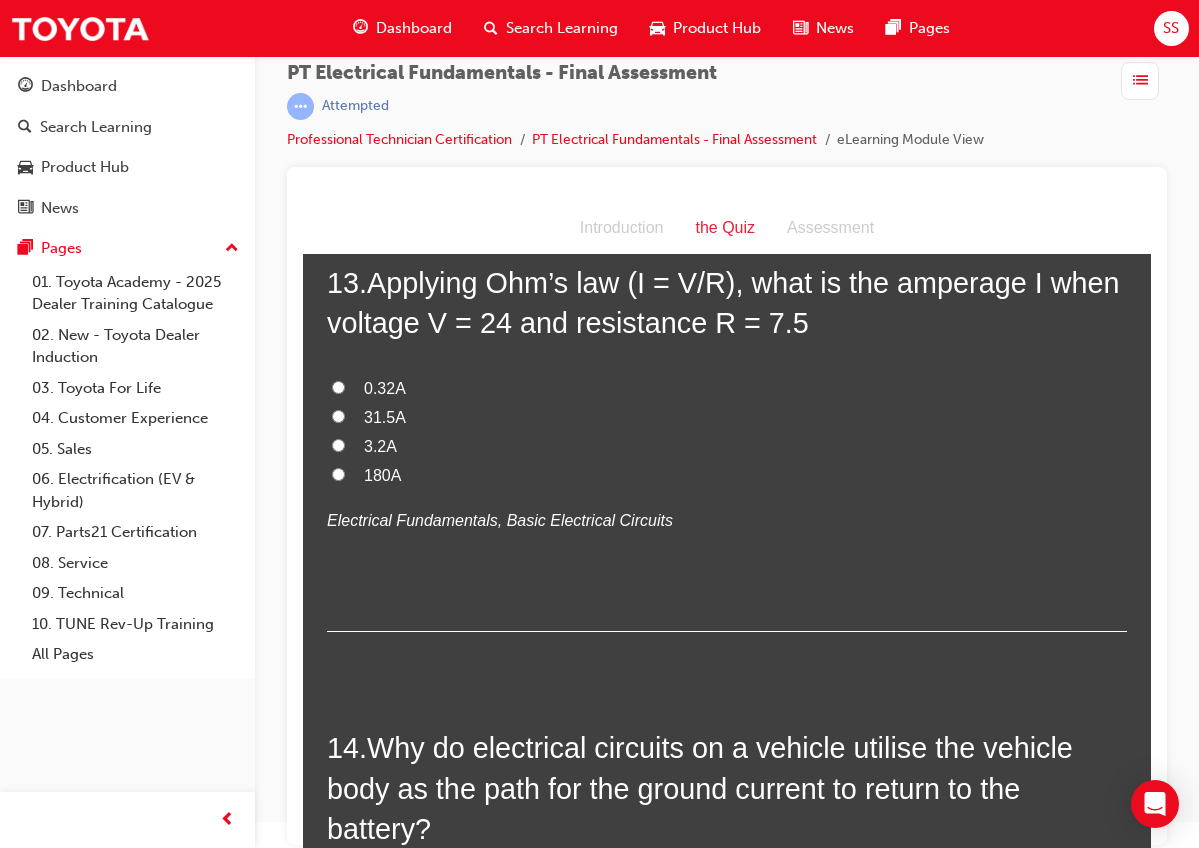 scroll, scrollTop: 5255, scrollLeft: 0, axis: vertical 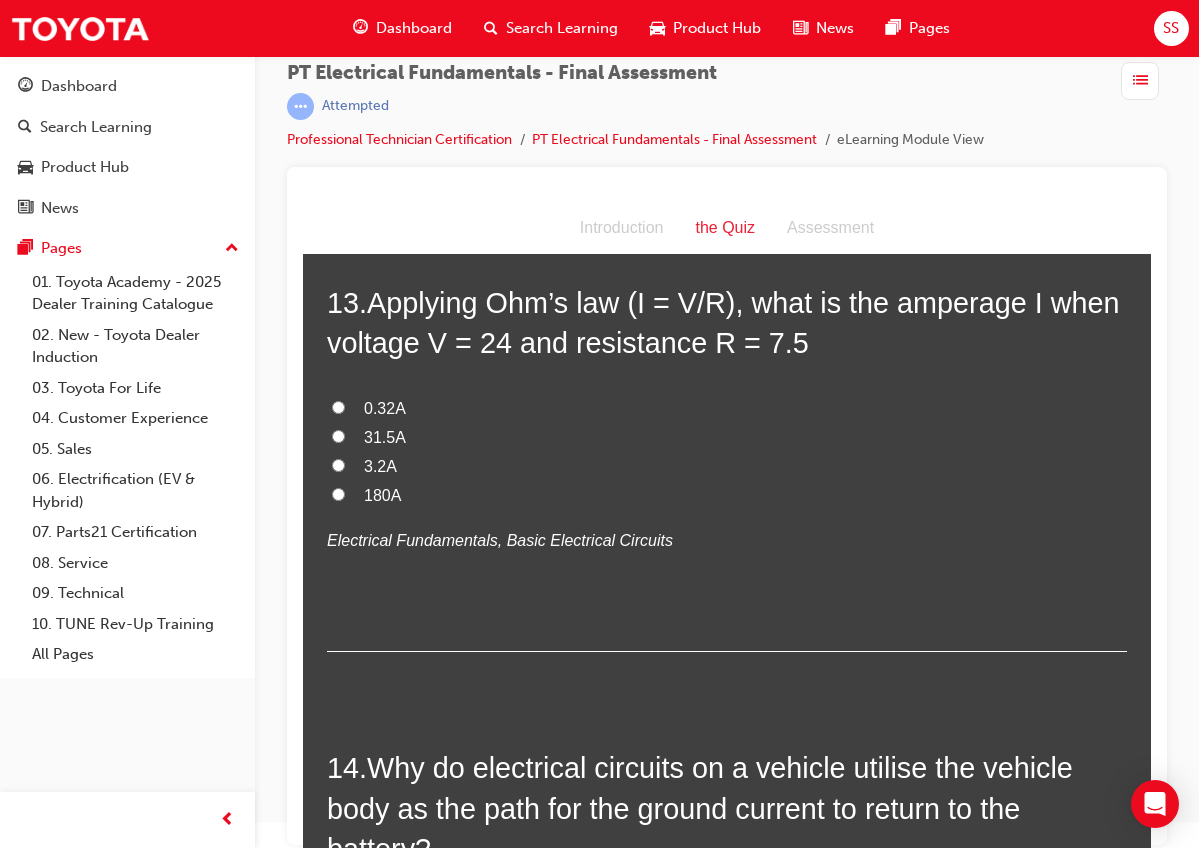 click on "3.2A" at bounding box center [727, 467] 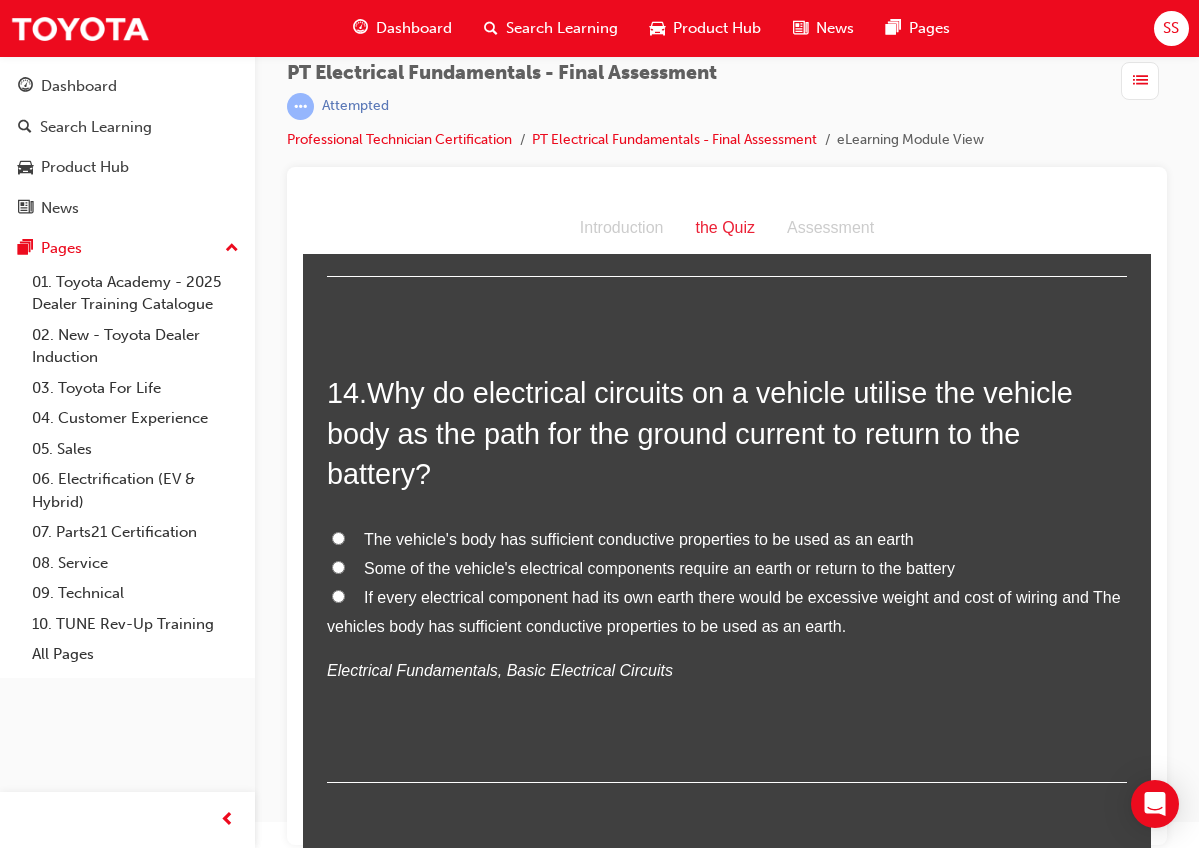 scroll, scrollTop: 5642, scrollLeft: 0, axis: vertical 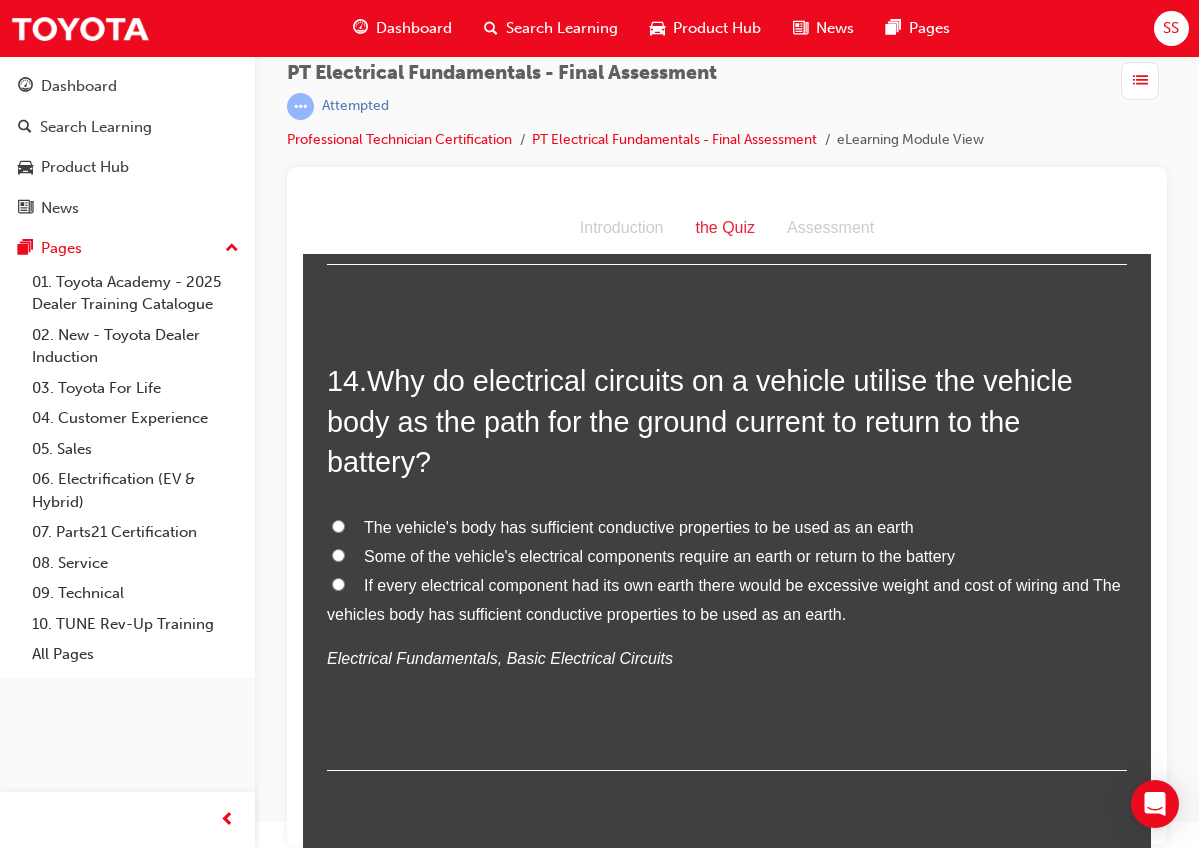 drag, startPoint x: 380, startPoint y: 286, endPoint x: 842, endPoint y: 520, distance: 517.8803 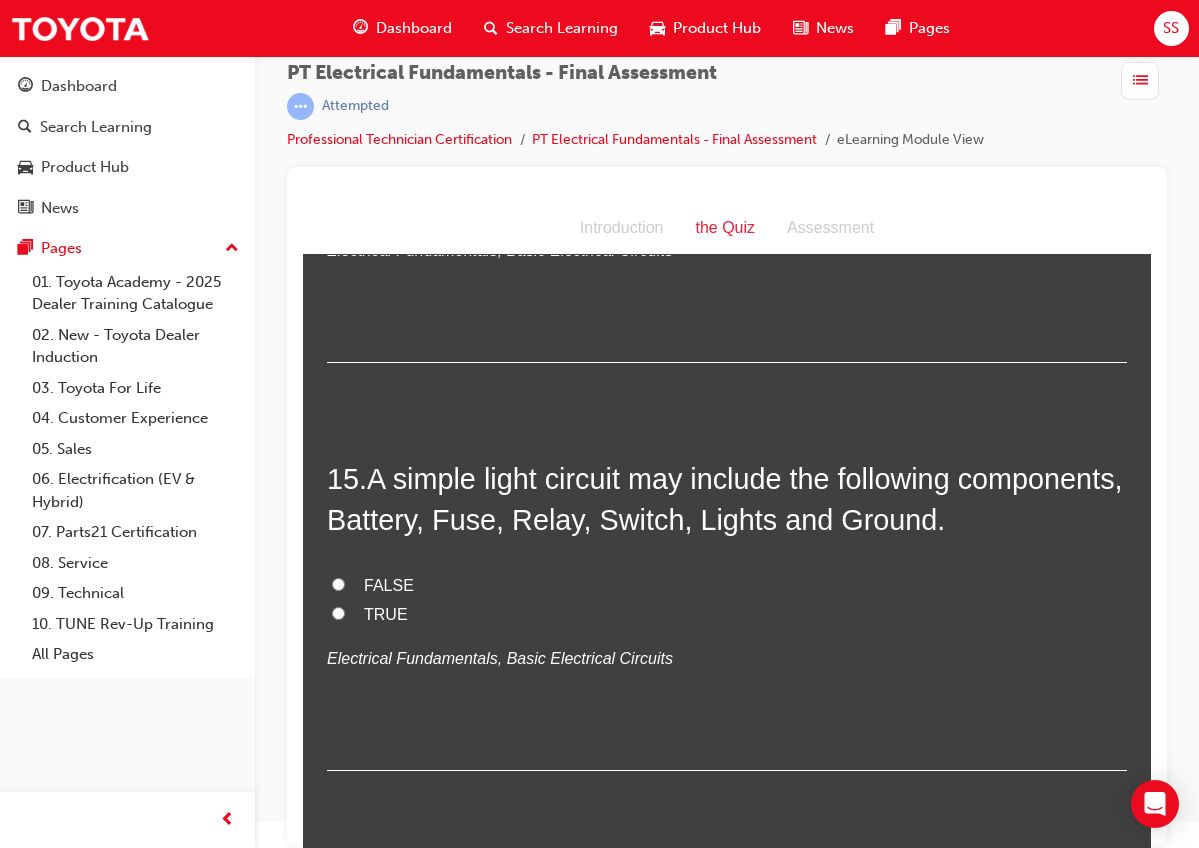 scroll, scrollTop: 6052, scrollLeft: 0, axis: vertical 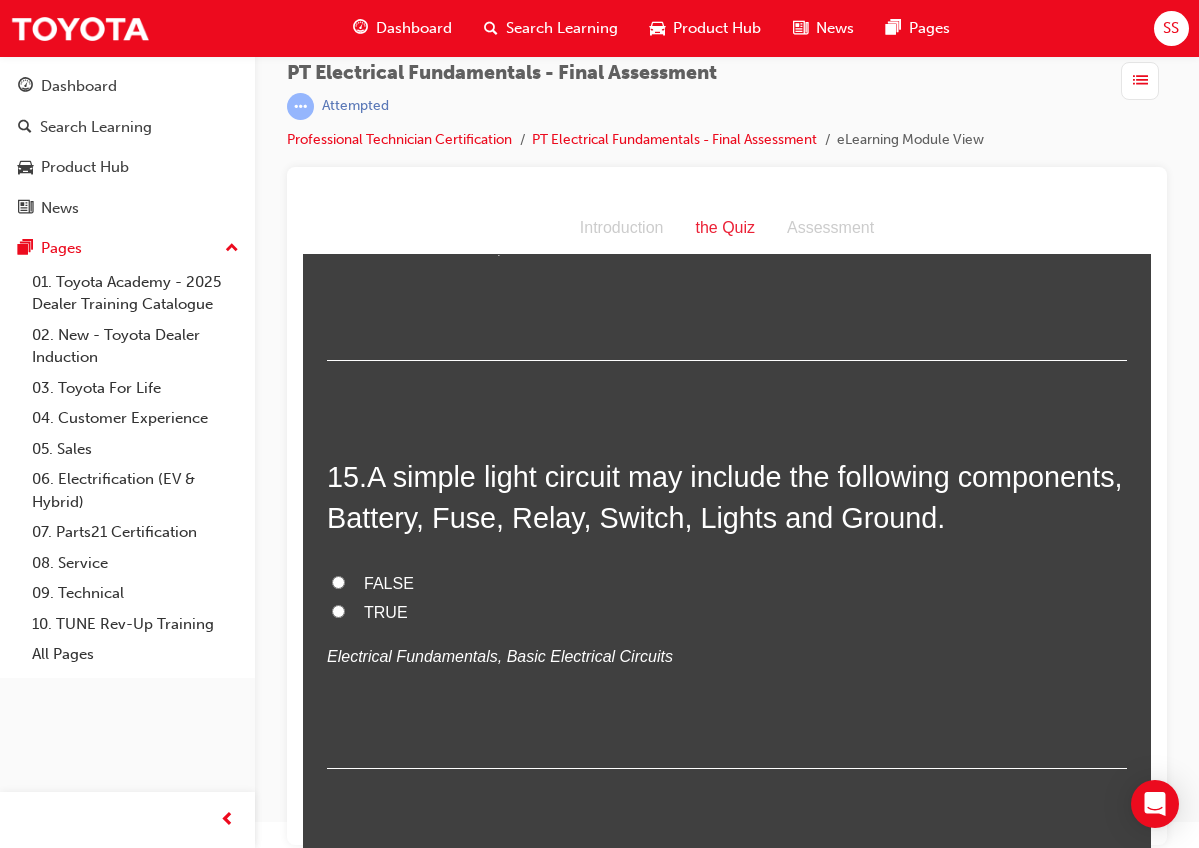 drag, startPoint x: 380, startPoint y: 383, endPoint x: 415, endPoint y: 520, distance: 141.40015 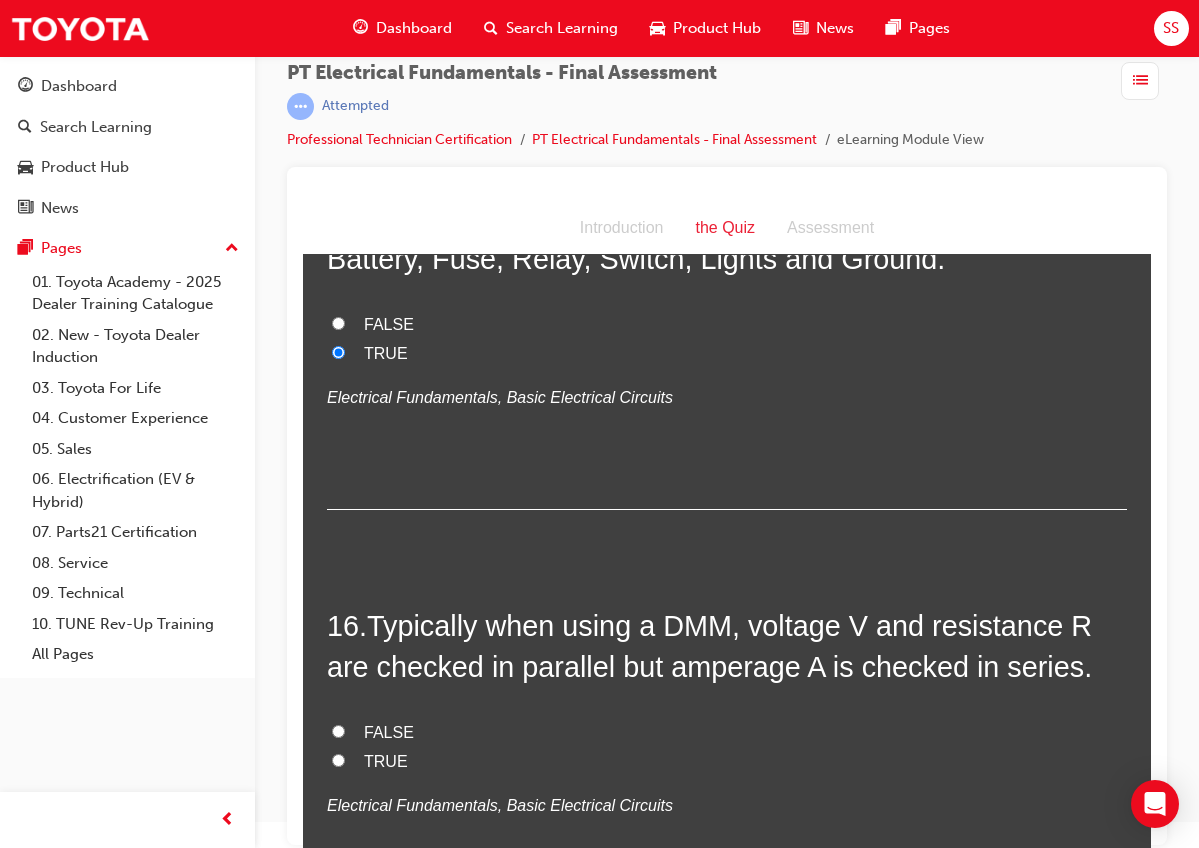 scroll, scrollTop: 6347, scrollLeft: 0, axis: vertical 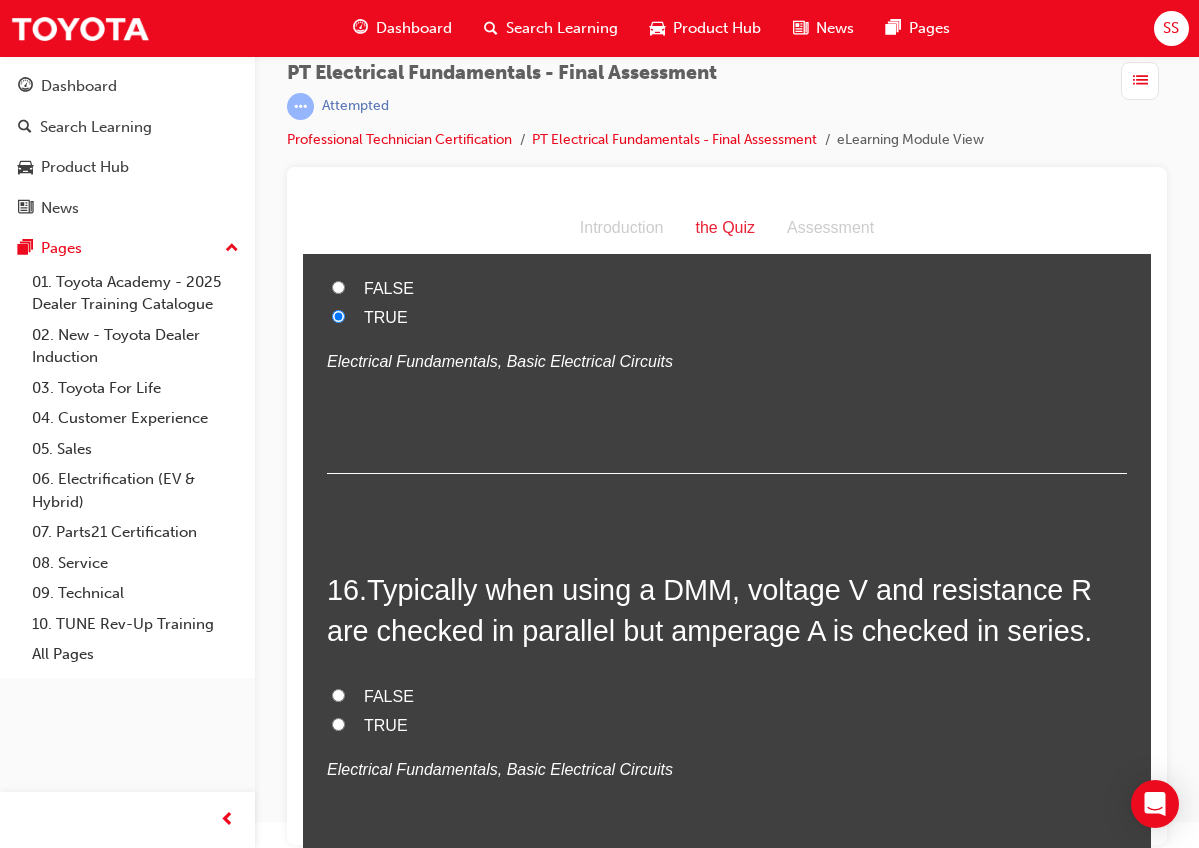 drag, startPoint x: 377, startPoint y: 484, endPoint x: 424, endPoint y: 630, distance: 153.37862 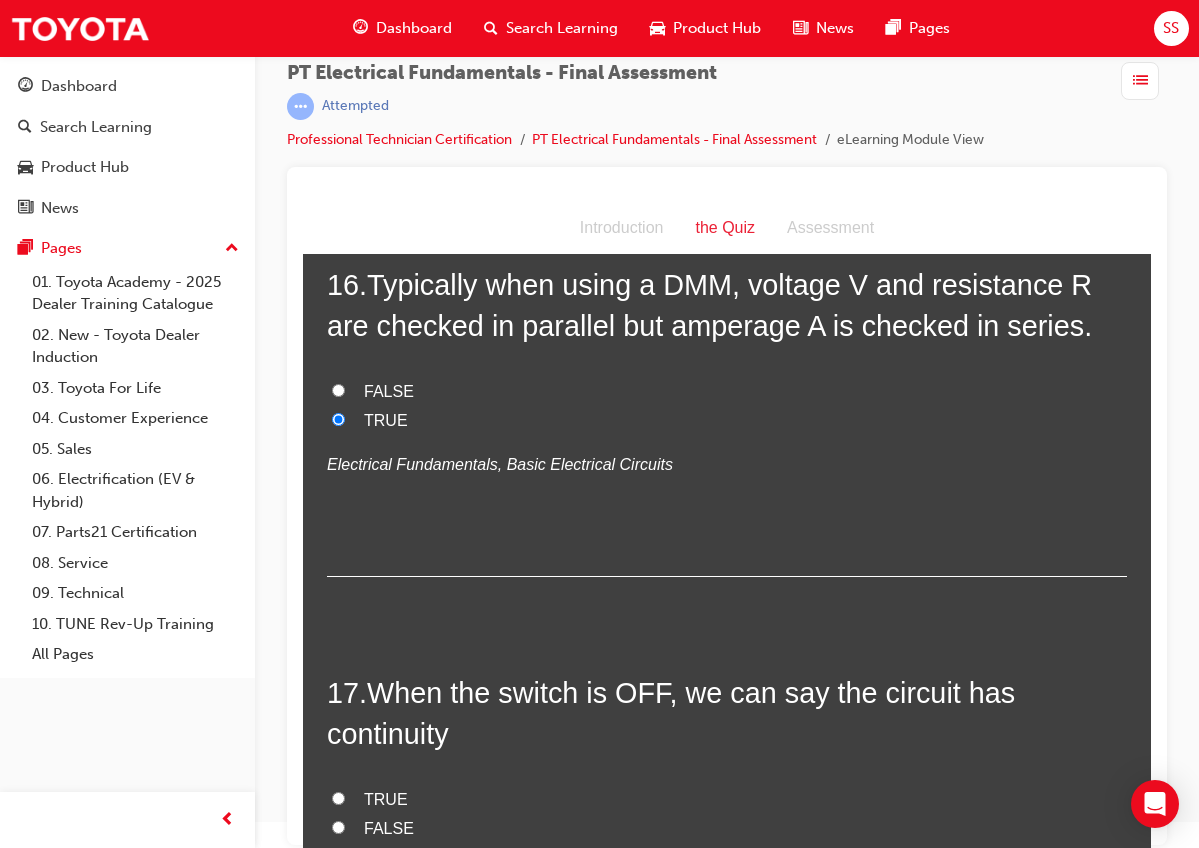 scroll, scrollTop: 6709, scrollLeft: 0, axis: vertical 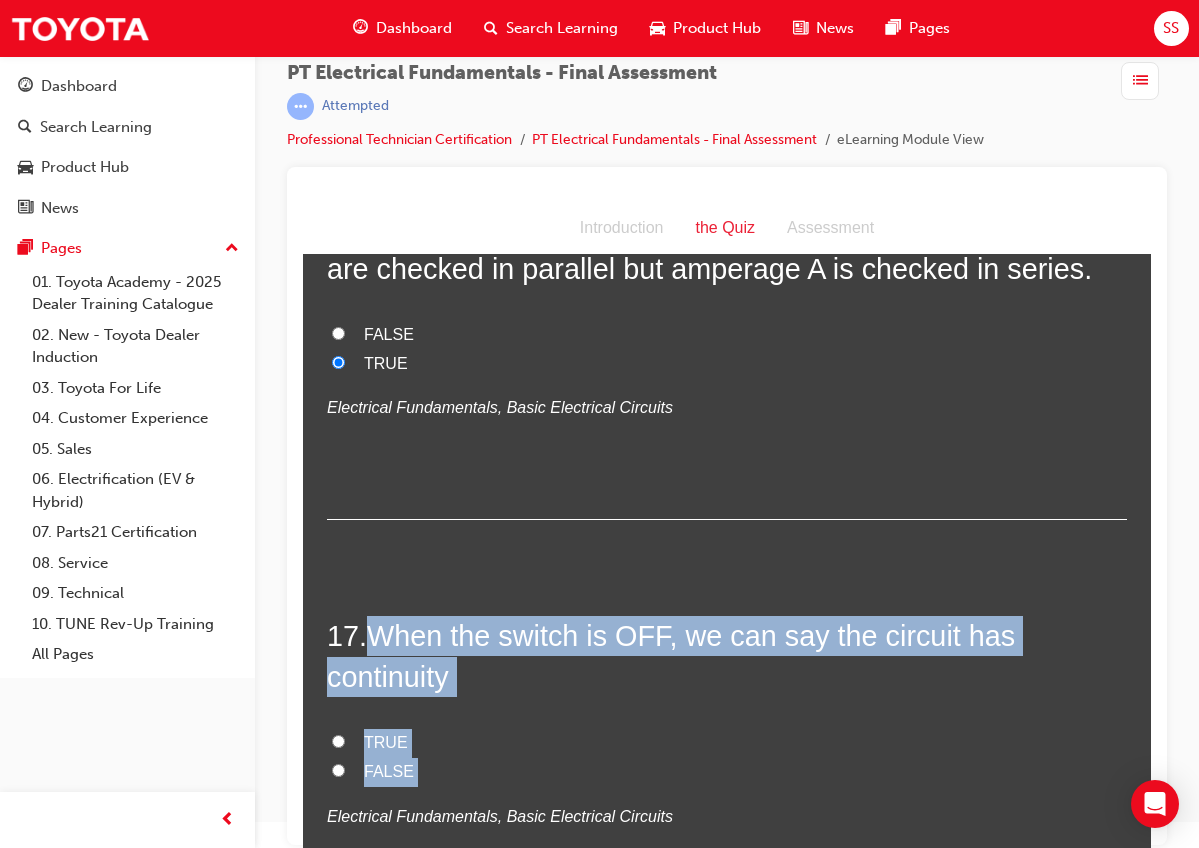 drag, startPoint x: 370, startPoint y: 515, endPoint x: 416, endPoint y: 677, distance: 168.40428 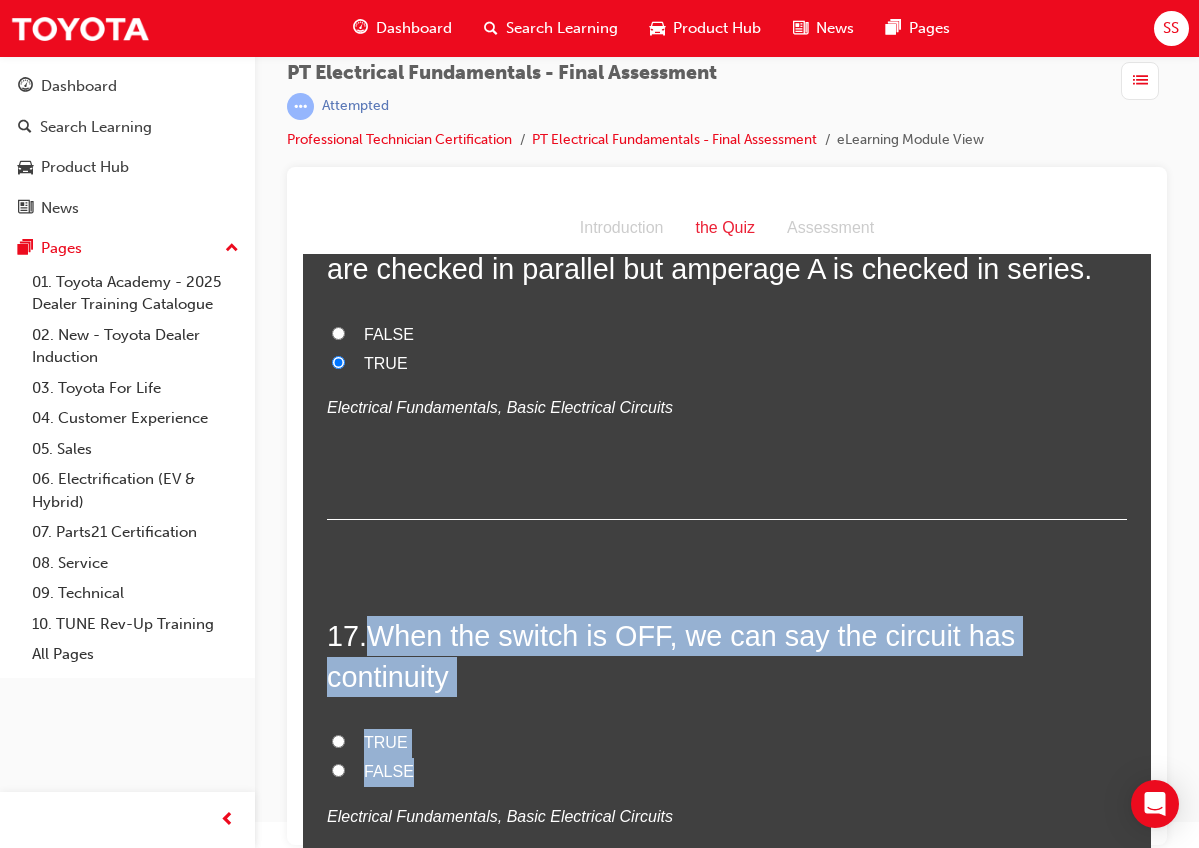 click on "FALSE" at bounding box center (389, 771) 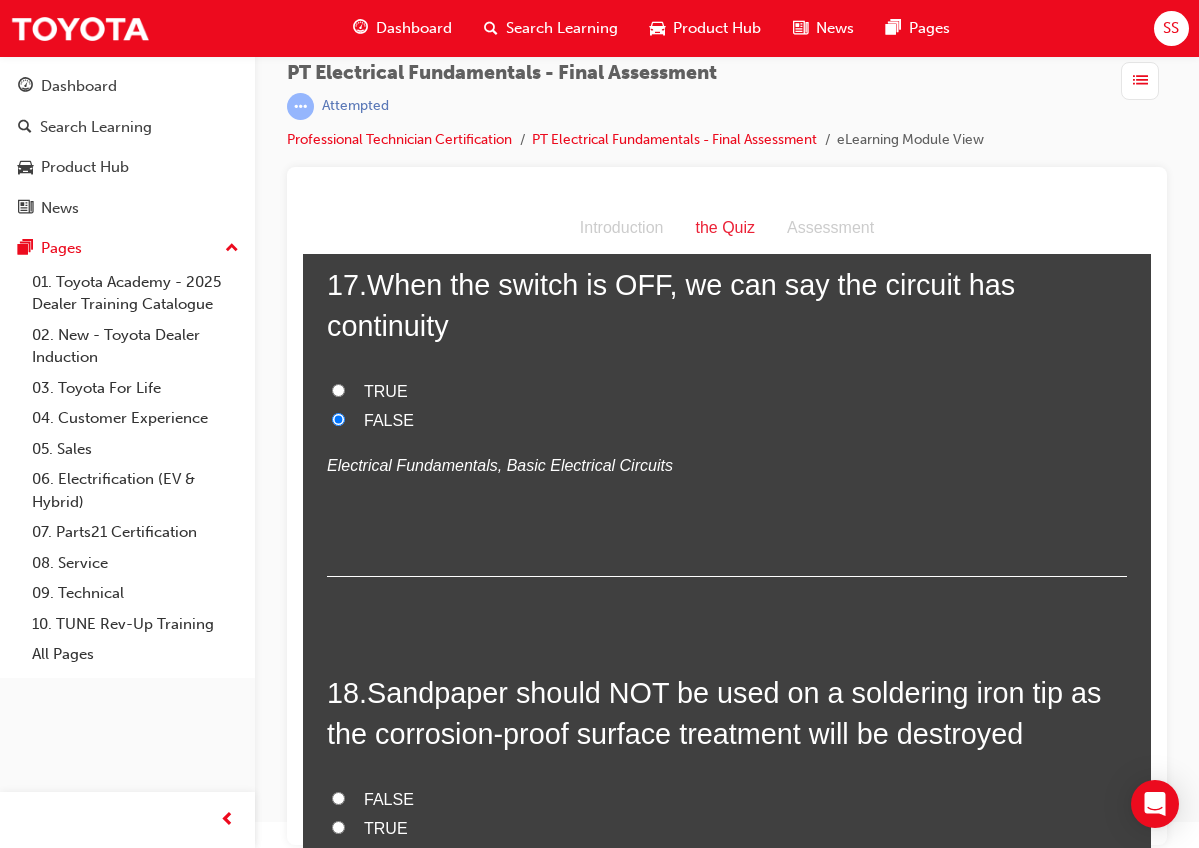 scroll, scrollTop: 7072, scrollLeft: 0, axis: vertical 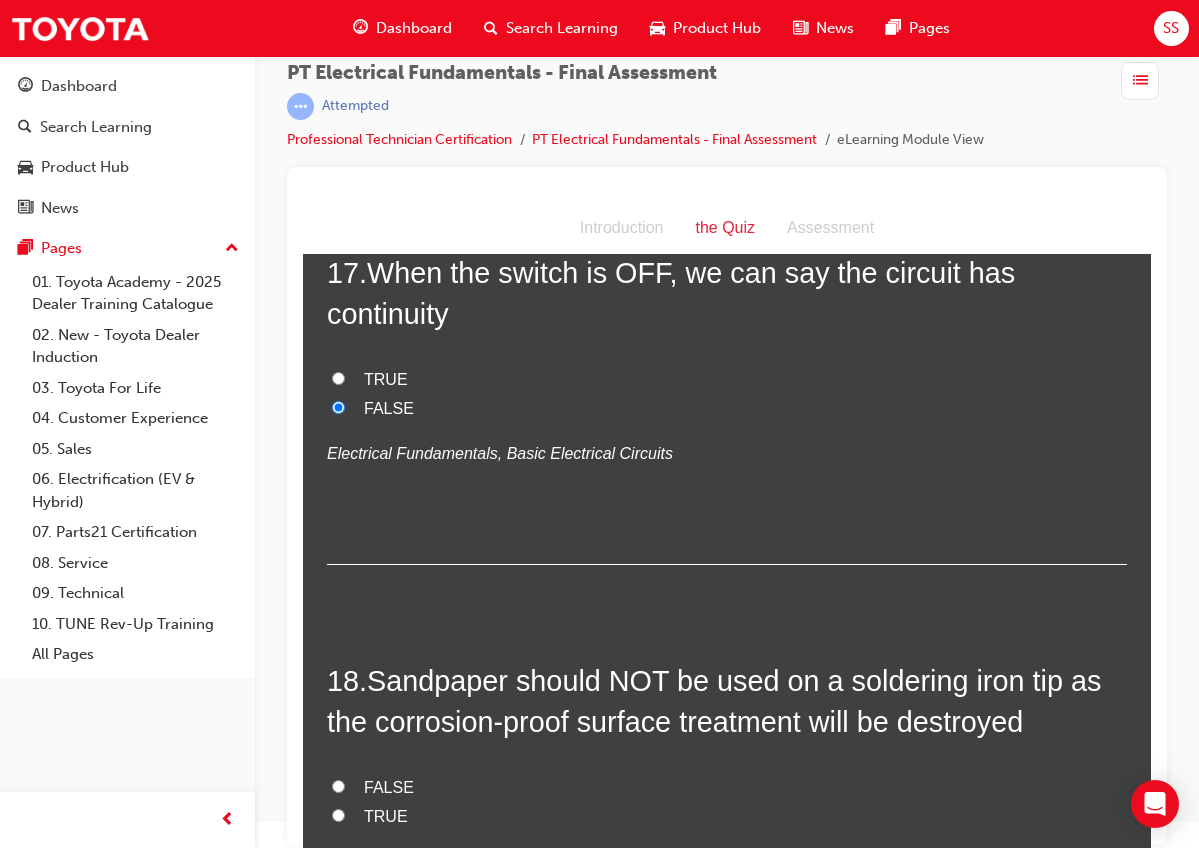 drag, startPoint x: 373, startPoint y: 567, endPoint x: 439, endPoint y: 712, distance: 159.31415 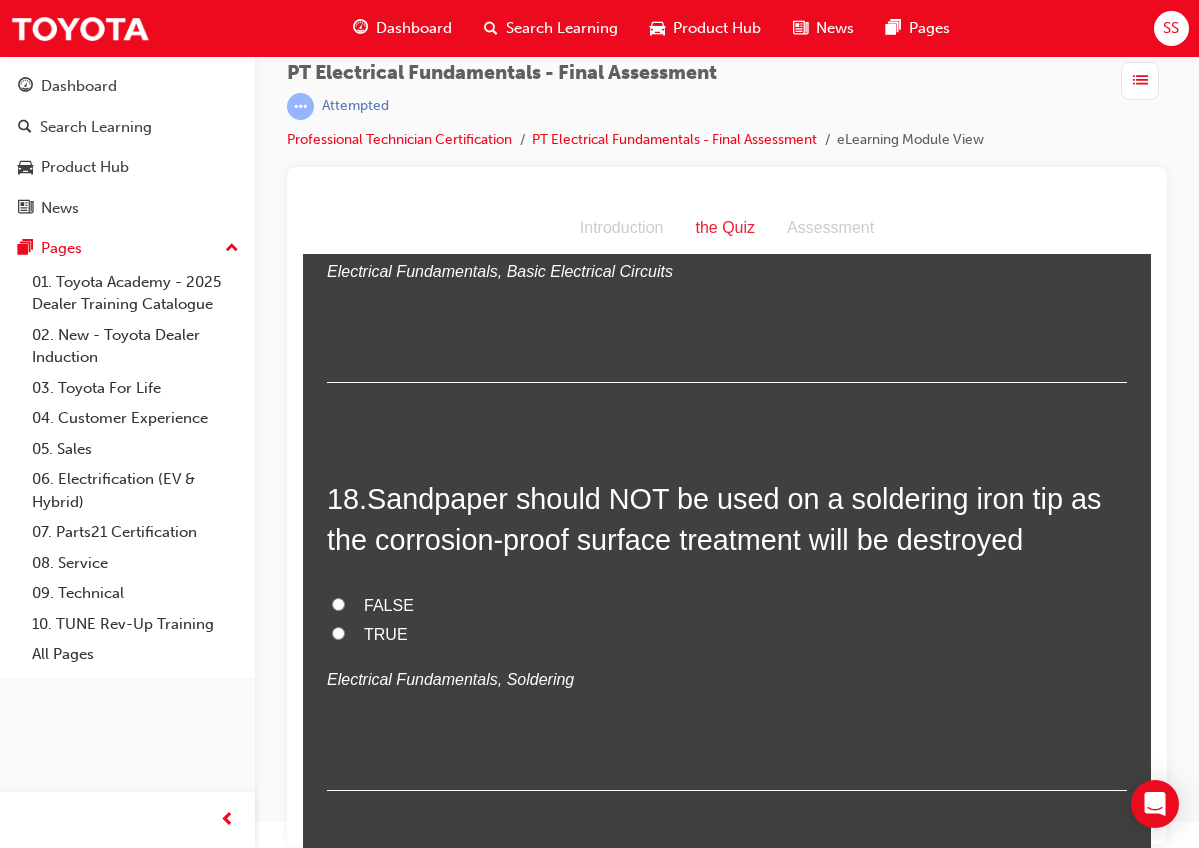 scroll, scrollTop: 7255, scrollLeft: 0, axis: vertical 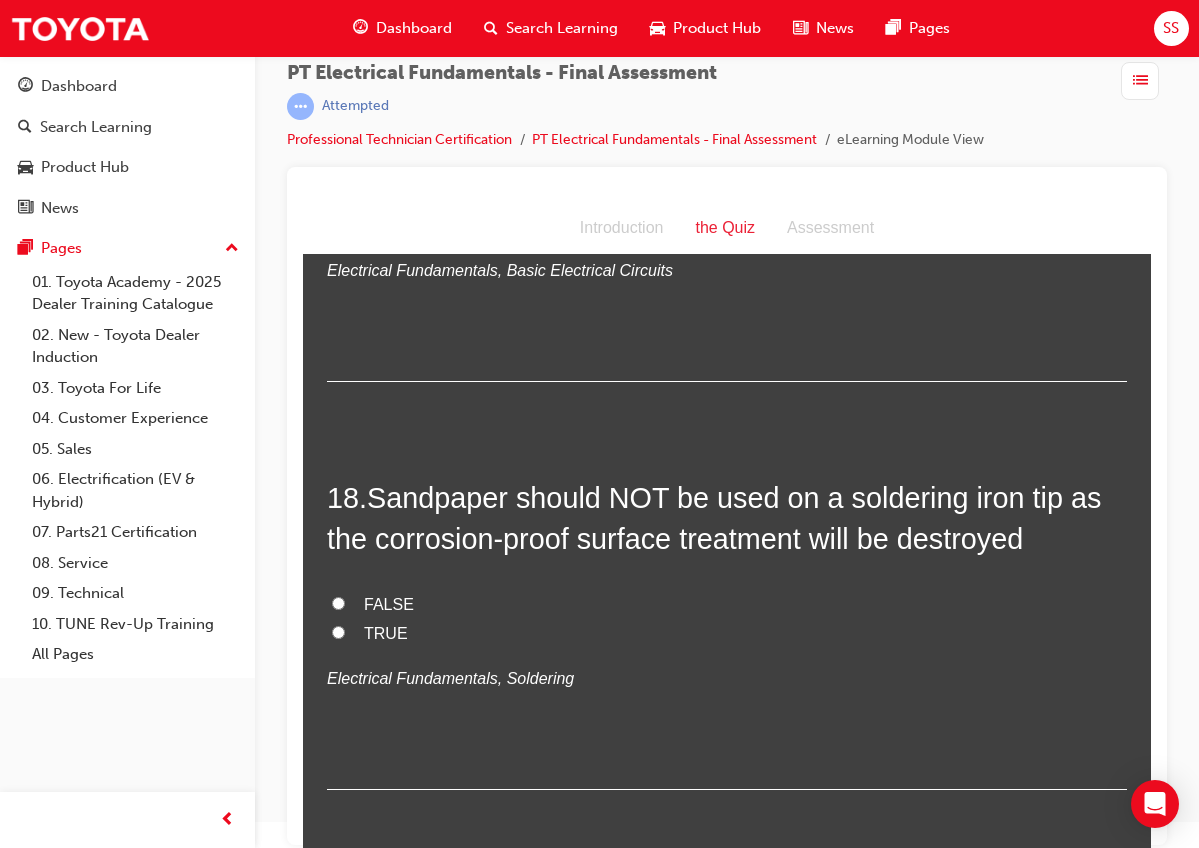 click on "TRUE" at bounding box center (386, 633) 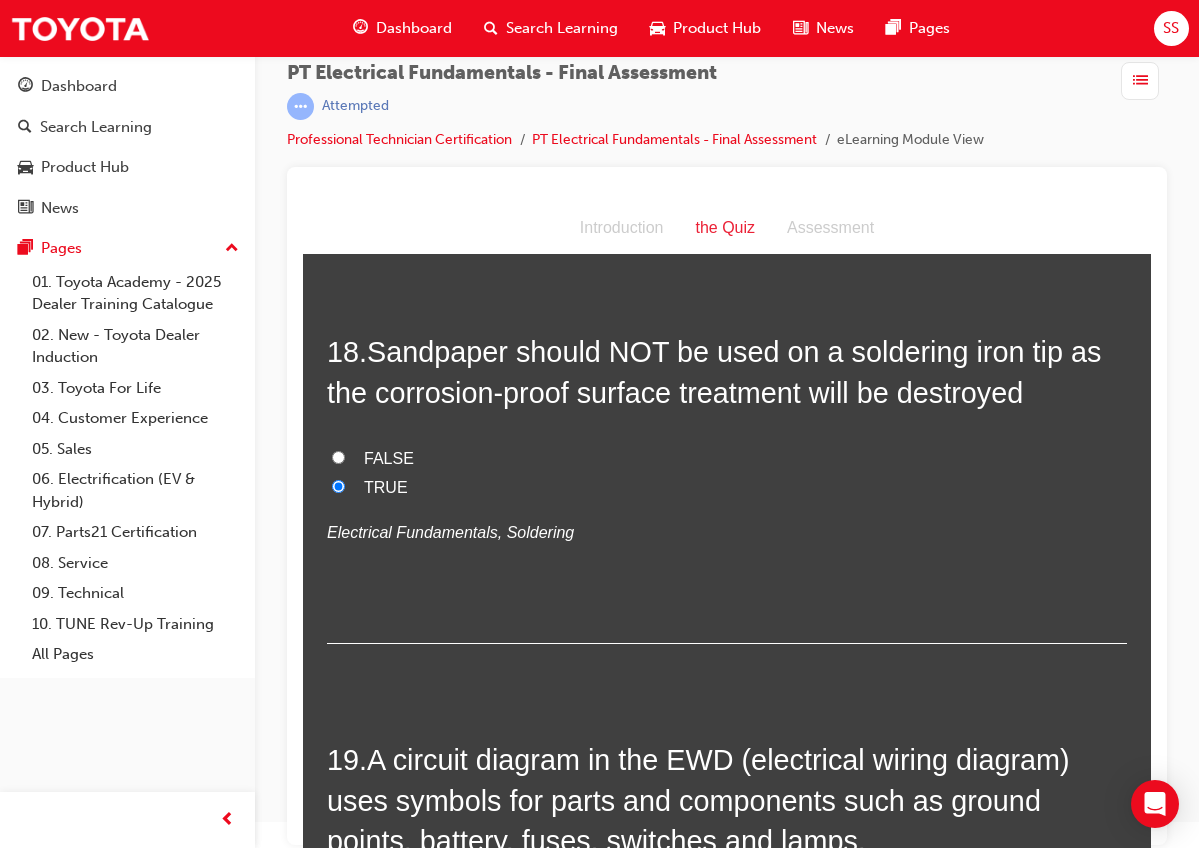 scroll, scrollTop: 7459, scrollLeft: 0, axis: vertical 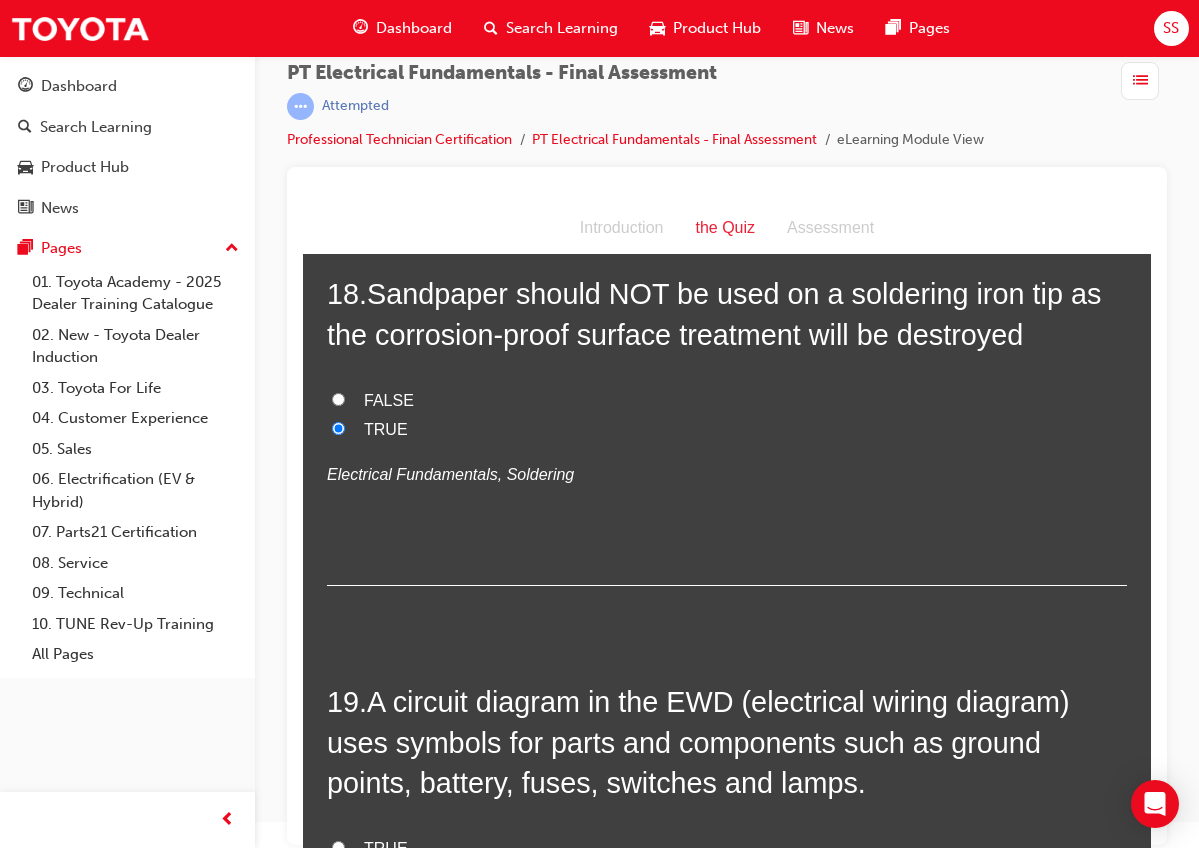 drag, startPoint x: 378, startPoint y: 585, endPoint x: 441, endPoint y: 774, distance: 199.2235 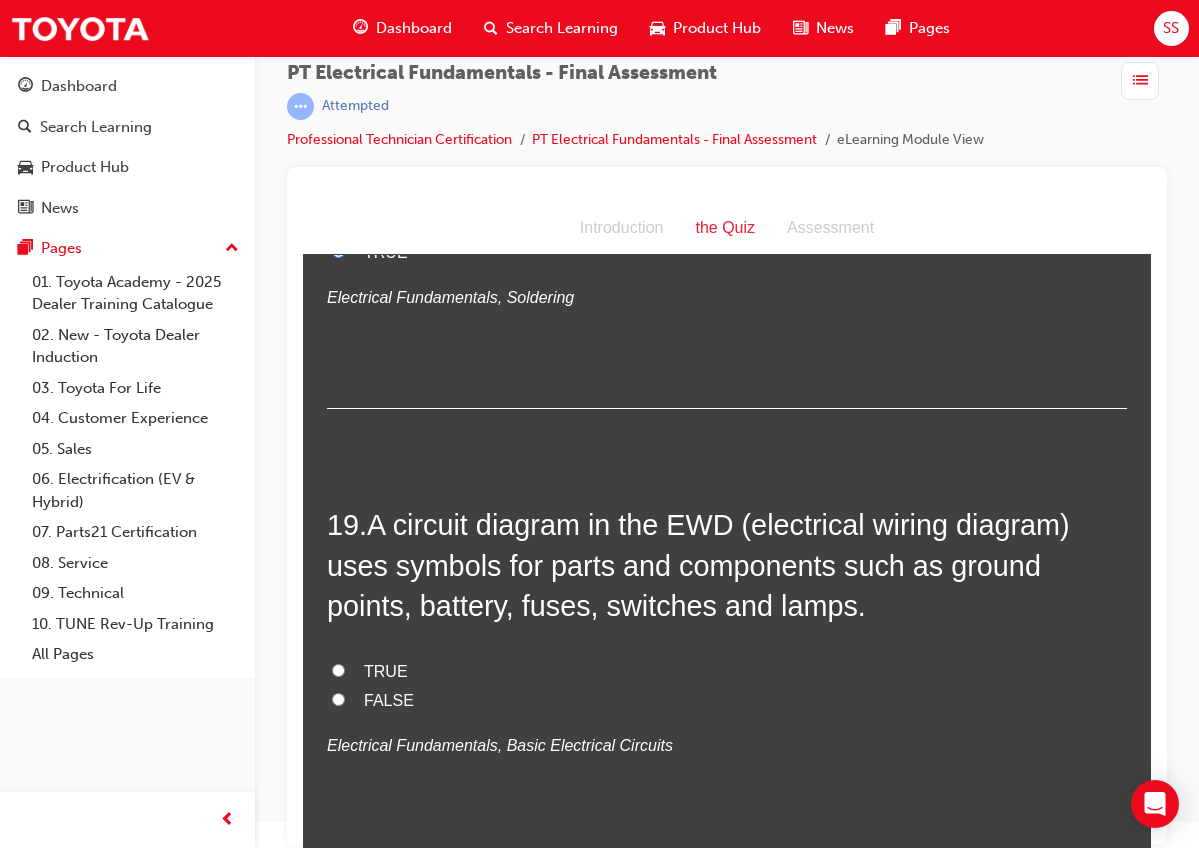 scroll, scrollTop: 7646, scrollLeft: 0, axis: vertical 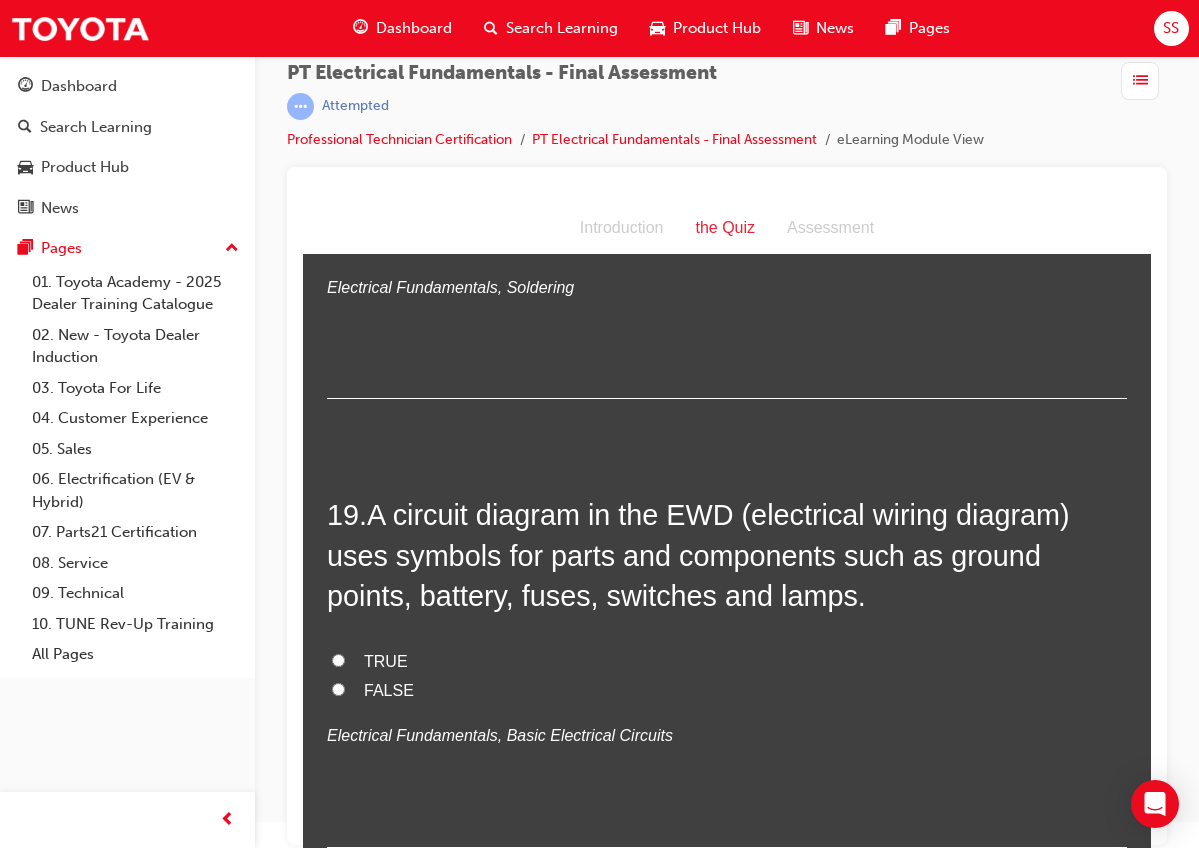 click on "FALSE" at bounding box center (727, 691) 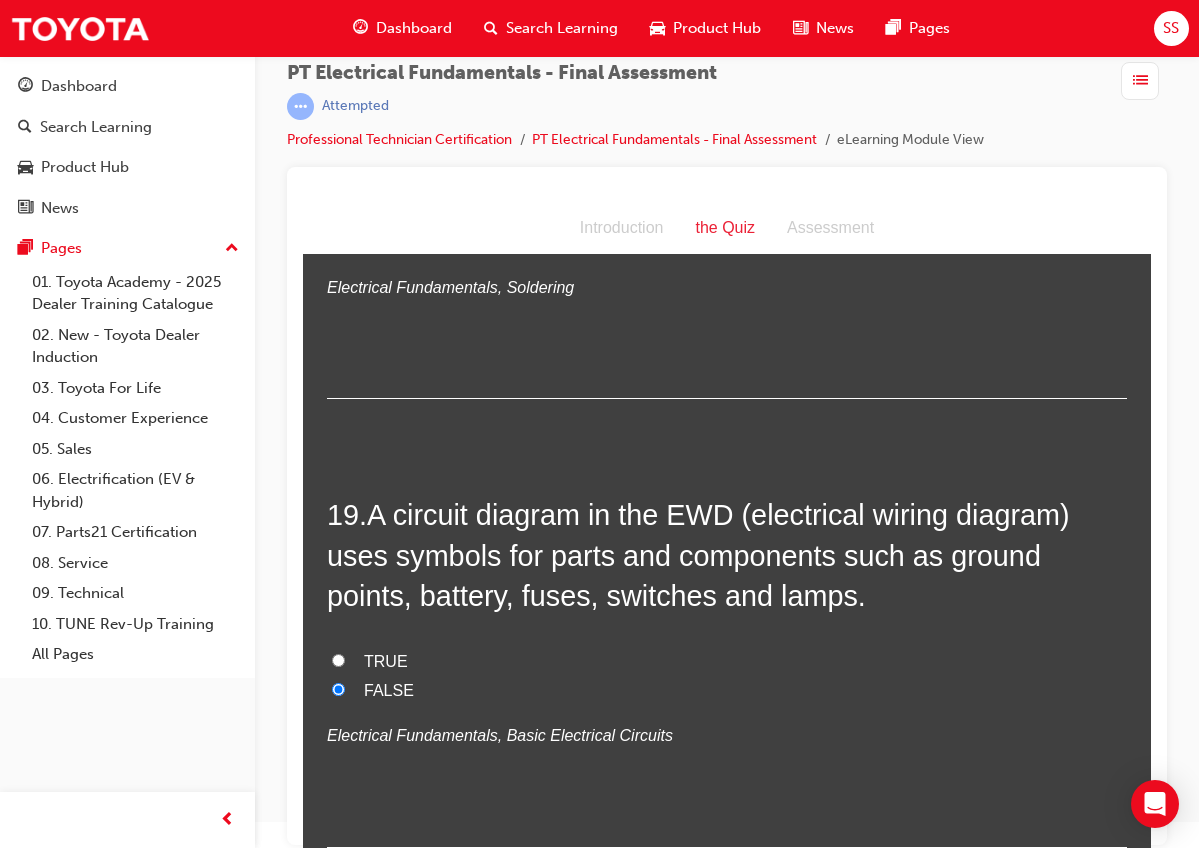 click on "TRUE" at bounding box center (386, 661) 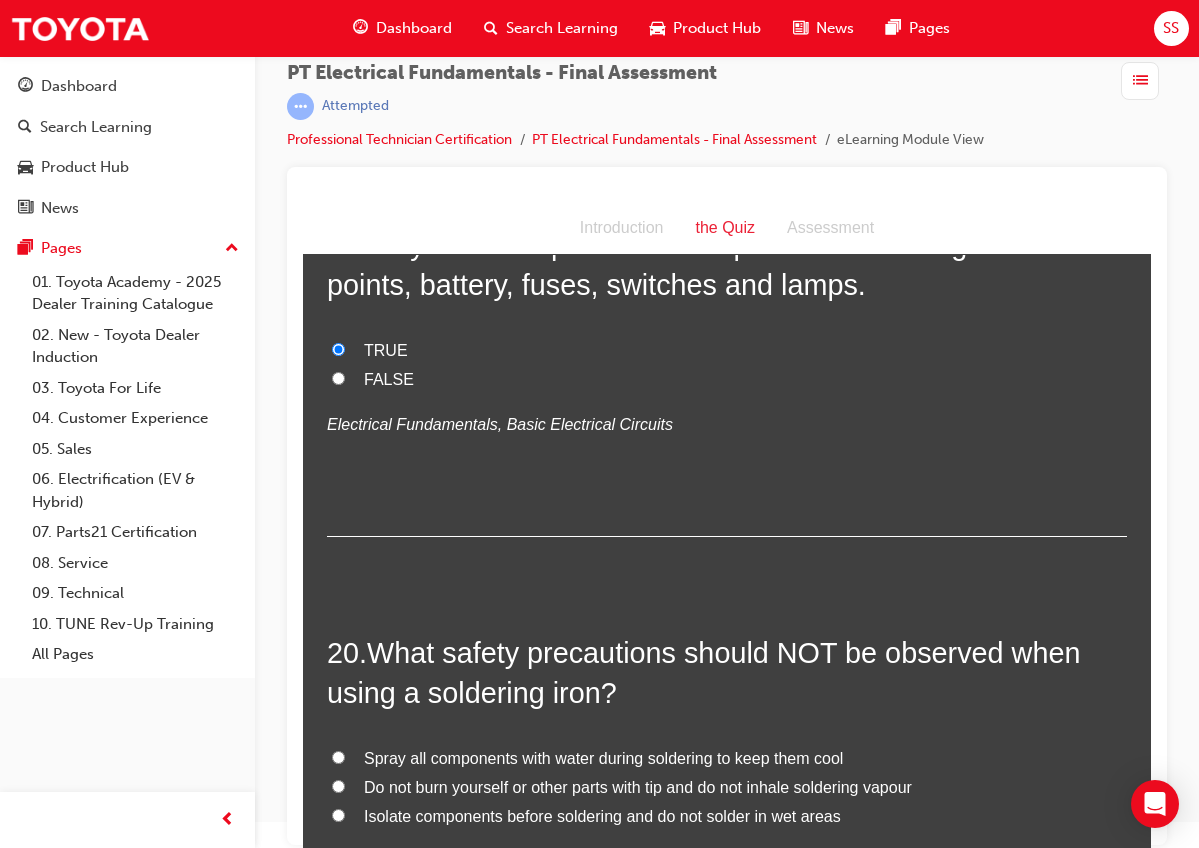 scroll, scrollTop: 8030, scrollLeft: 0, axis: vertical 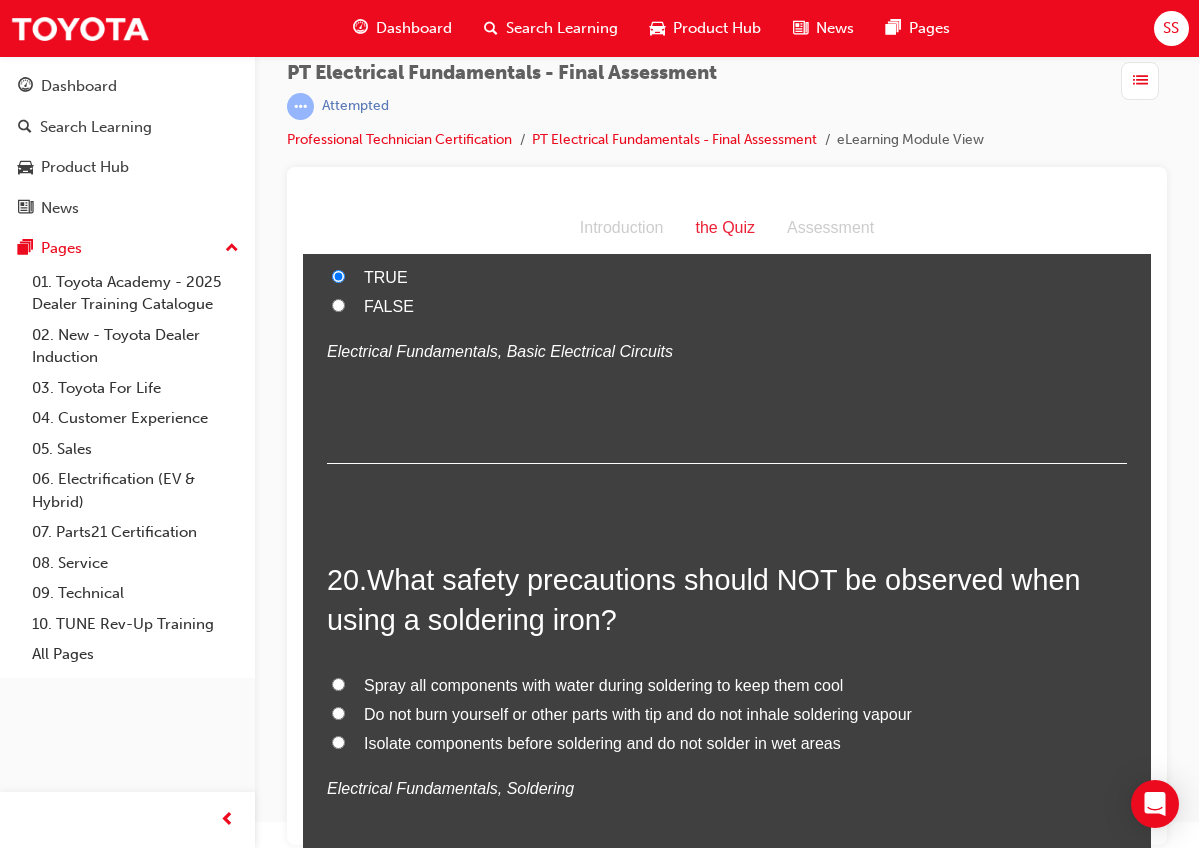 drag, startPoint x: 379, startPoint y: 462, endPoint x: 866, endPoint y: 648, distance: 521.31085 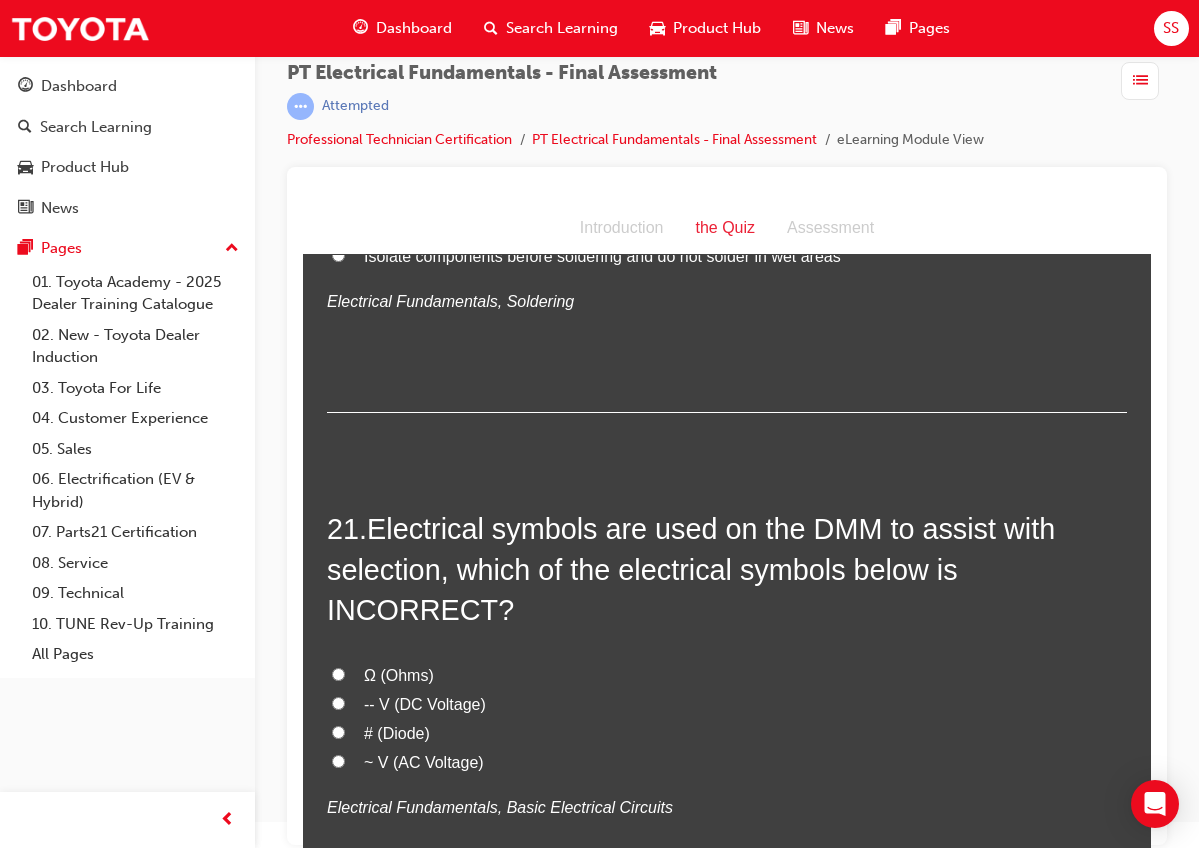 scroll, scrollTop: 8528, scrollLeft: 0, axis: vertical 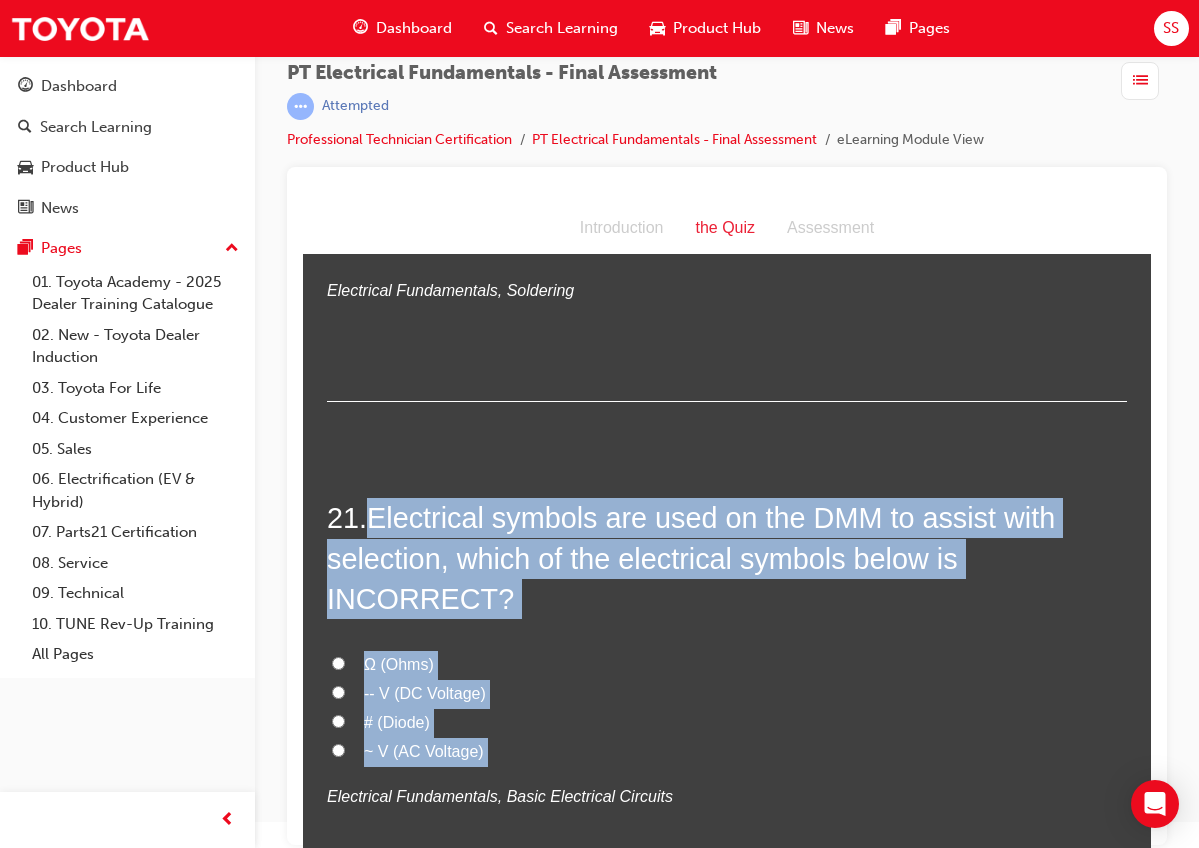 drag, startPoint x: 371, startPoint y: 387, endPoint x: 495, endPoint y: 619, distance: 263.05893 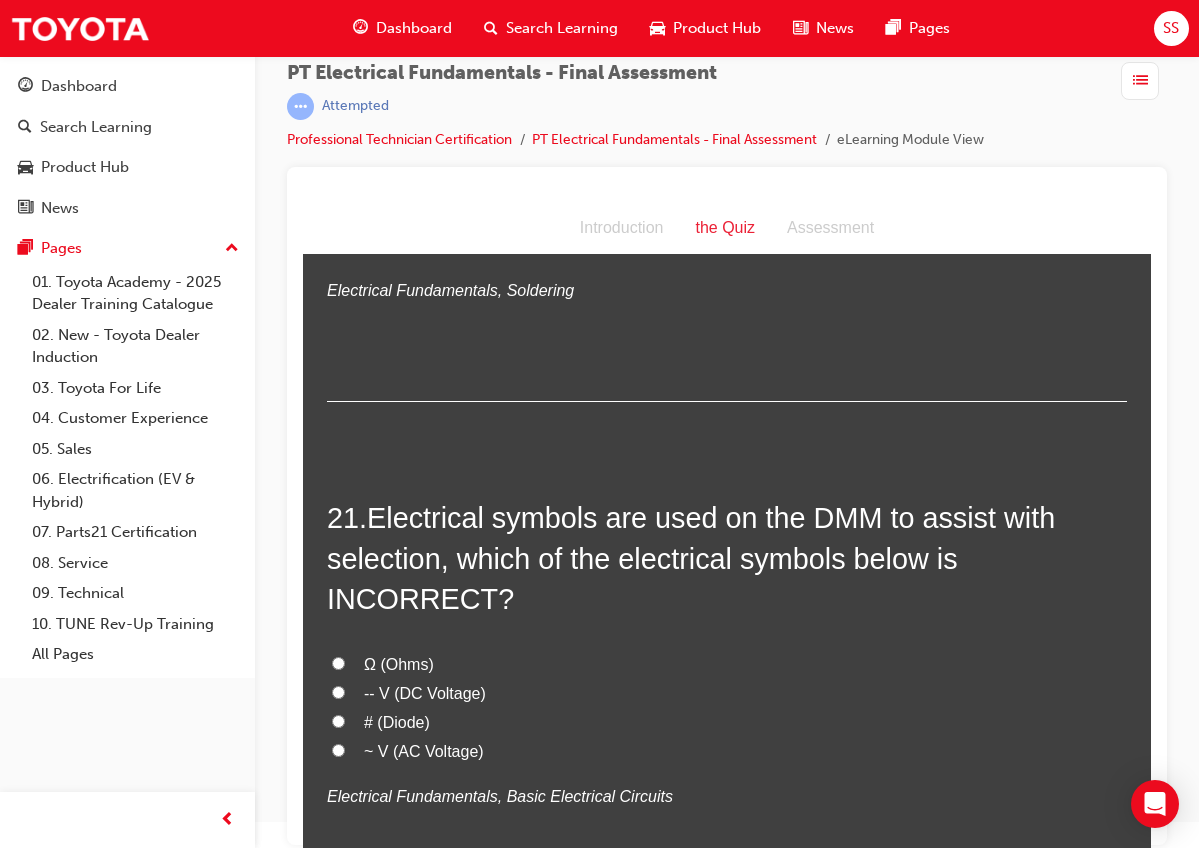 click on "# (Diode)" at bounding box center (397, 722) 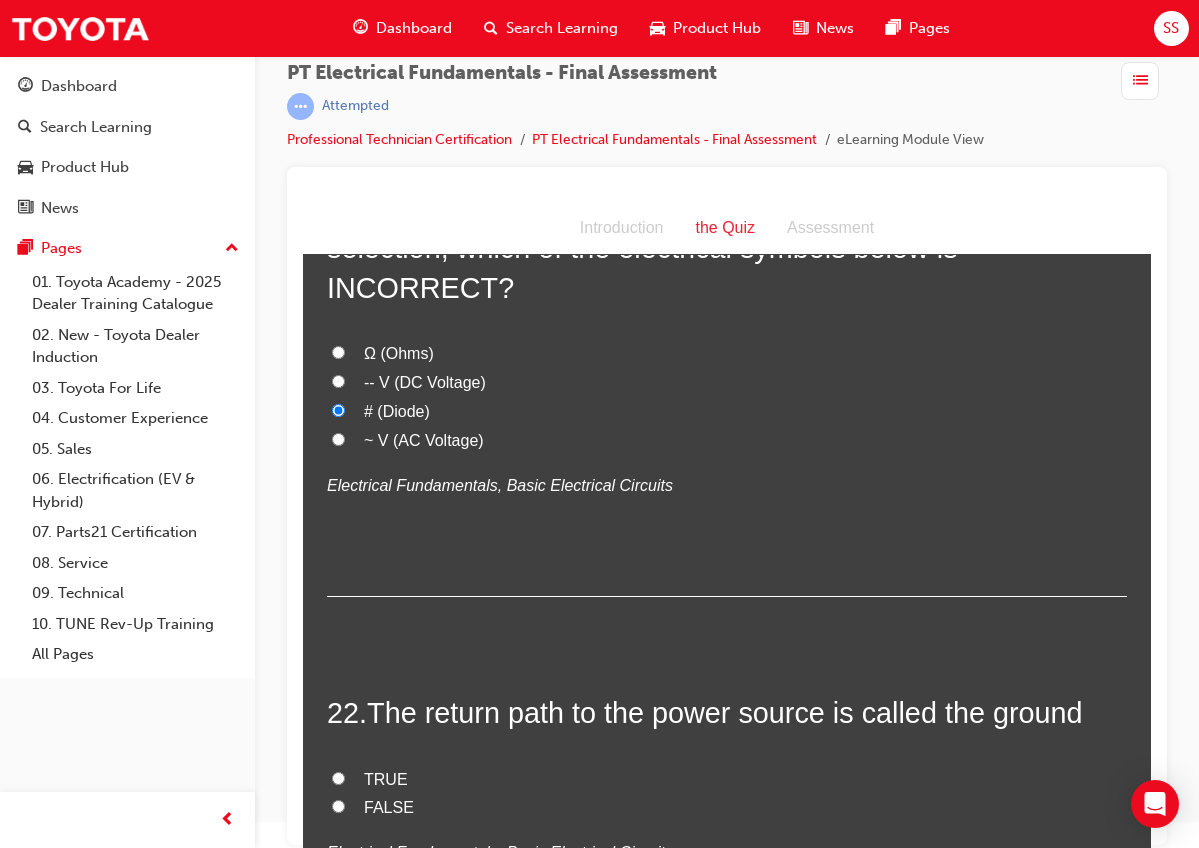 scroll, scrollTop: 9004, scrollLeft: 0, axis: vertical 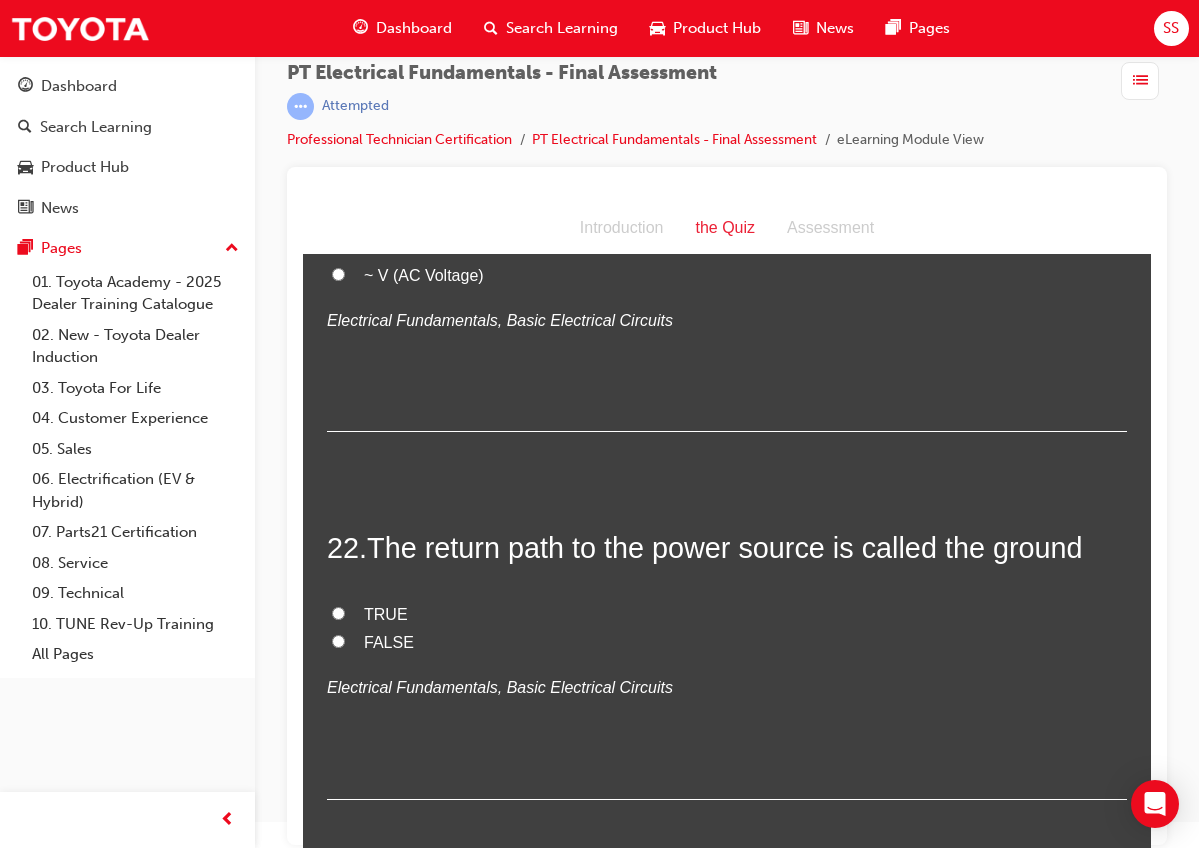 drag, startPoint x: 375, startPoint y: 372, endPoint x: 409, endPoint y: 497, distance: 129.5415 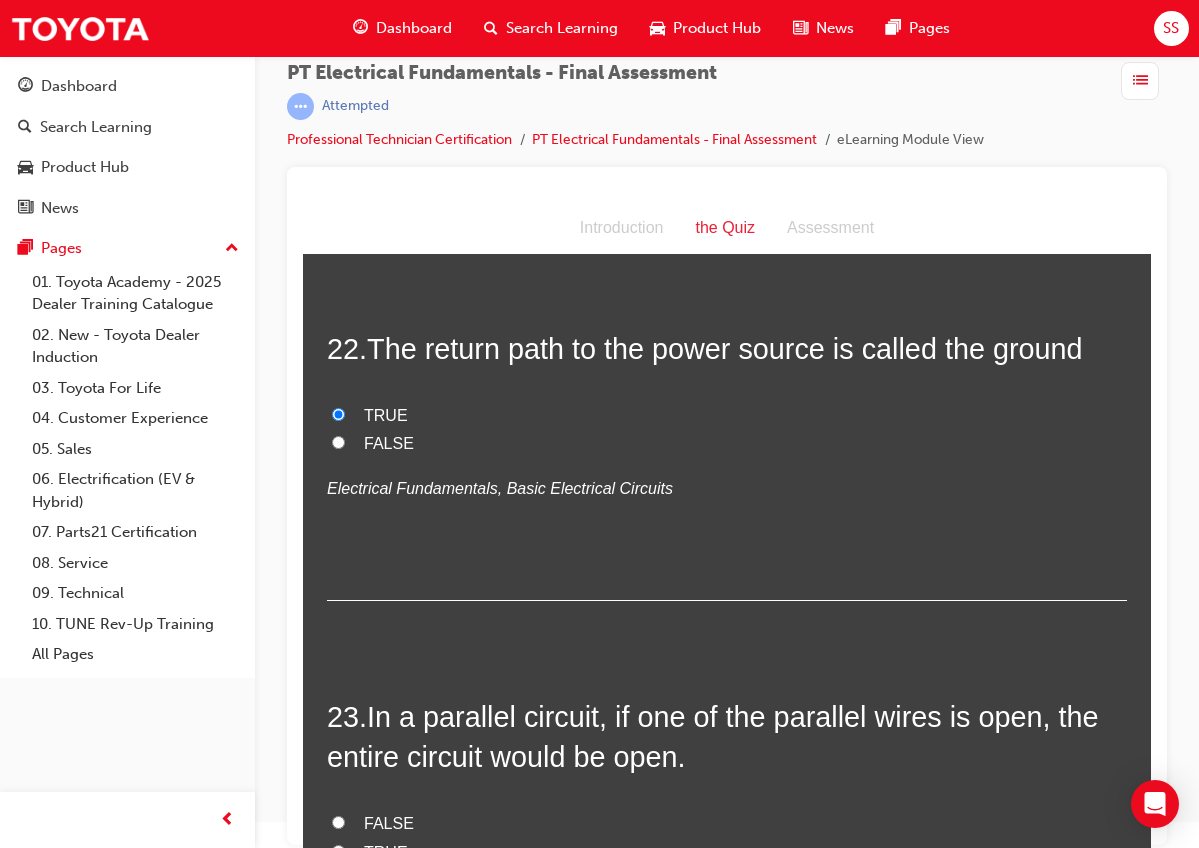 scroll, scrollTop: 9340, scrollLeft: 0, axis: vertical 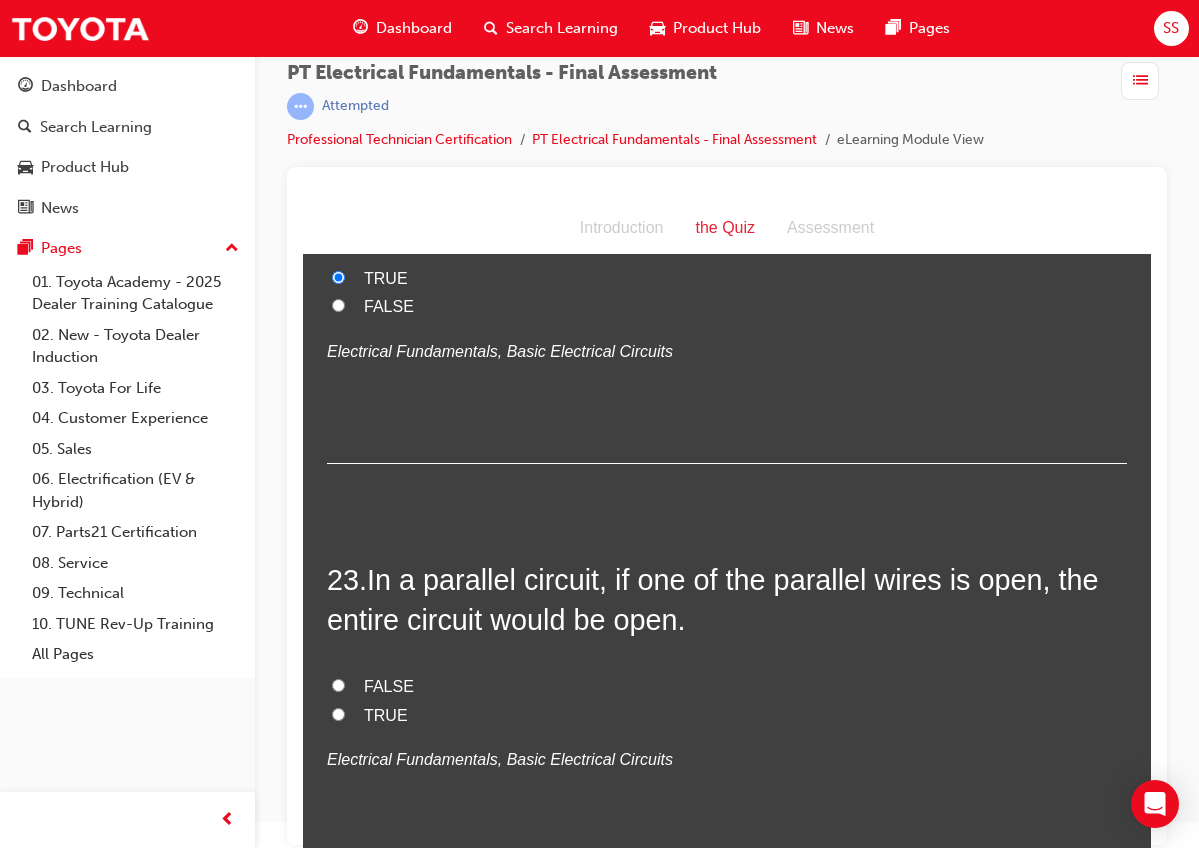 drag, startPoint x: 373, startPoint y: 422, endPoint x: 386, endPoint y: 573, distance: 151.55856 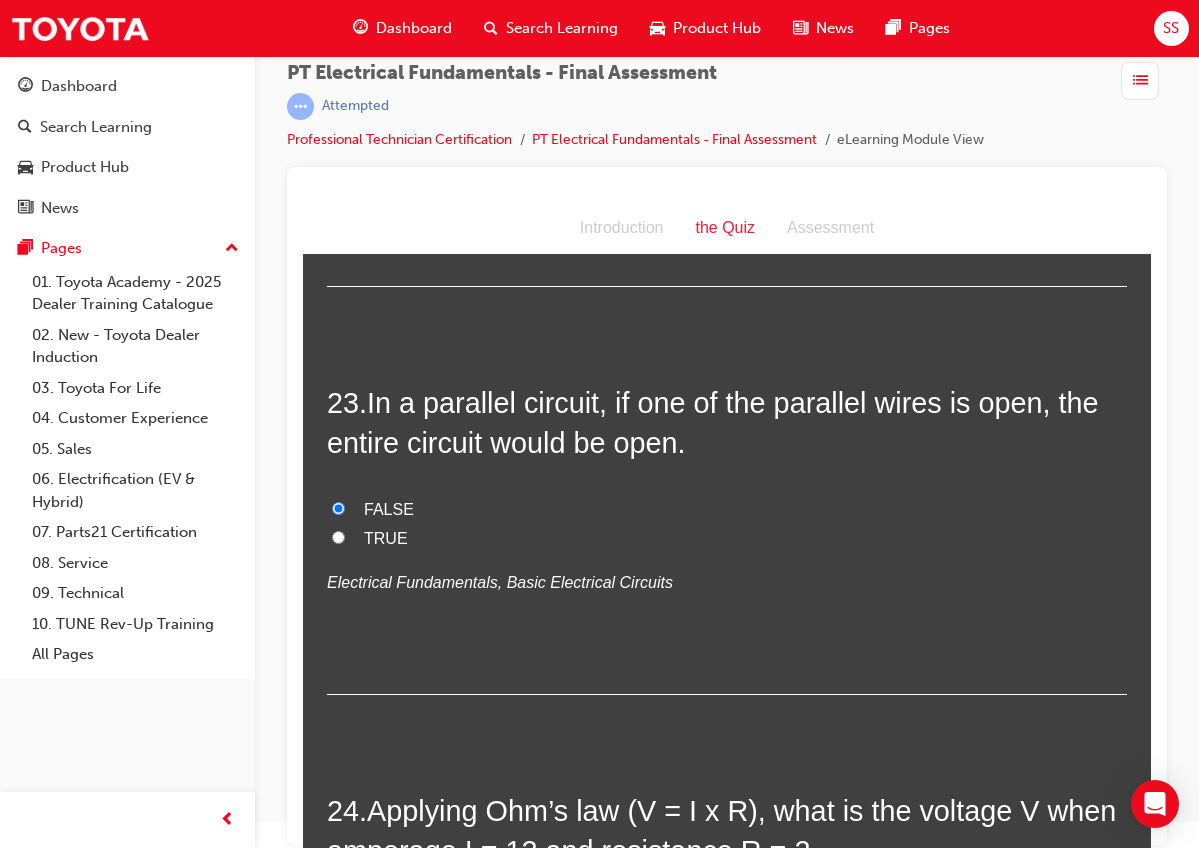 scroll, scrollTop: 9587, scrollLeft: 0, axis: vertical 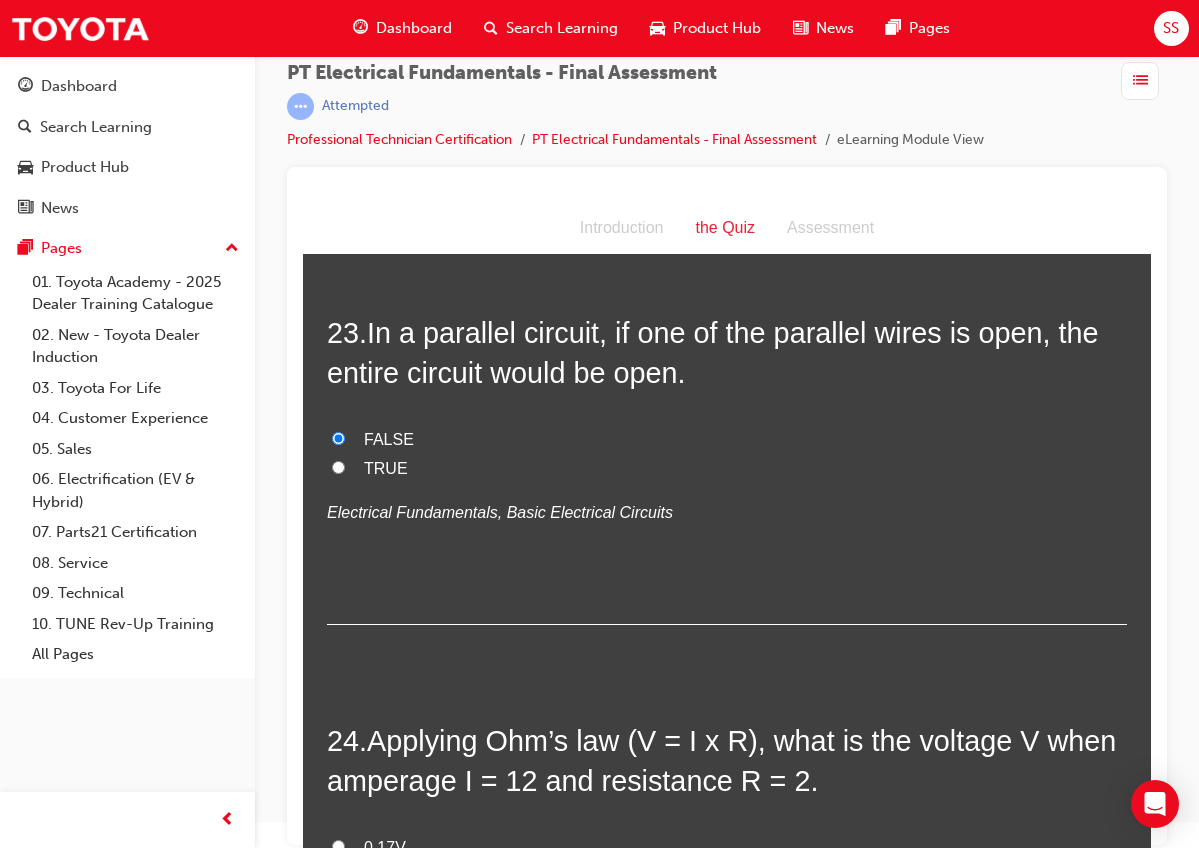 drag, startPoint x: 373, startPoint y: 585, endPoint x: 401, endPoint y: 778, distance: 195.02051 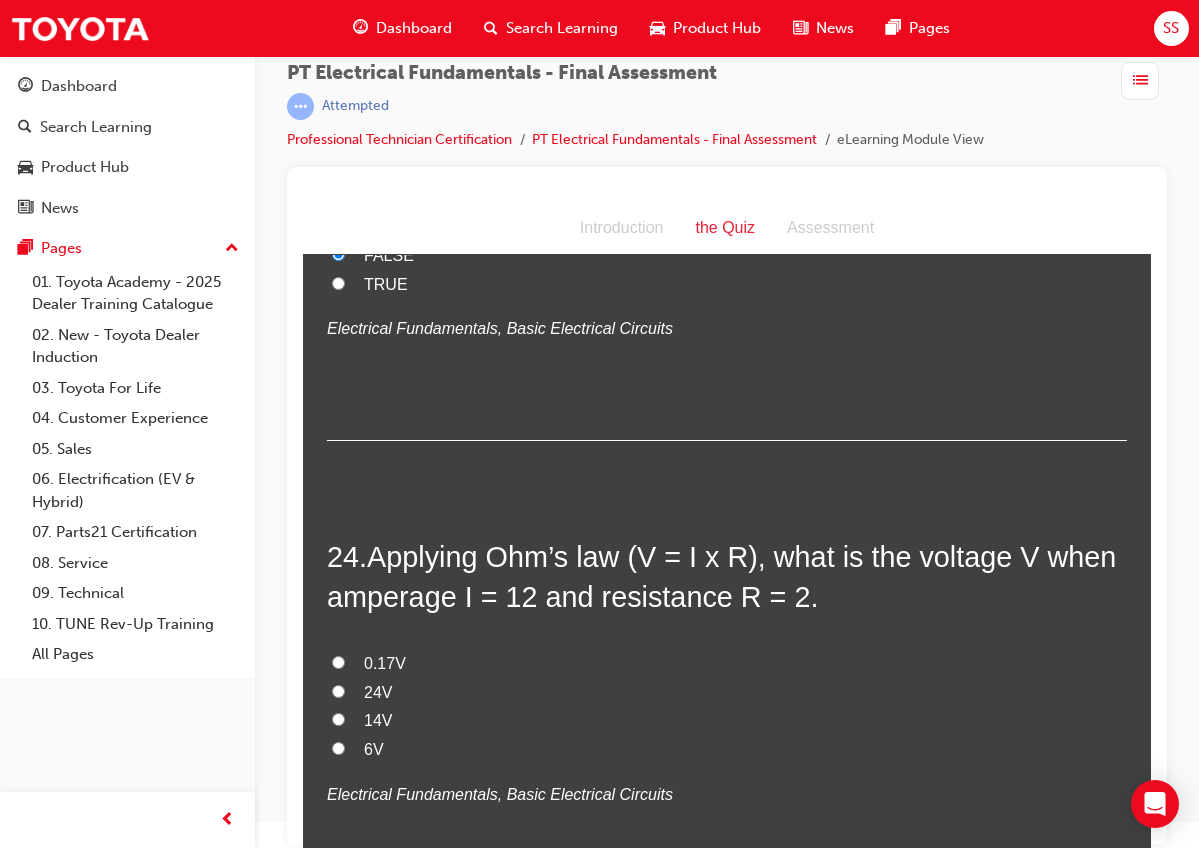 scroll, scrollTop: 9794, scrollLeft: 0, axis: vertical 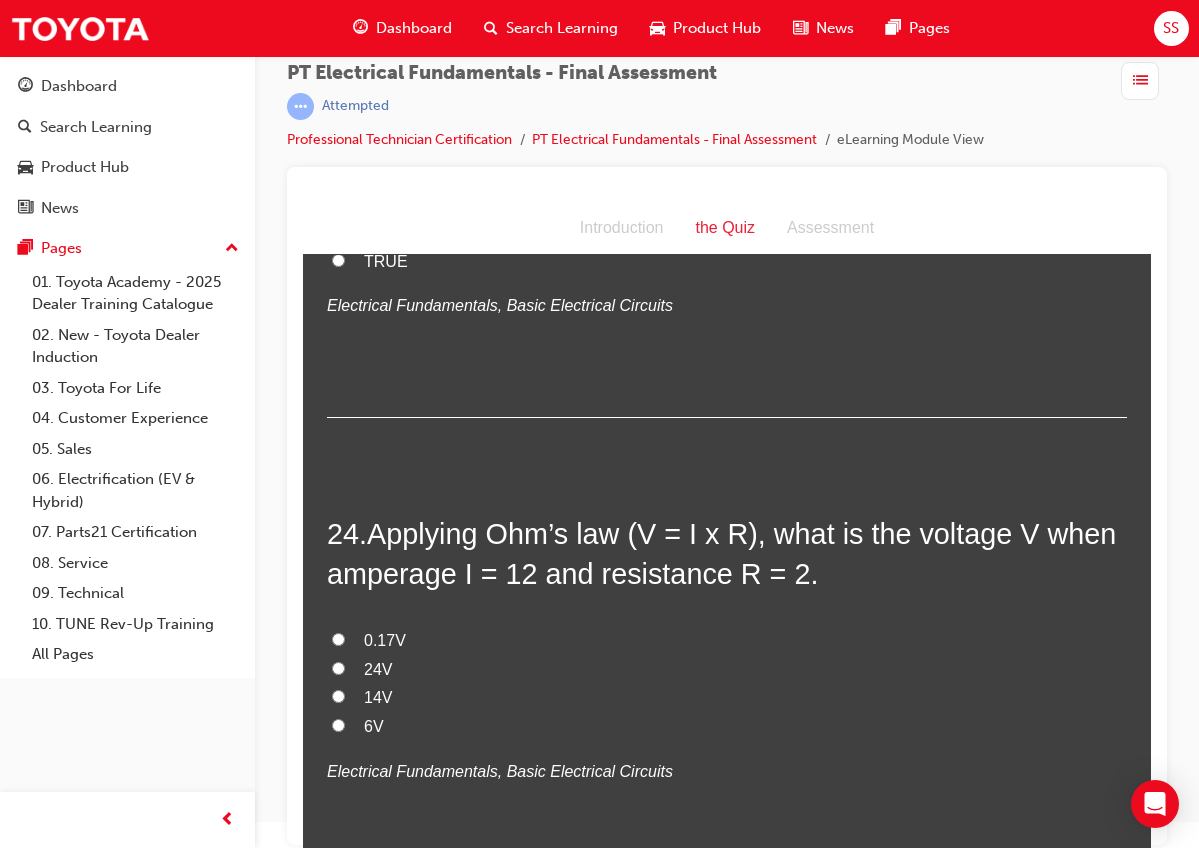 click on "24V" at bounding box center [378, 669] 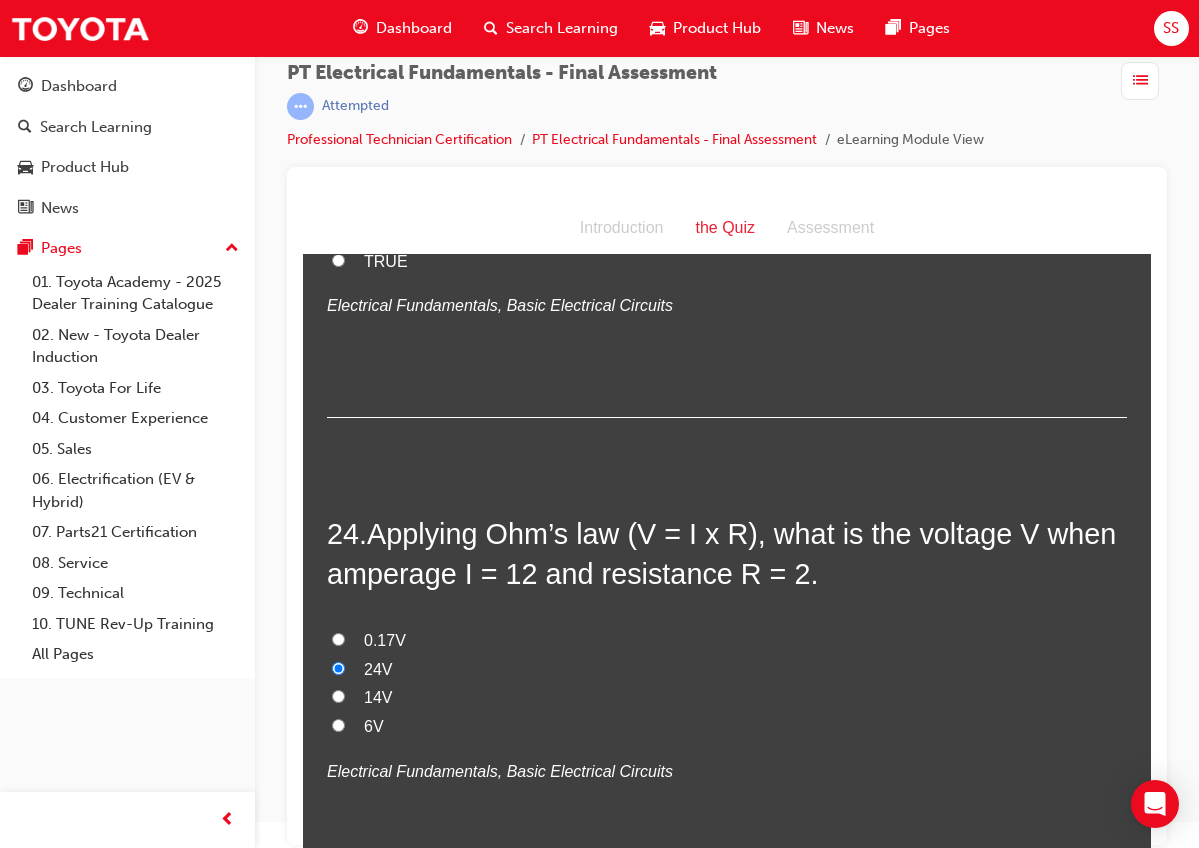 click on "Submit Answers" at bounding box center [725, 1008] 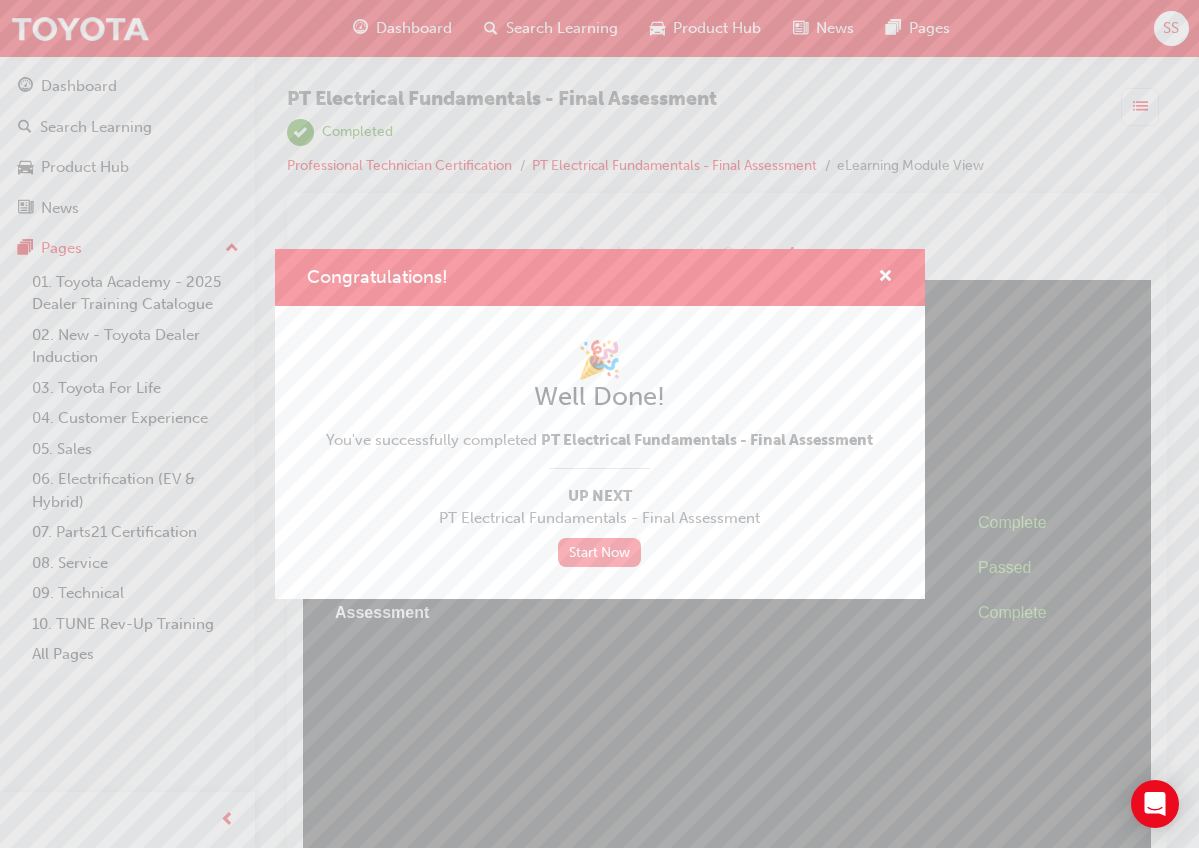 scroll, scrollTop: 0, scrollLeft: 0, axis: both 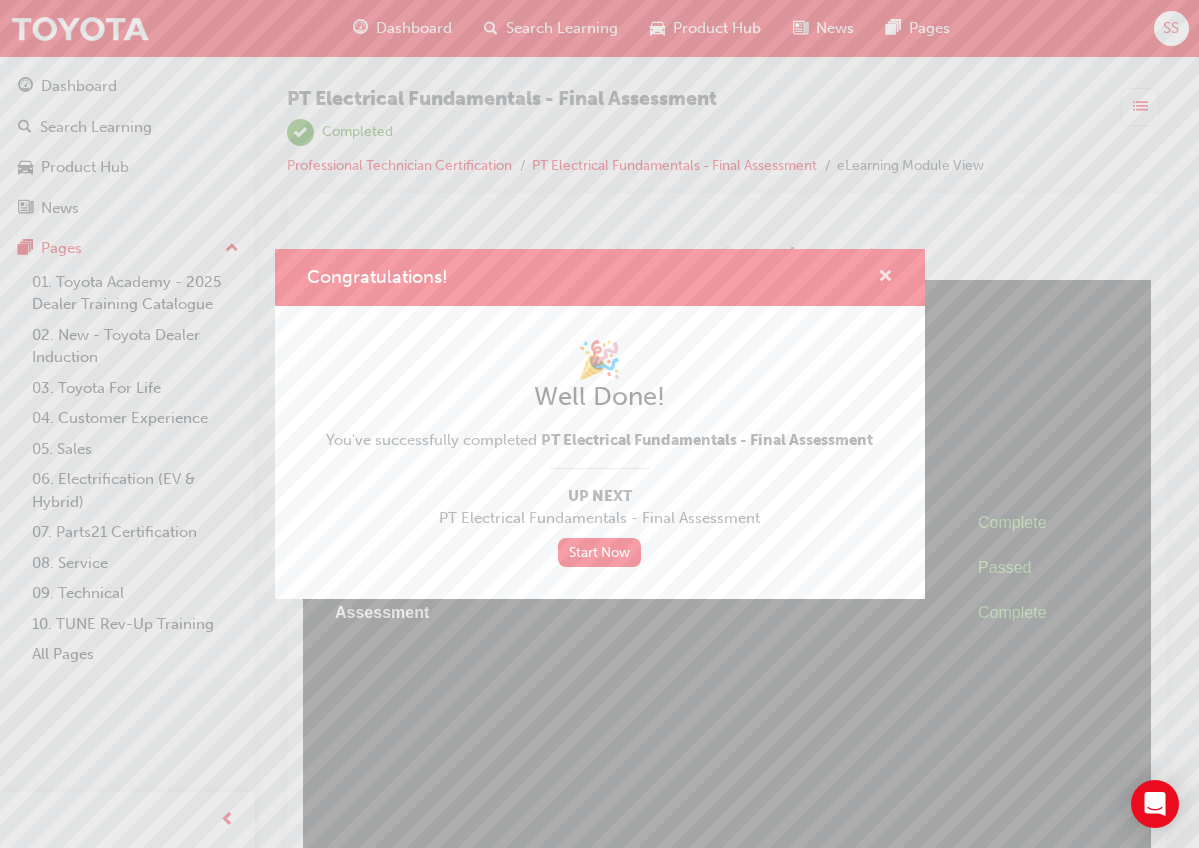 click at bounding box center (885, 278) 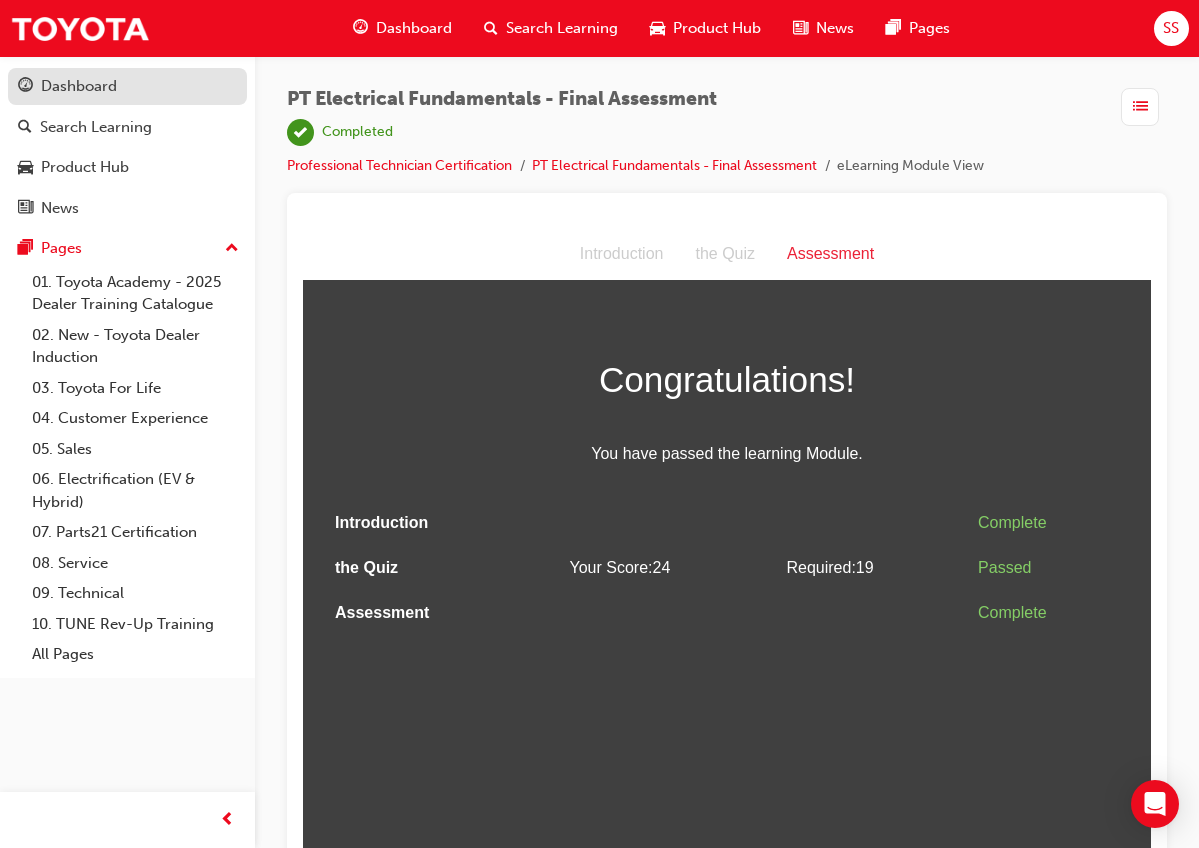 click on "Dashboard" at bounding box center (79, 86) 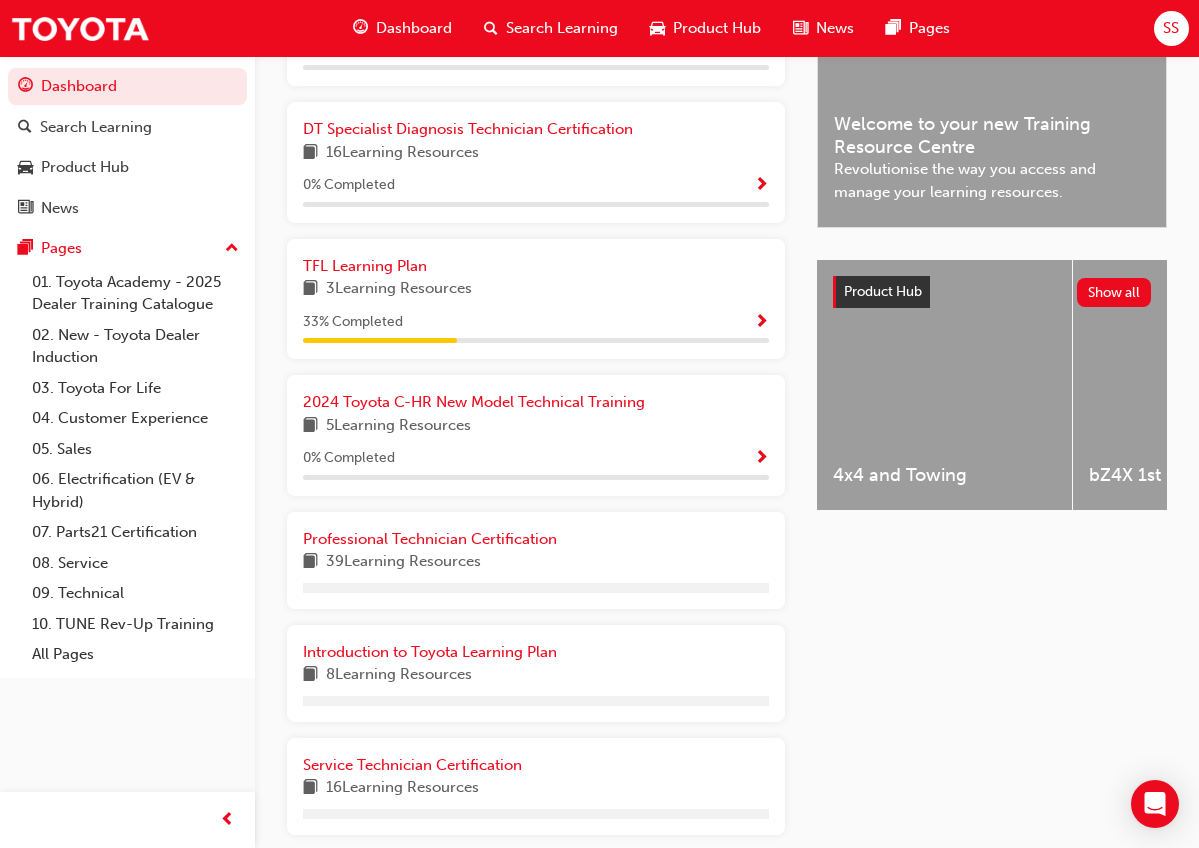 scroll, scrollTop: 615, scrollLeft: 0, axis: vertical 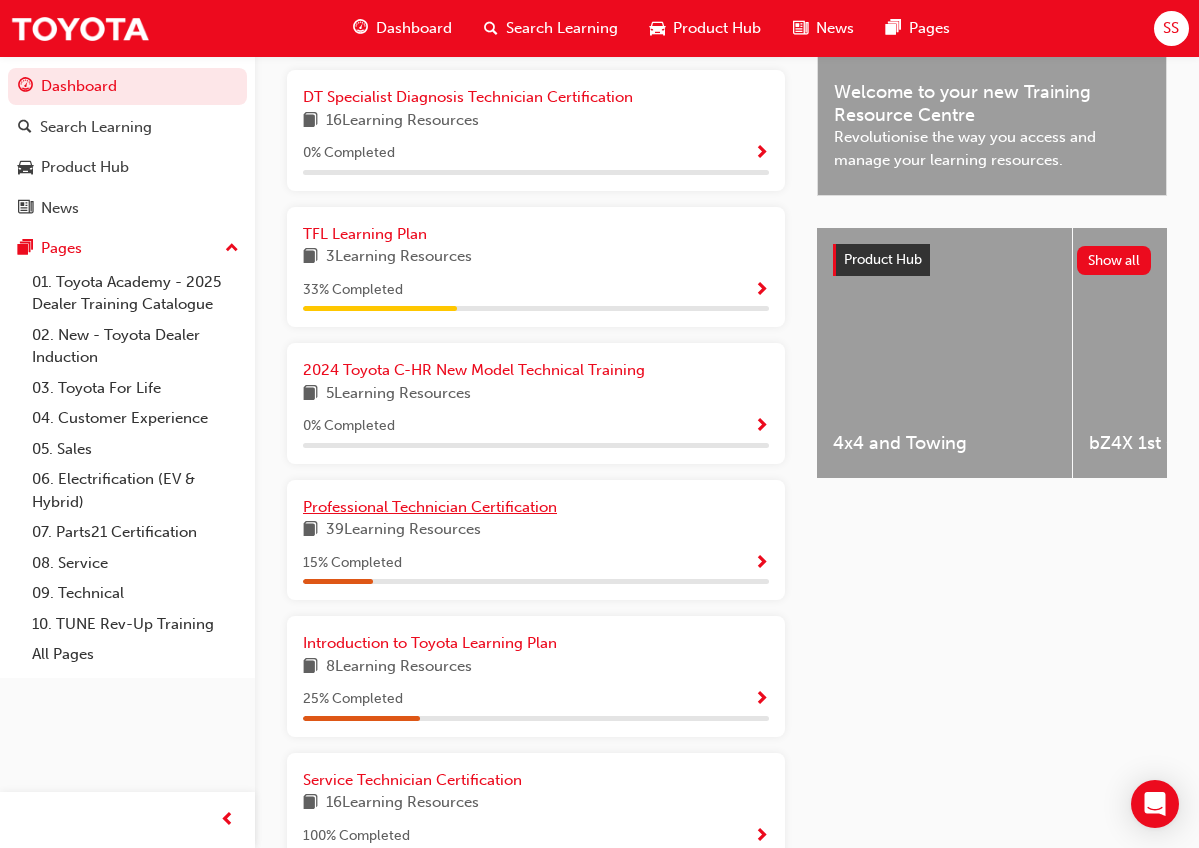 click on "Professional Technician Certification" at bounding box center [430, 507] 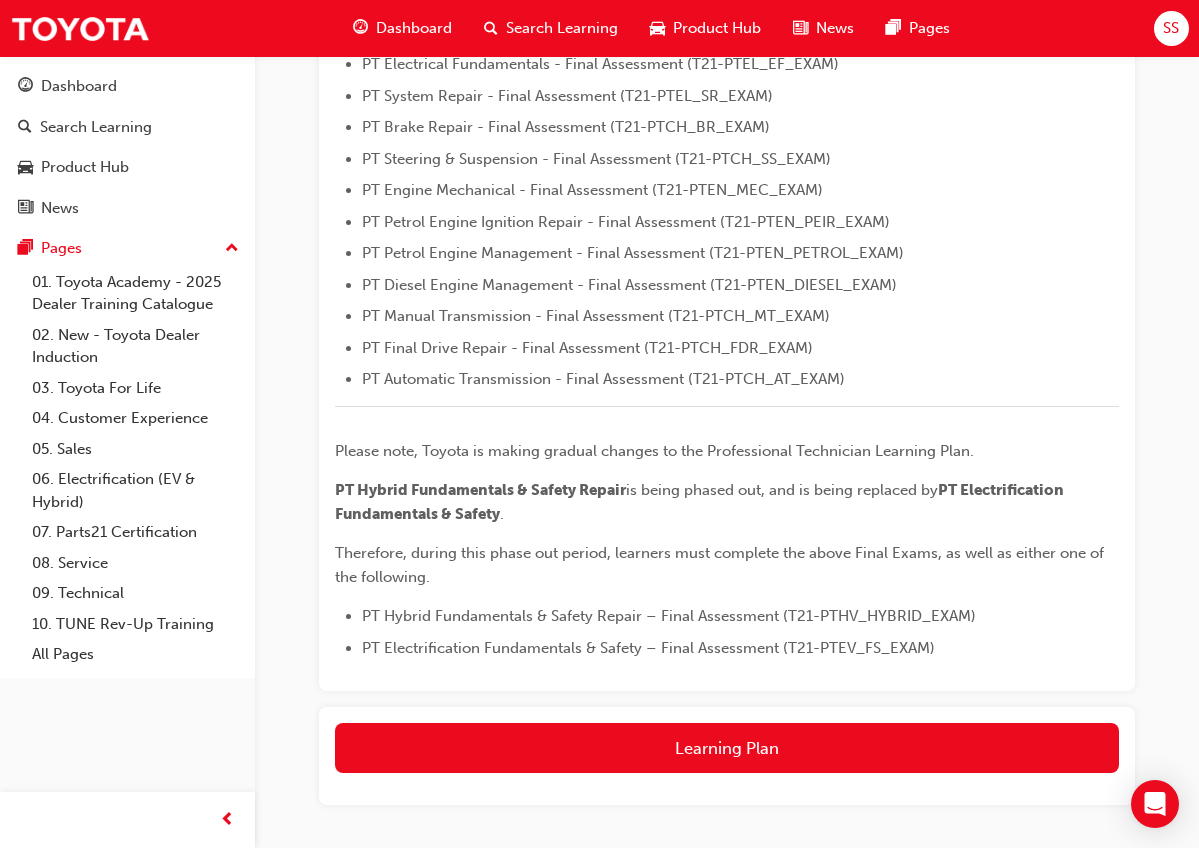 click on "Learning Plan" at bounding box center (727, 756) 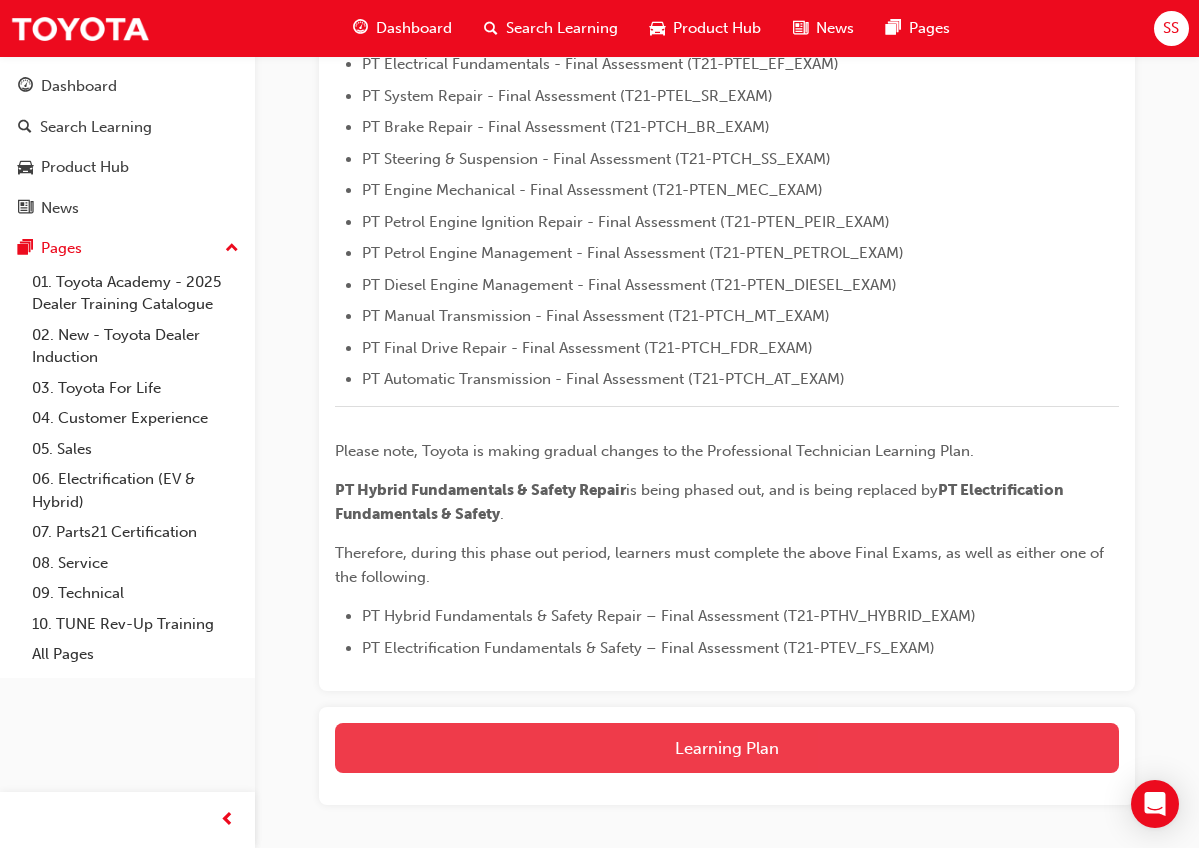 click on "Learning Plan" at bounding box center [727, 748] 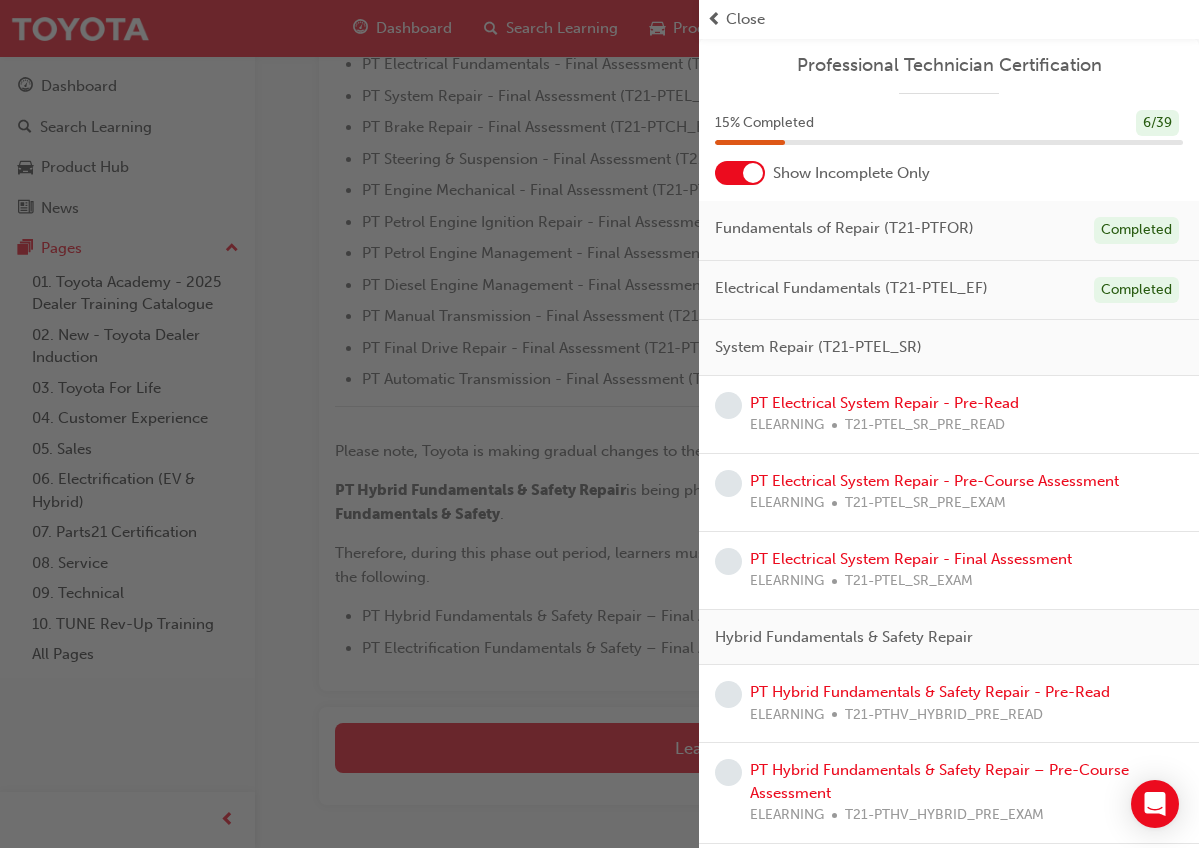 click at bounding box center [753, 173] 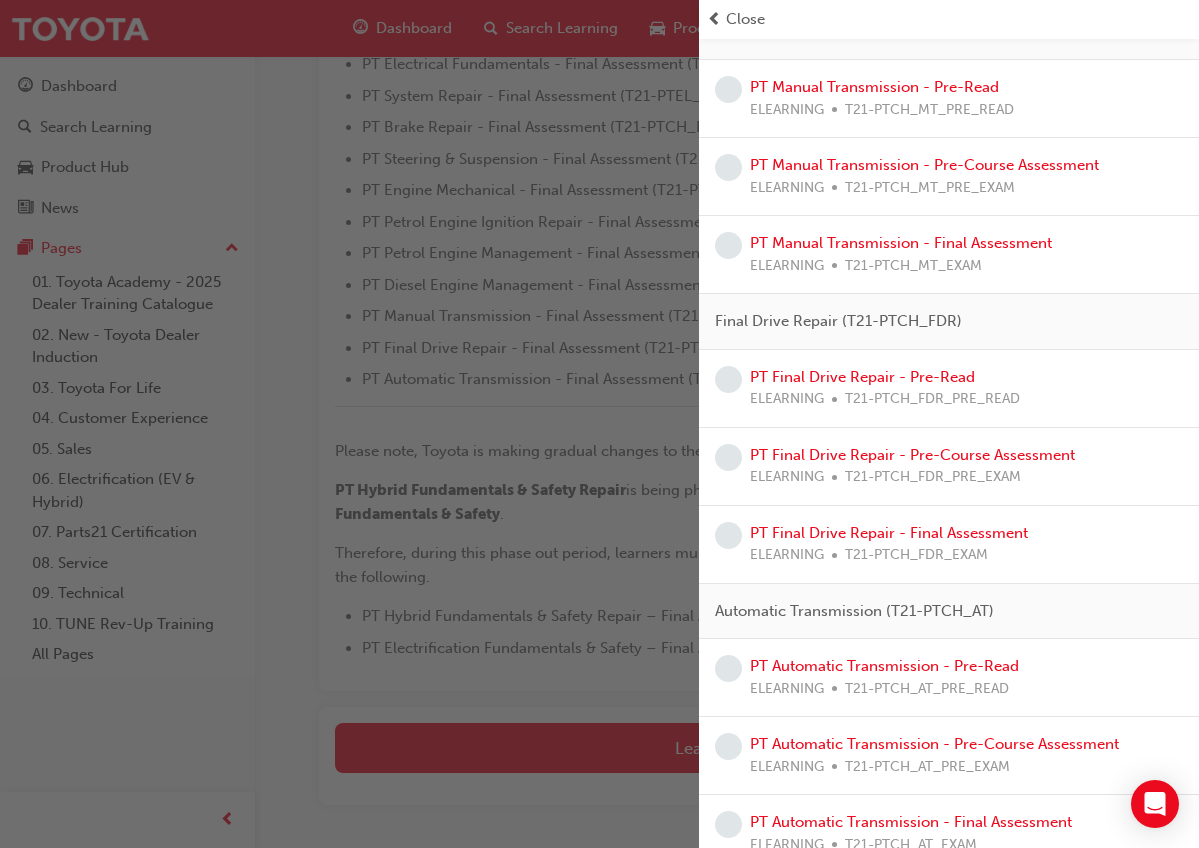 scroll, scrollTop: 3100, scrollLeft: 0, axis: vertical 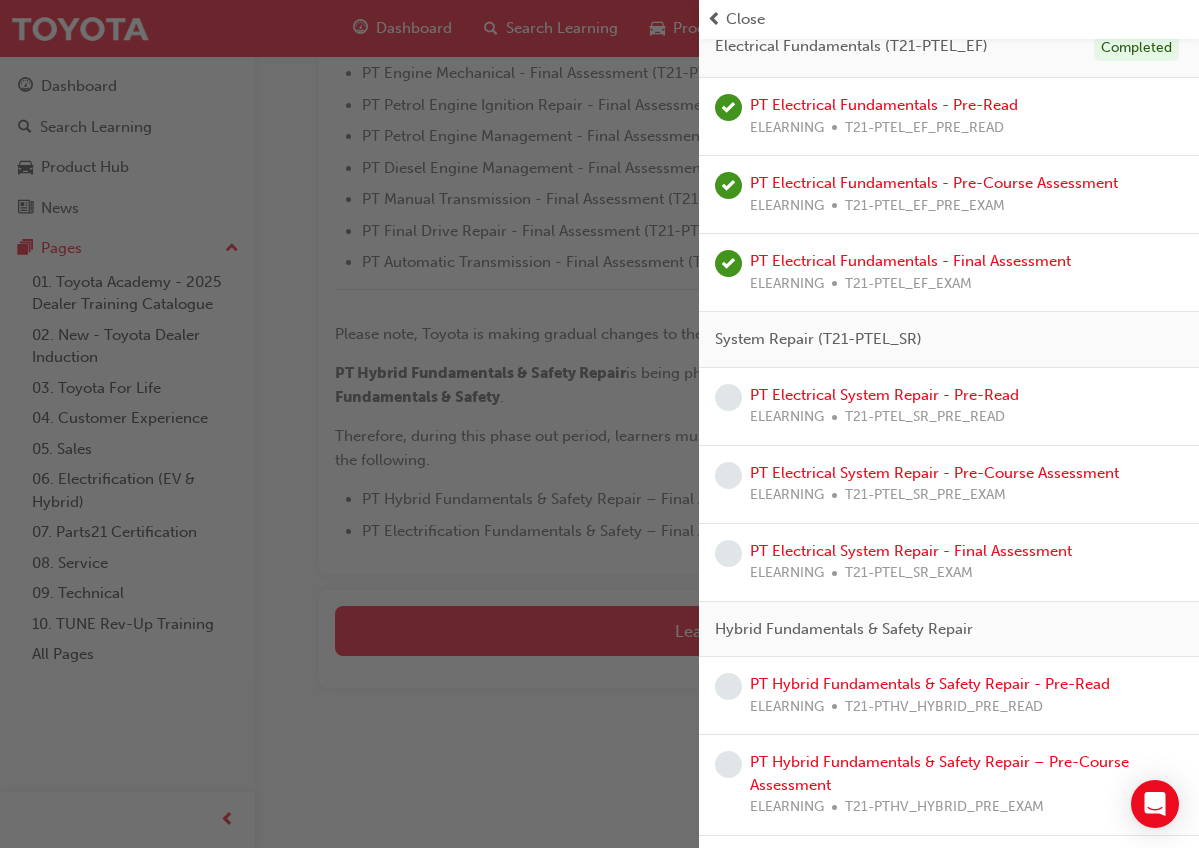 click on "PT Electrical System Repair - Pre-Read ELEARNING T21-PTEL_SR_PRE_READ" at bounding box center (949, 407) 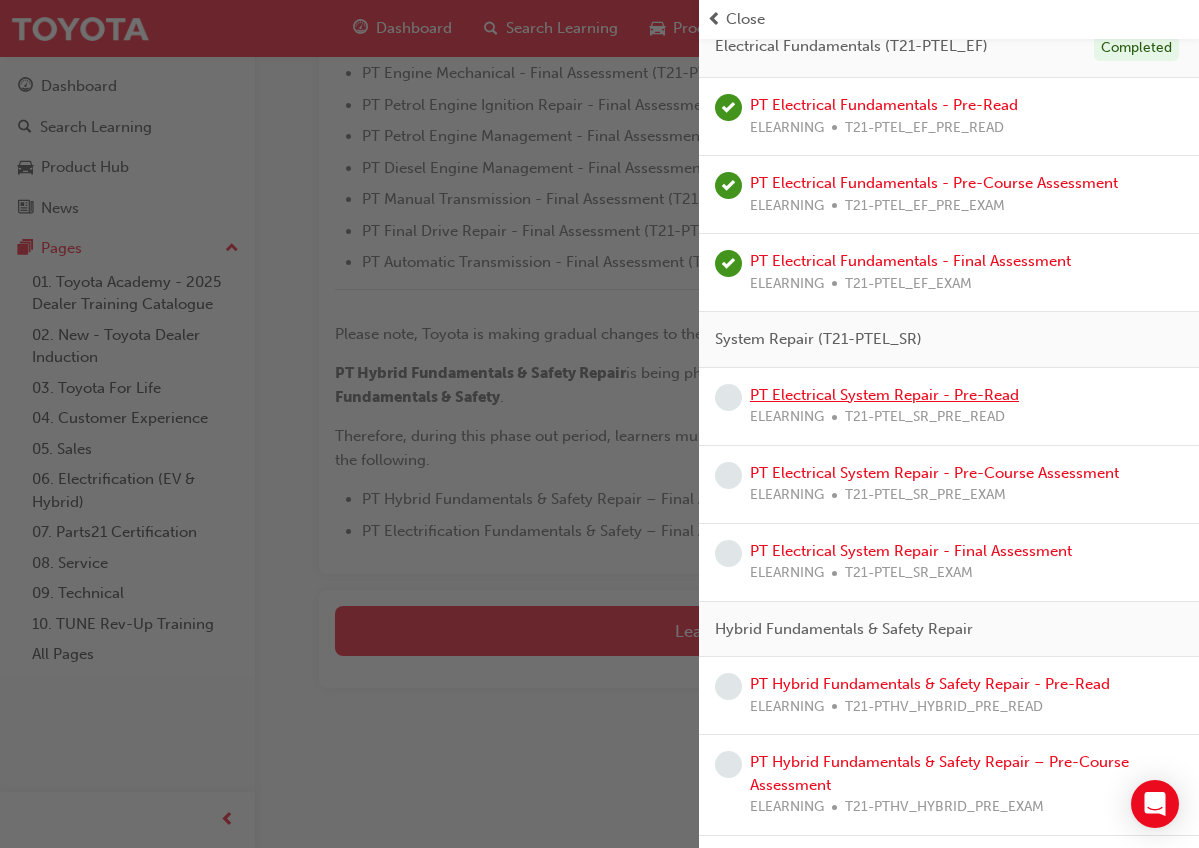 click on "PT Electrical System Repair - Pre-Read" at bounding box center (884, 395) 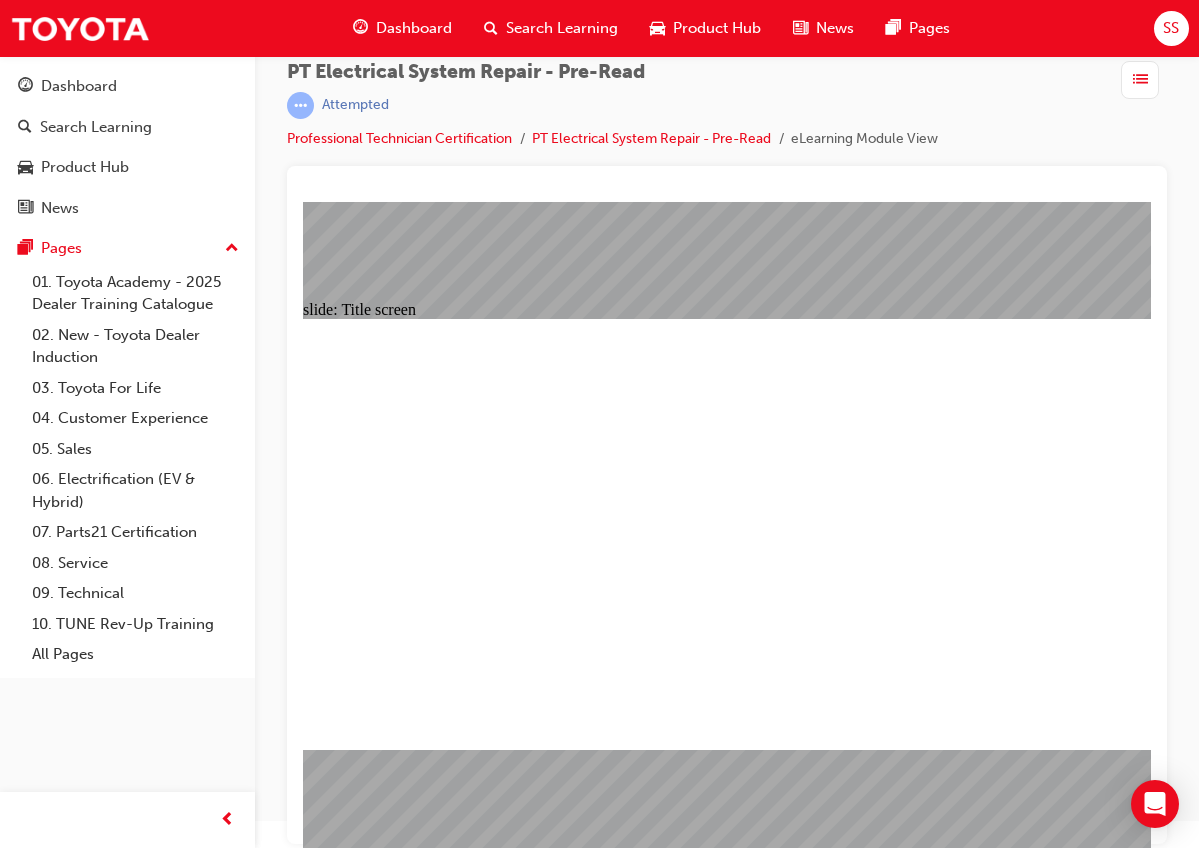 scroll, scrollTop: 26, scrollLeft: 0, axis: vertical 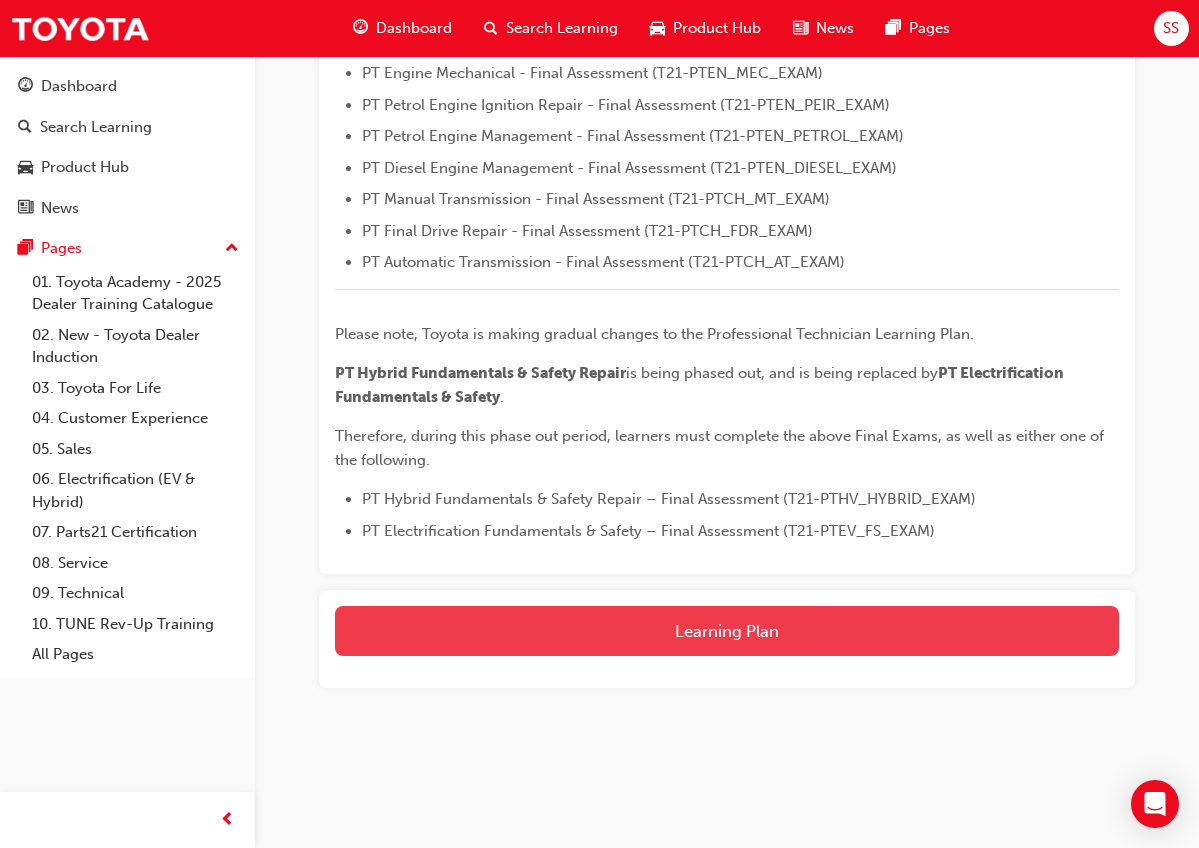 click on "Learning Plan" at bounding box center (727, 631) 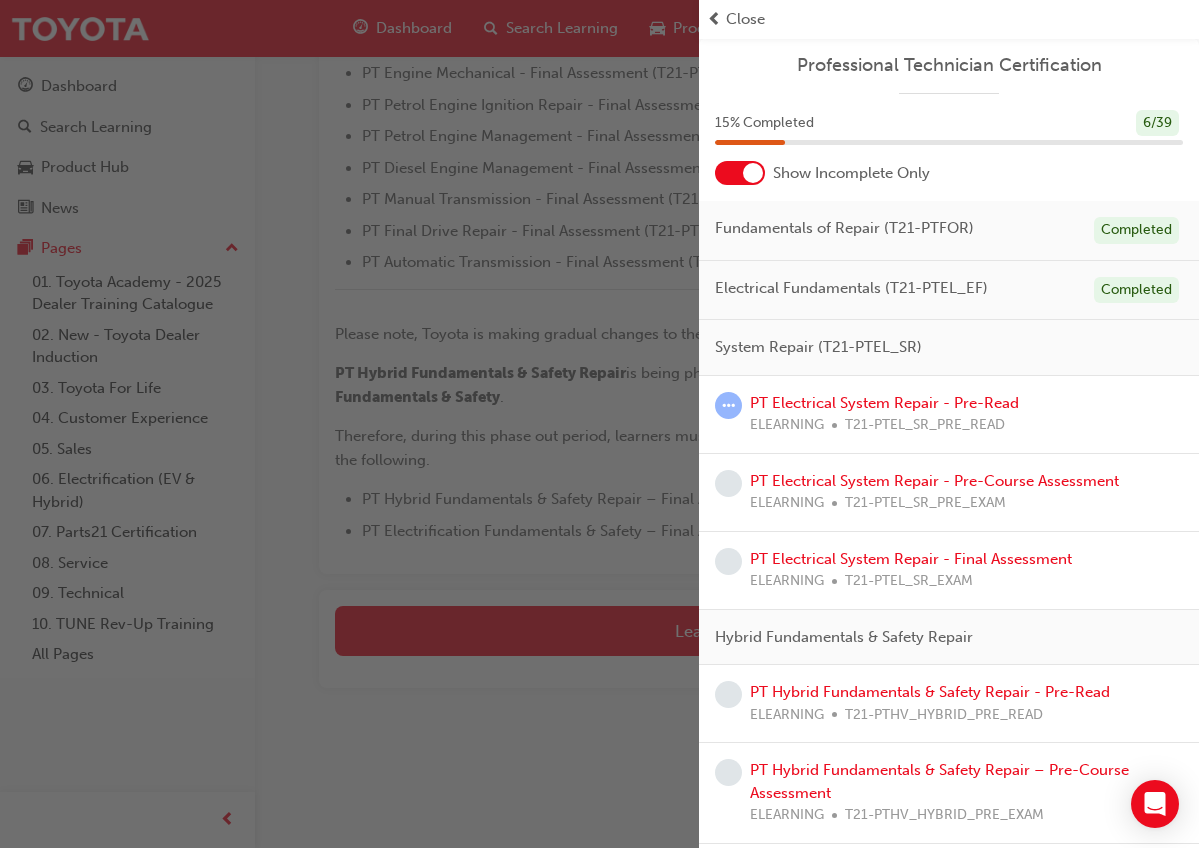 click on "ELEARNING" at bounding box center (787, 425) 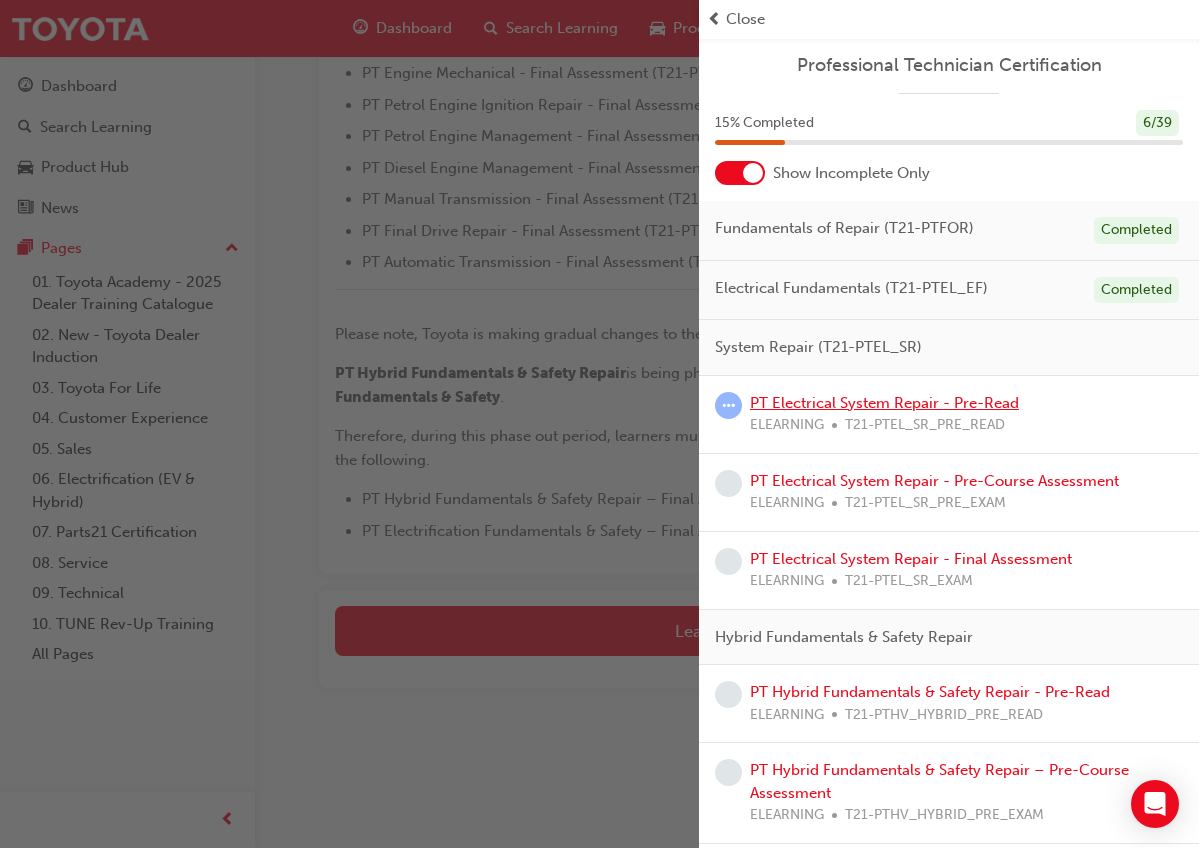 click on "PT Electrical System Repair - Pre-Read" at bounding box center [884, 403] 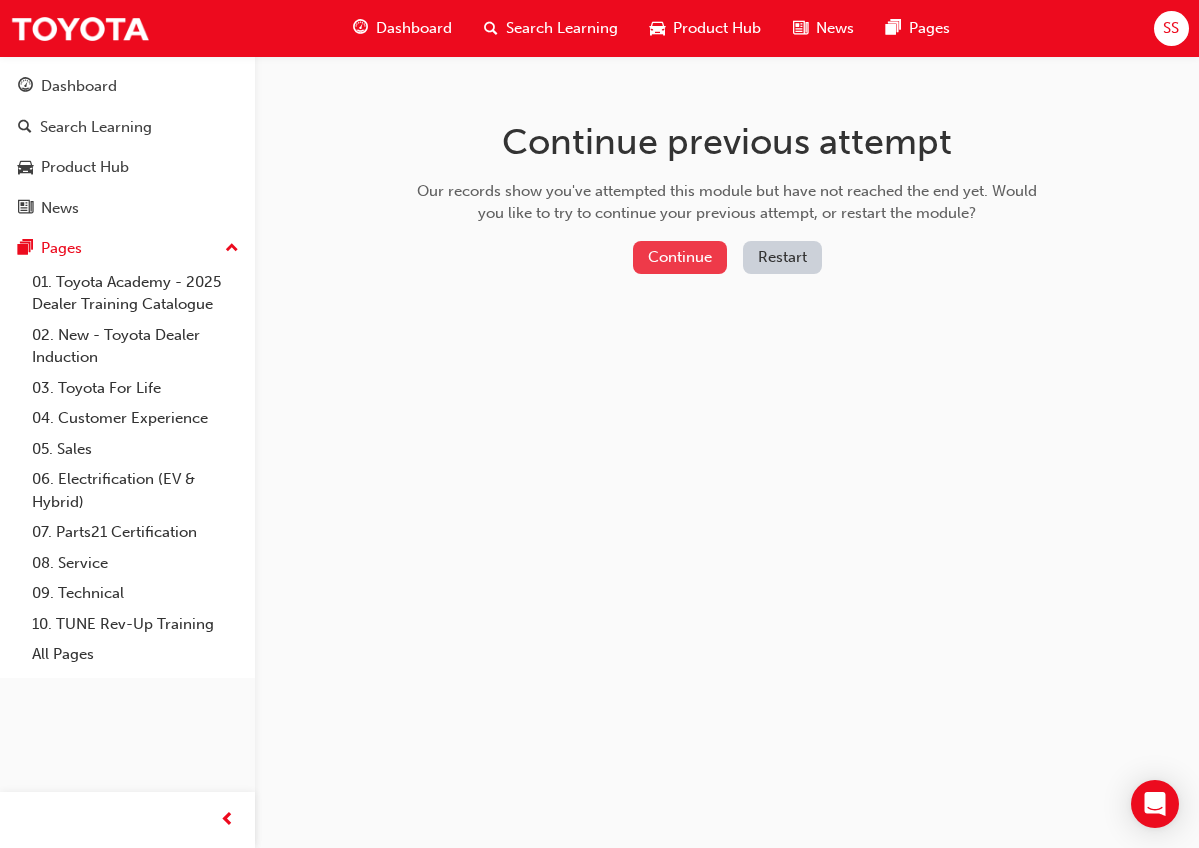 click on "Continue" at bounding box center (680, 257) 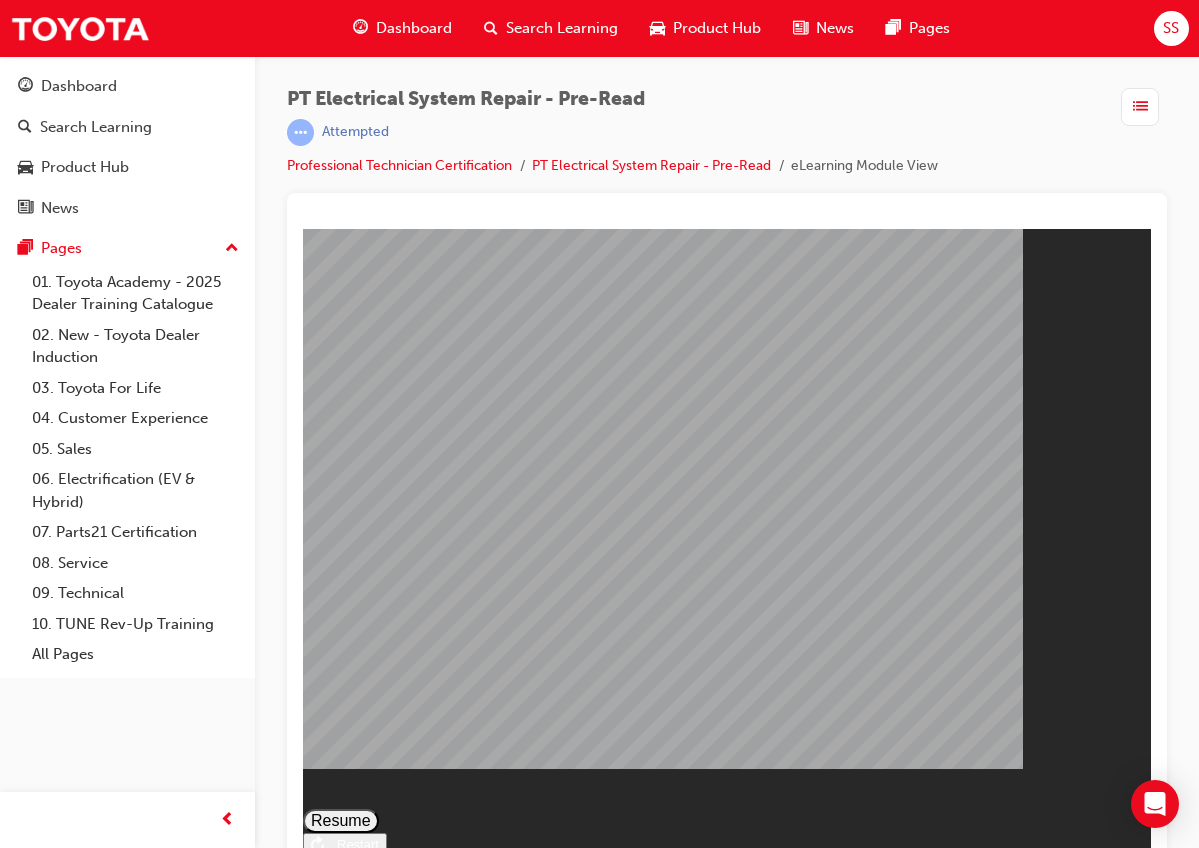 scroll, scrollTop: 0, scrollLeft: 0, axis: both 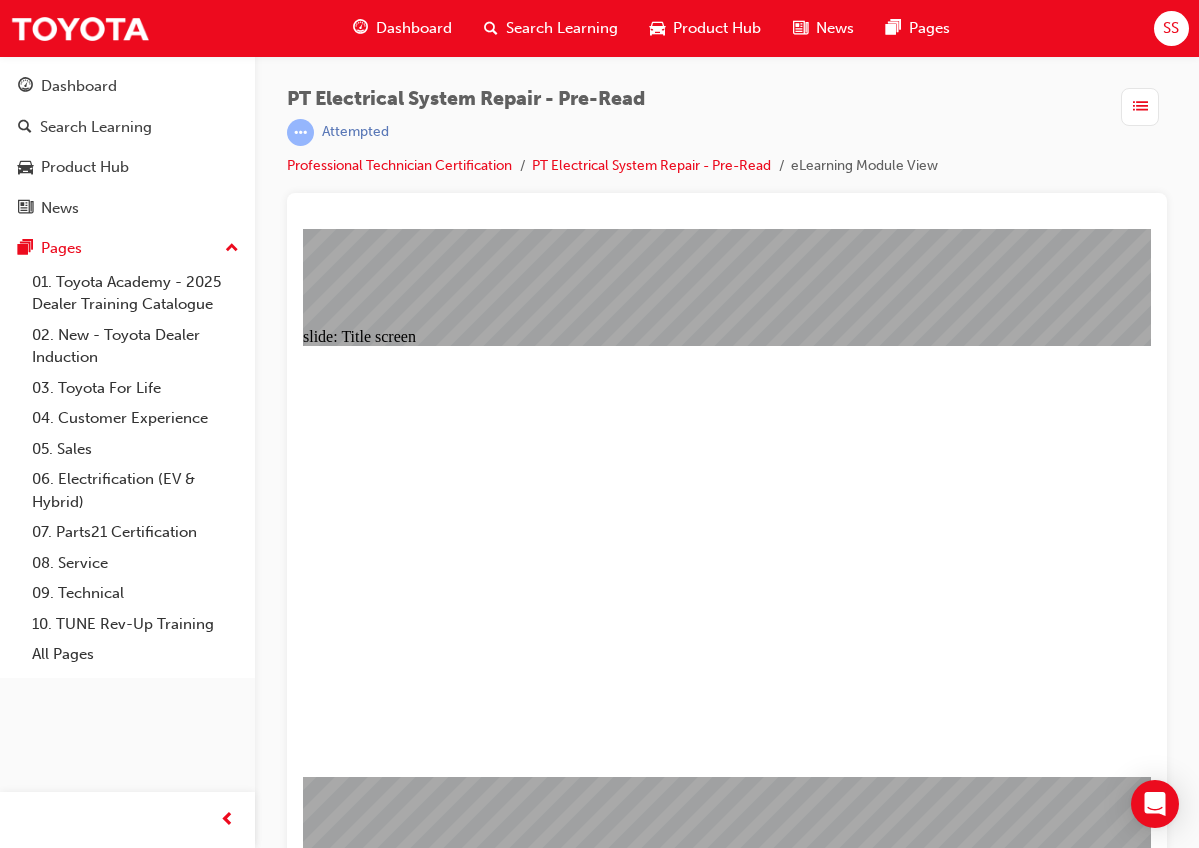 click 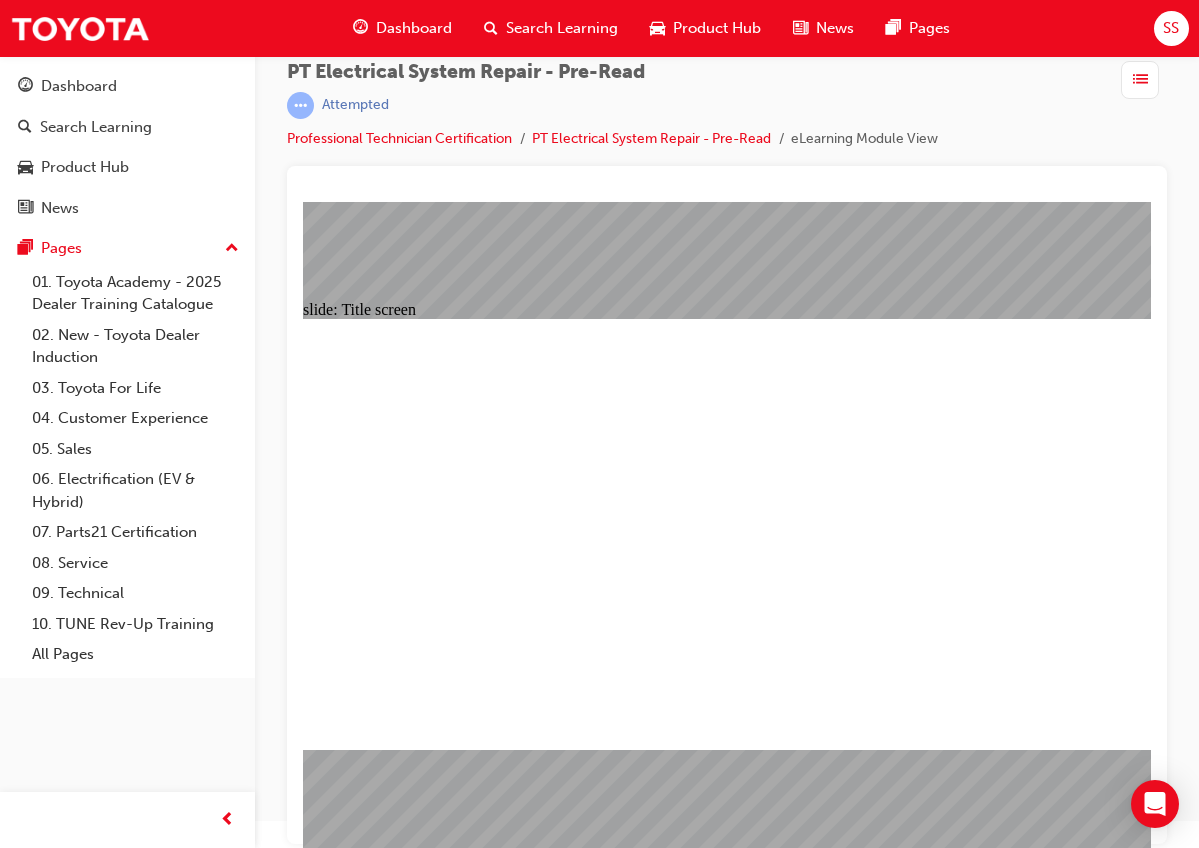 scroll, scrollTop: 26, scrollLeft: 0, axis: vertical 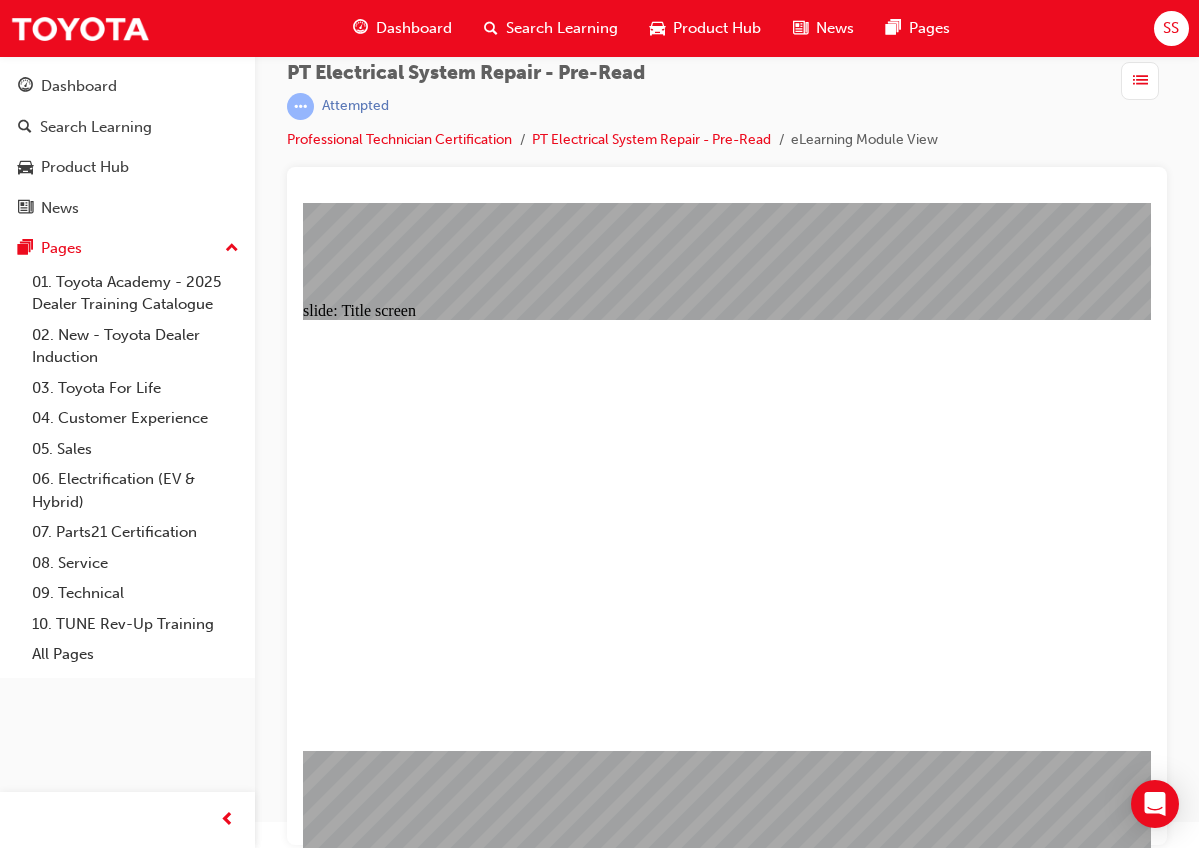 click 